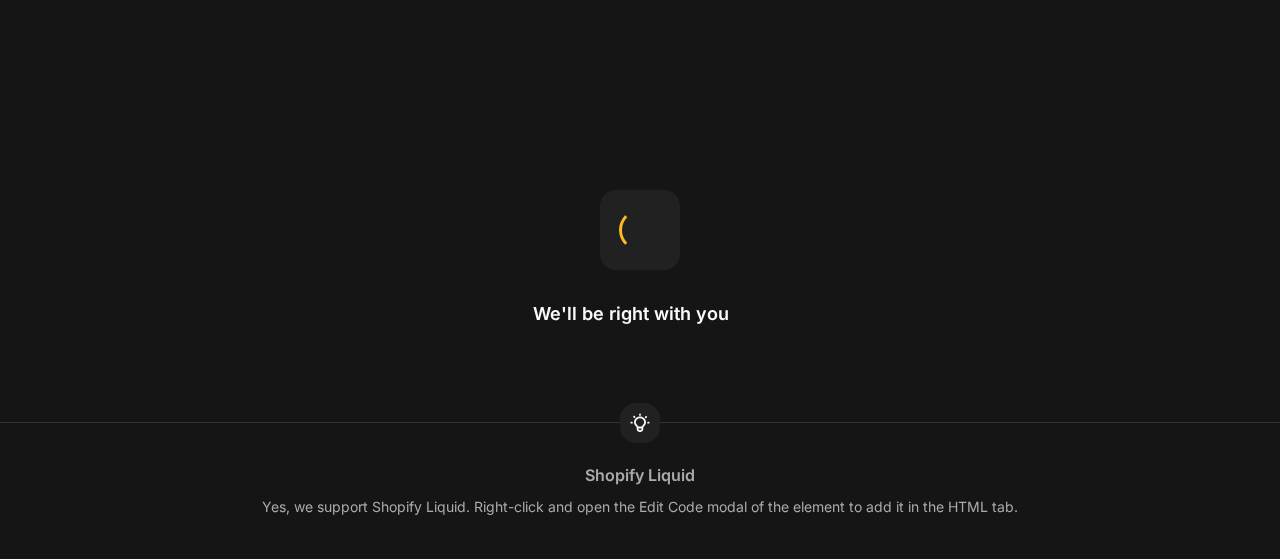 scroll, scrollTop: 0, scrollLeft: 0, axis: both 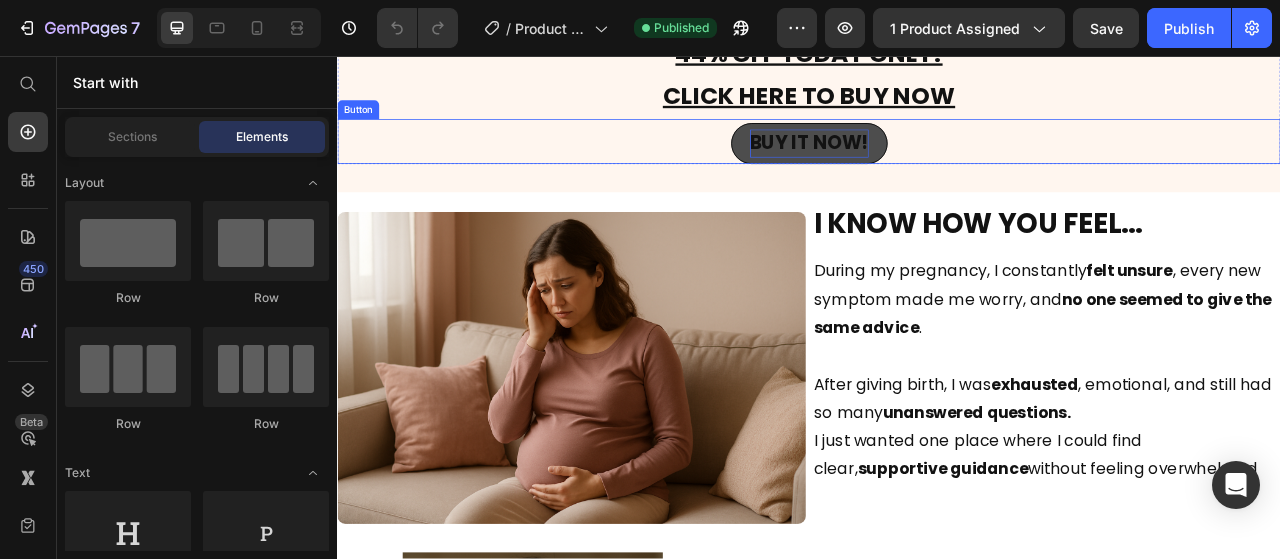 click on "BUY IT NOW!" at bounding box center (937, 166) 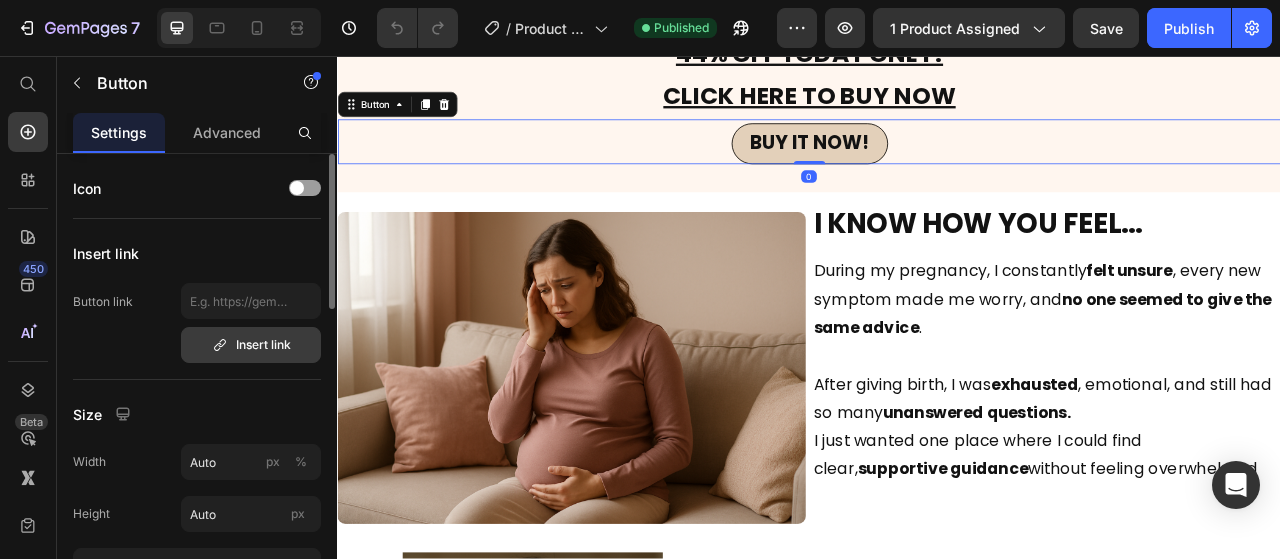 click on "Insert link" at bounding box center [251, 345] 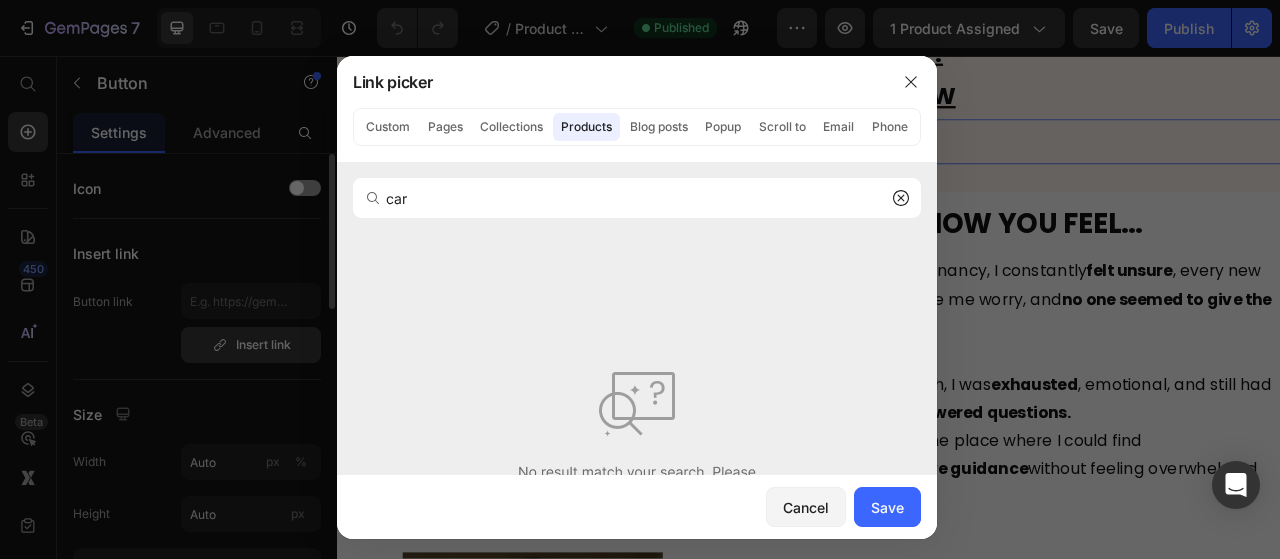 type on "cart" 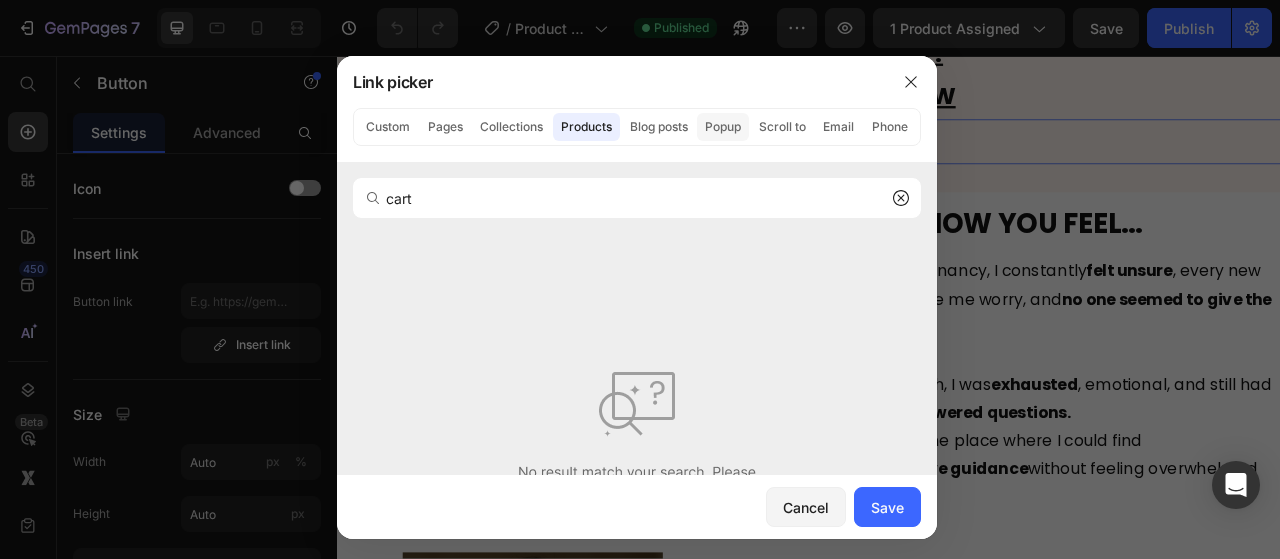 click on "Popup" 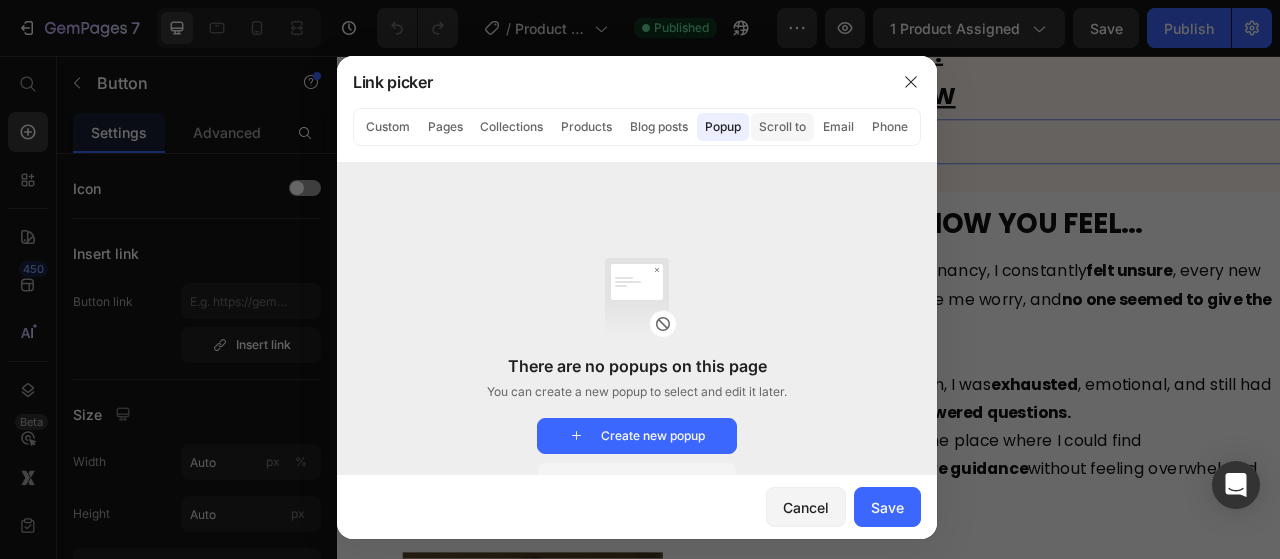 click on "Scroll to" 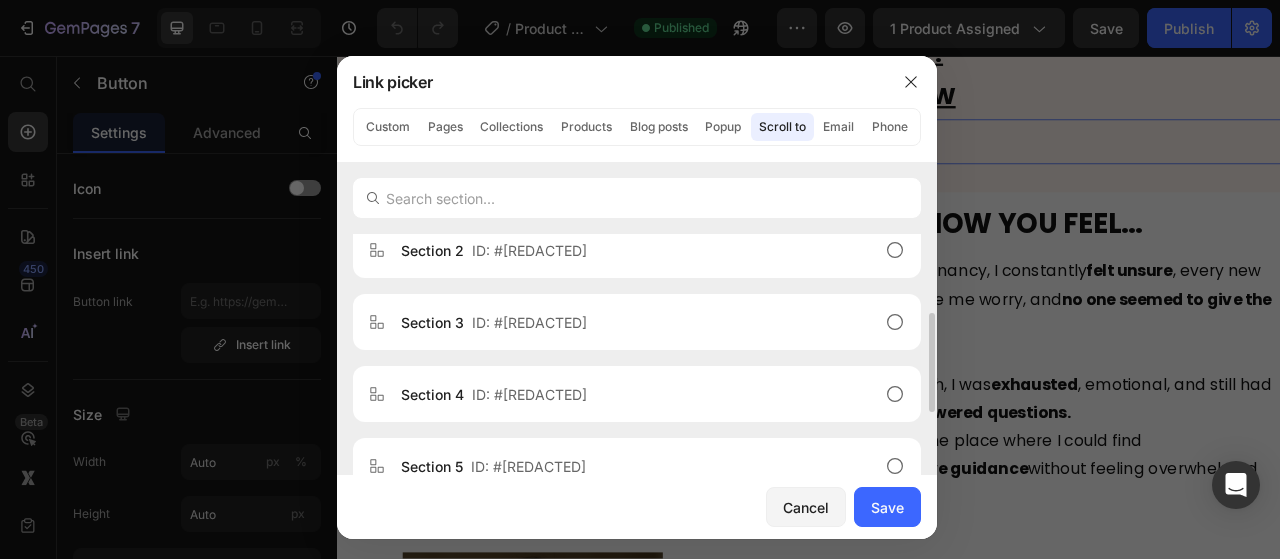 scroll, scrollTop: 0, scrollLeft: 0, axis: both 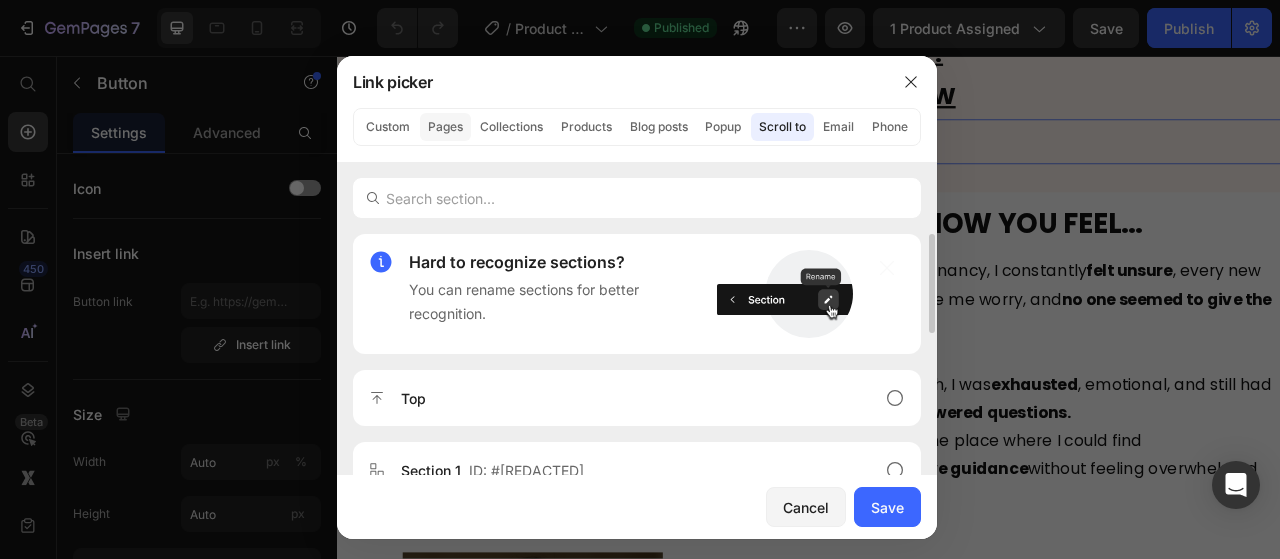 click on "Pages" 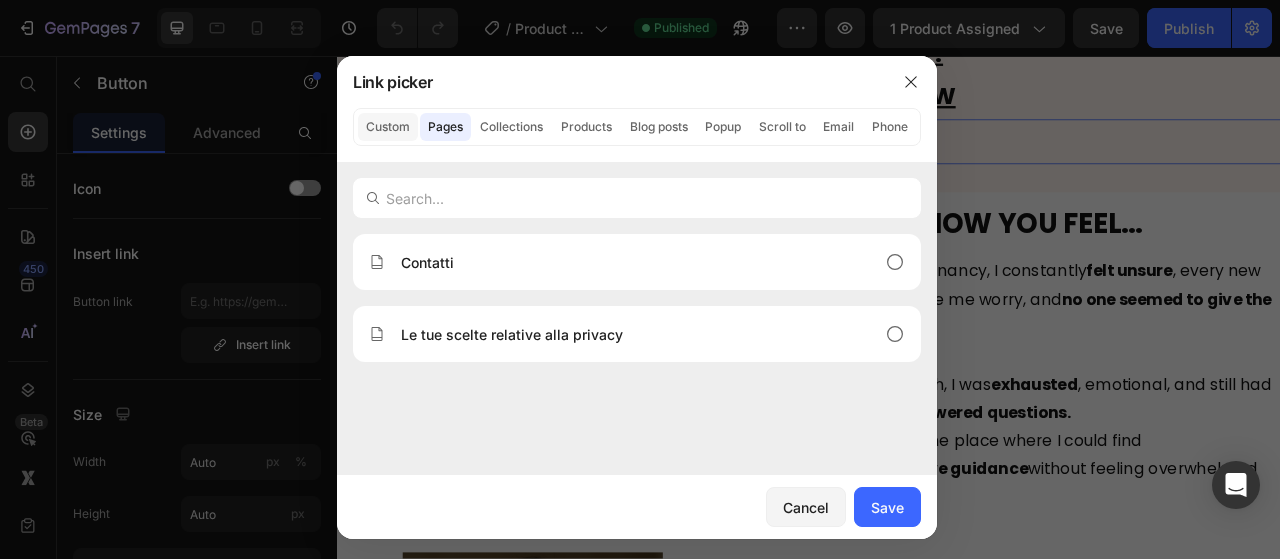 click on "Custom" 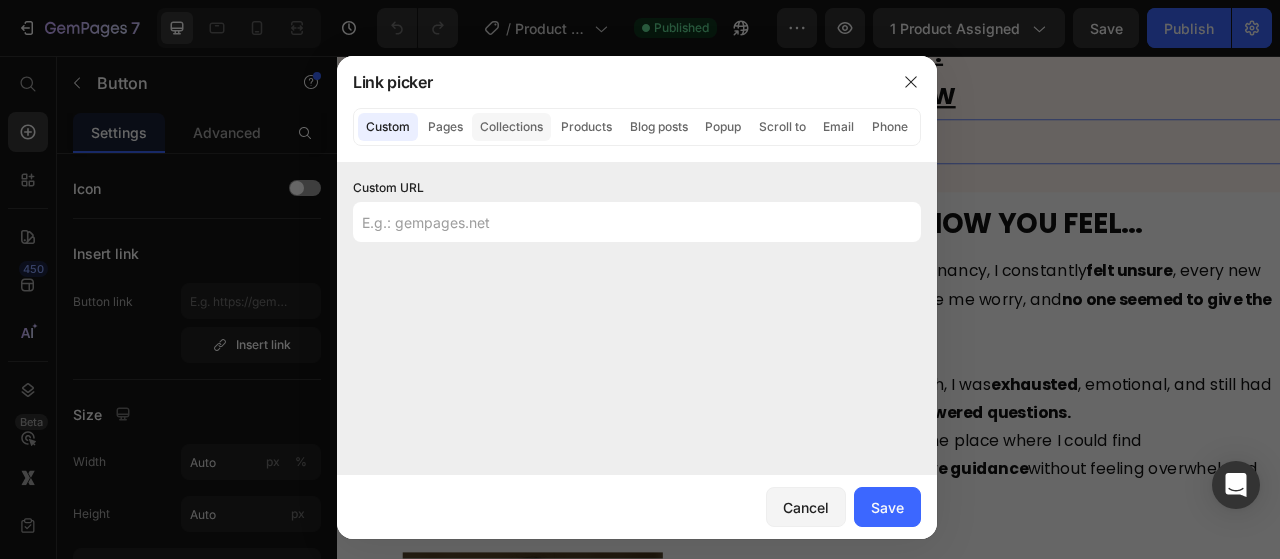click on "Collections" 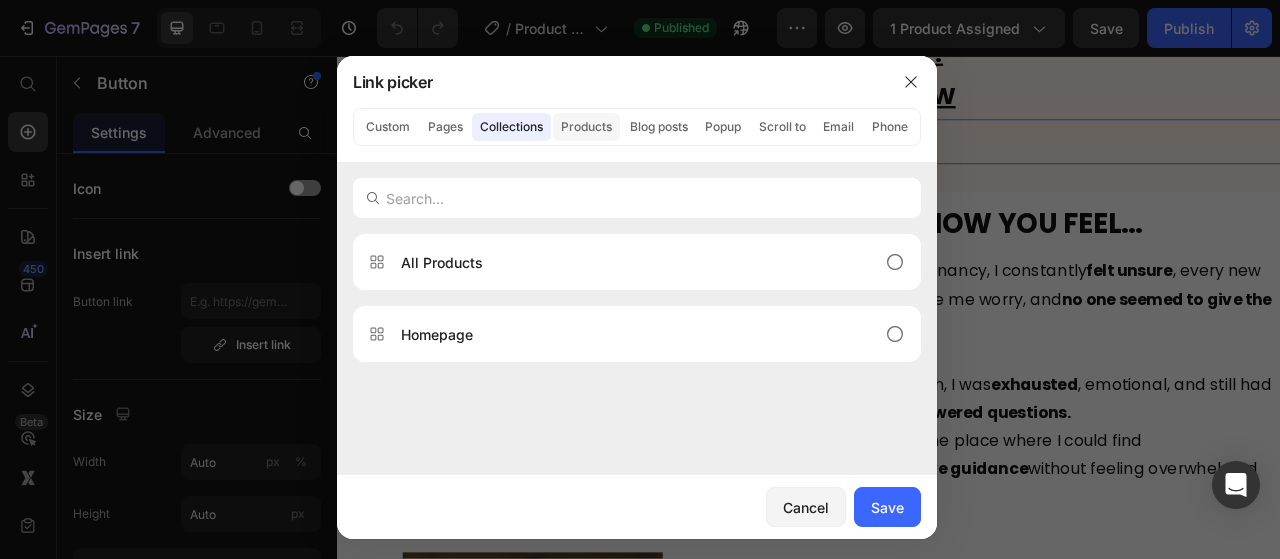 click on "Products" 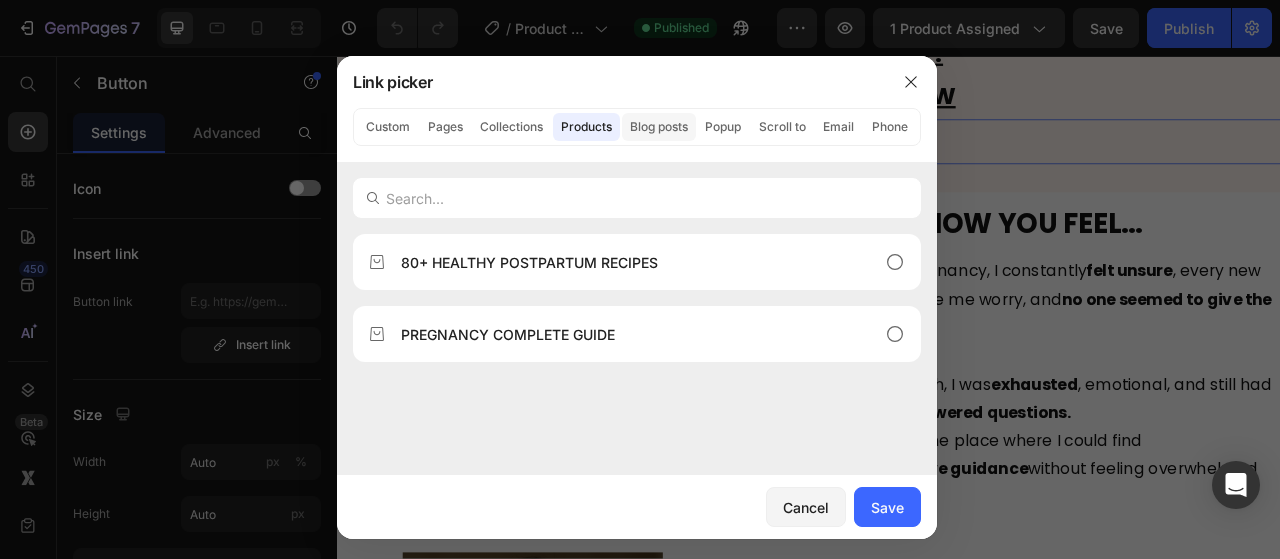 click on "Blog posts" 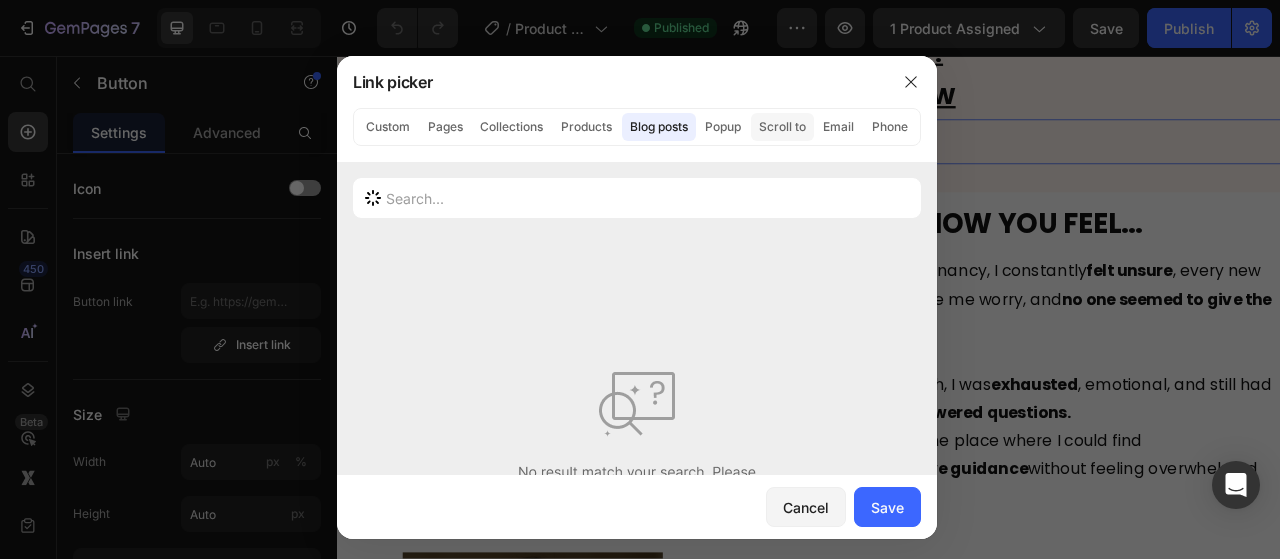 click on "Scroll to" 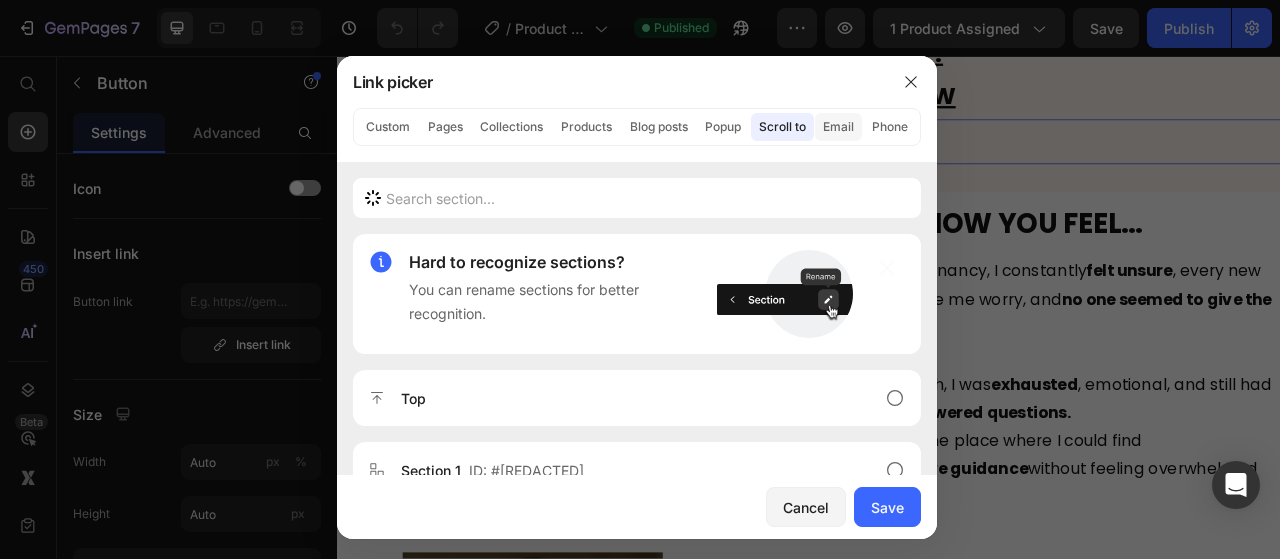 click on "Email" 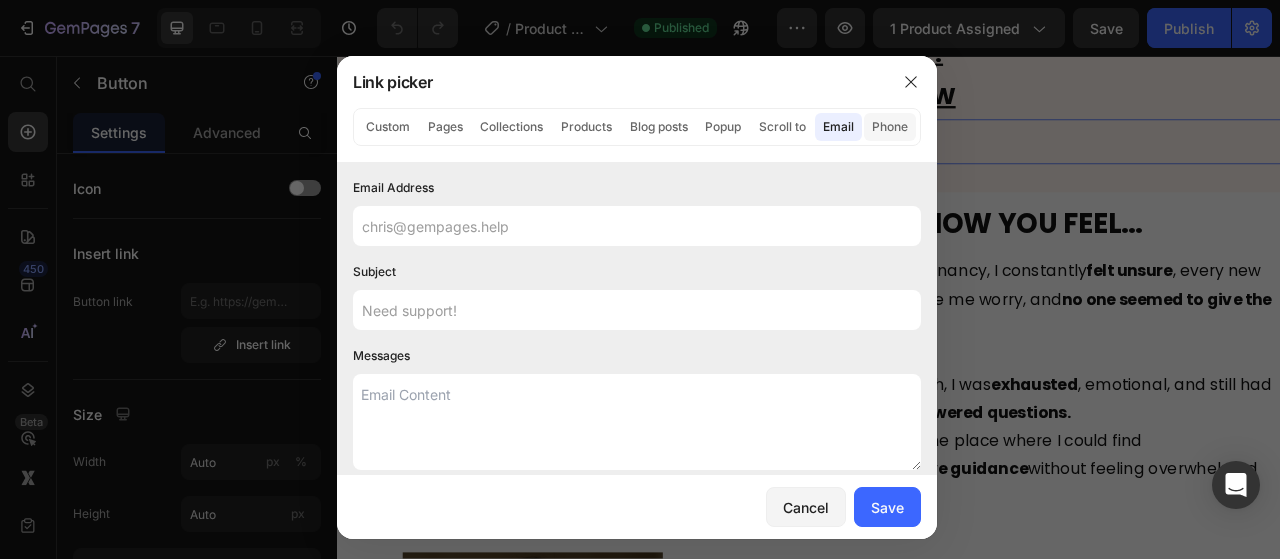 click on "Phone" 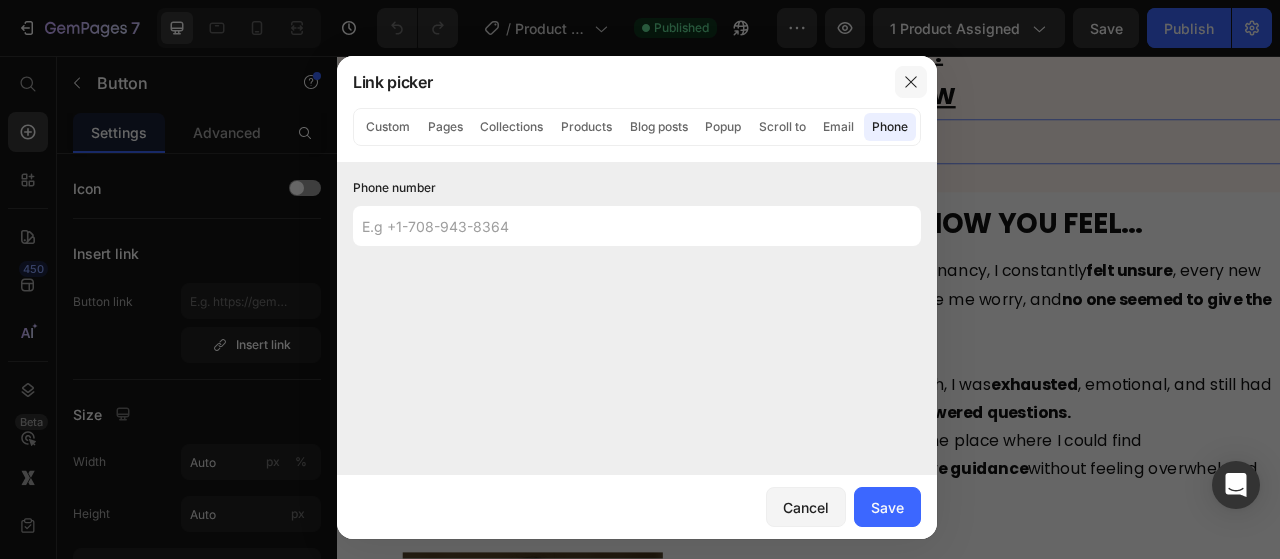 click 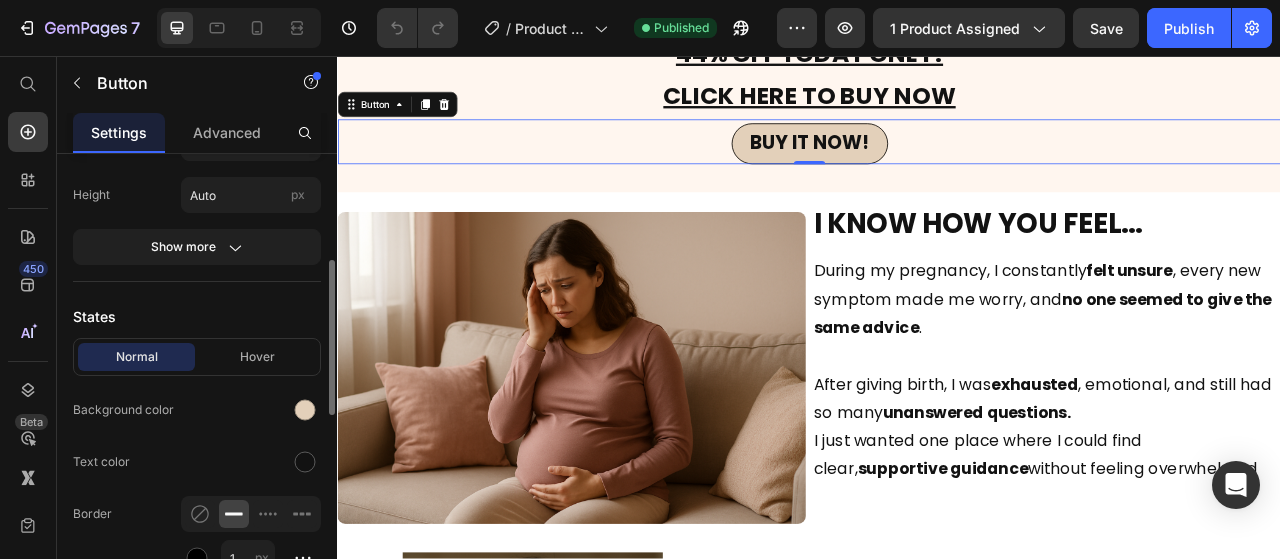 scroll, scrollTop: 0, scrollLeft: 0, axis: both 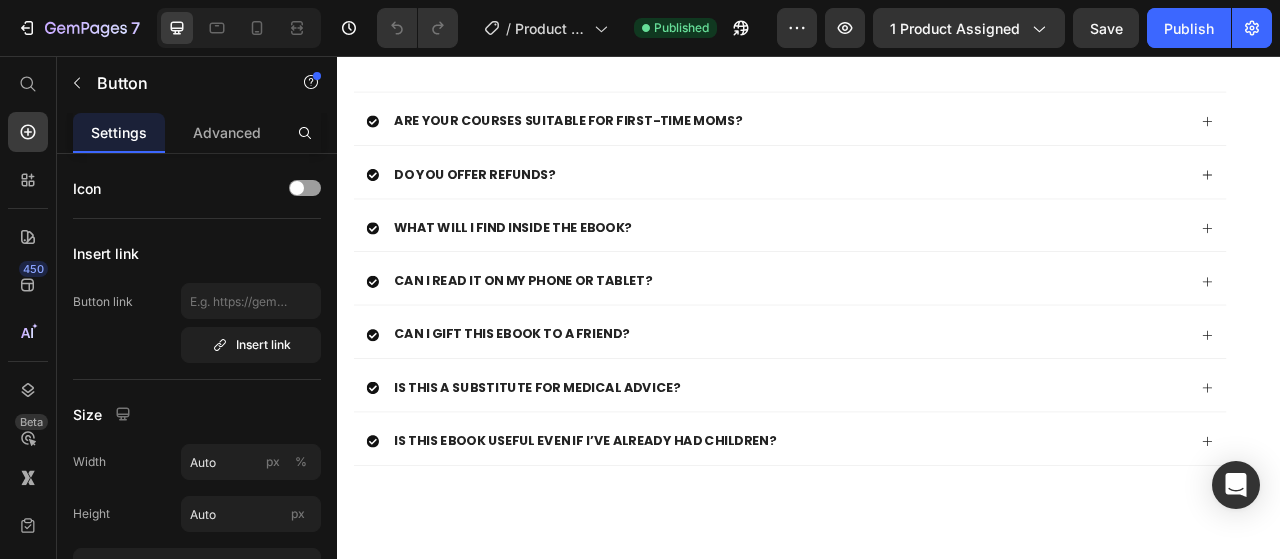 click on "BUY IT NOW" at bounding box center [937, -314] 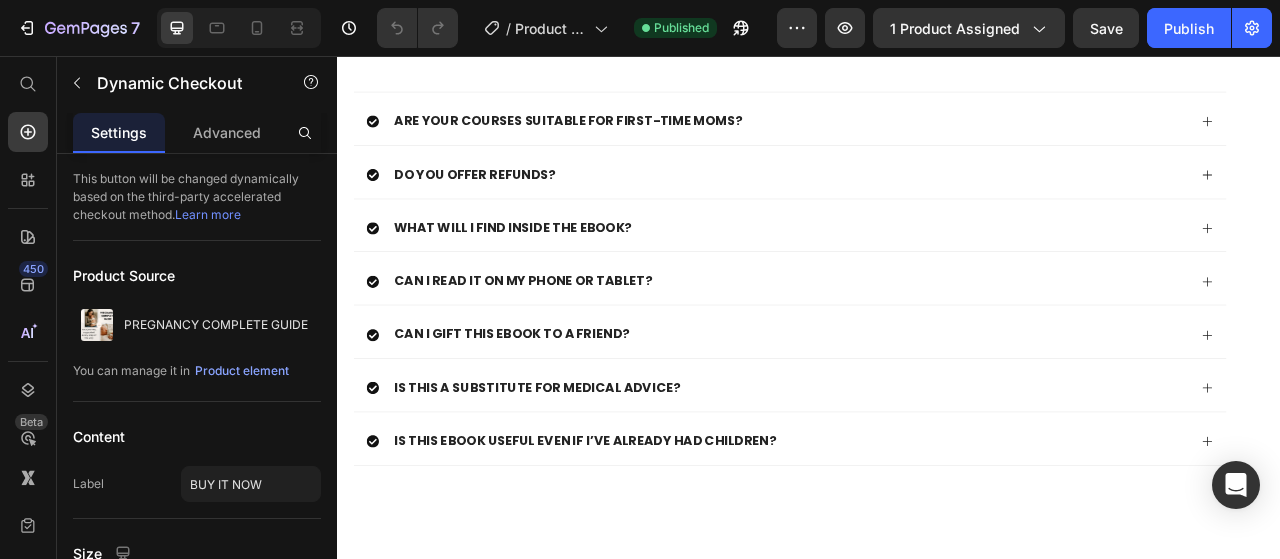 click on "BUY IT NOW" at bounding box center [937, -314] 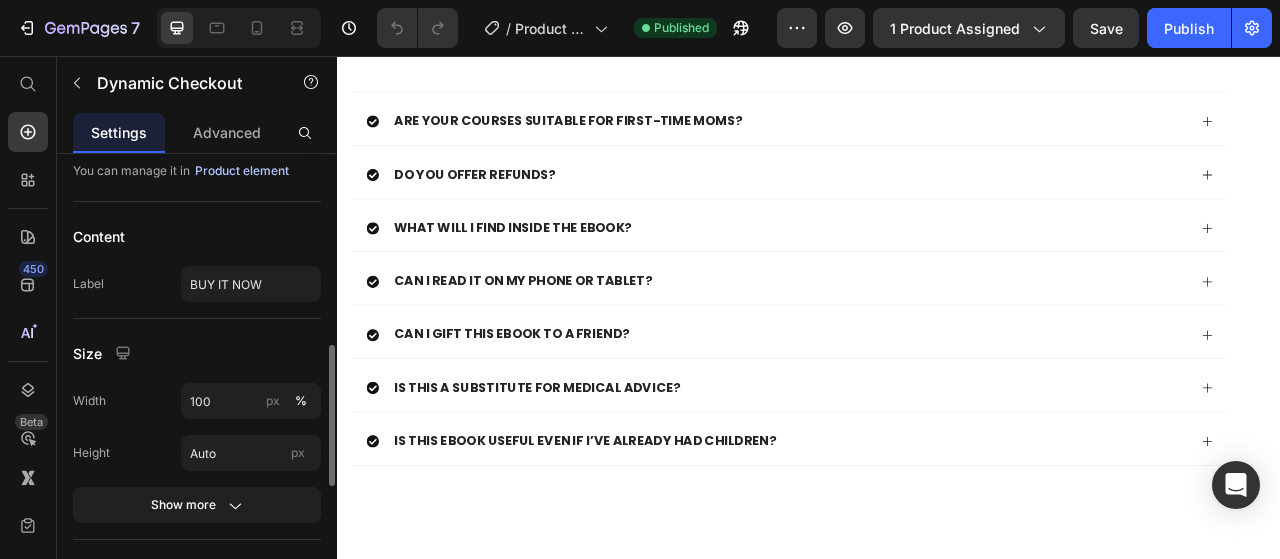 scroll, scrollTop: 300, scrollLeft: 0, axis: vertical 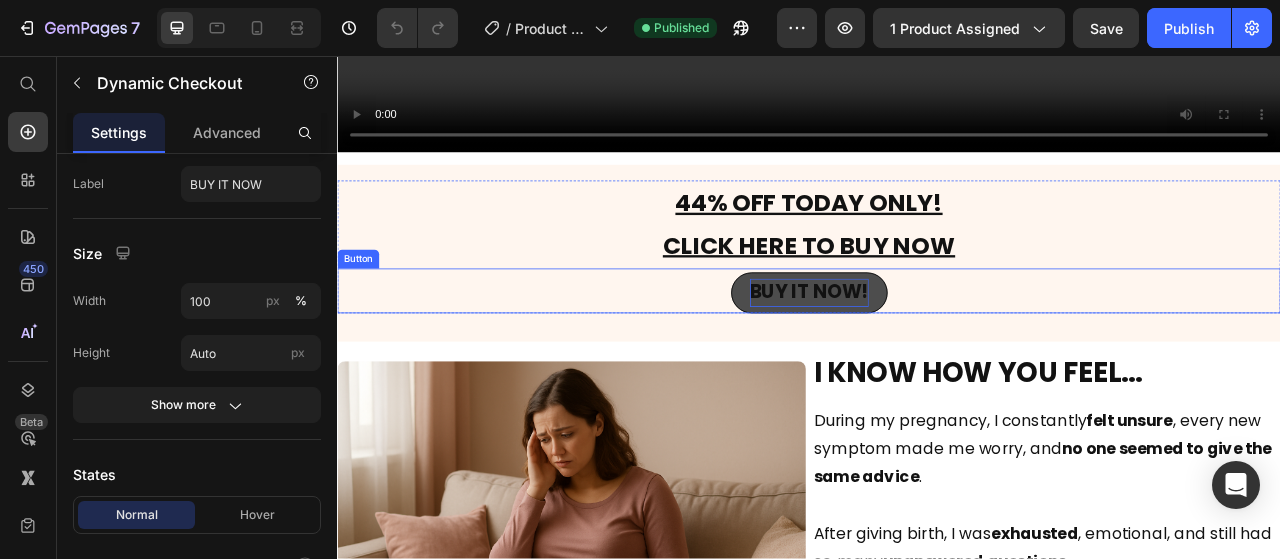 click on "BUY IT NOW!" at bounding box center (937, 356) 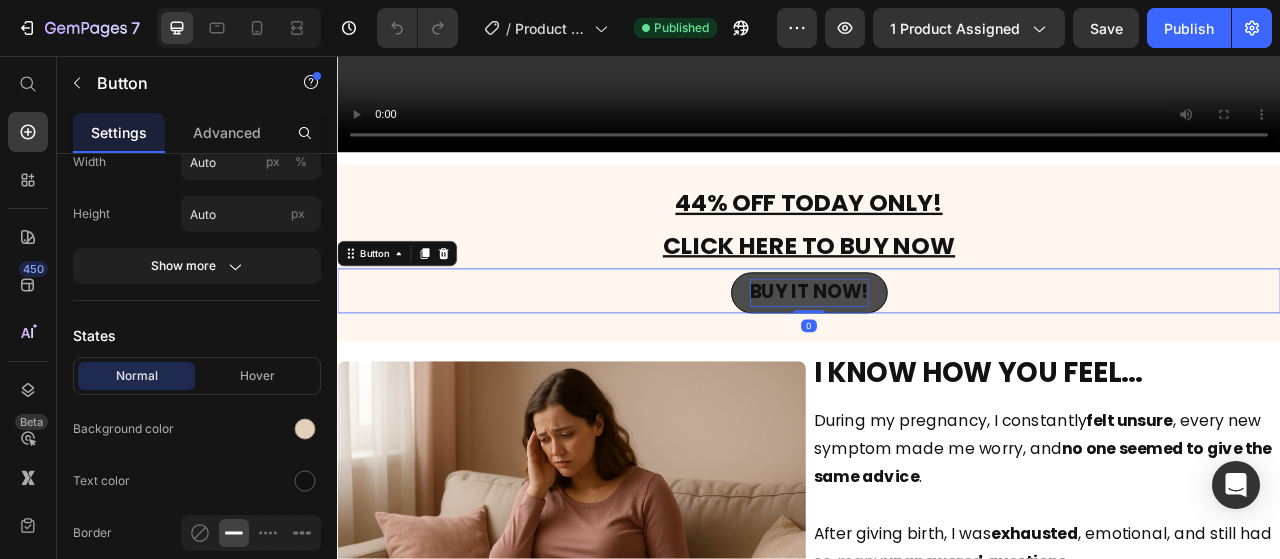 scroll, scrollTop: 0, scrollLeft: 0, axis: both 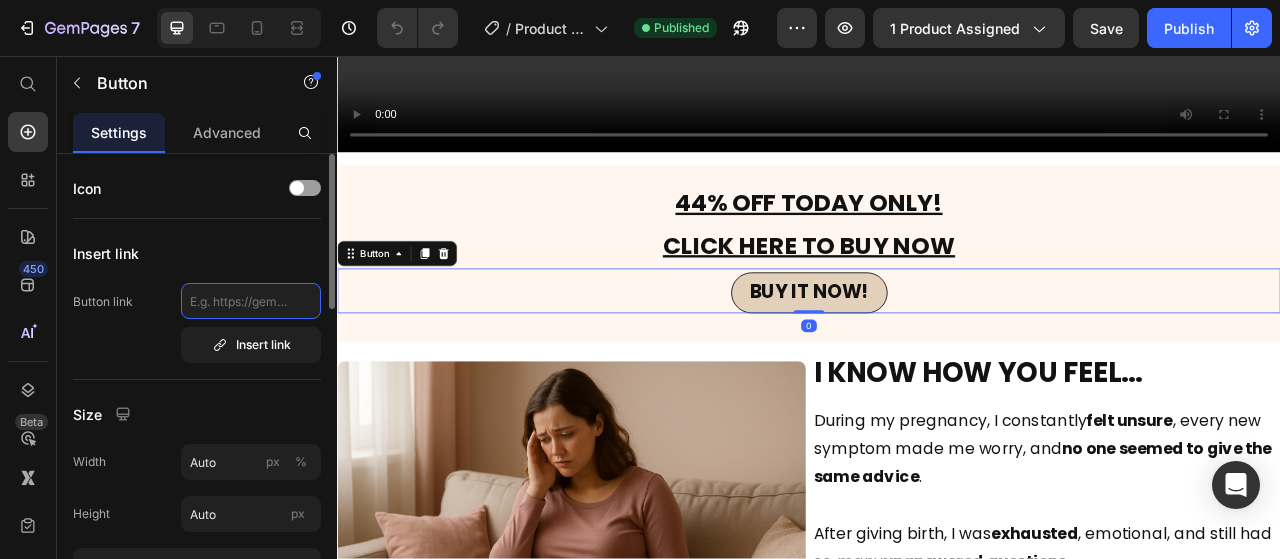 click 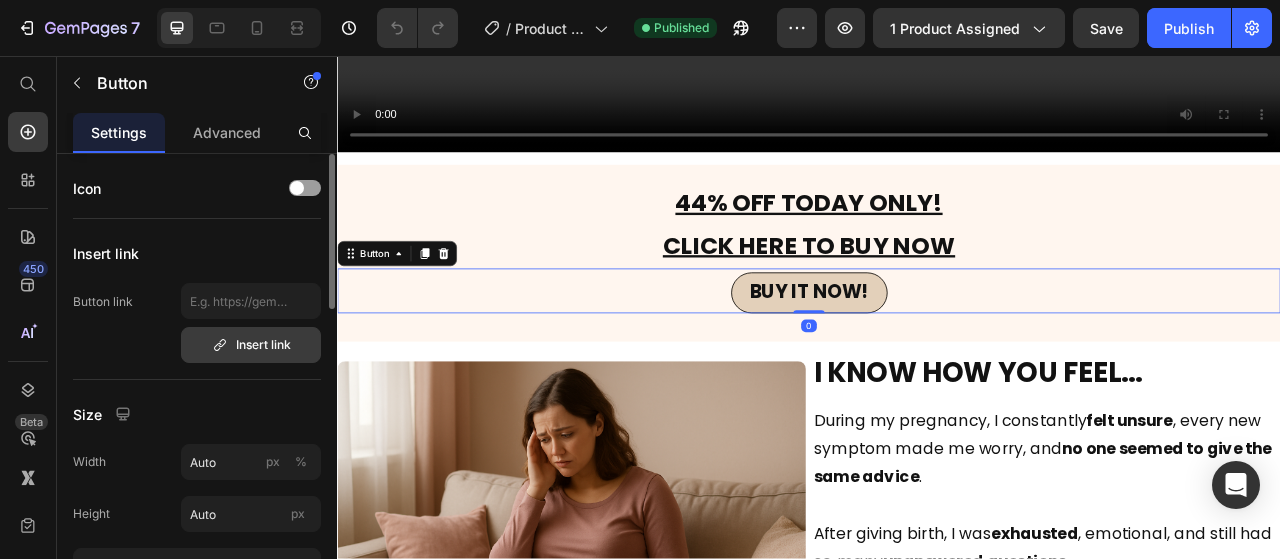 click on "Insert link" at bounding box center [251, 345] 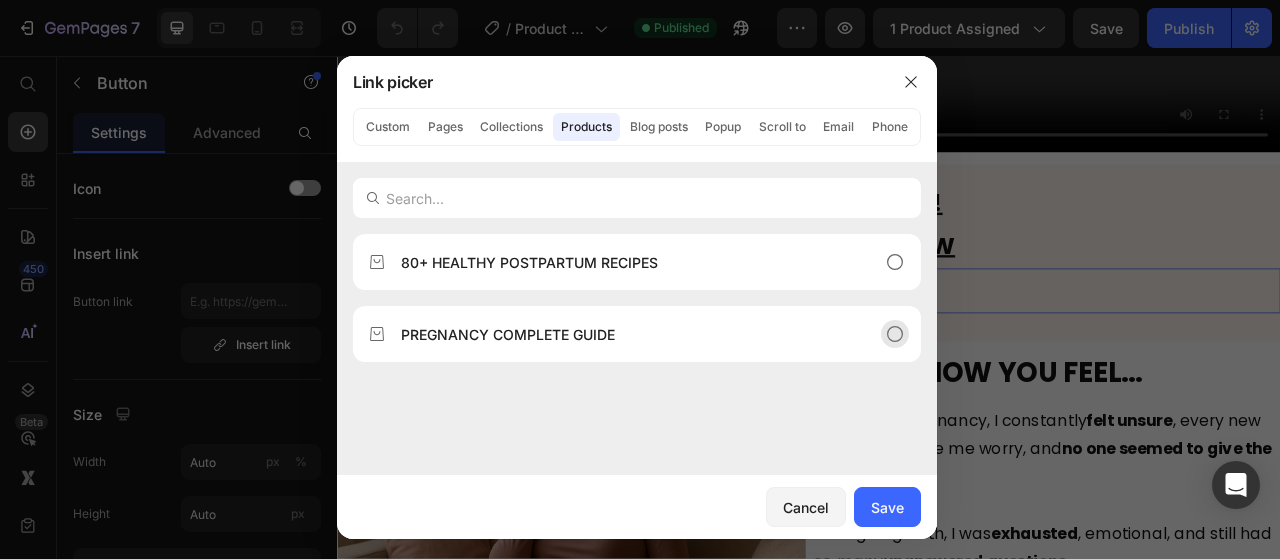 click on "PREGNANCY COMPLETE GUIDE" at bounding box center (508, 334) 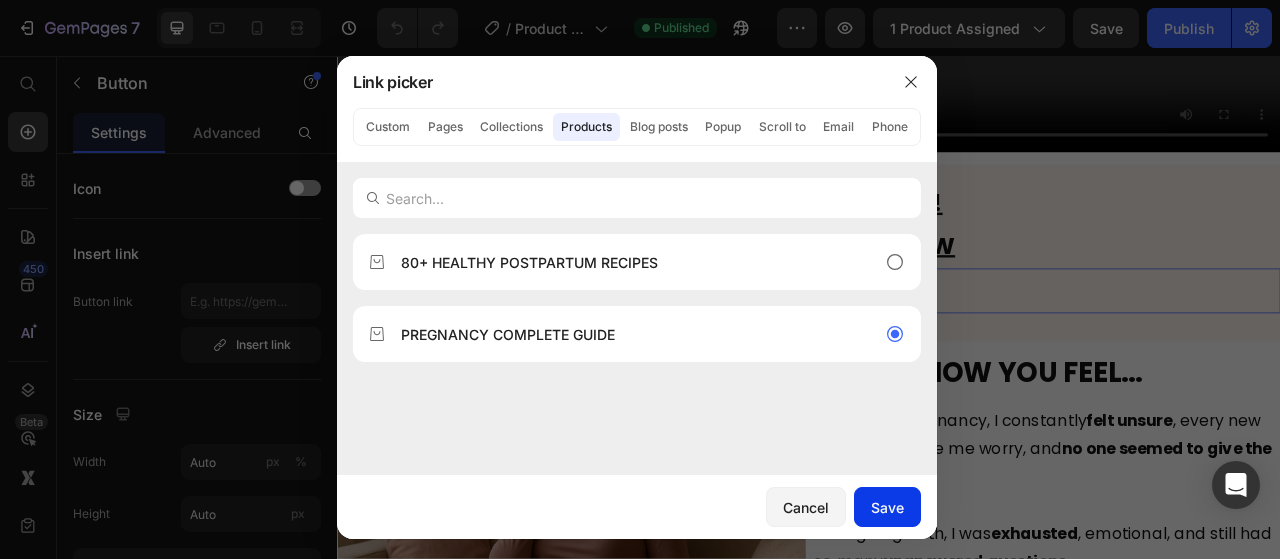 click on "Save" at bounding box center [887, 507] 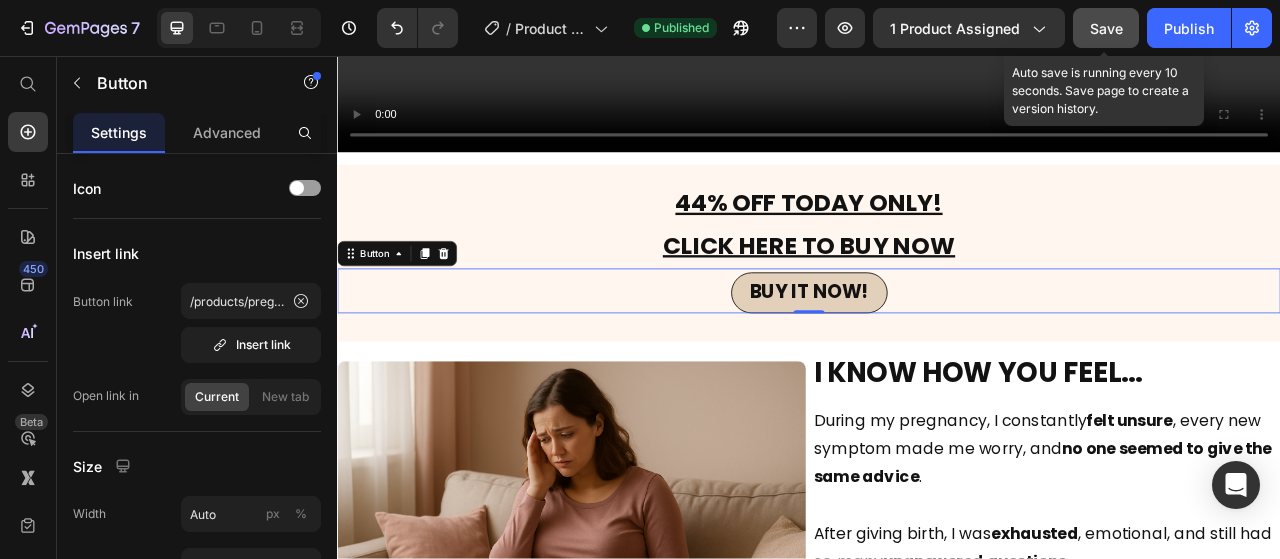 click on "Save" at bounding box center (1106, 28) 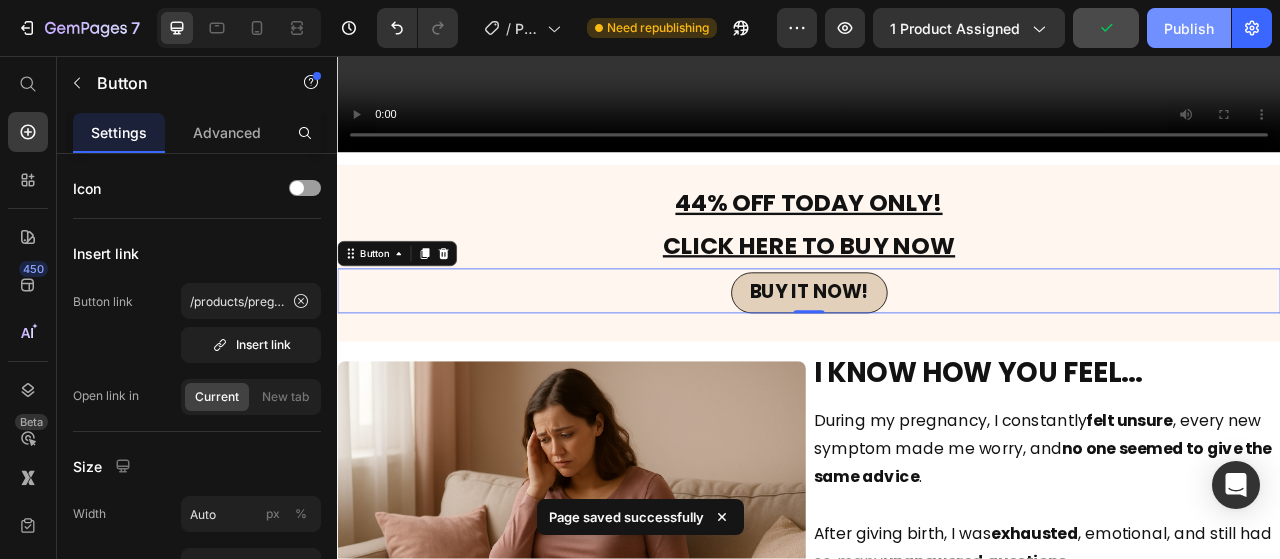 click on "Publish" at bounding box center (1189, 28) 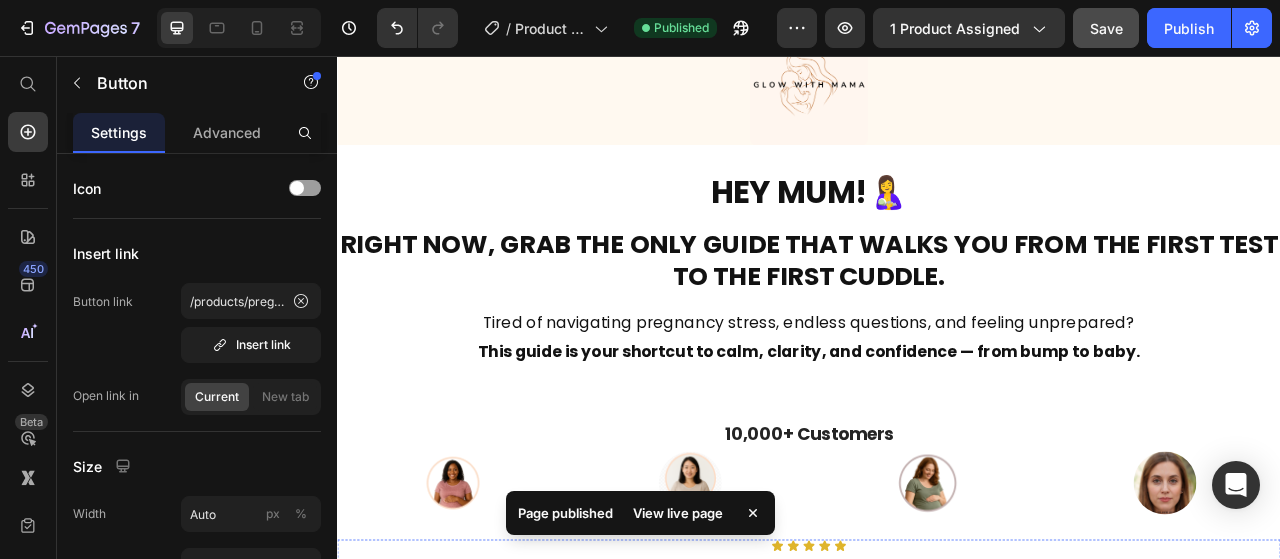 scroll, scrollTop: 0, scrollLeft: 0, axis: both 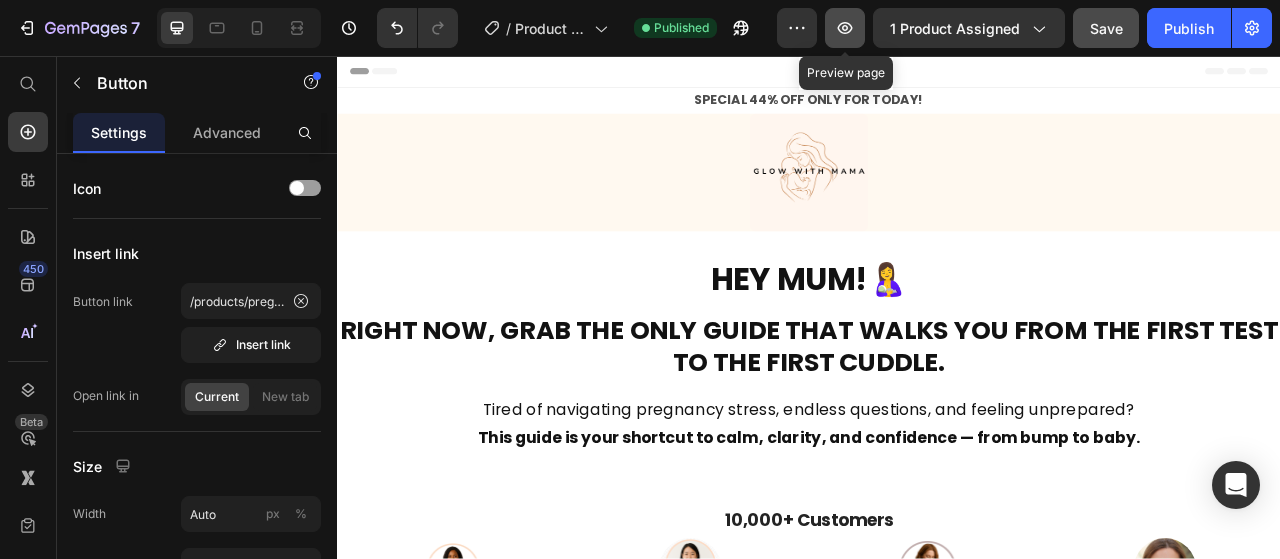 click 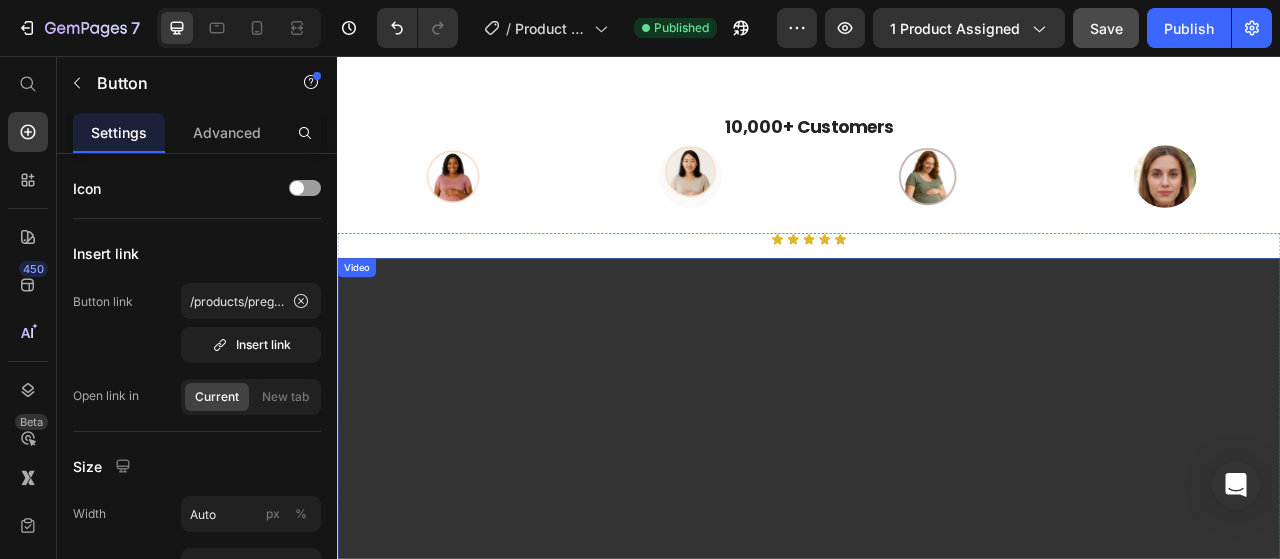 scroll, scrollTop: 900, scrollLeft: 0, axis: vertical 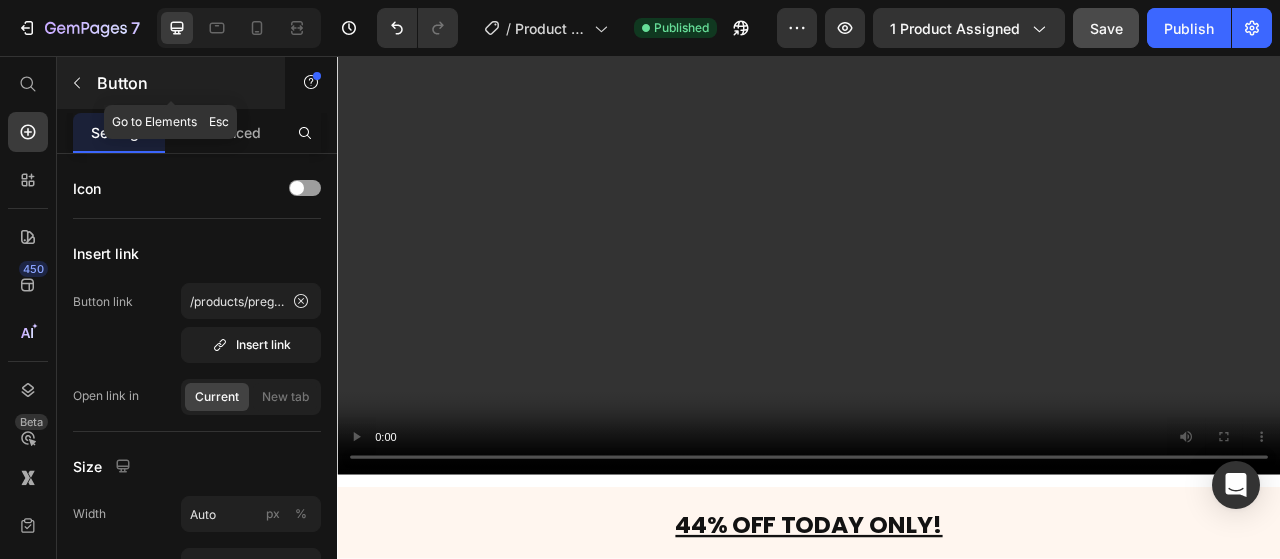 click 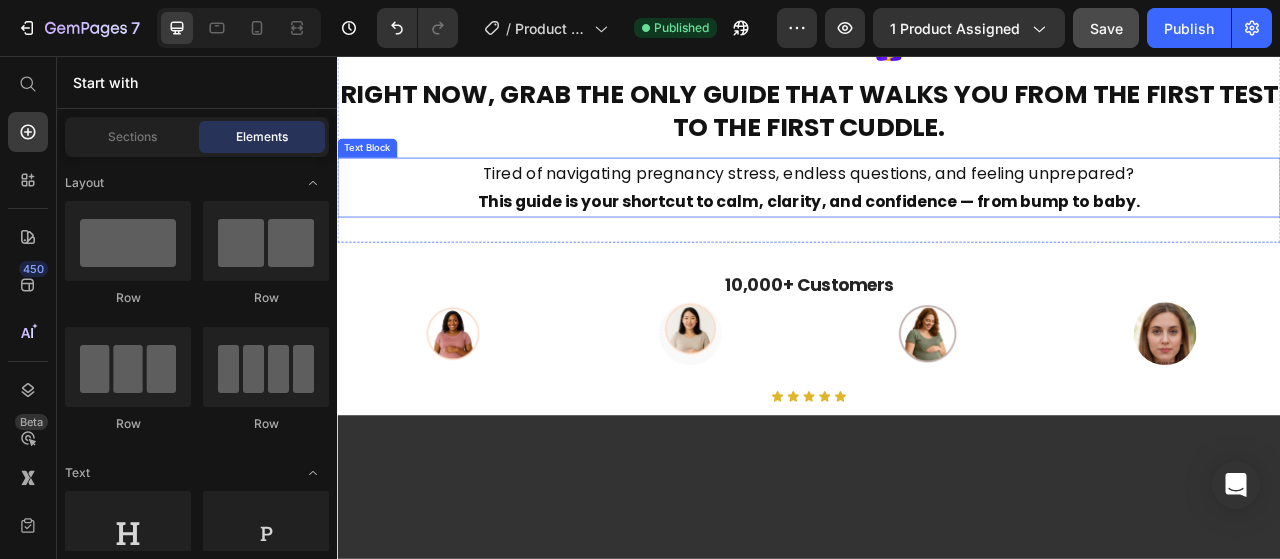 scroll, scrollTop: 0, scrollLeft: 0, axis: both 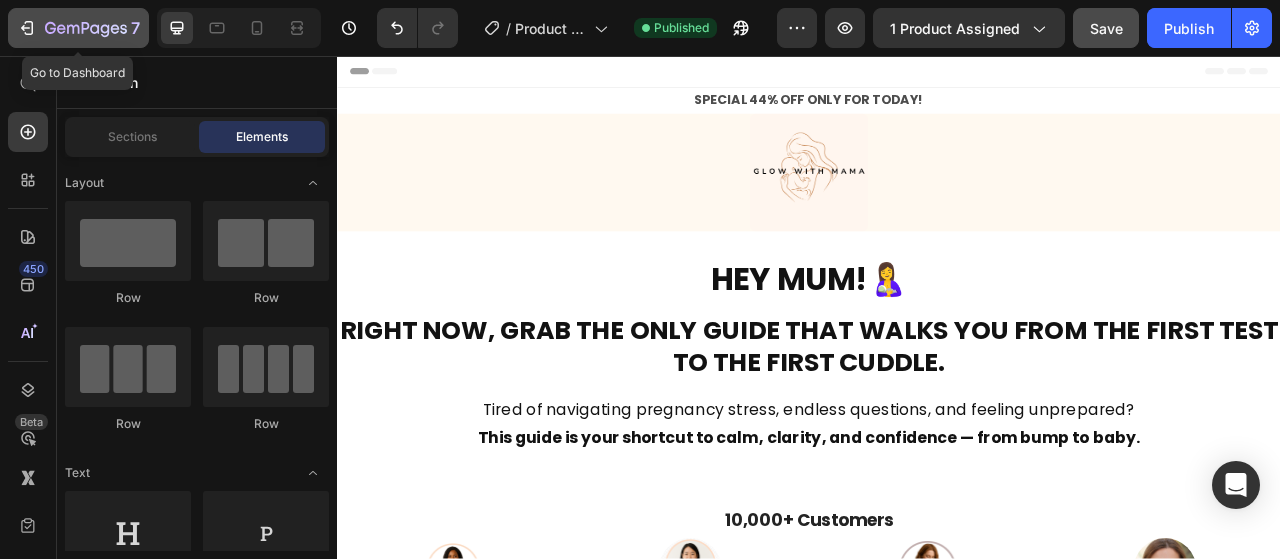 click on "7" 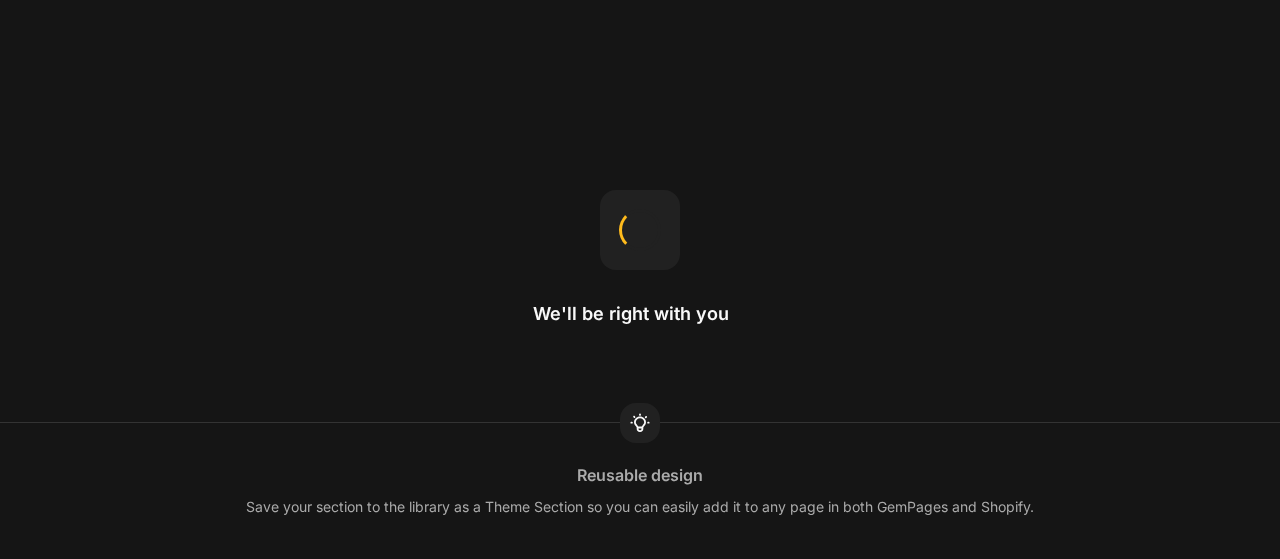 scroll, scrollTop: 0, scrollLeft: 0, axis: both 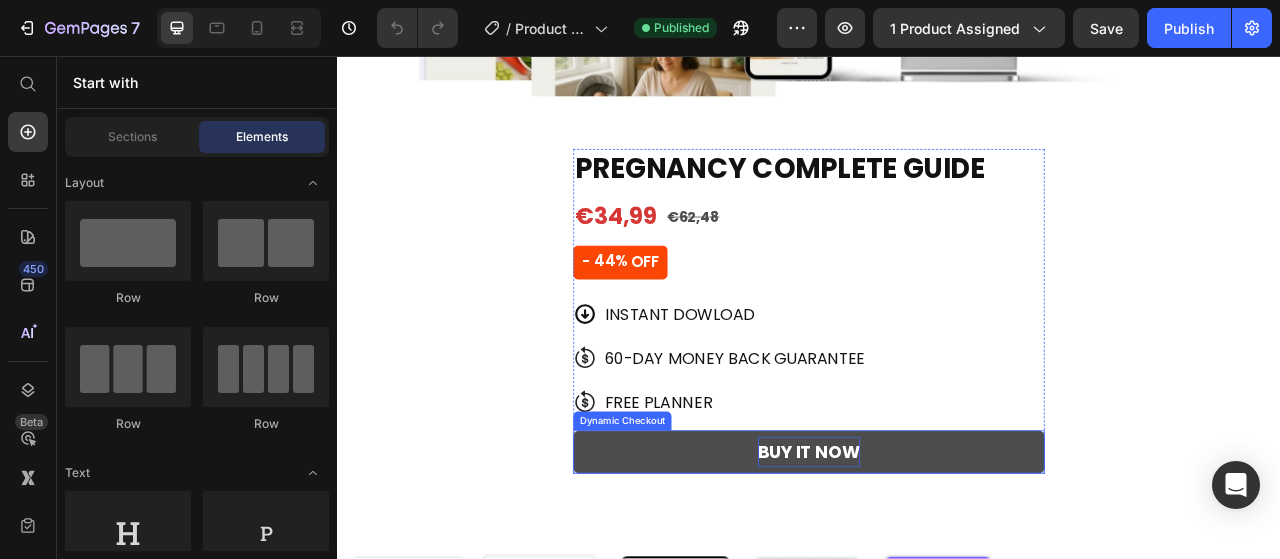 click on "BUY IT NOW" at bounding box center [937, 561] 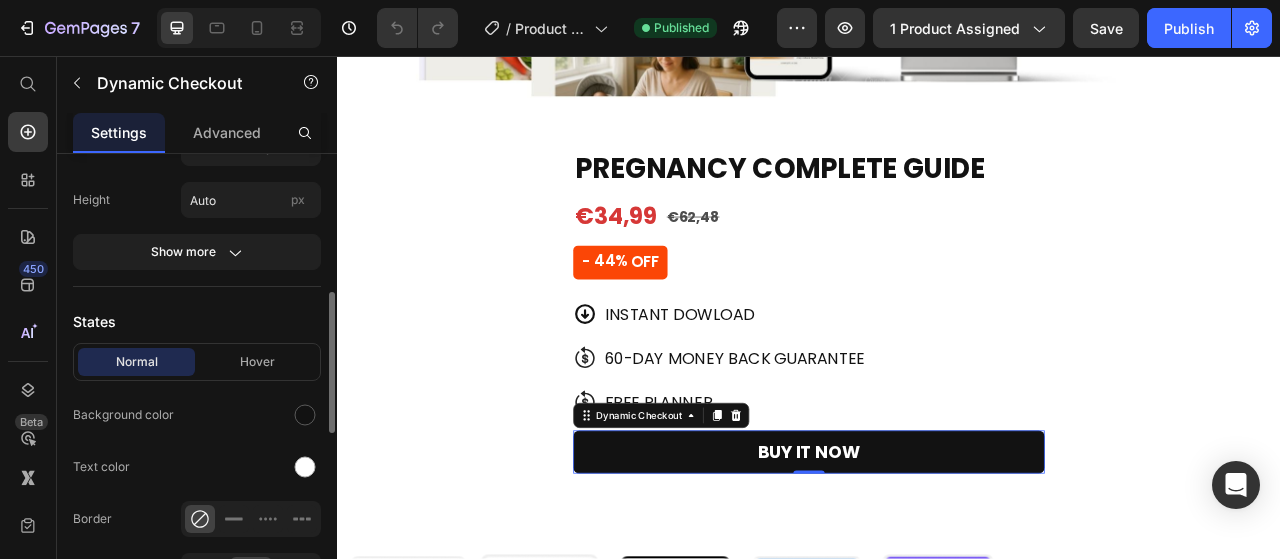 scroll, scrollTop: 0, scrollLeft: 0, axis: both 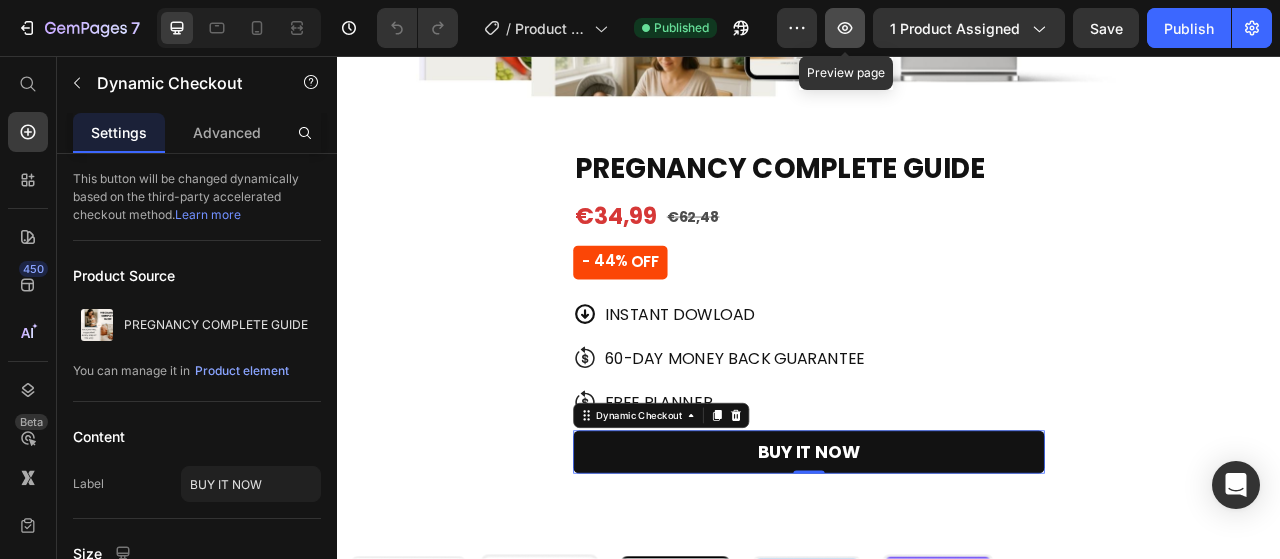 click 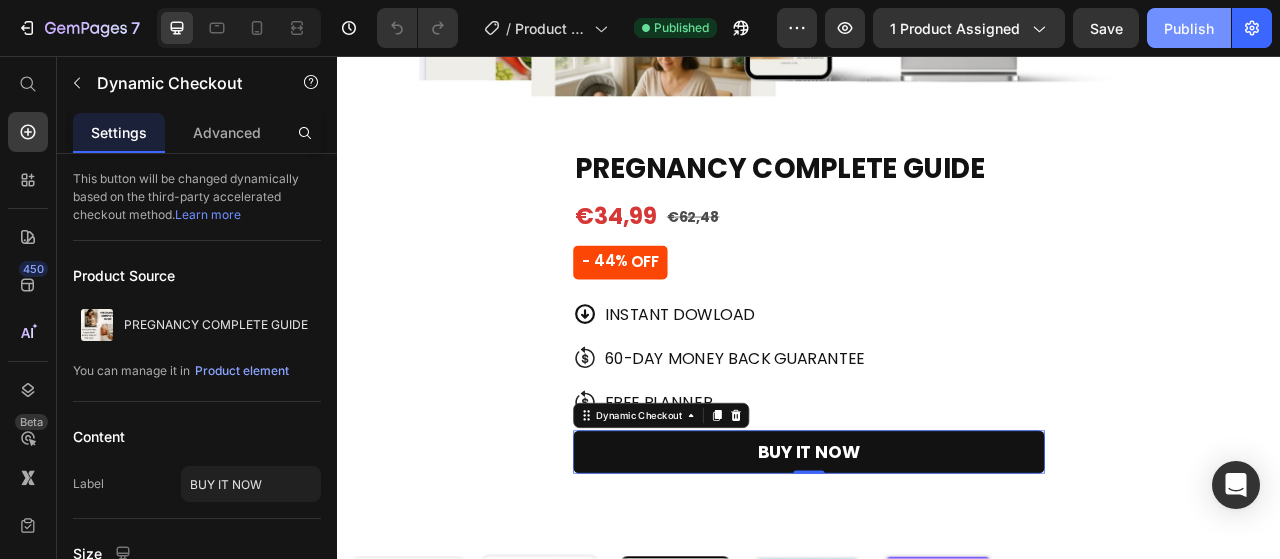 click on "Publish" at bounding box center (1189, 28) 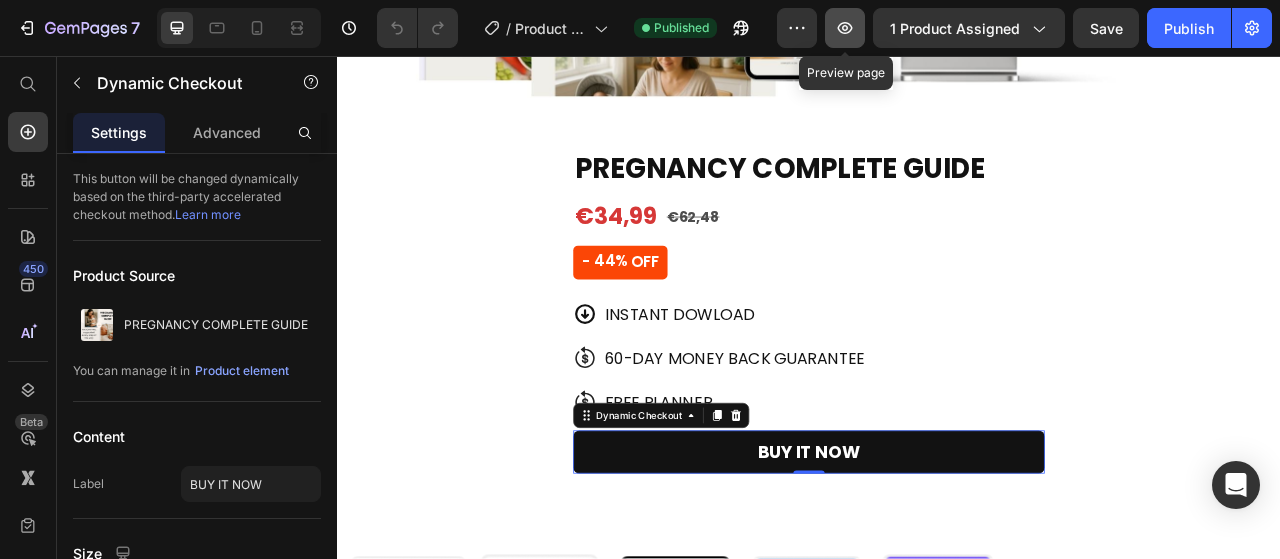 click 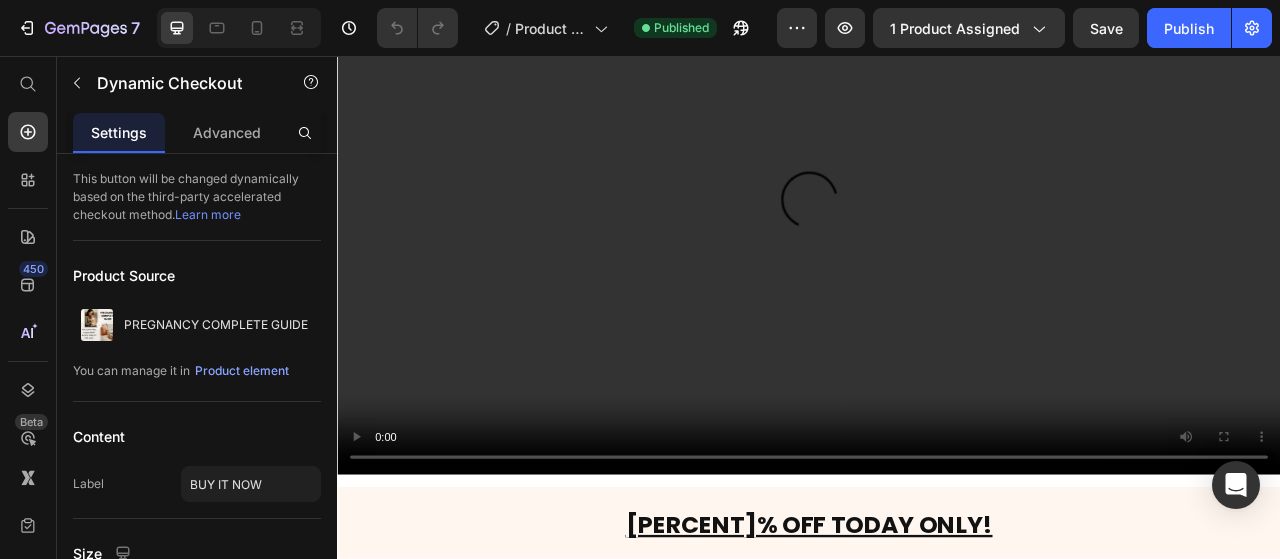 scroll, scrollTop: 1100, scrollLeft: 0, axis: vertical 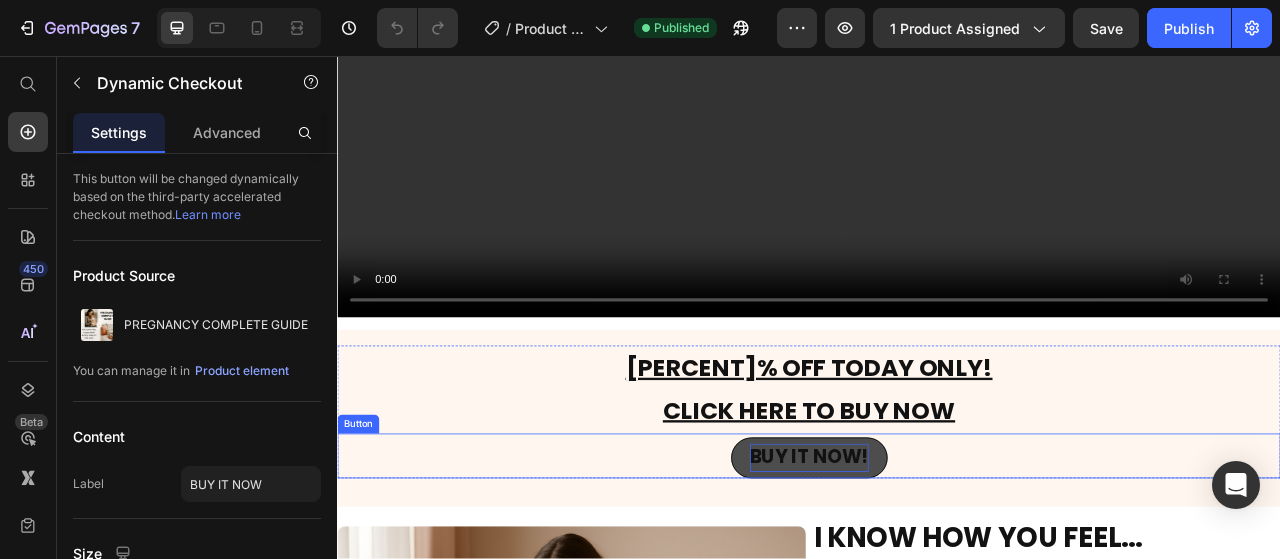 click on "BUY IT NOW!" at bounding box center (937, 566) 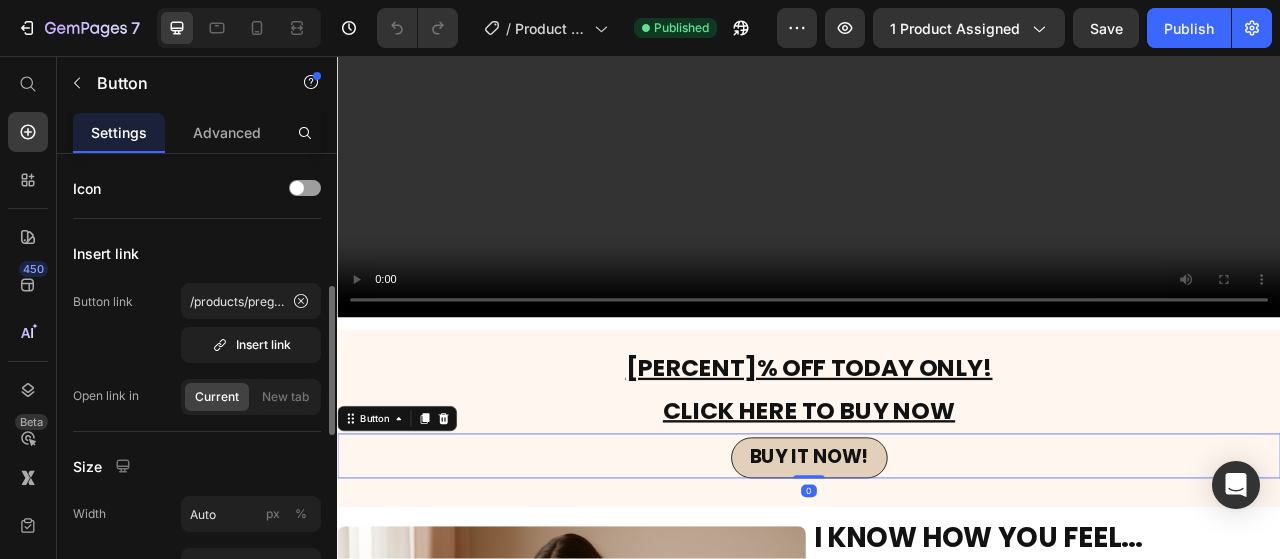 scroll, scrollTop: 100, scrollLeft: 0, axis: vertical 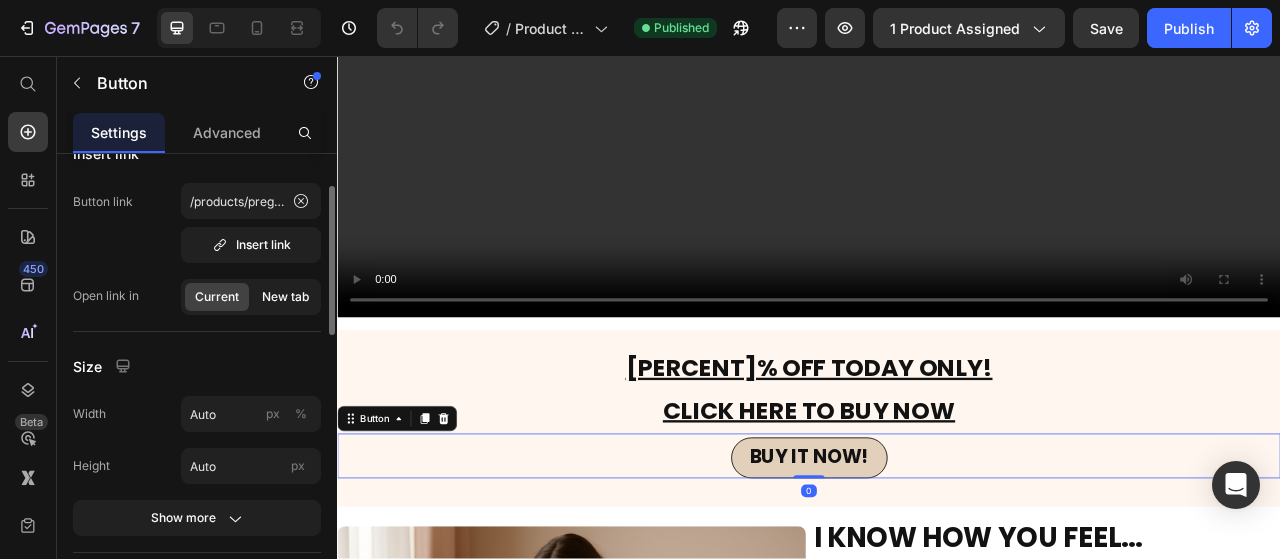 click on "New tab" 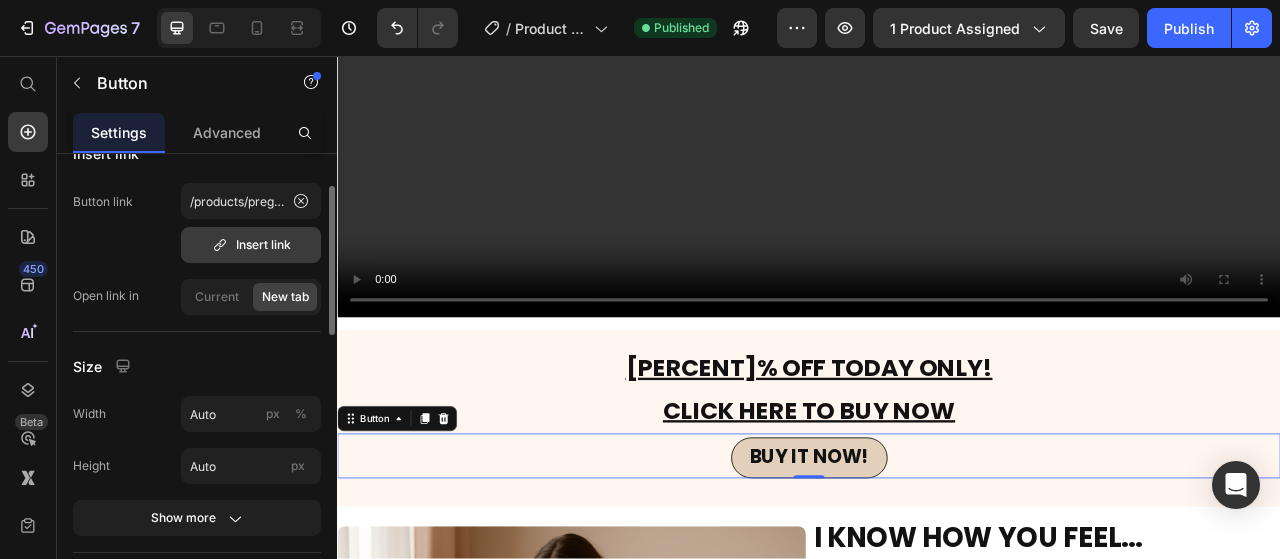 click on "Insert link" at bounding box center [251, 245] 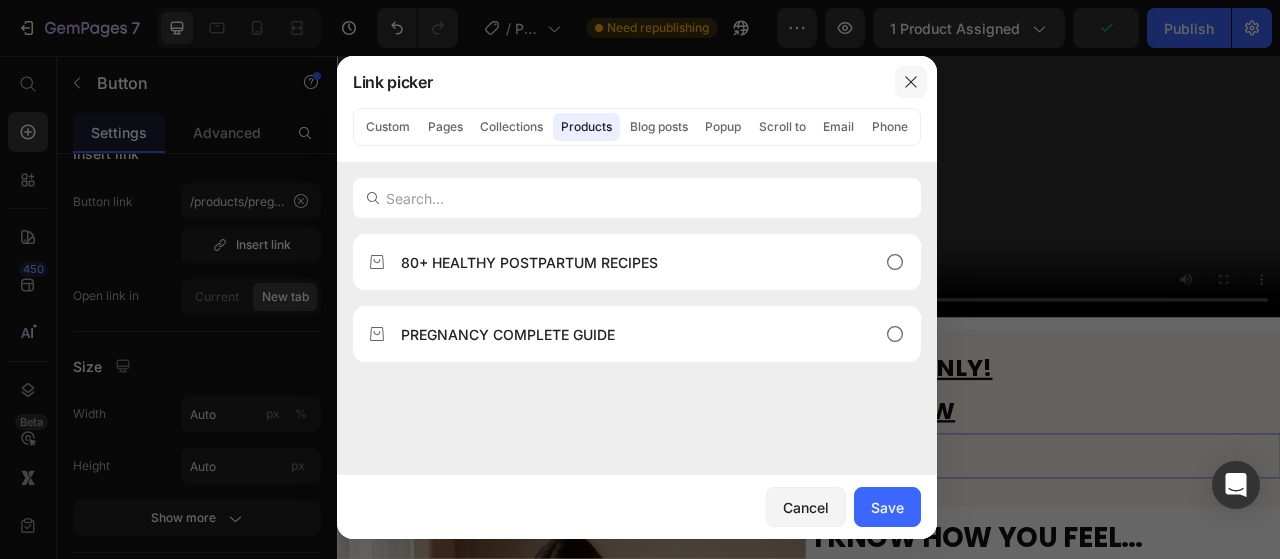click 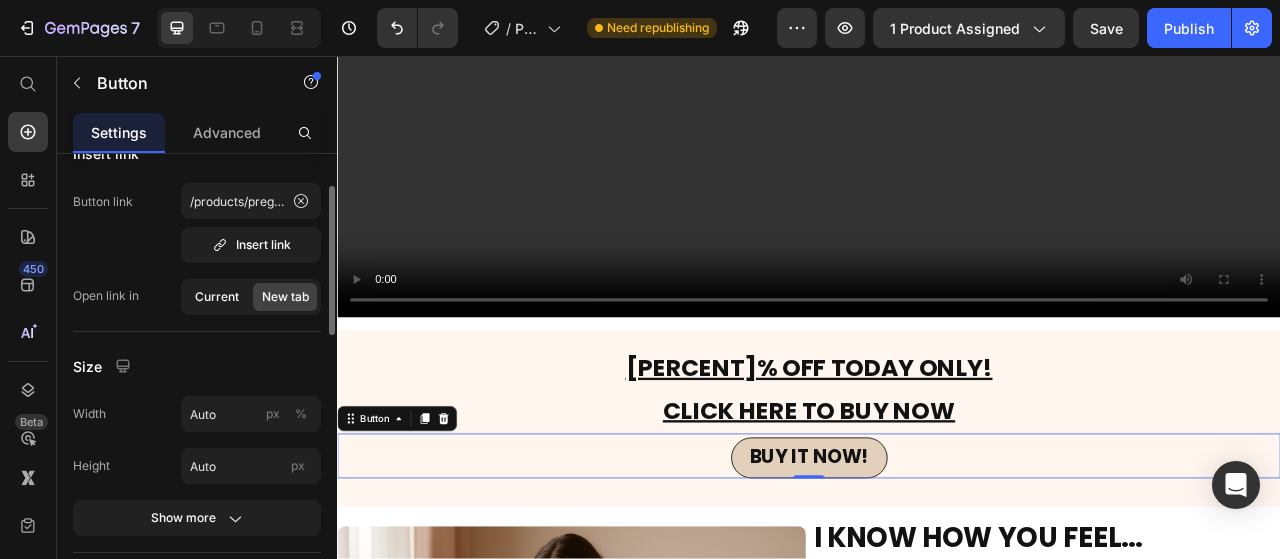 click on "Current" 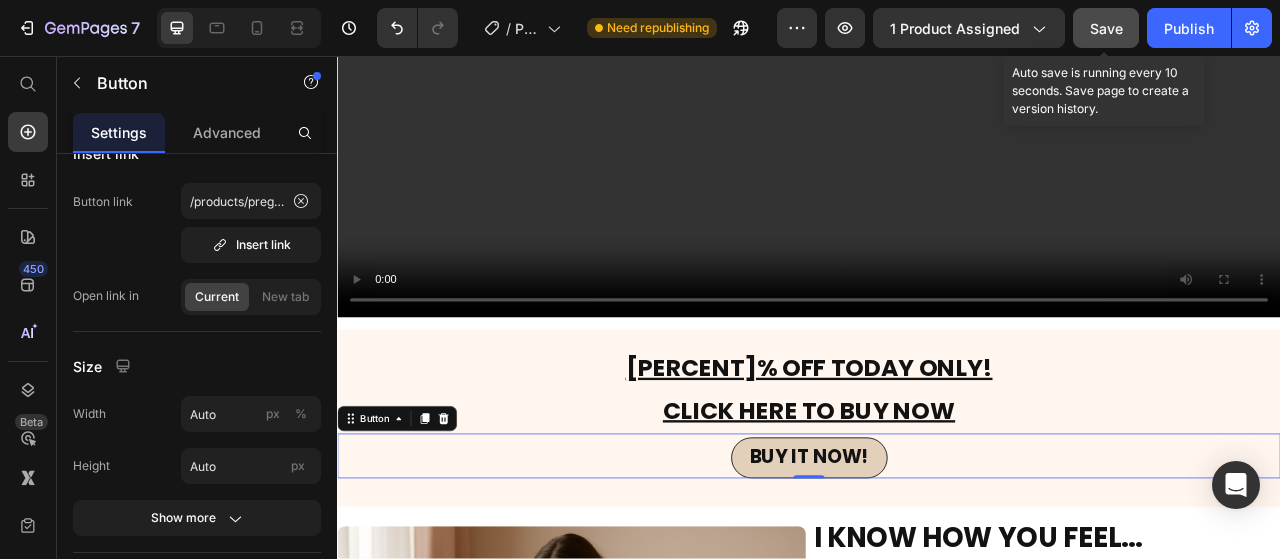 click on "Save" at bounding box center (1106, 28) 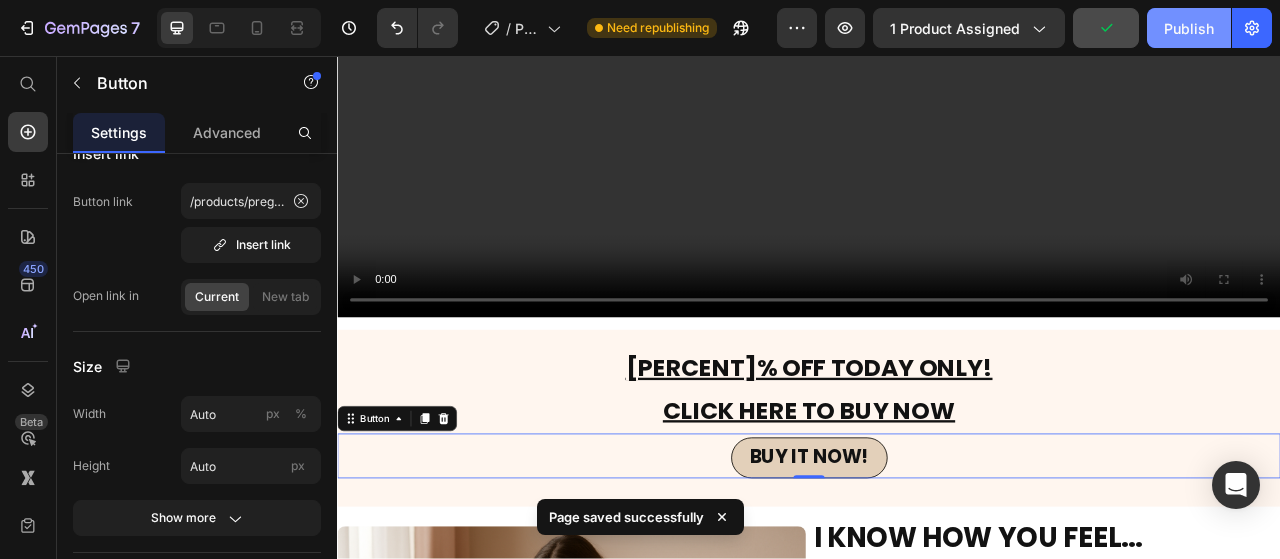 click on "Publish" at bounding box center (1189, 28) 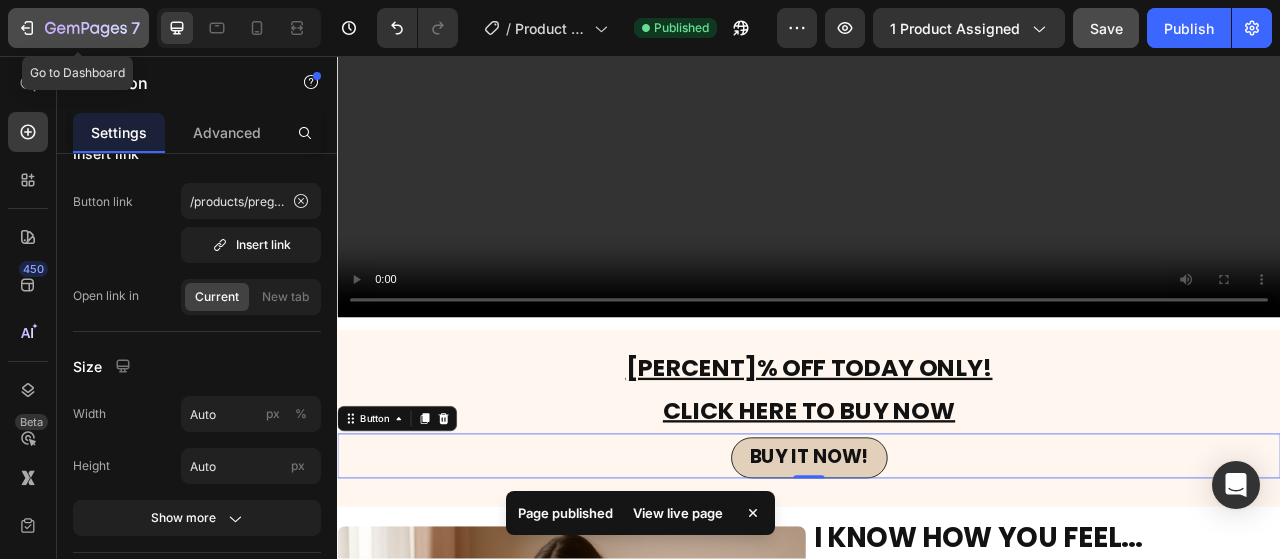click 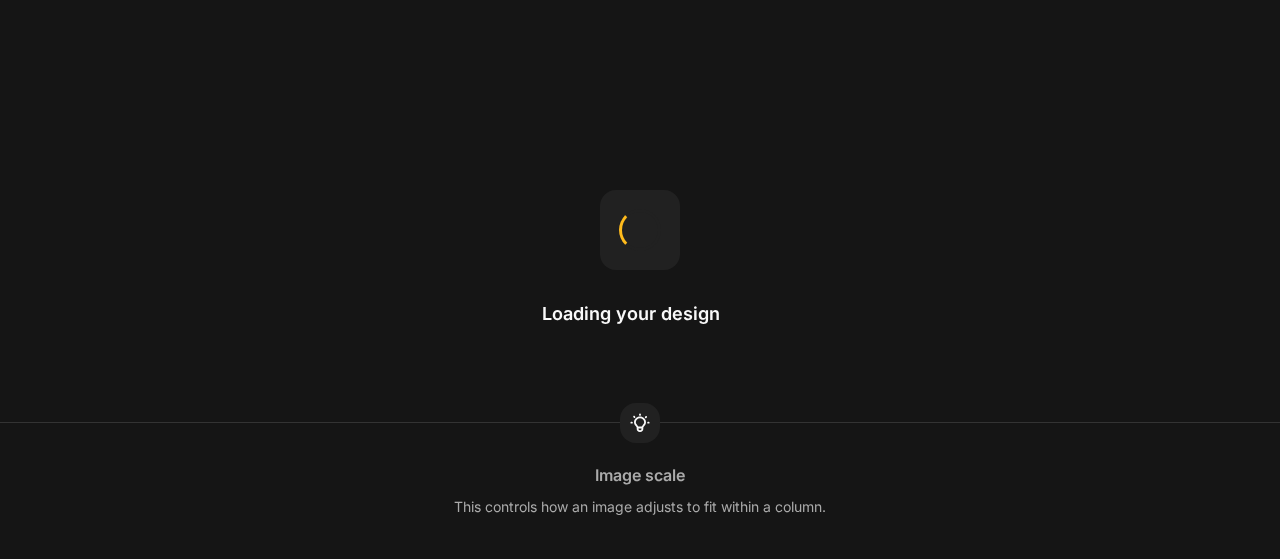 scroll, scrollTop: 0, scrollLeft: 0, axis: both 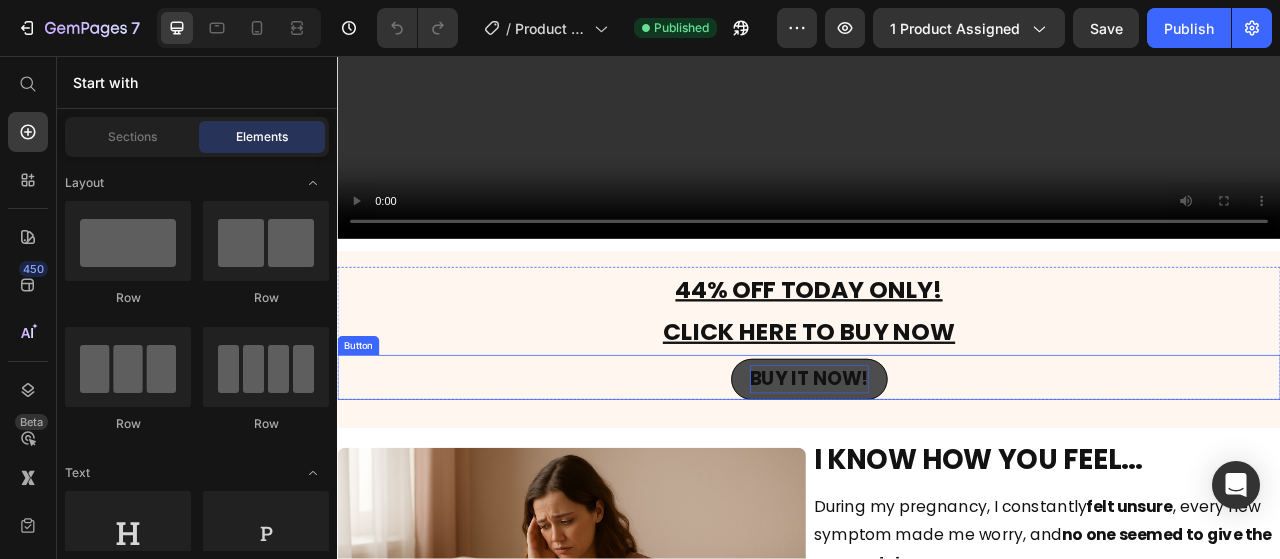 click on "BUY IT NOW!" at bounding box center (937, 466) 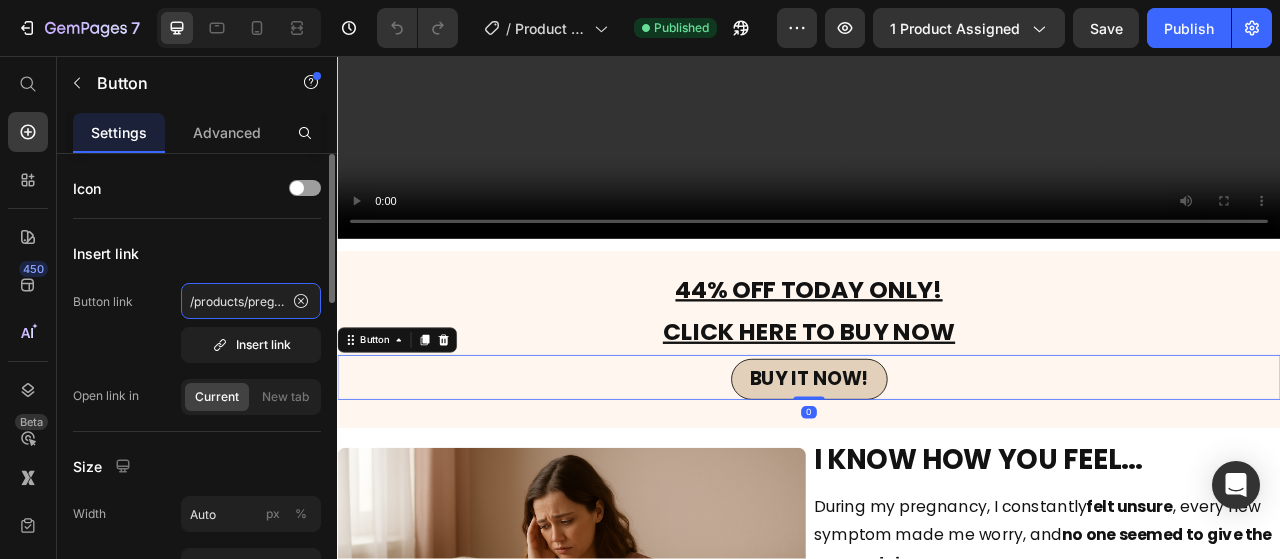 click on "/products/pregnancy-complete-guide" 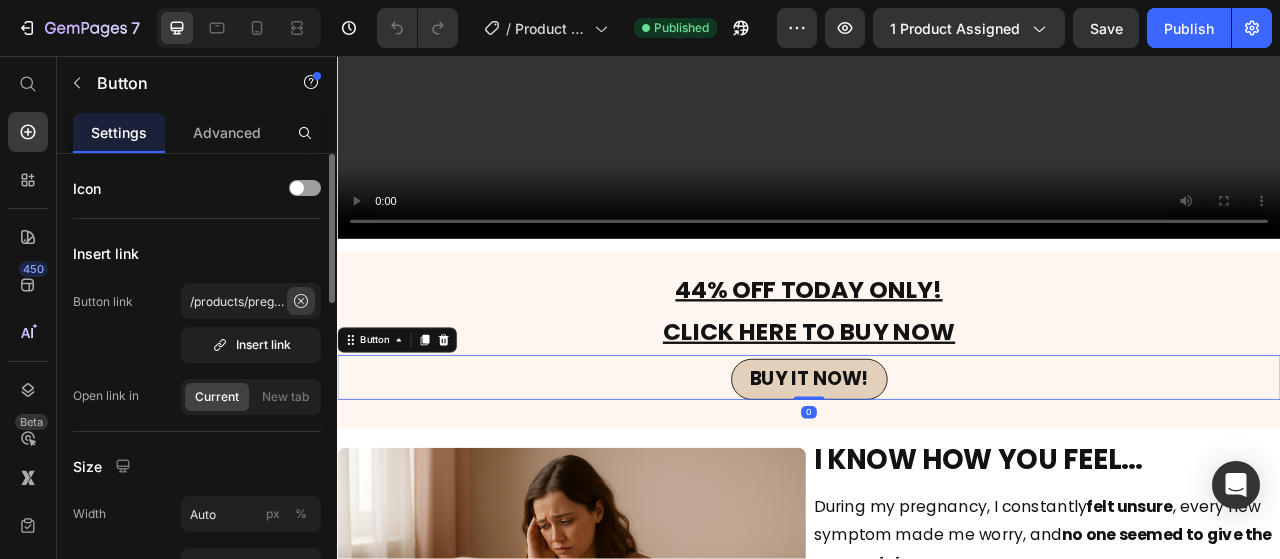 click 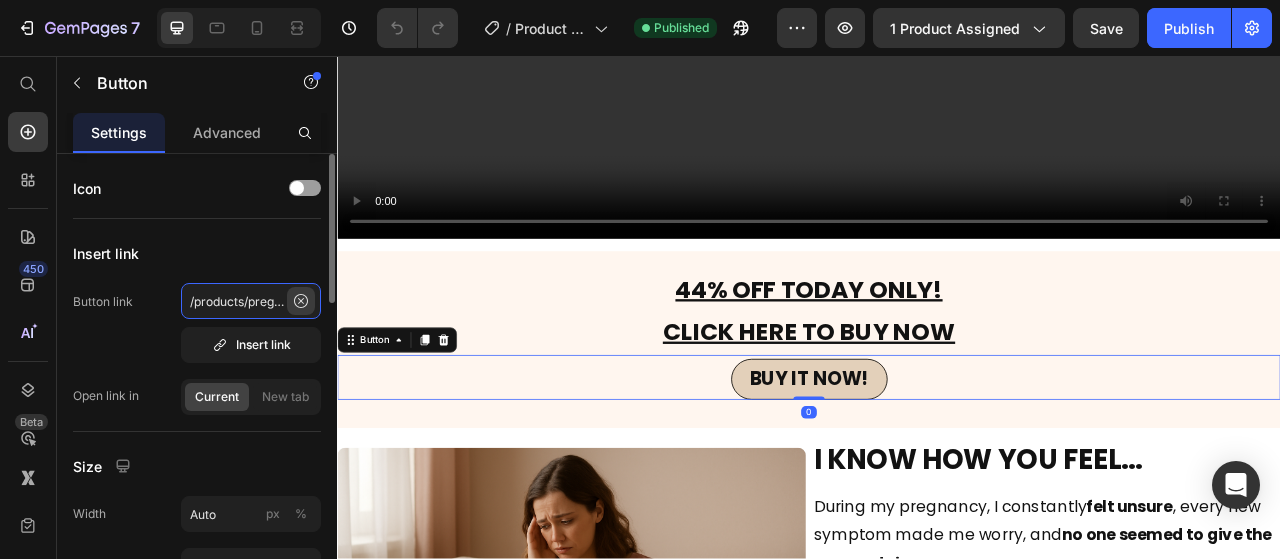 type 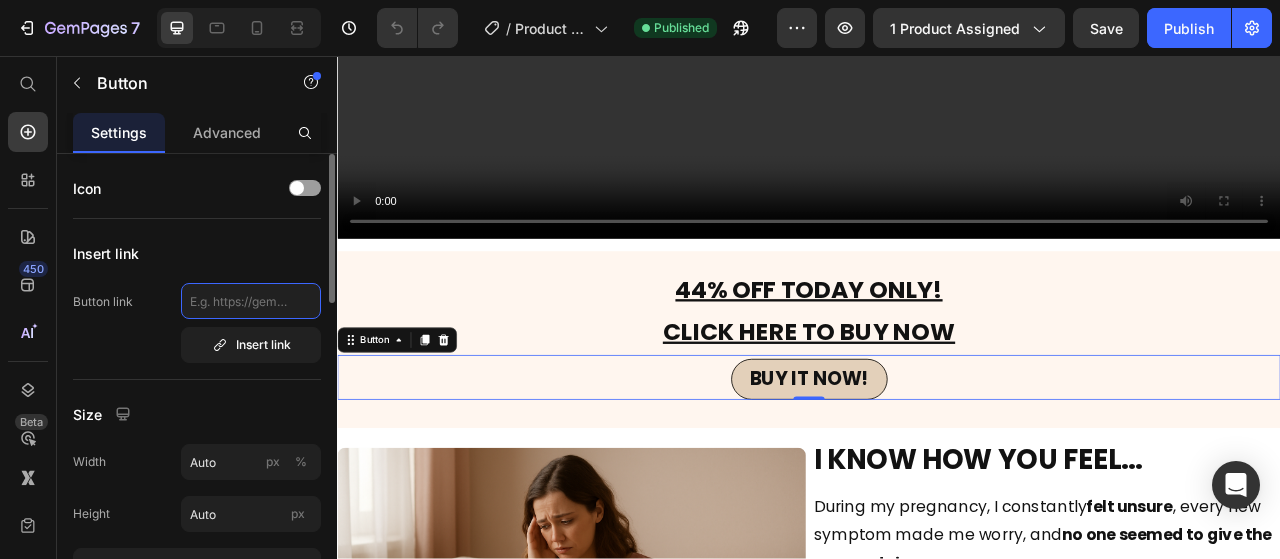 click 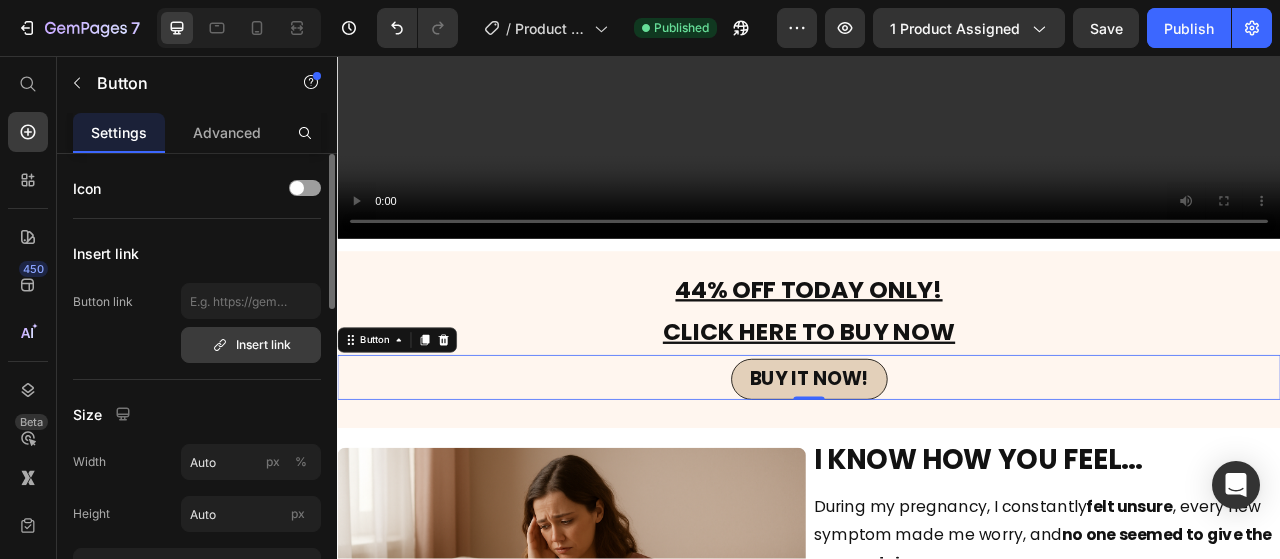 click on "Insert link" at bounding box center [251, 345] 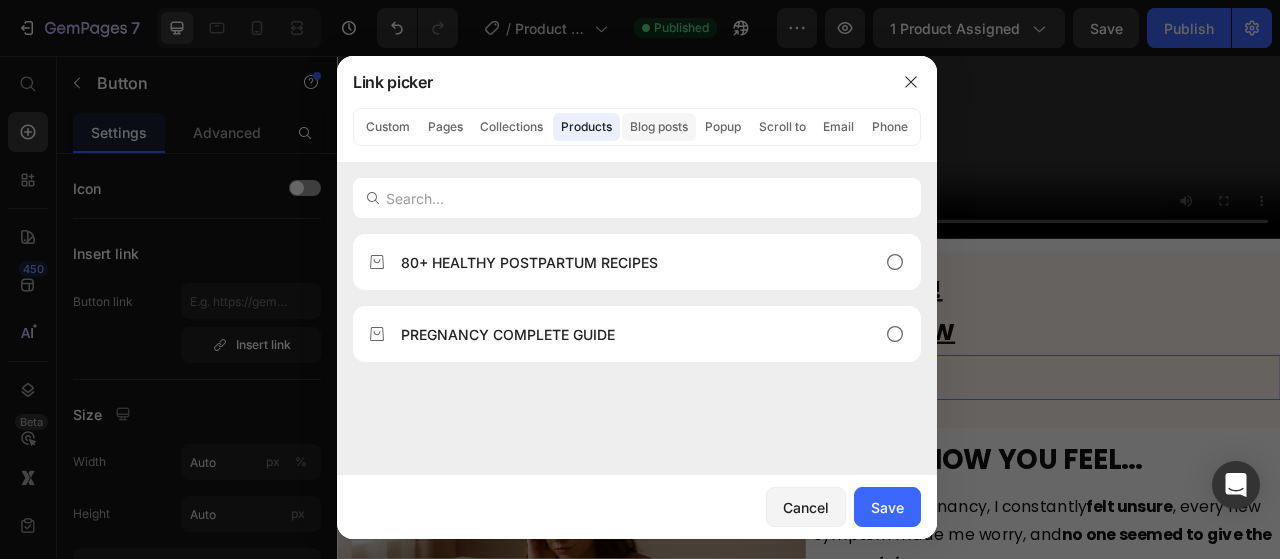 click on "Blog posts" 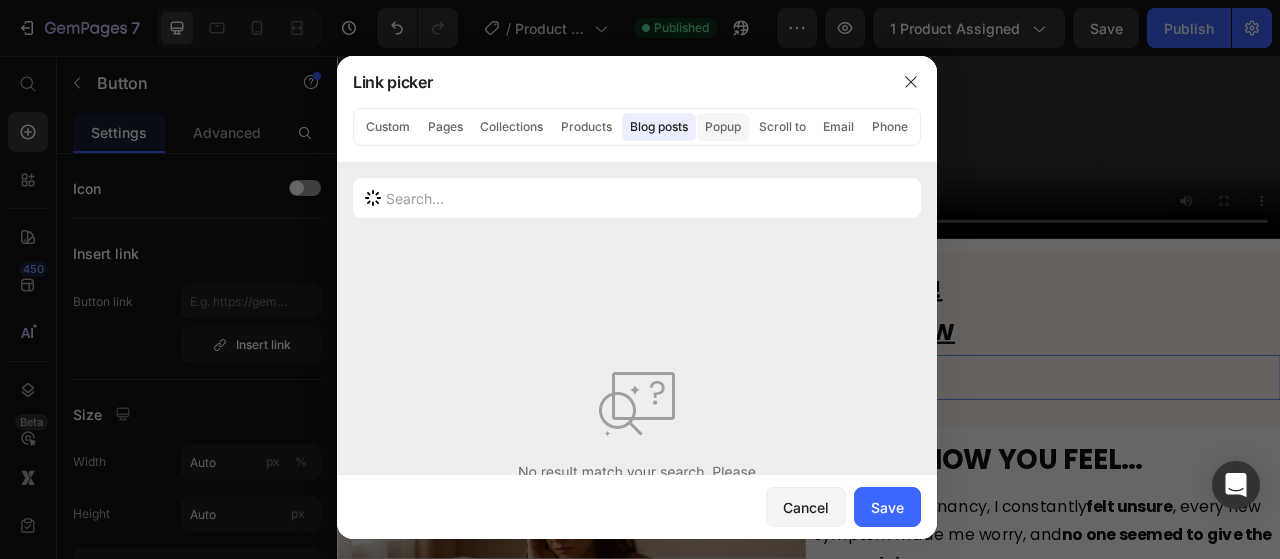 click on "Popup" 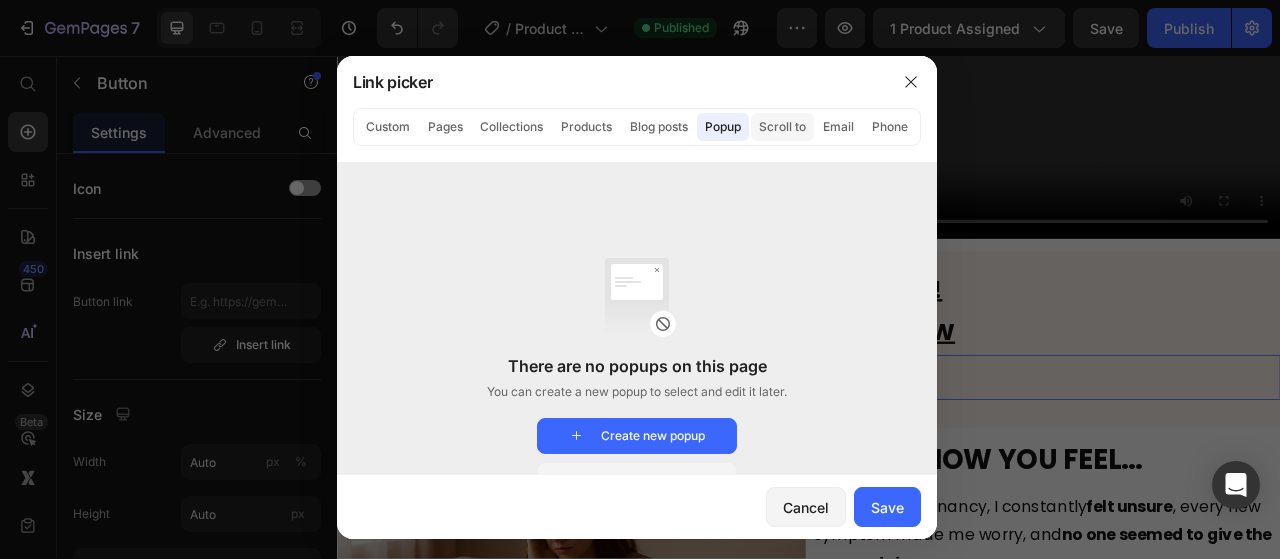 click on "Scroll to" 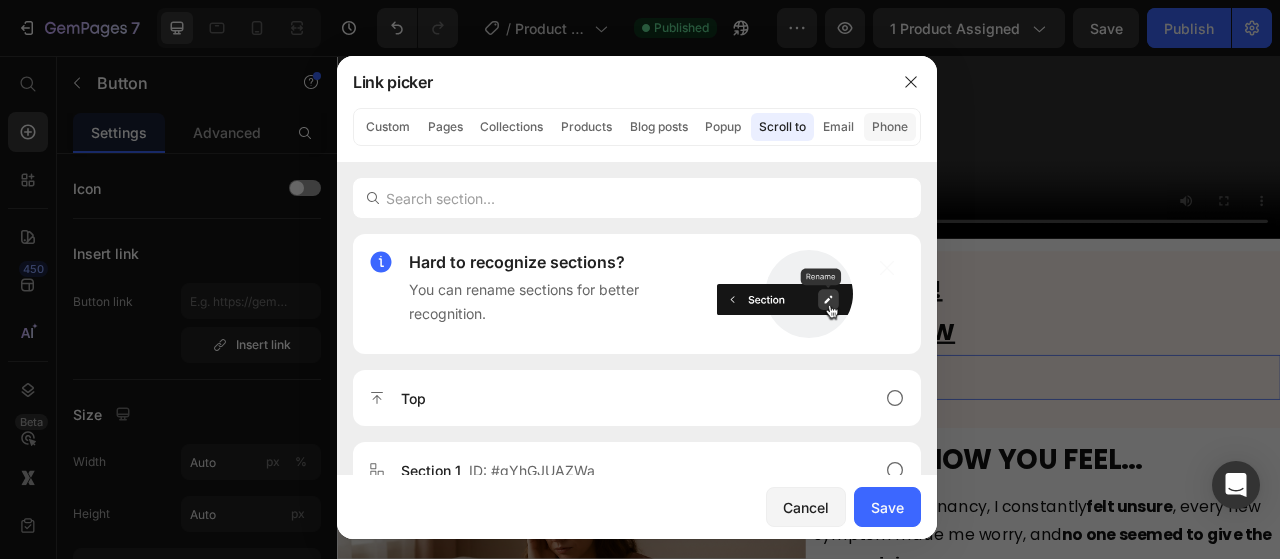 click on "Phone" 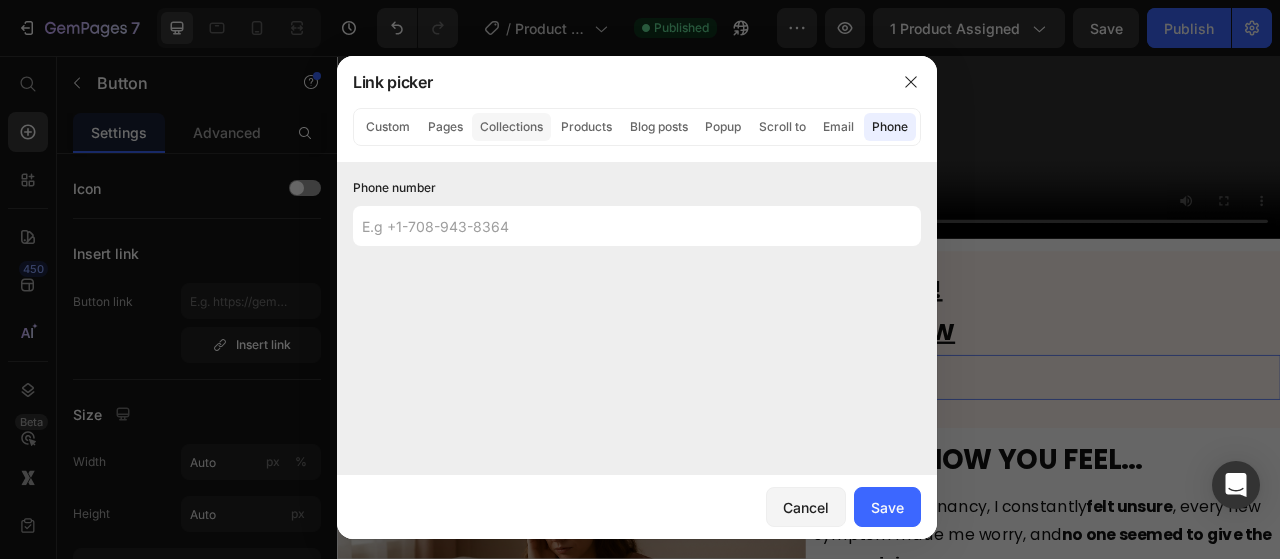 click on "Collections" 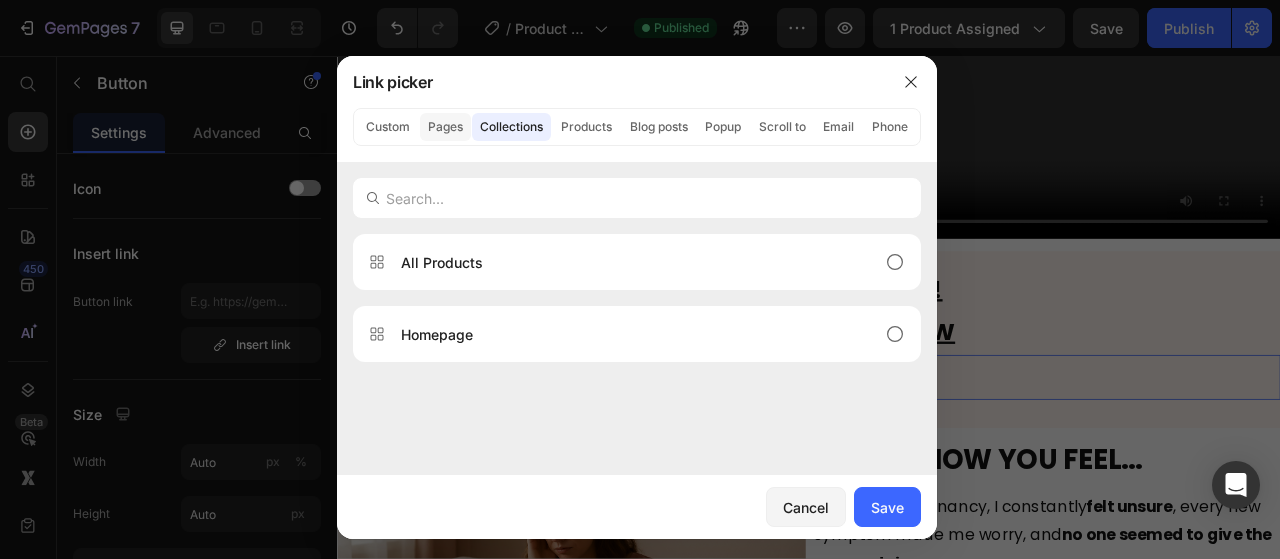 click on "Pages" 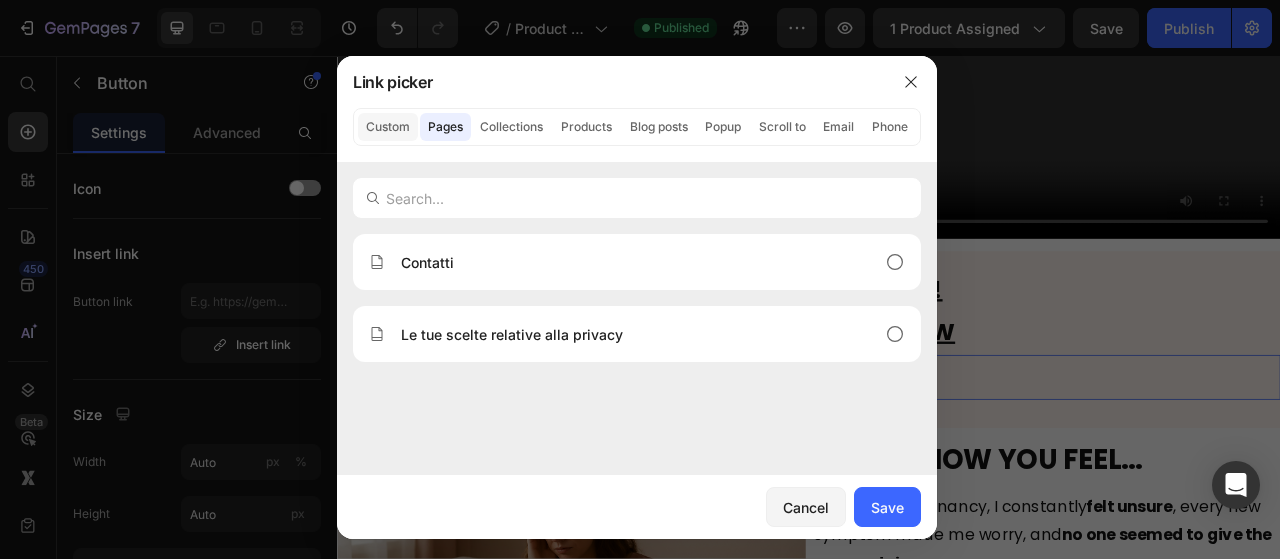 click on "Custom" 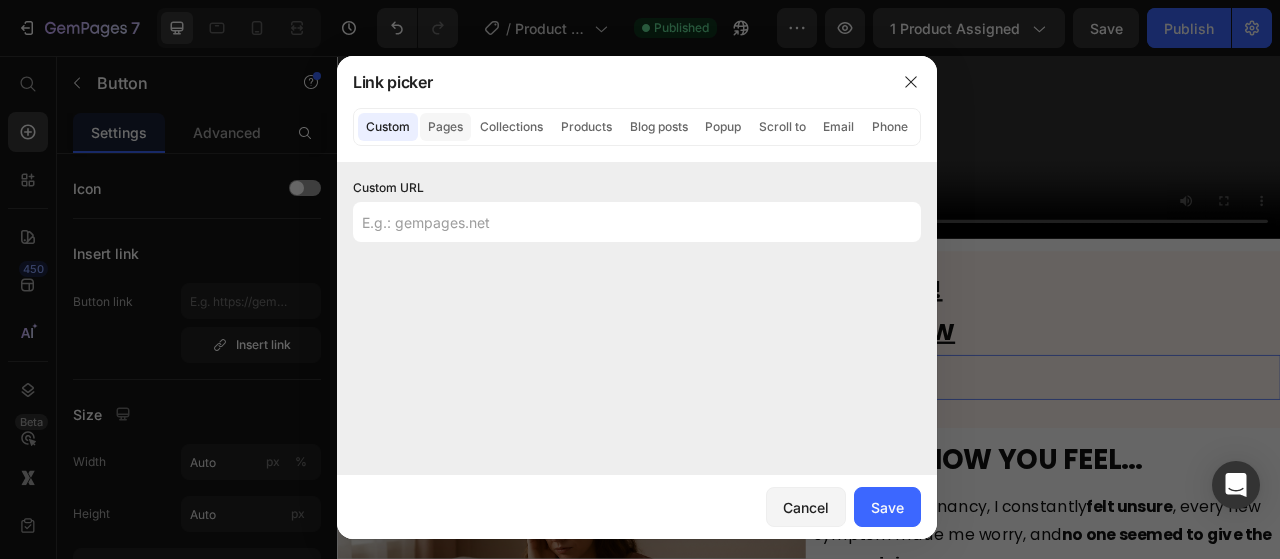 click on "Pages" 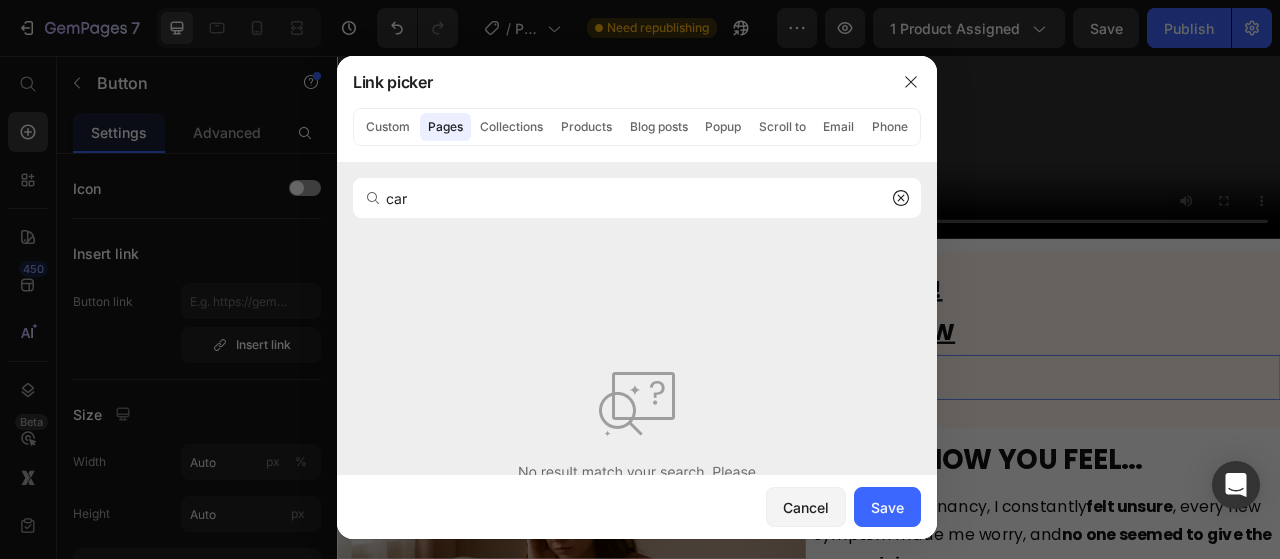 type on "cart" 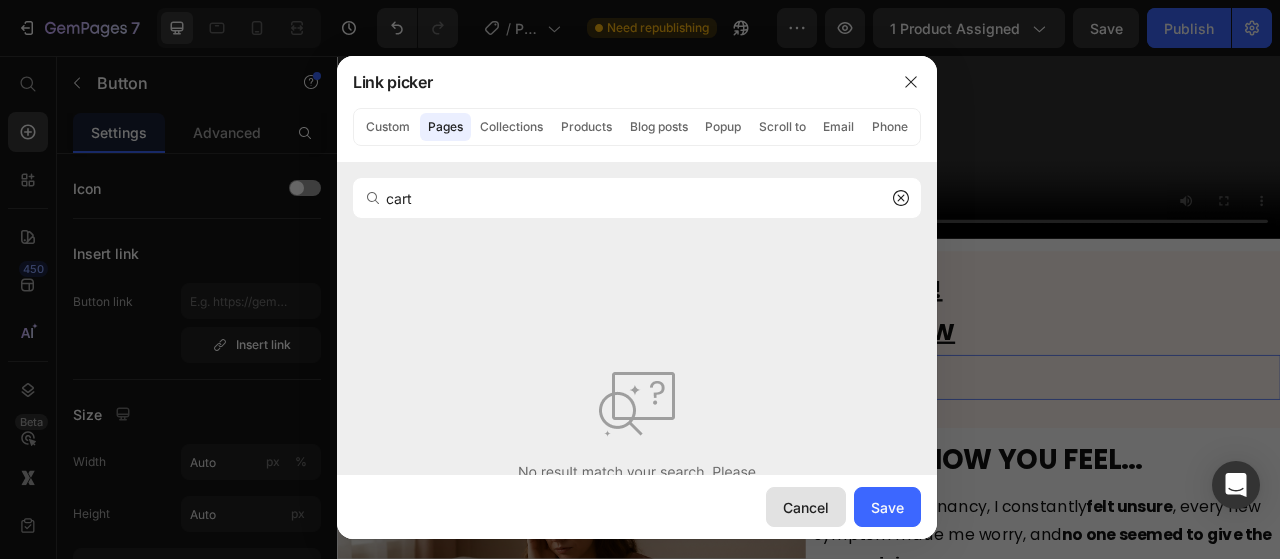 click on "Cancel" at bounding box center [806, 507] 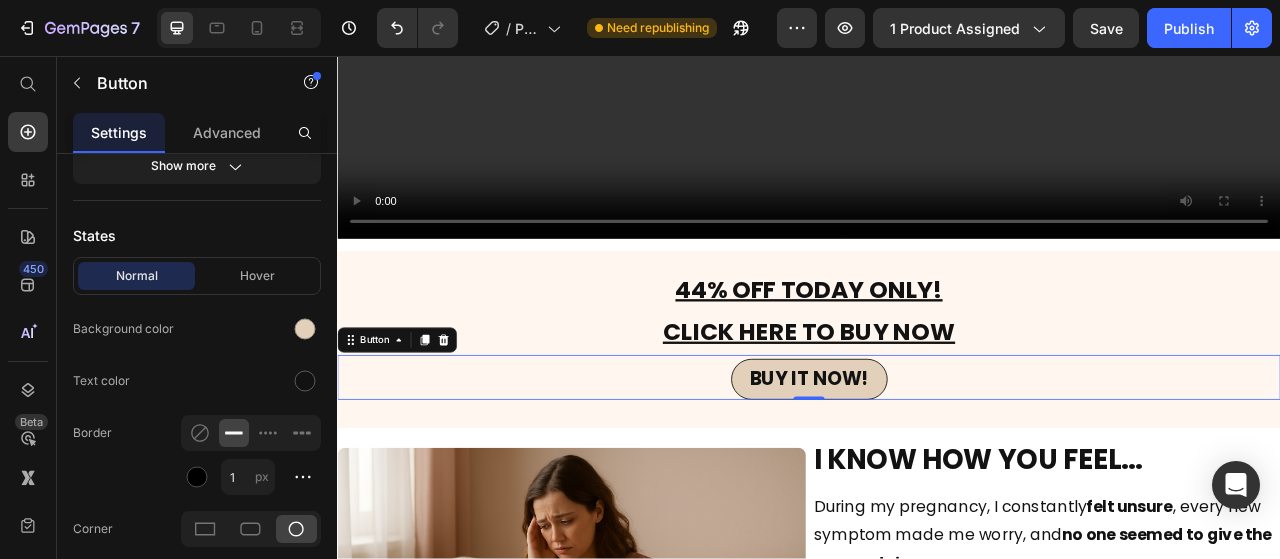 scroll, scrollTop: 0, scrollLeft: 0, axis: both 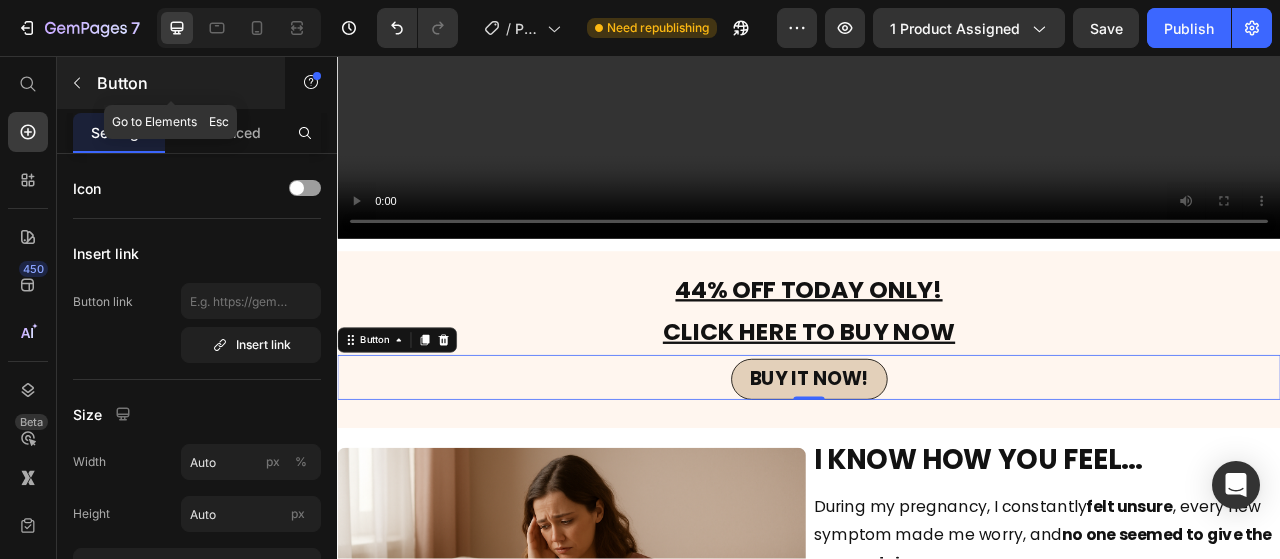 click 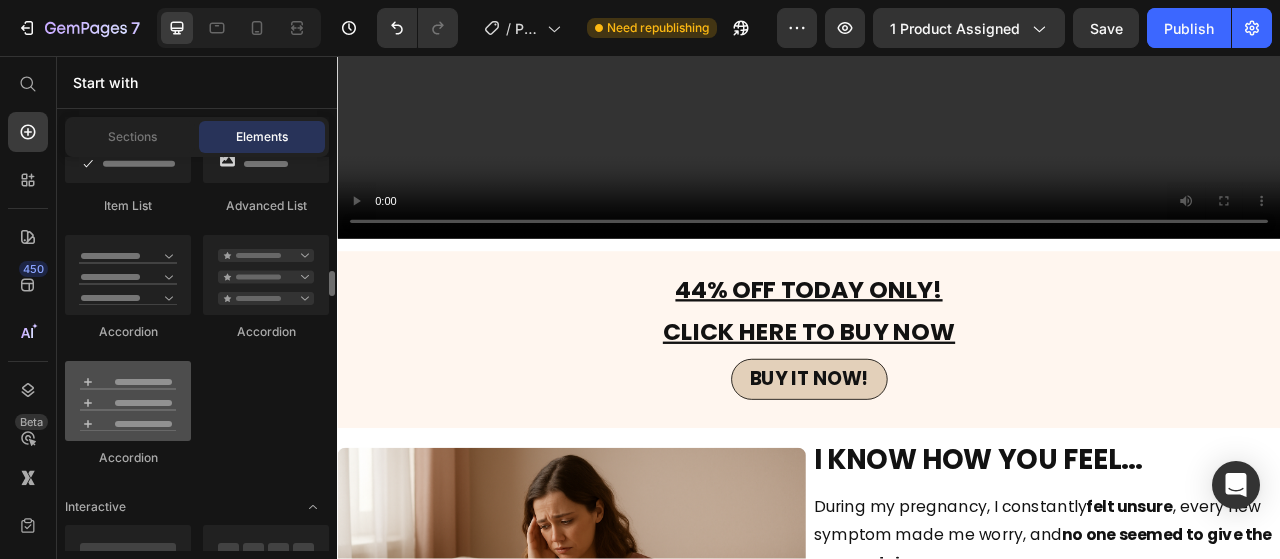 scroll, scrollTop: 2200, scrollLeft: 0, axis: vertical 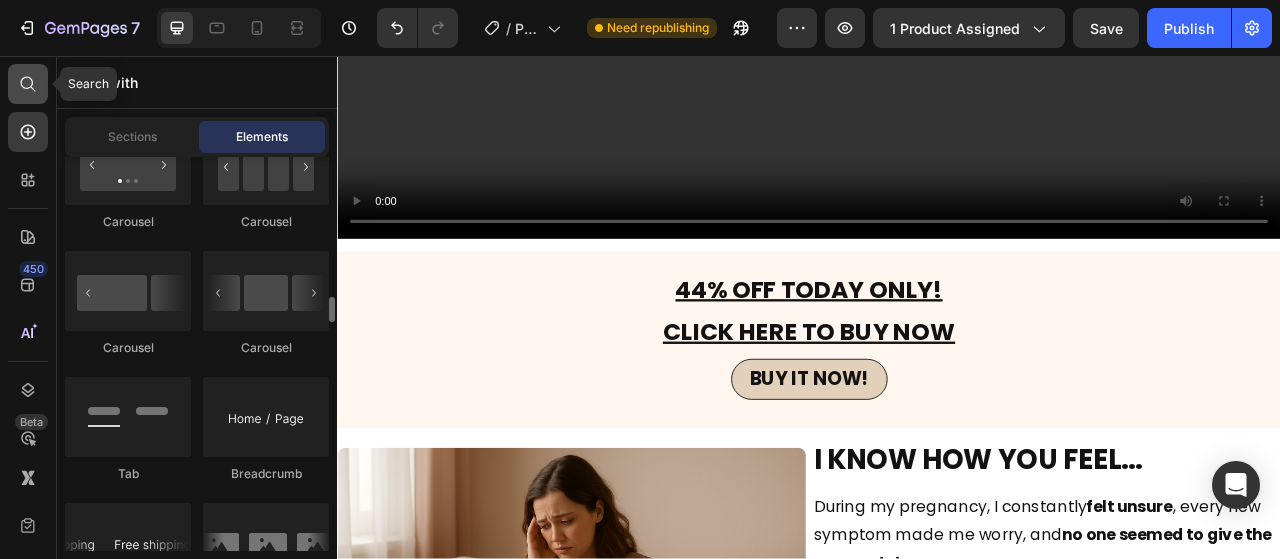 click 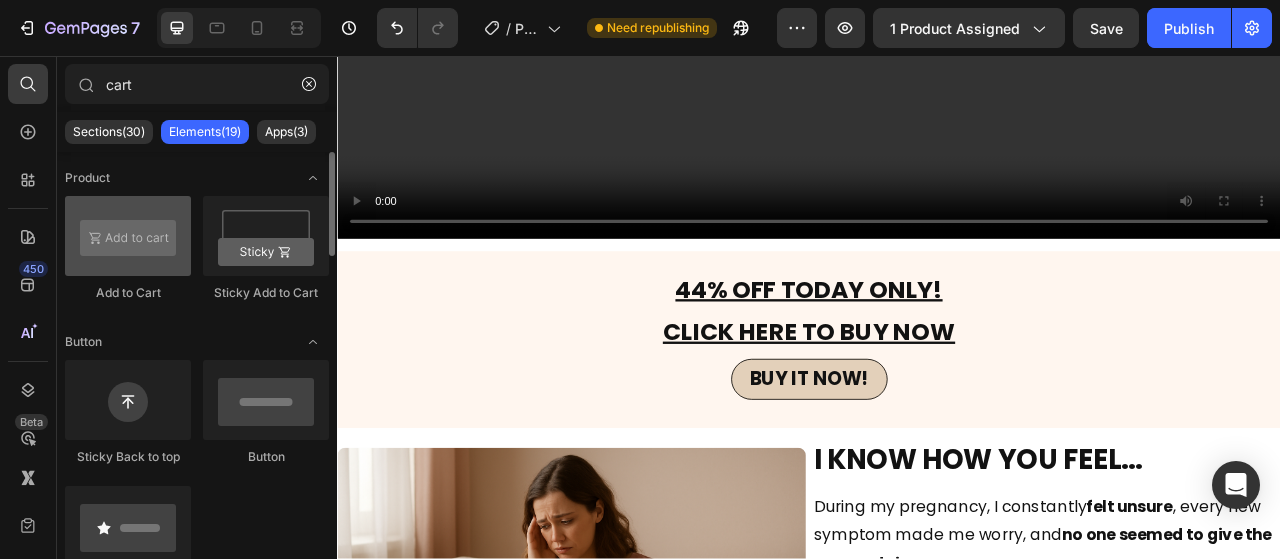 type on "cart" 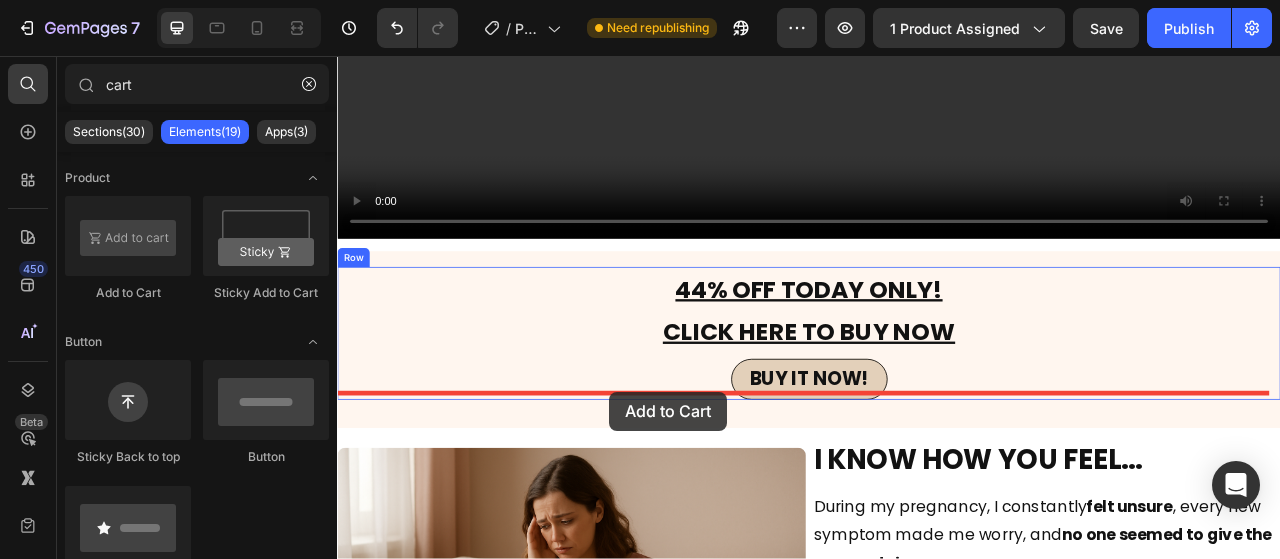 drag, startPoint x: 483, startPoint y: 311, endPoint x: 683, endPoint y: 483, distance: 263.78778 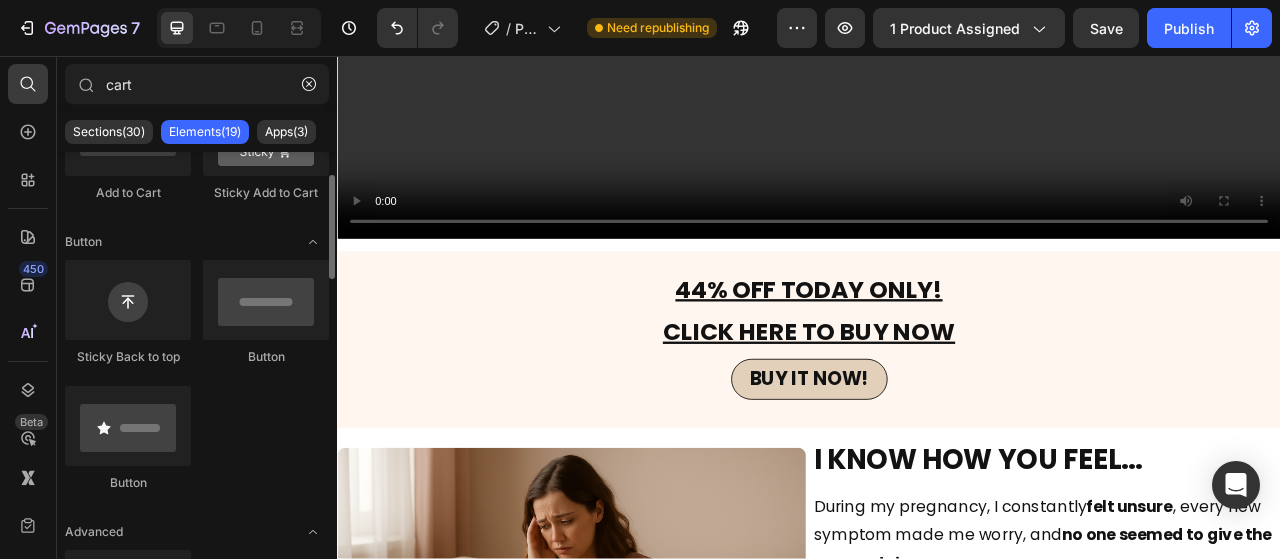 scroll, scrollTop: 0, scrollLeft: 0, axis: both 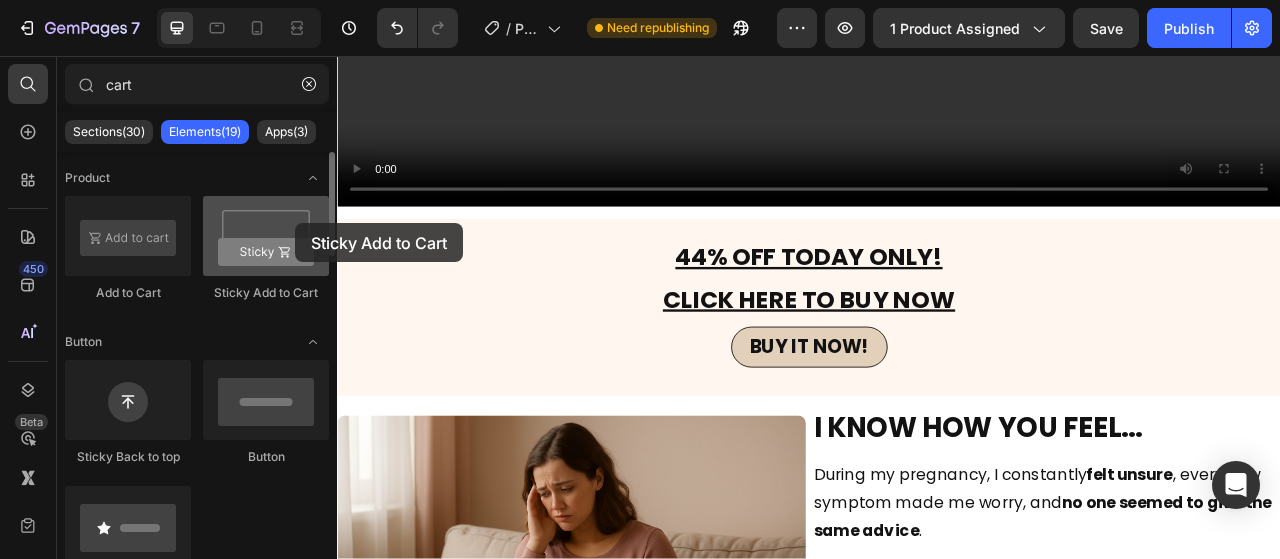 click at bounding box center (266, 236) 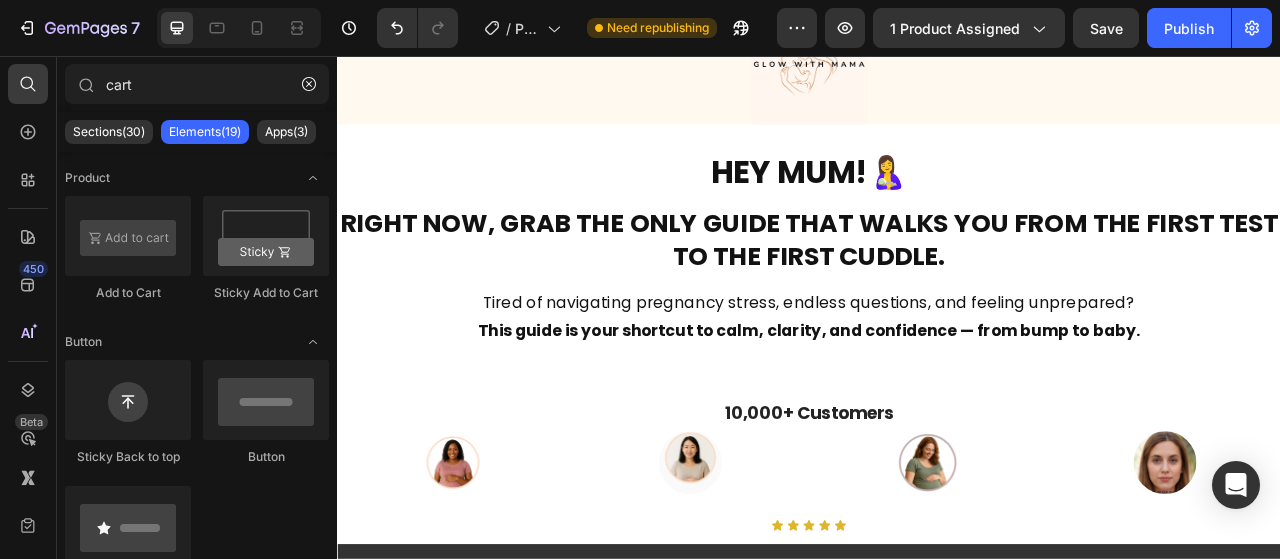 scroll, scrollTop: 41, scrollLeft: 0, axis: vertical 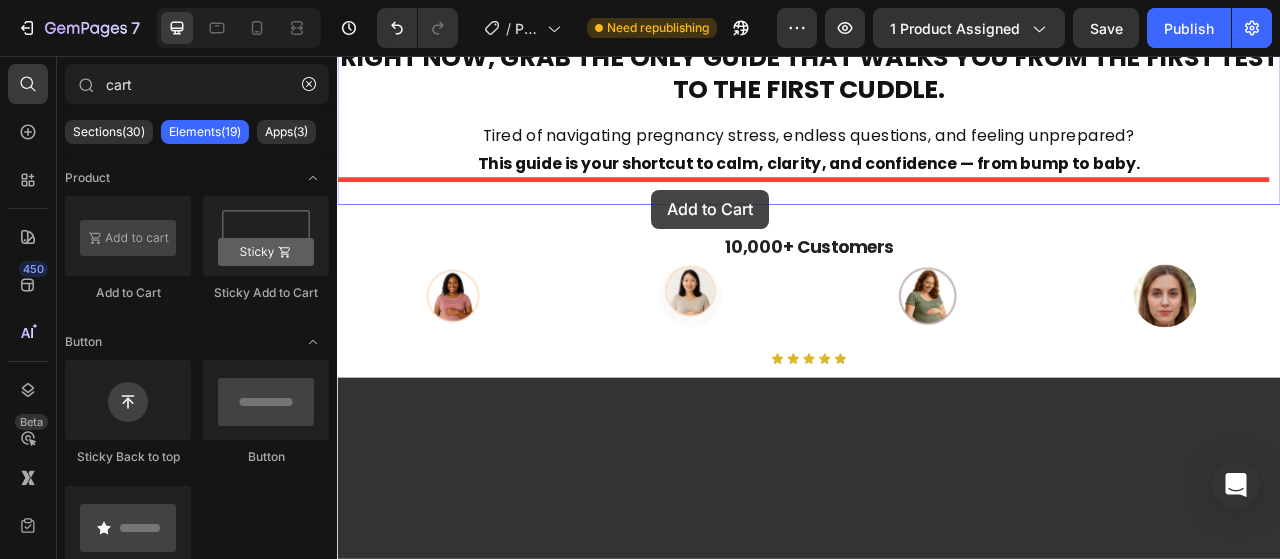 drag, startPoint x: 478, startPoint y: 301, endPoint x: 736, endPoint y: 226, distance: 268.6801 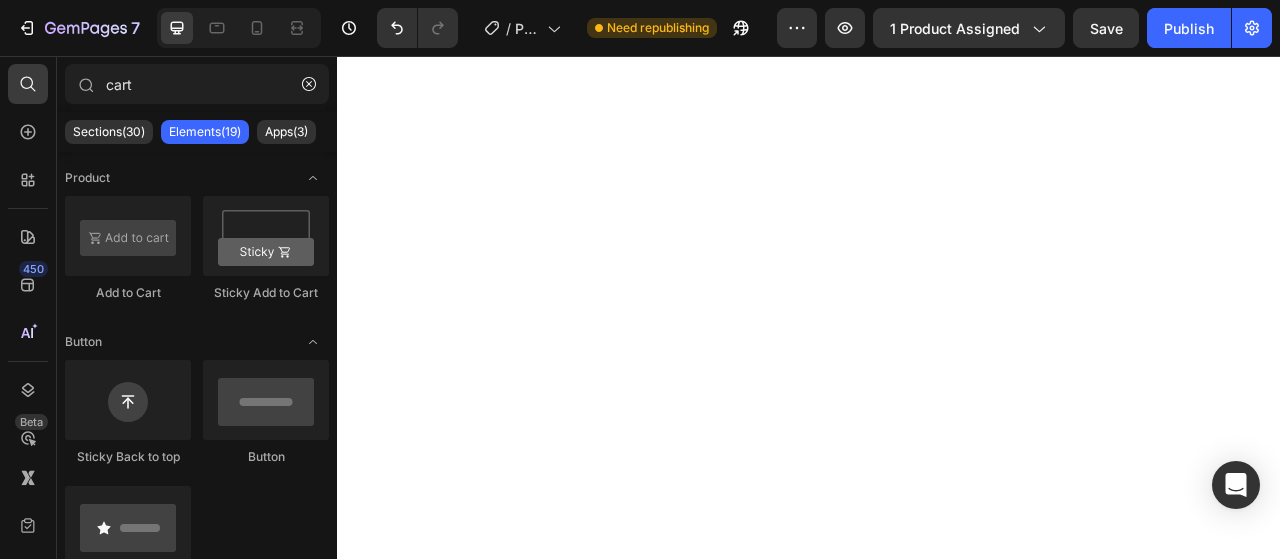 scroll, scrollTop: 7448, scrollLeft: 0, axis: vertical 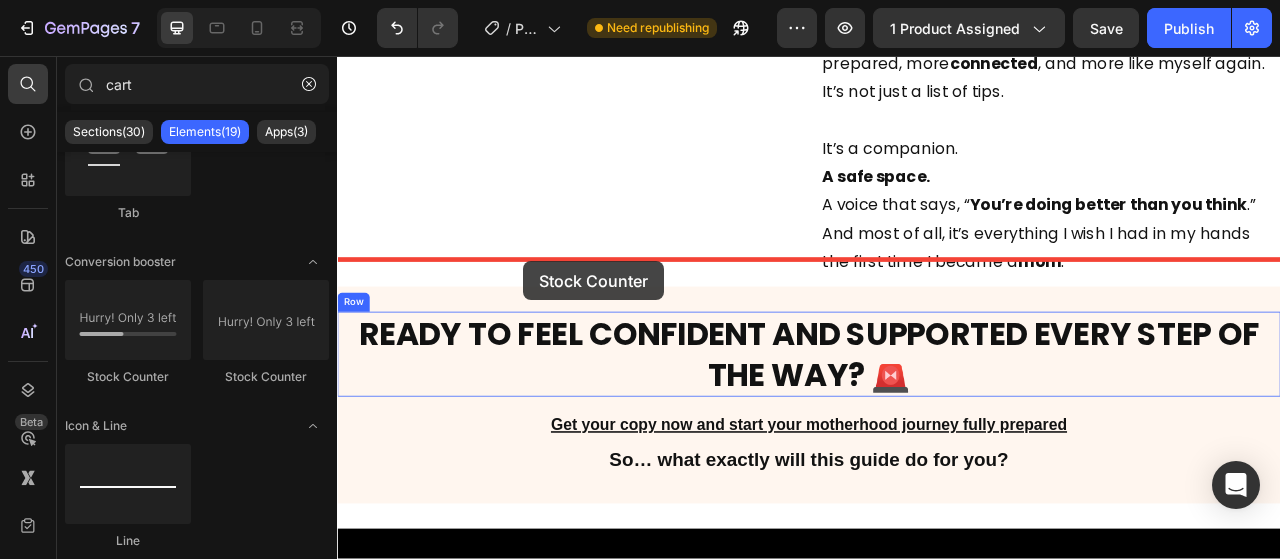 drag, startPoint x: 477, startPoint y: 386, endPoint x: 574, endPoint y: 316, distance: 119.62023 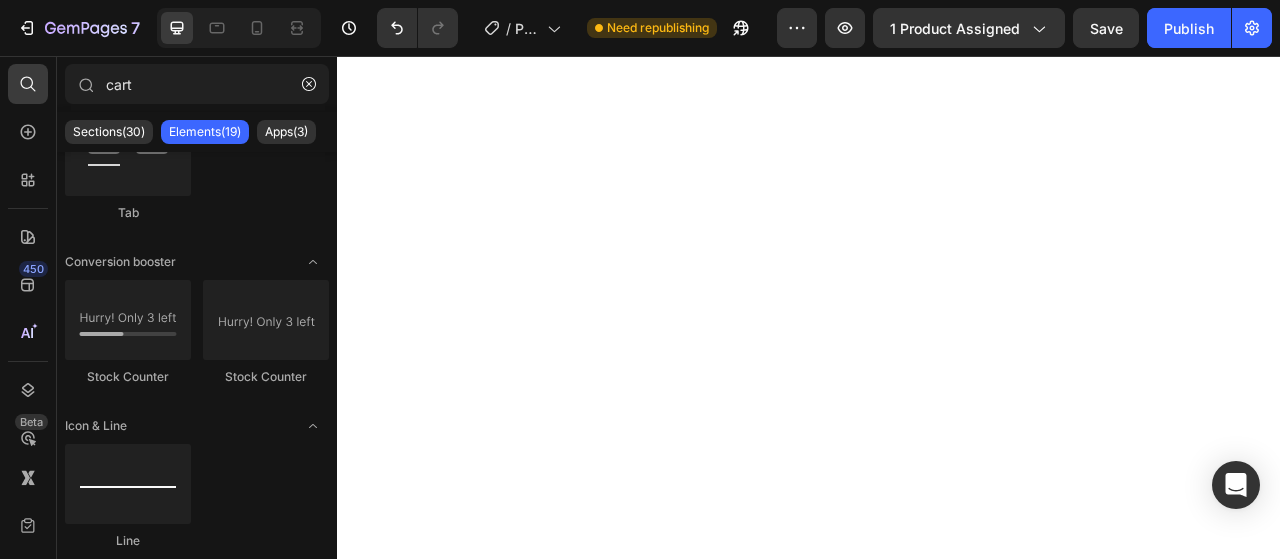 scroll, scrollTop: 7248, scrollLeft: 0, axis: vertical 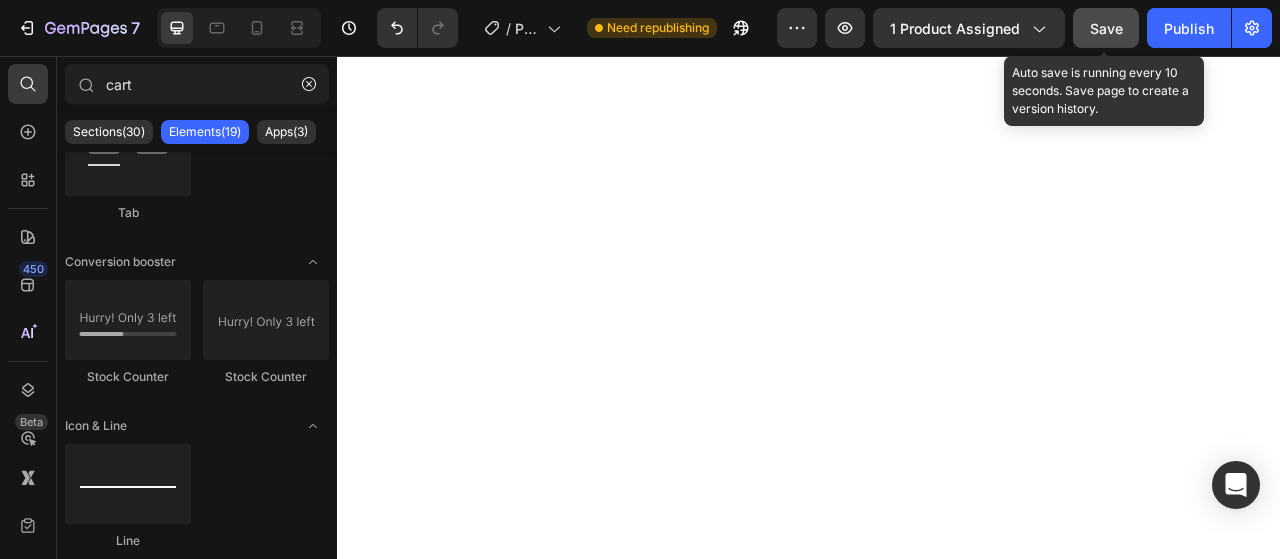 click on "Save" at bounding box center (1106, 28) 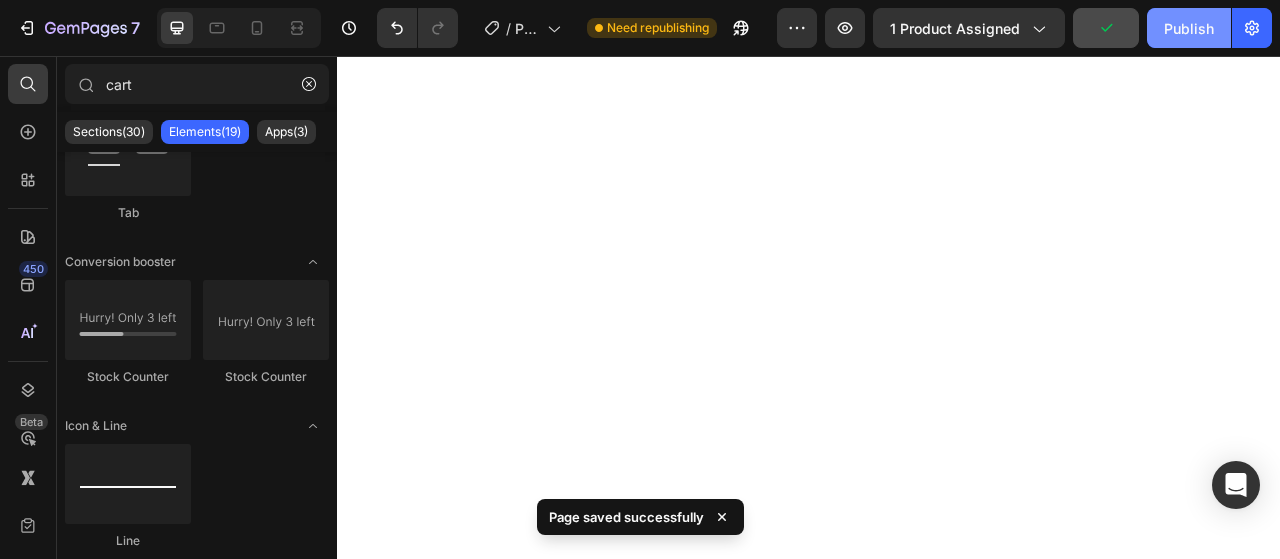 click on "Publish" at bounding box center (1189, 28) 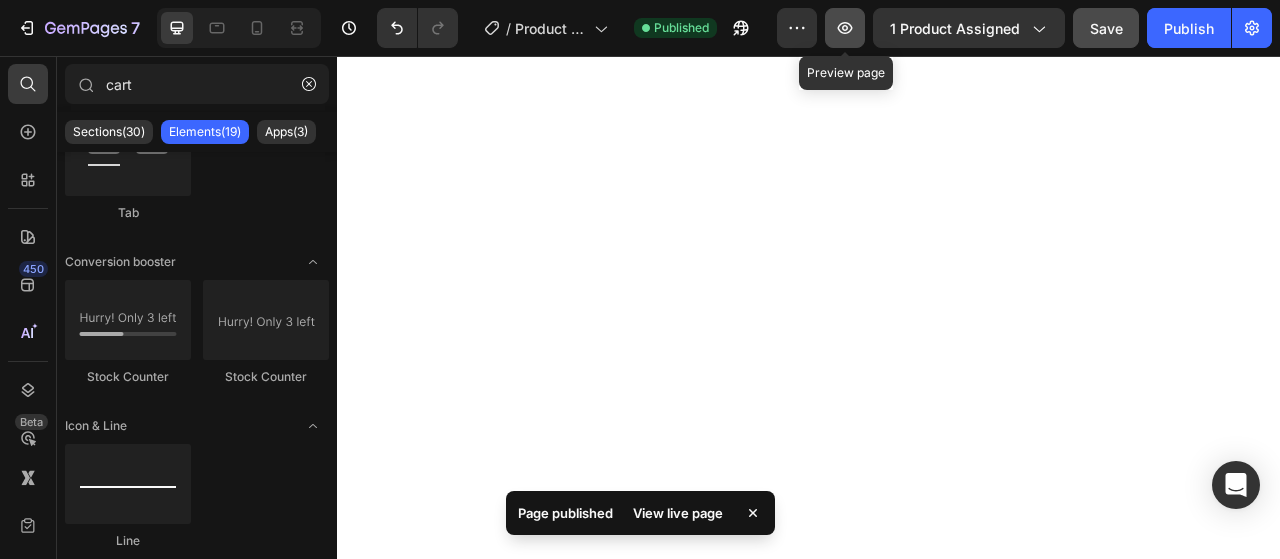 click 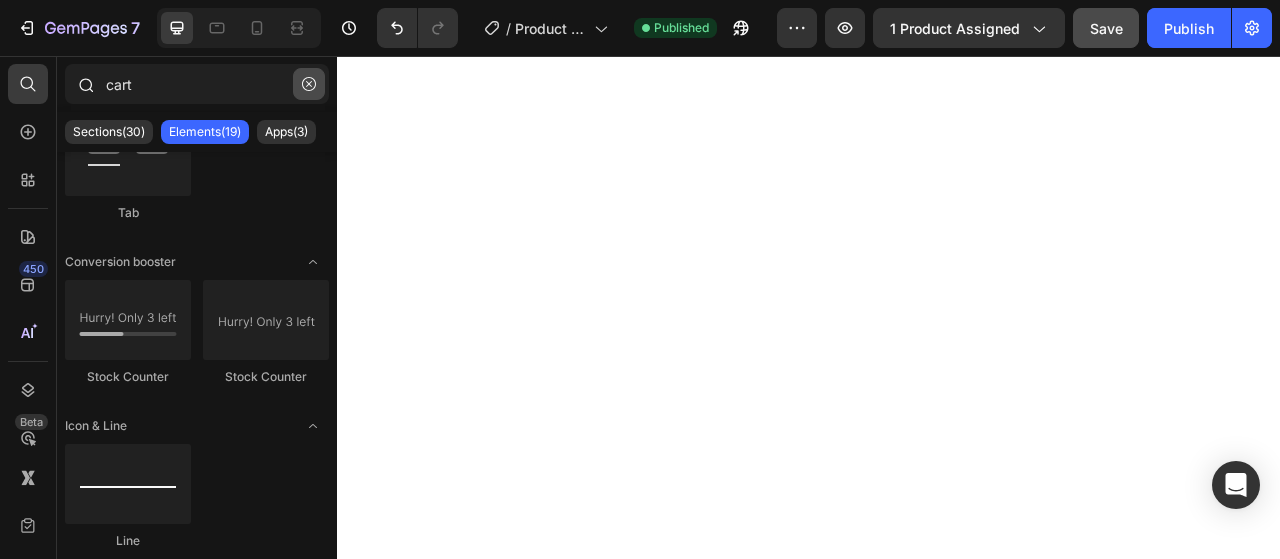 click at bounding box center [309, 84] 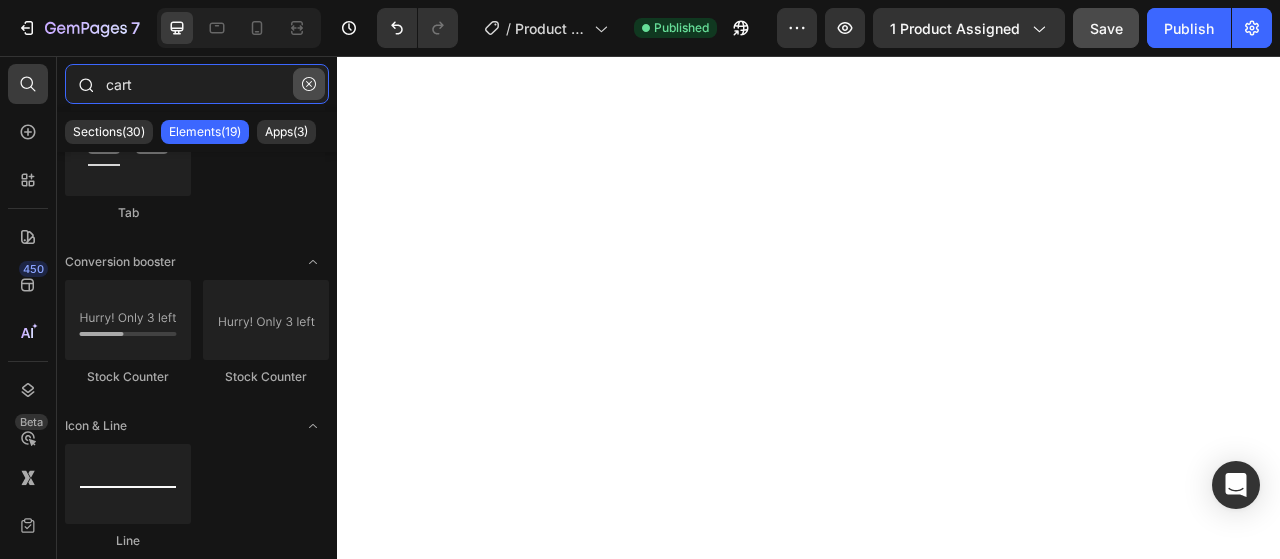 type 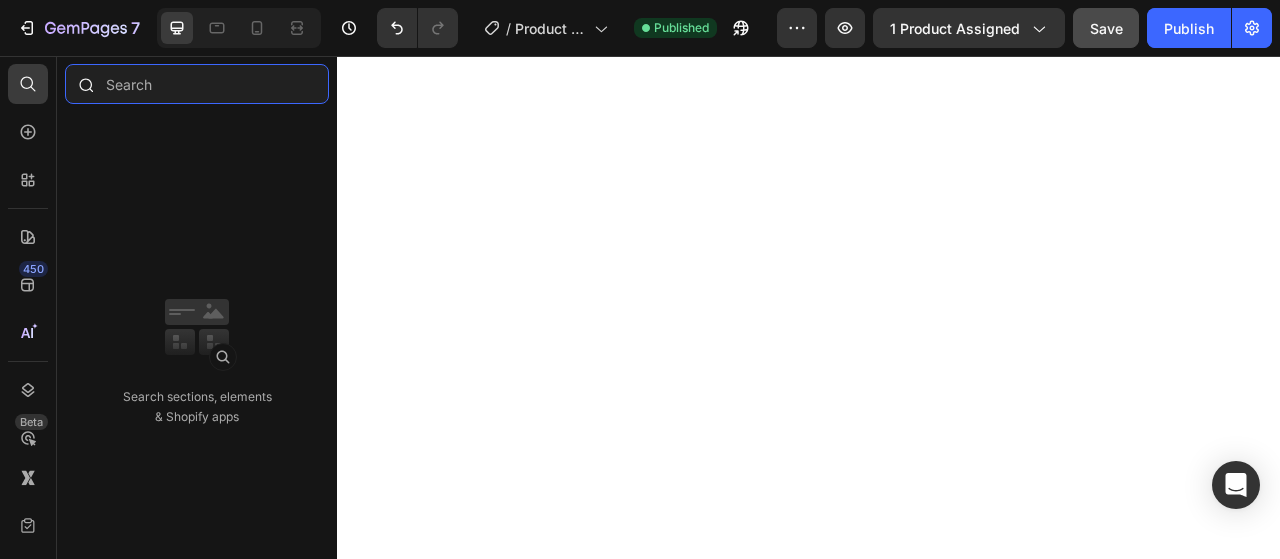 click at bounding box center [197, 84] 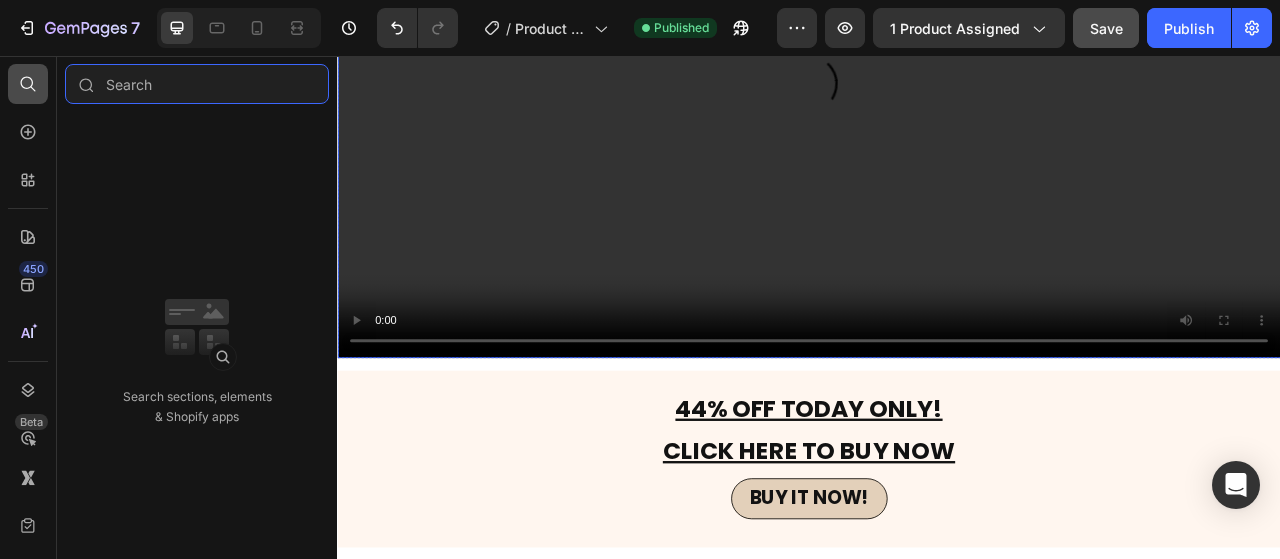 scroll, scrollTop: 948, scrollLeft: 0, axis: vertical 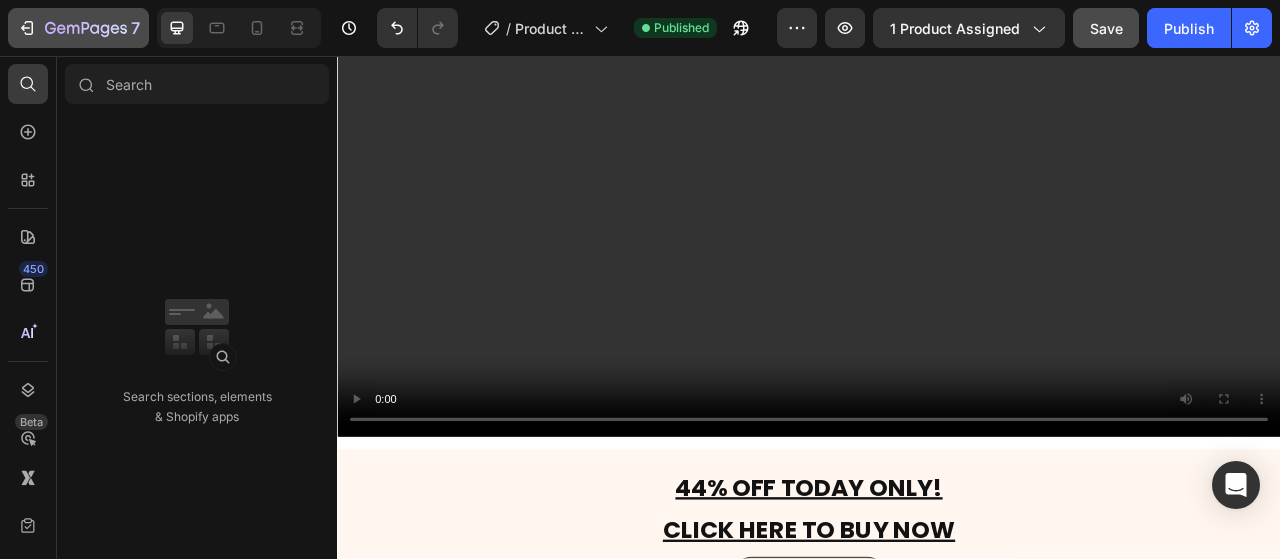 click on "7" at bounding box center (78, 28) 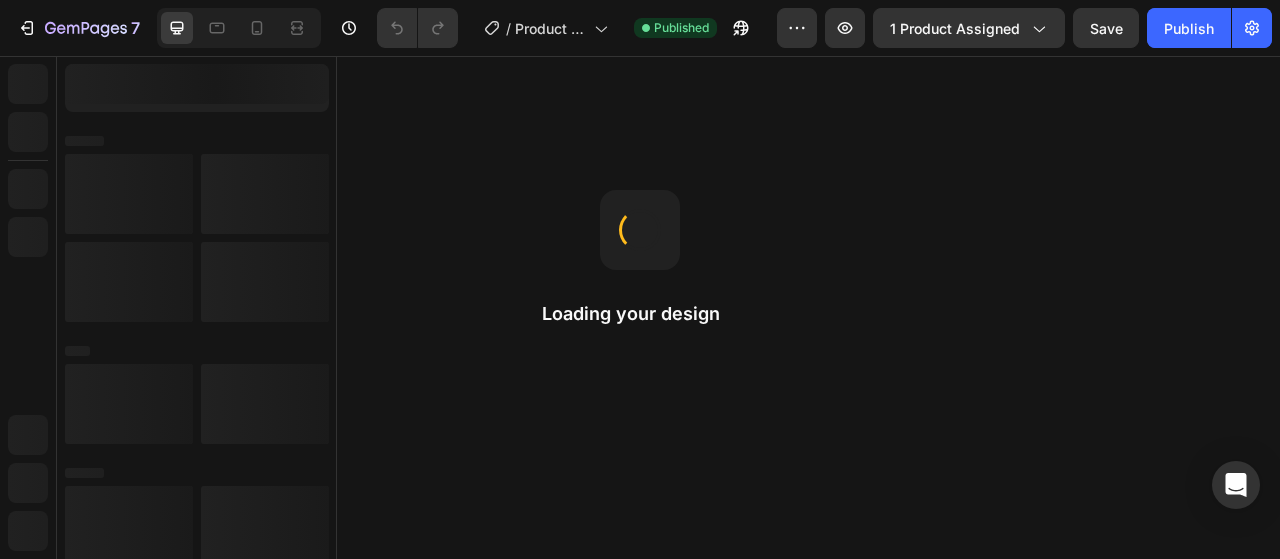 scroll, scrollTop: 0, scrollLeft: 0, axis: both 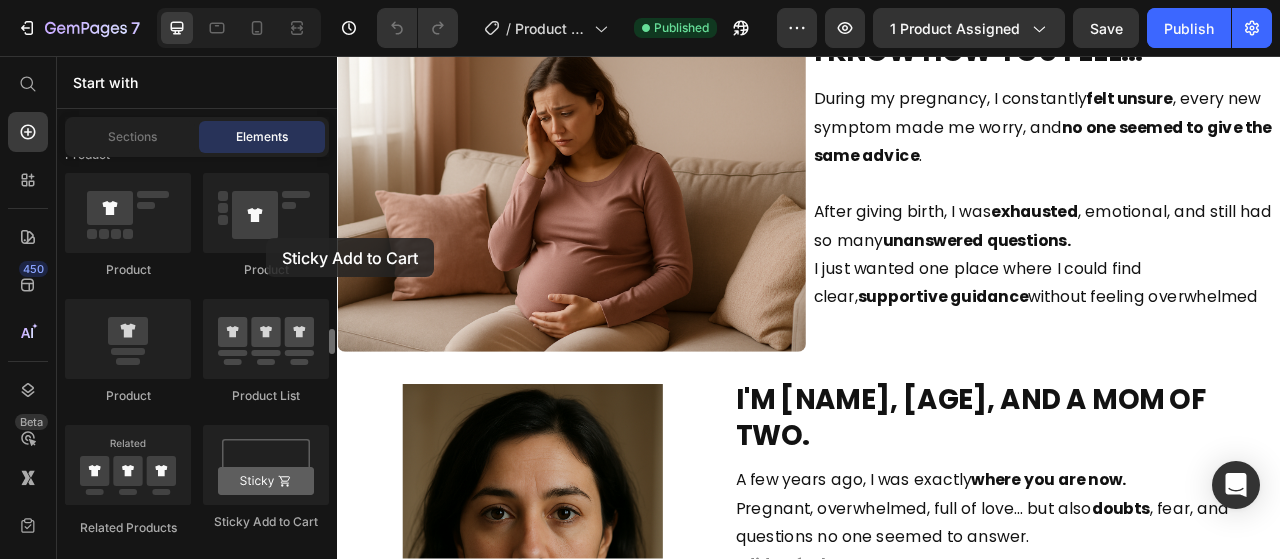 drag, startPoint x: 270, startPoint y: 458, endPoint x: 220, endPoint y: 265, distance: 199.3715 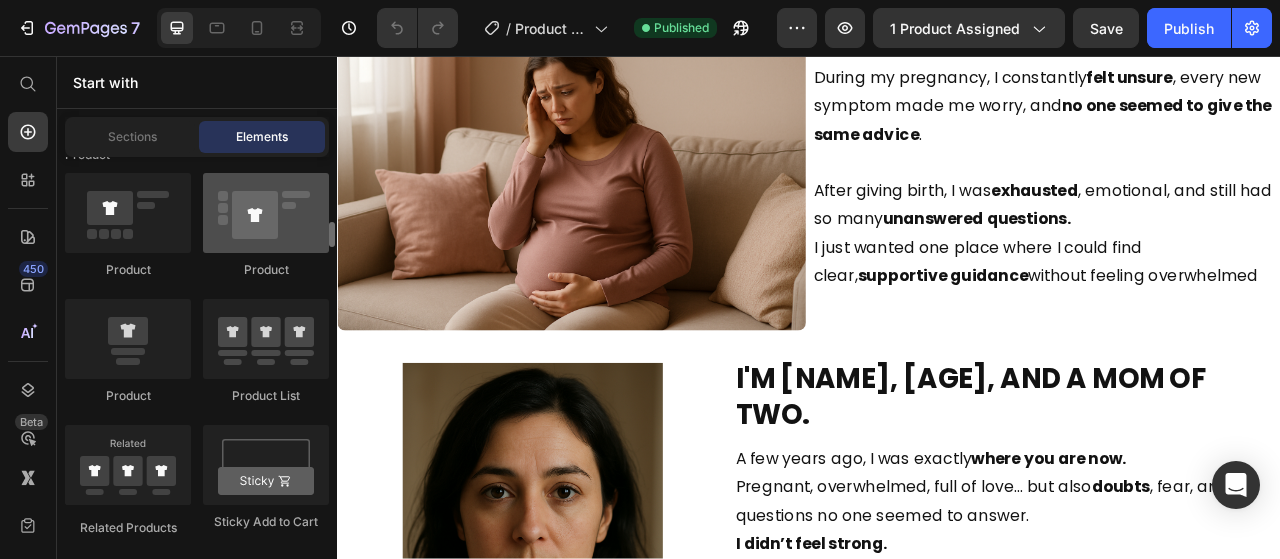 scroll, scrollTop: 2600, scrollLeft: 0, axis: vertical 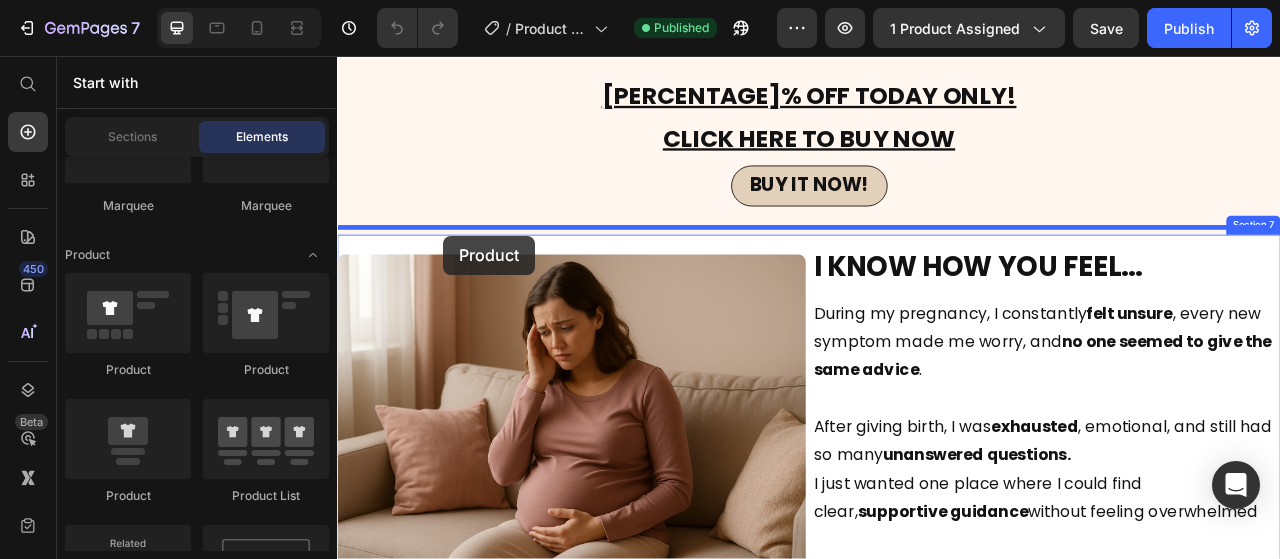 drag, startPoint x: 469, startPoint y: 381, endPoint x: 472, endPoint y: 285, distance: 96.04687 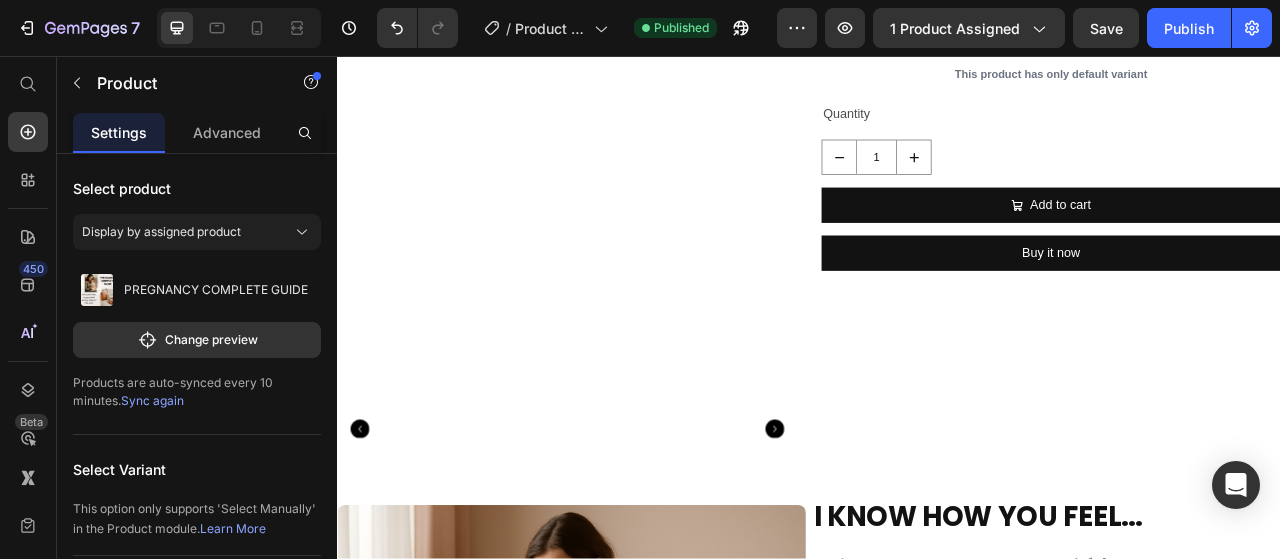 scroll, scrollTop: 1746, scrollLeft: 0, axis: vertical 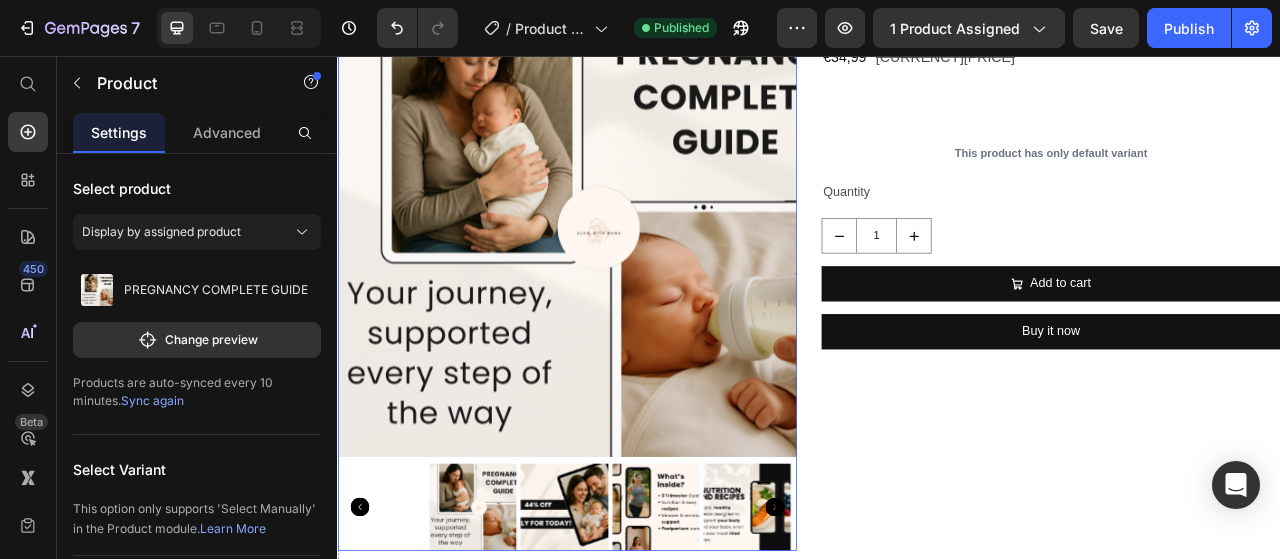 click at bounding box center (629, 276) 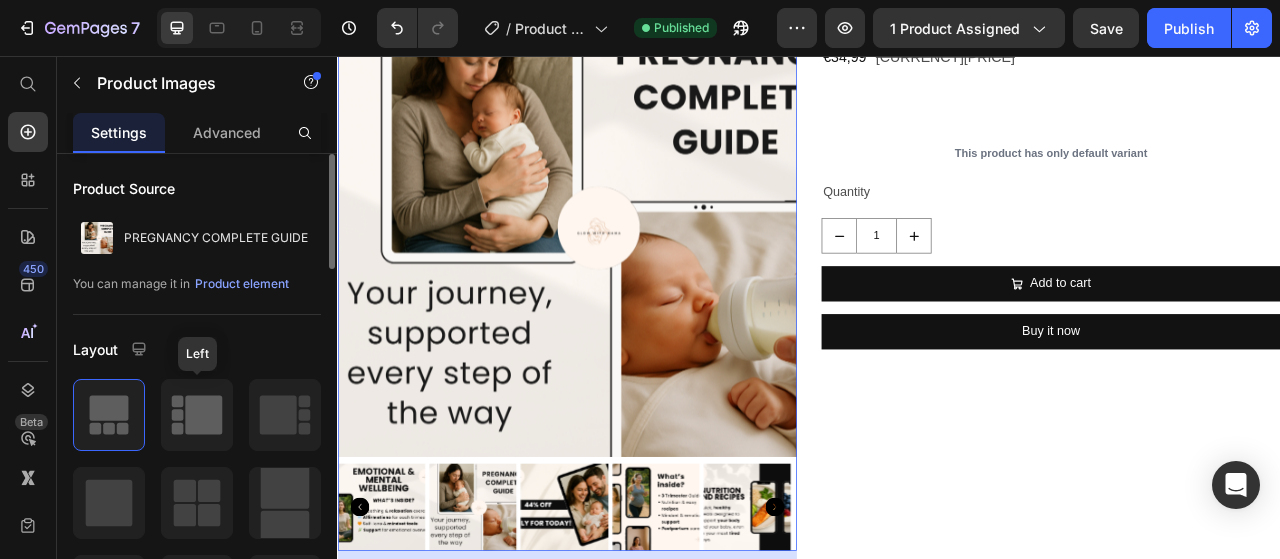 click 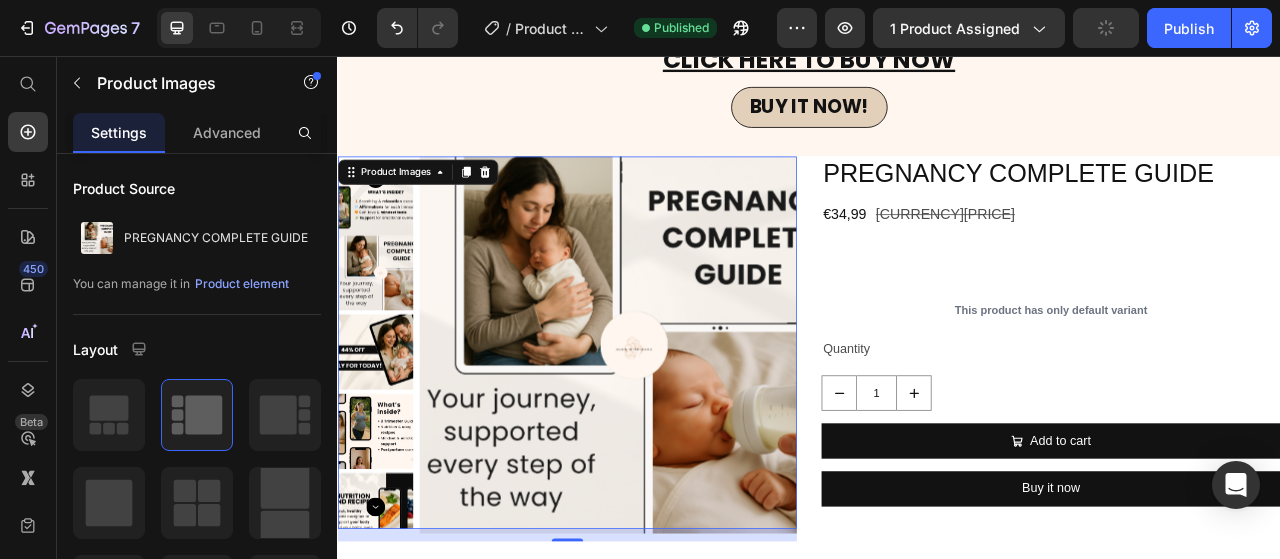 scroll, scrollTop: 1646, scrollLeft: 0, axis: vertical 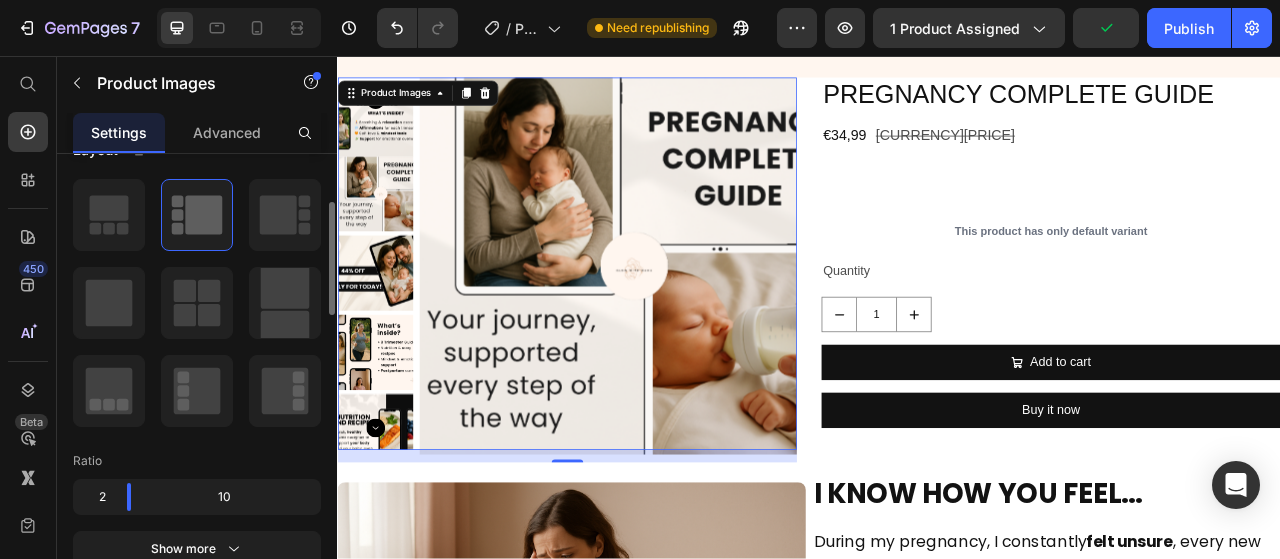 click at bounding box center [681, 324] 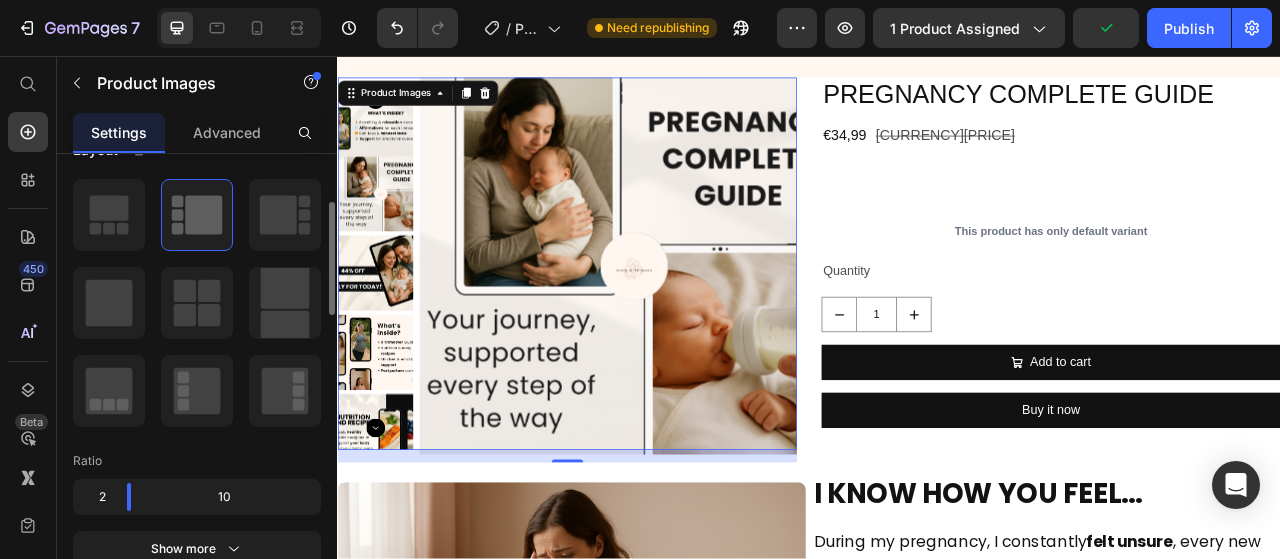 scroll, scrollTop: 400, scrollLeft: 0, axis: vertical 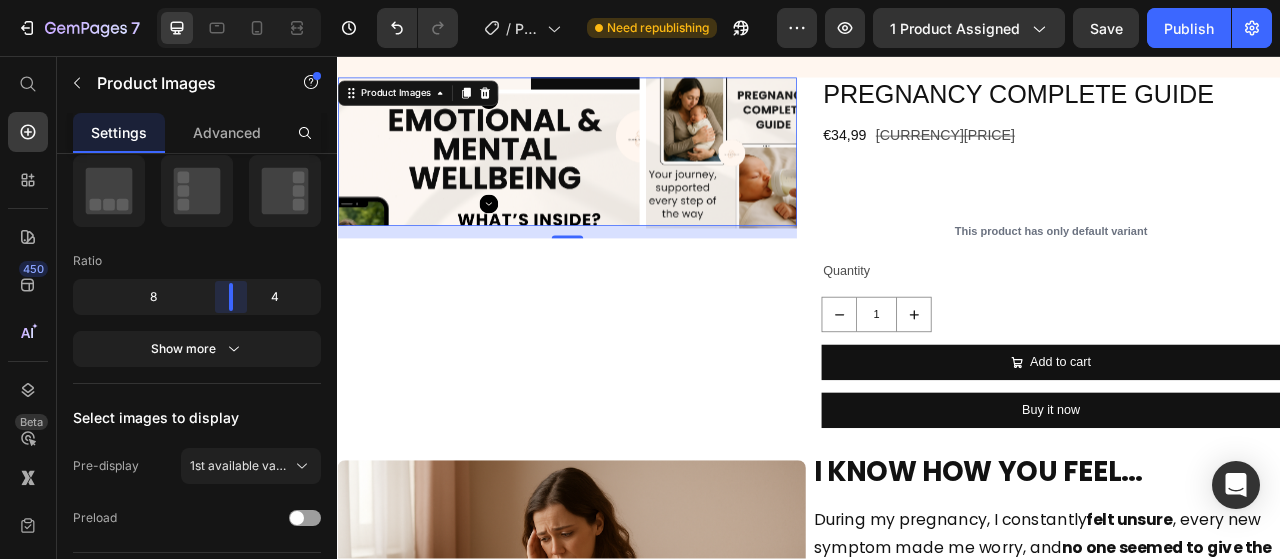 drag, startPoint x: 134, startPoint y: 303, endPoint x: 234, endPoint y: 301, distance: 100.02 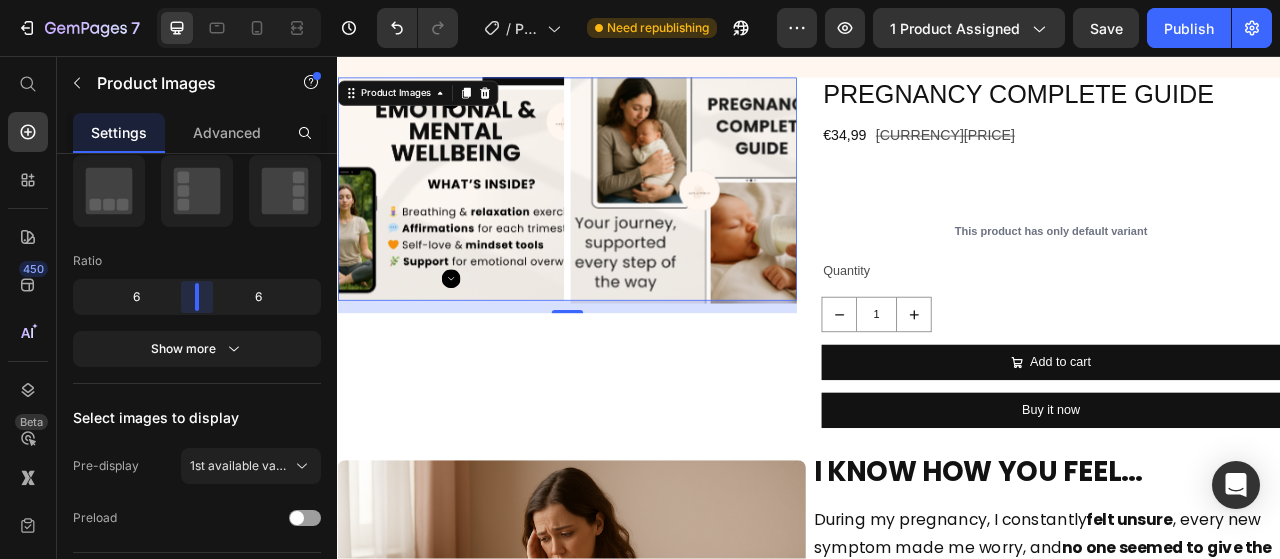 drag, startPoint x: 231, startPoint y: 298, endPoint x: 191, endPoint y: 304, distance: 40.4475 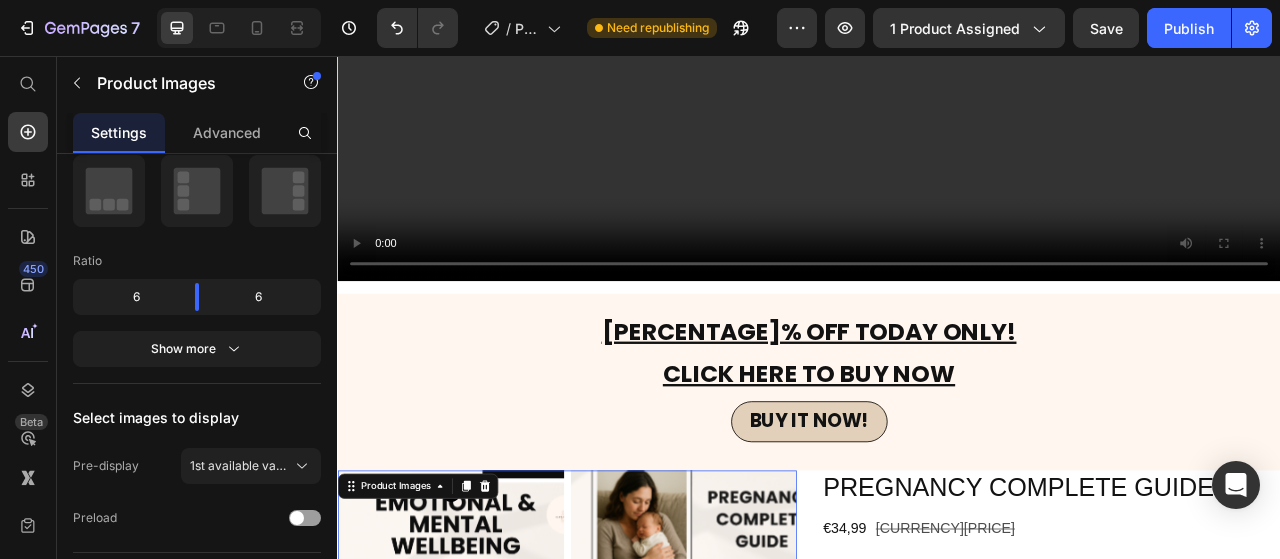 scroll, scrollTop: 1546, scrollLeft: 0, axis: vertical 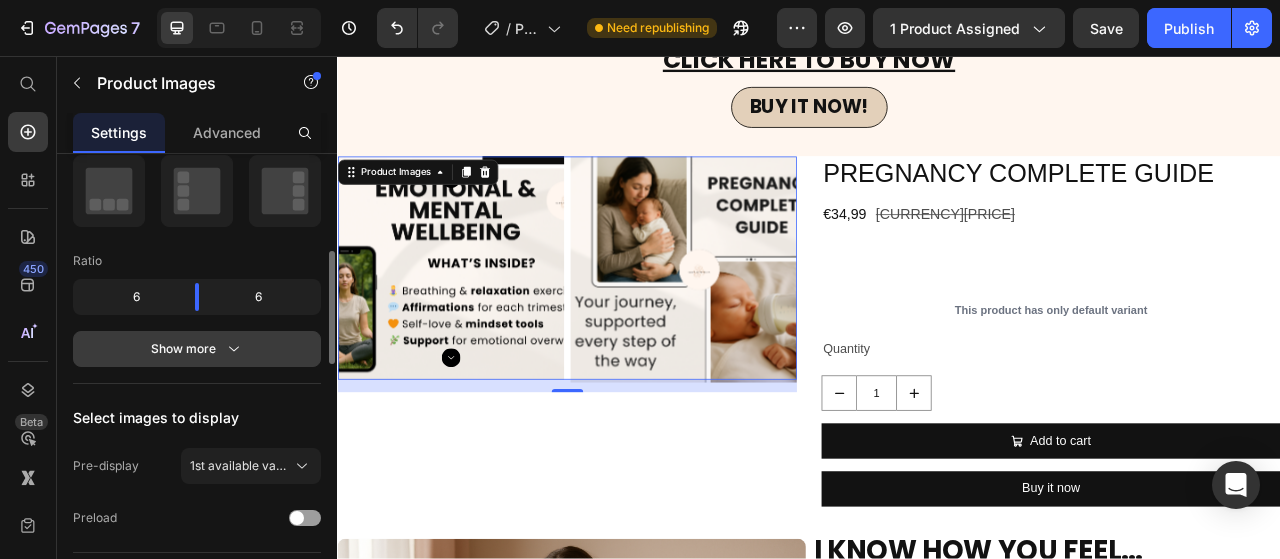 click 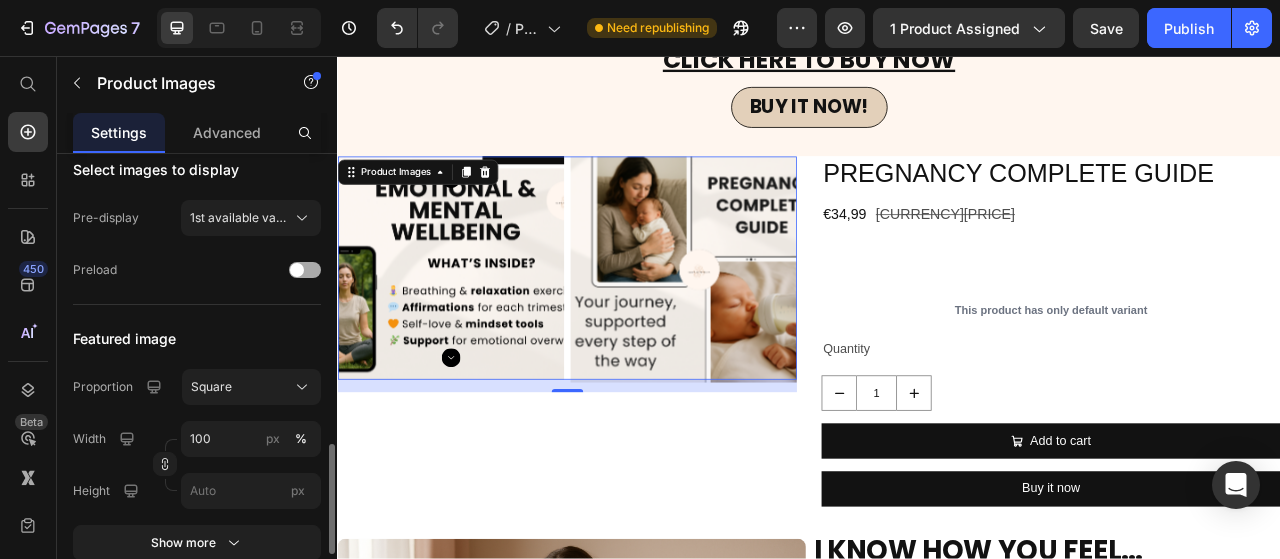 scroll, scrollTop: 800, scrollLeft: 0, axis: vertical 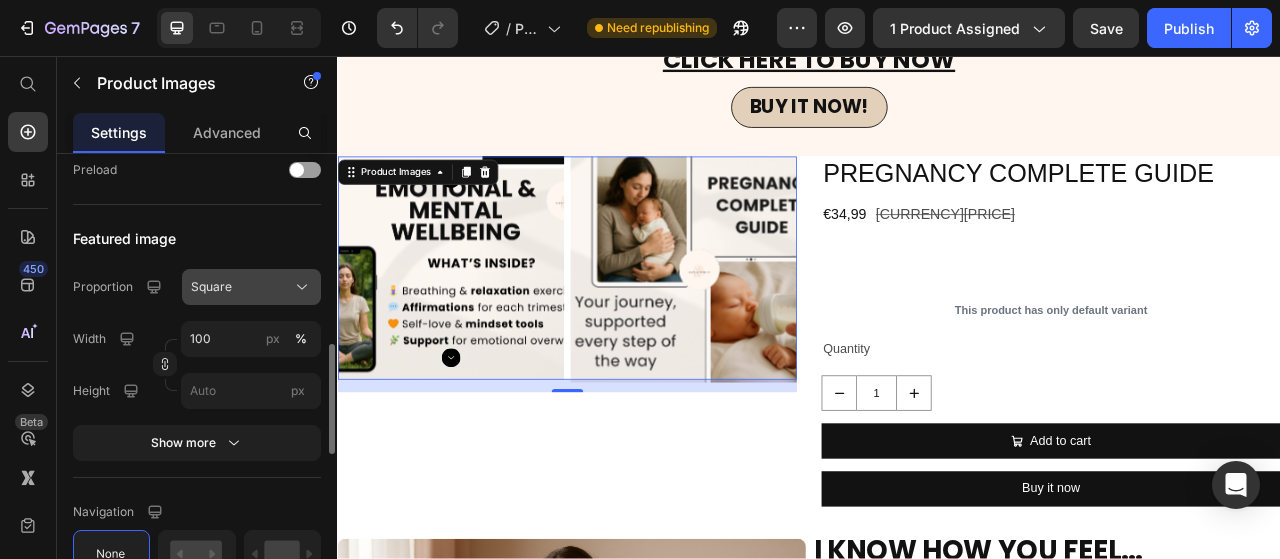 click on "Square" 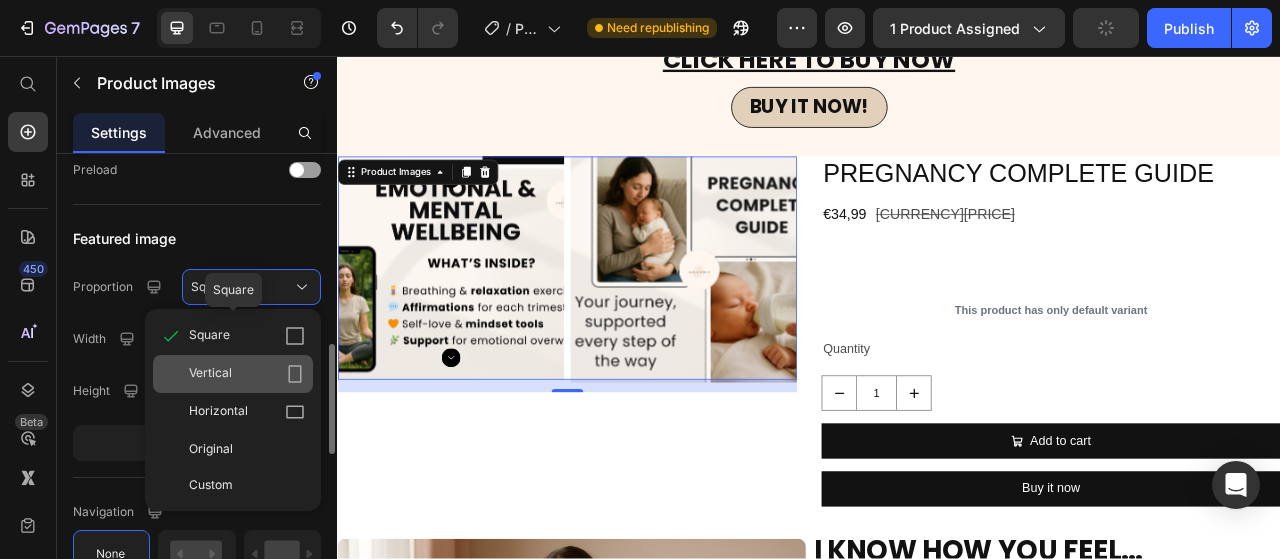 click on "Vertical" at bounding box center [247, 374] 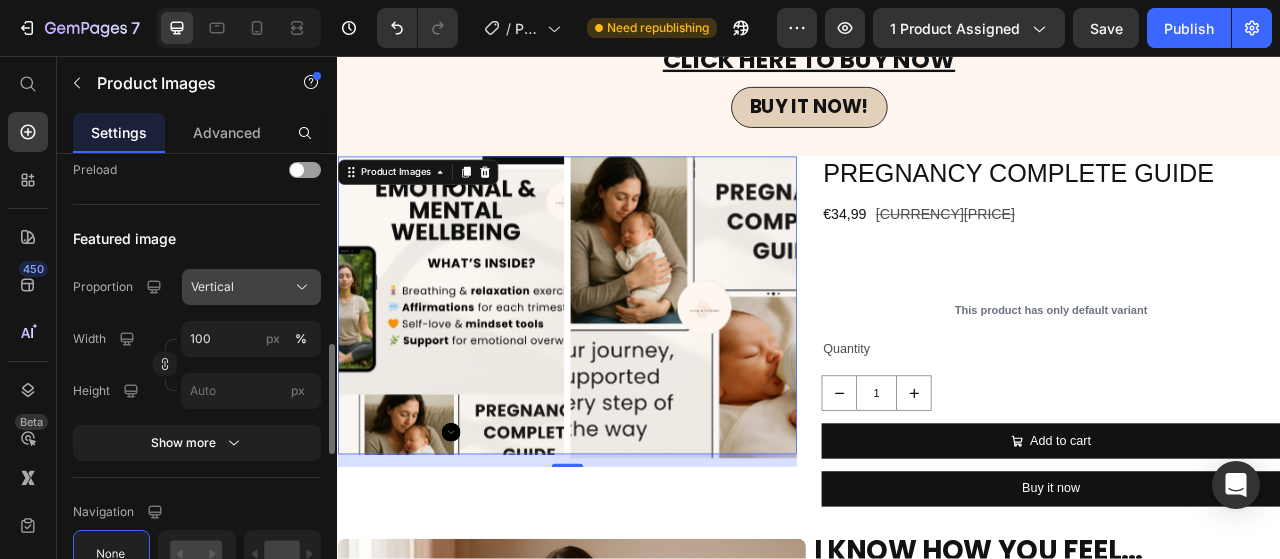click on "Vertical" 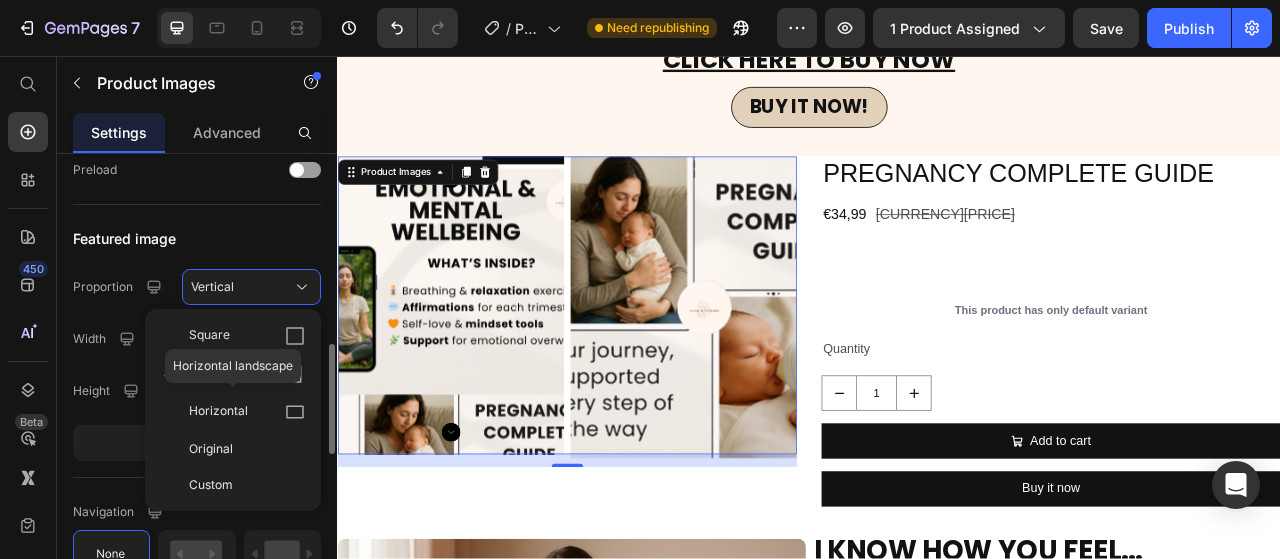 click on "Horizontal" at bounding box center (218, 412) 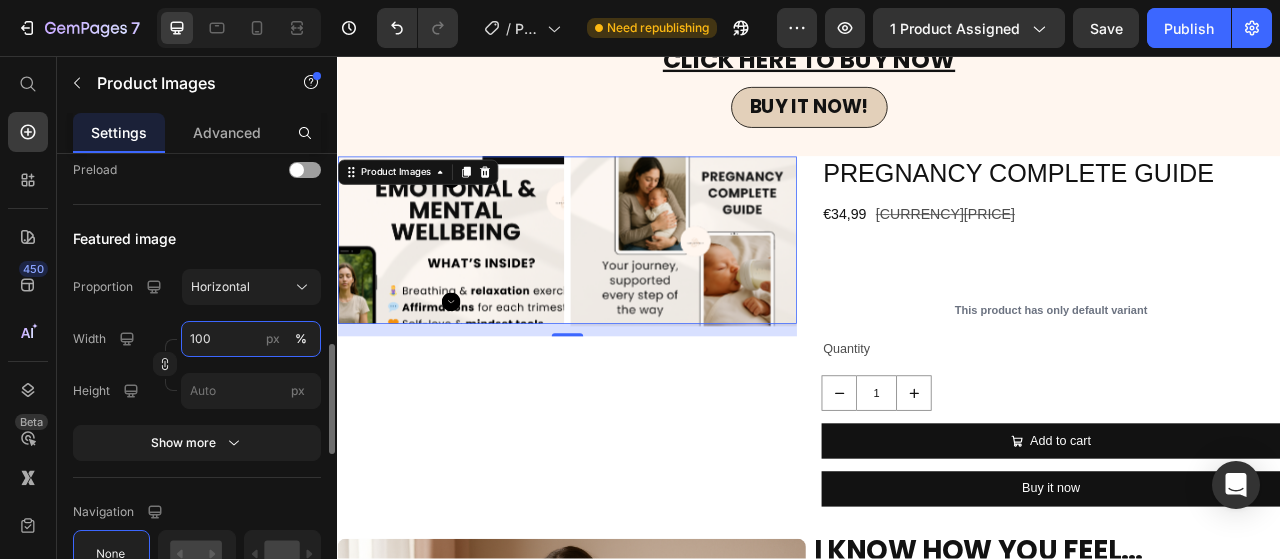 click on "100" at bounding box center [251, 339] 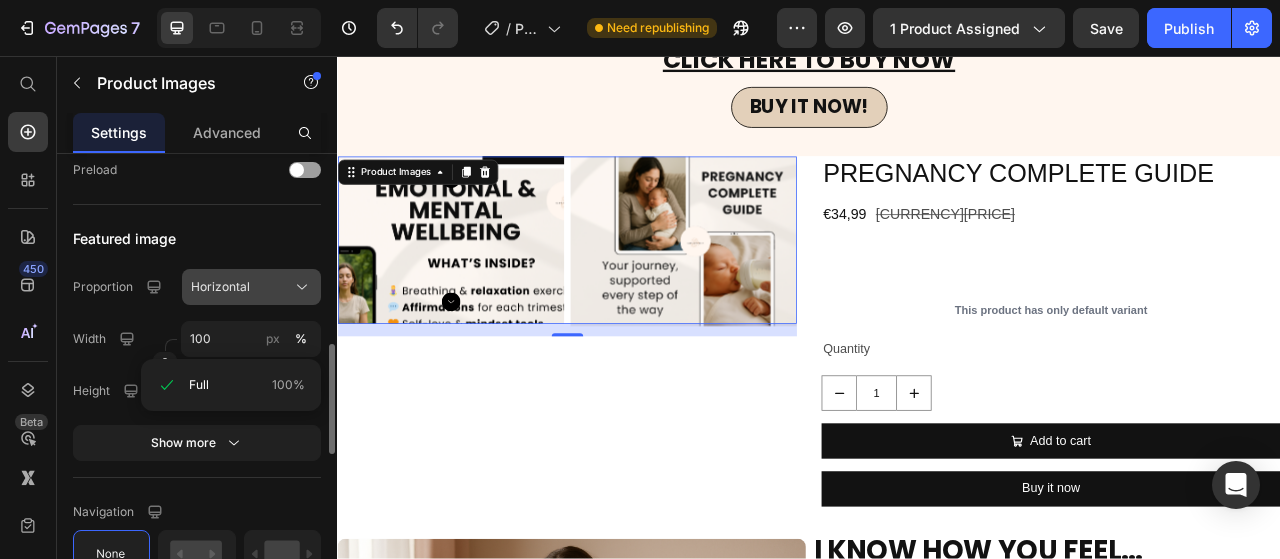 click on "Horizontal" at bounding box center [251, 287] 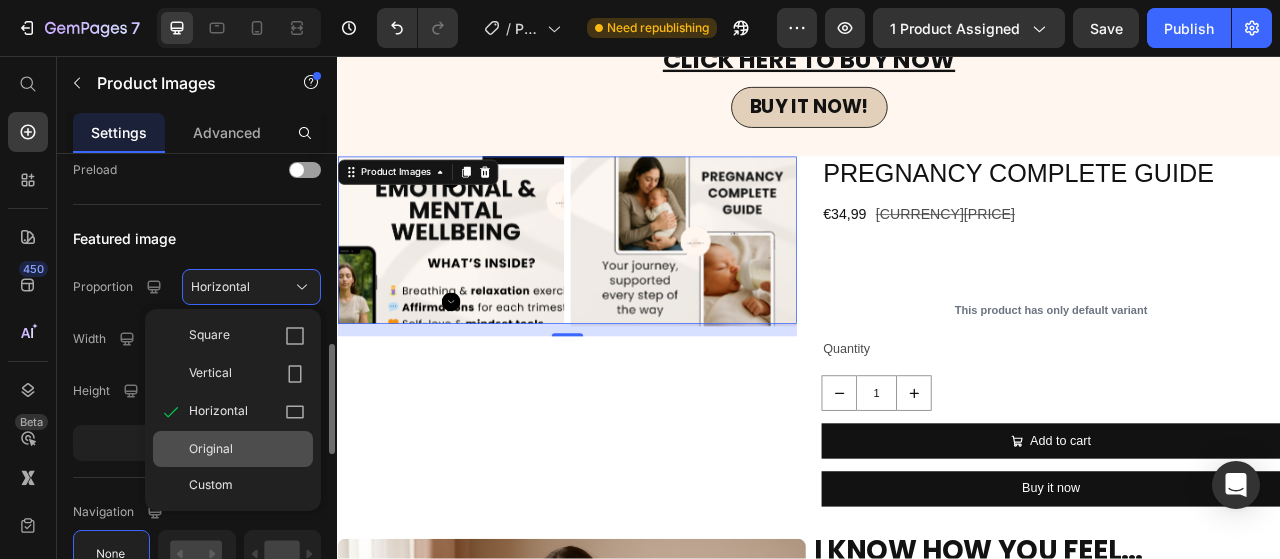 click on "Original" at bounding box center (247, 449) 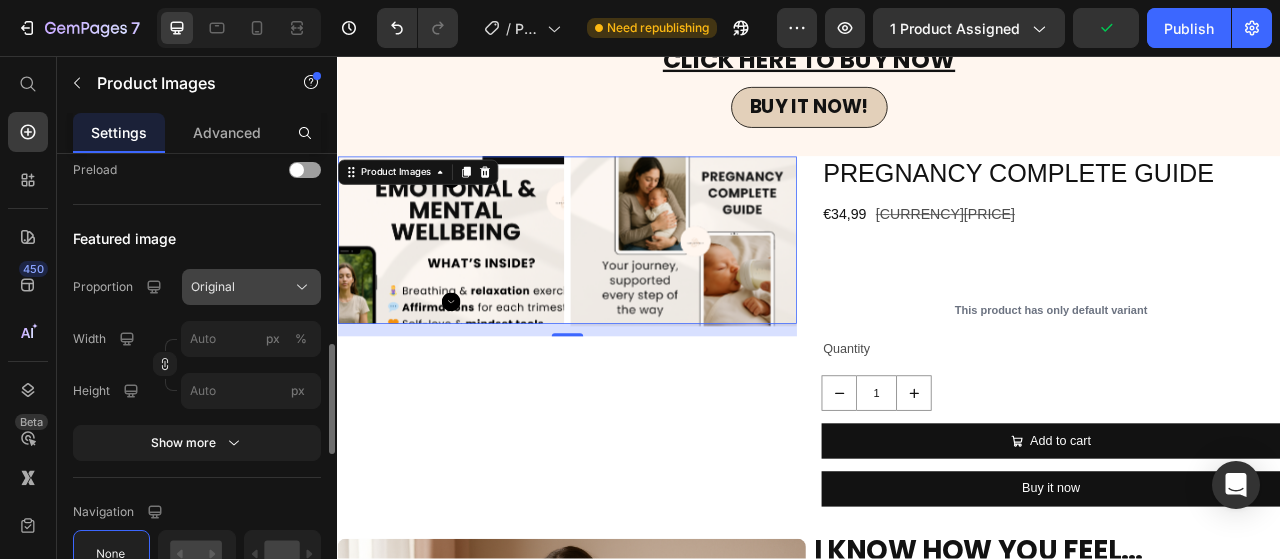 scroll, scrollTop: 1000, scrollLeft: 0, axis: vertical 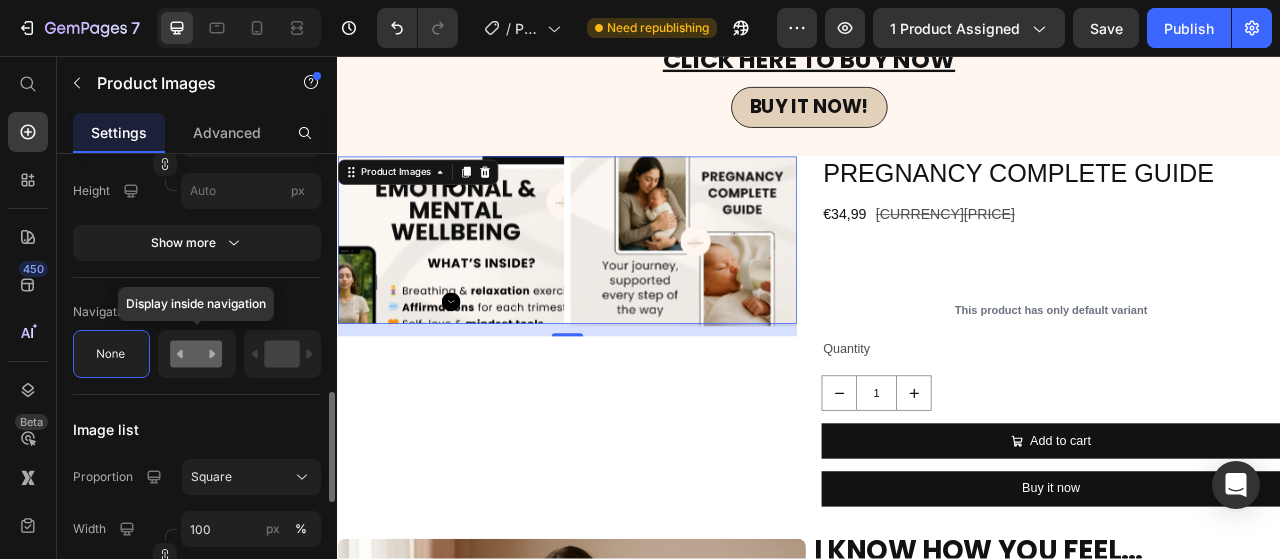 click 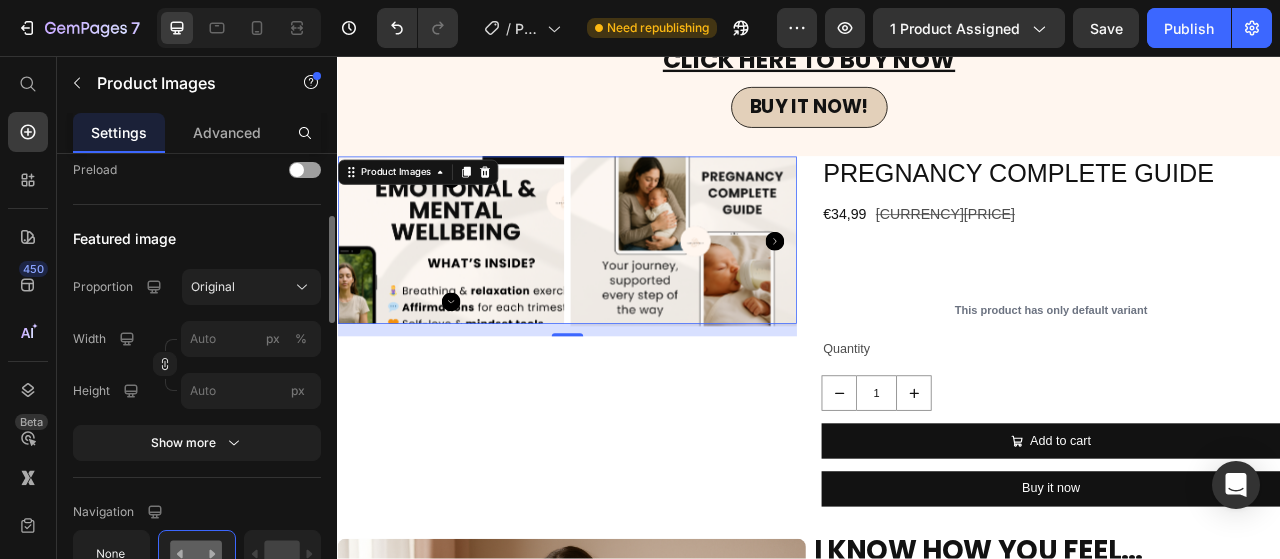 scroll, scrollTop: 700, scrollLeft: 0, axis: vertical 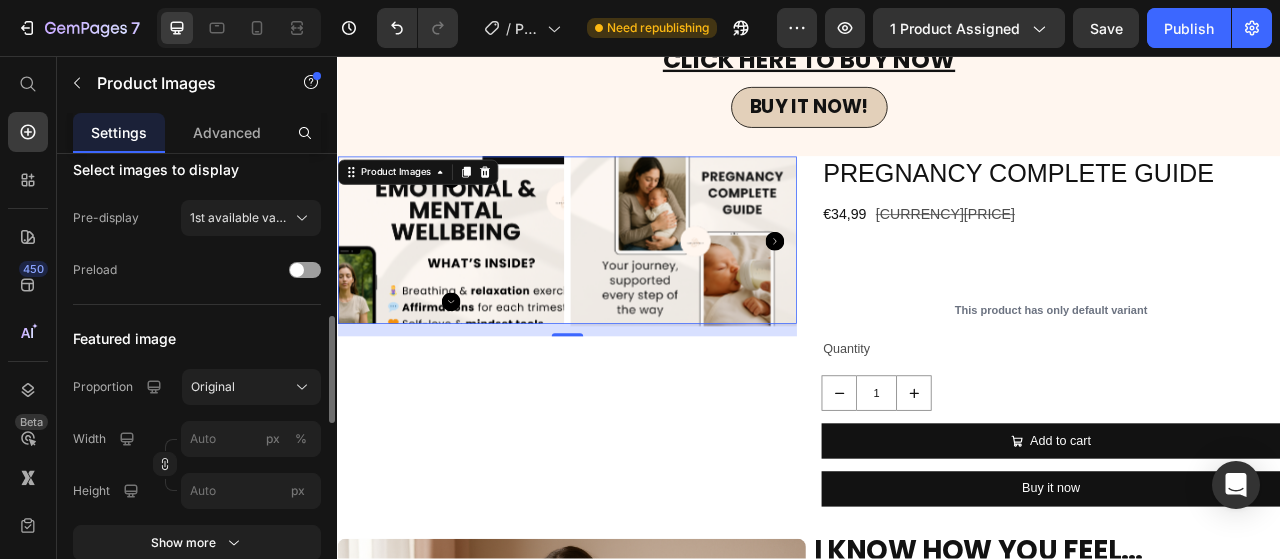 click on "Original" at bounding box center (251, 387) 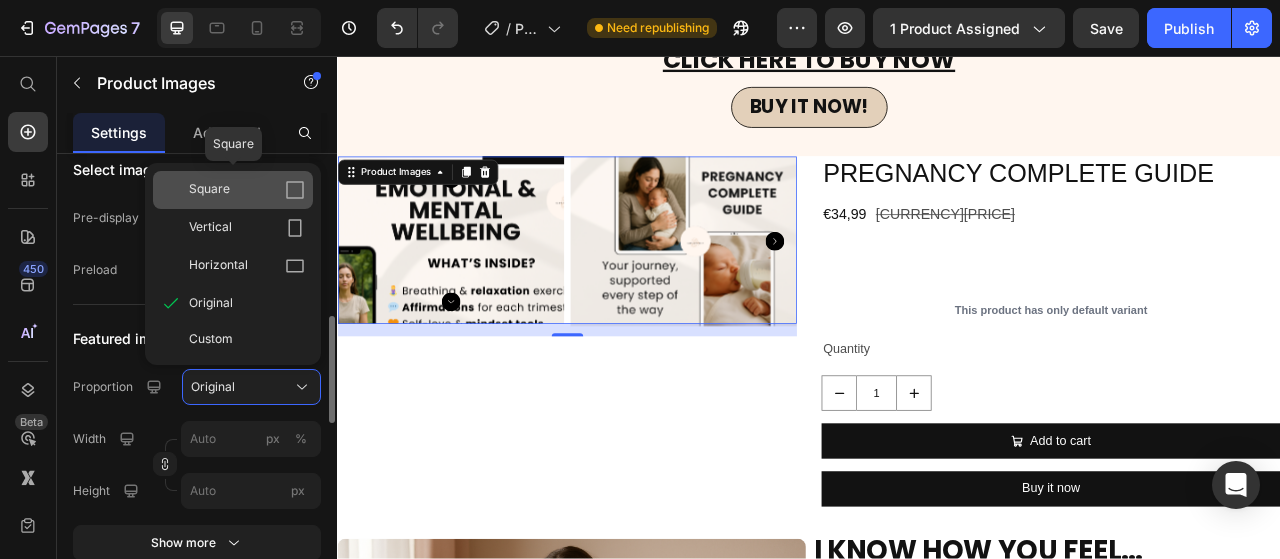 click on "Square" at bounding box center (247, 190) 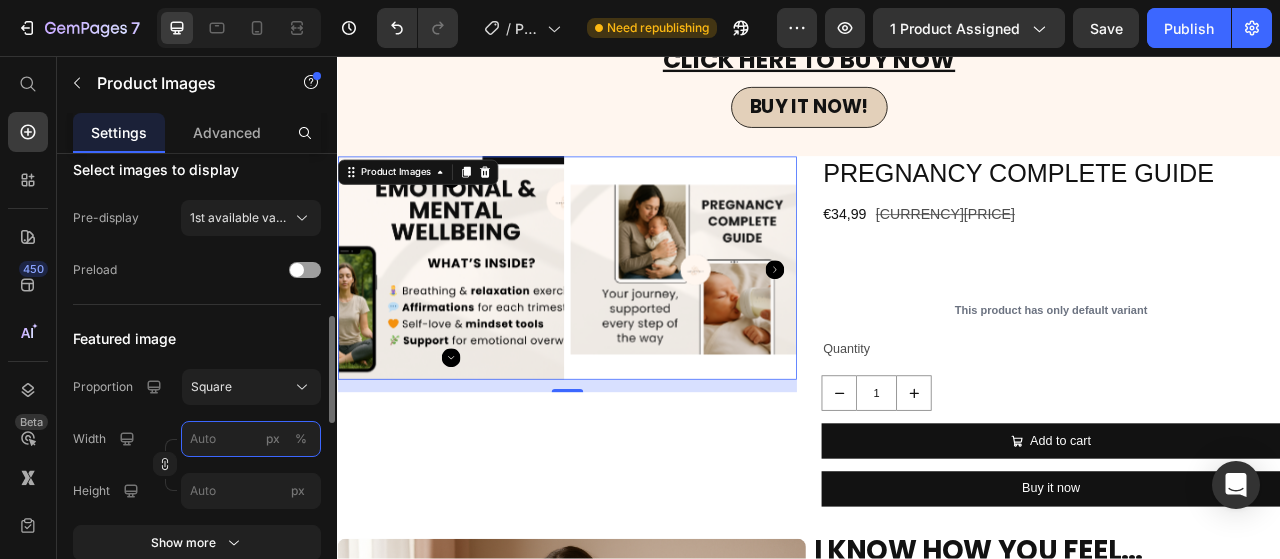 click on "px %" at bounding box center (251, 439) 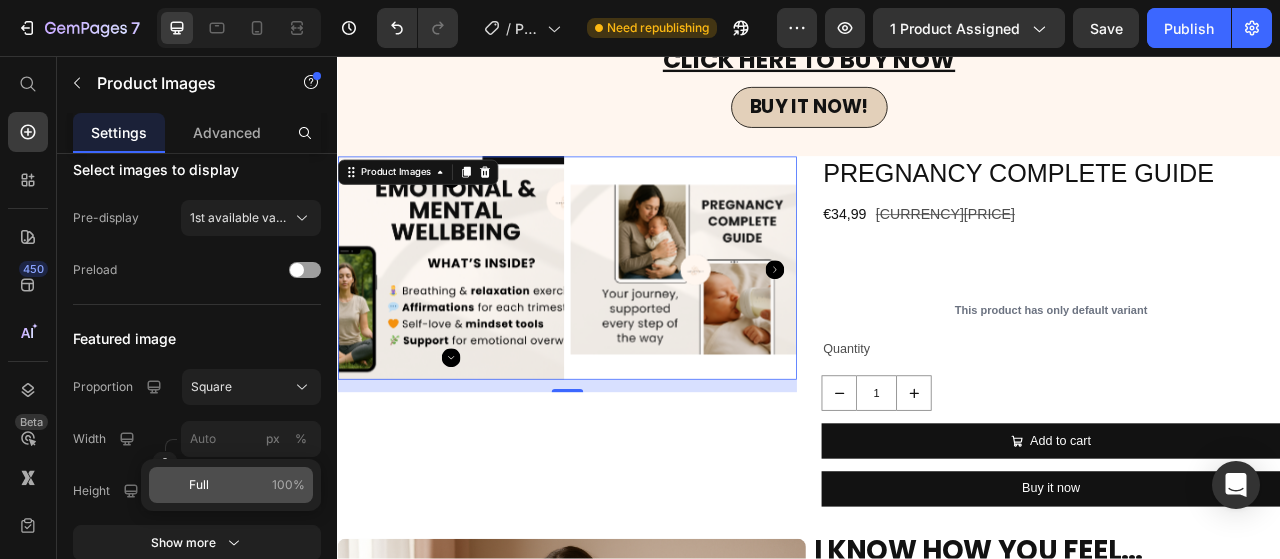 click on "Full 100%" at bounding box center (247, 485) 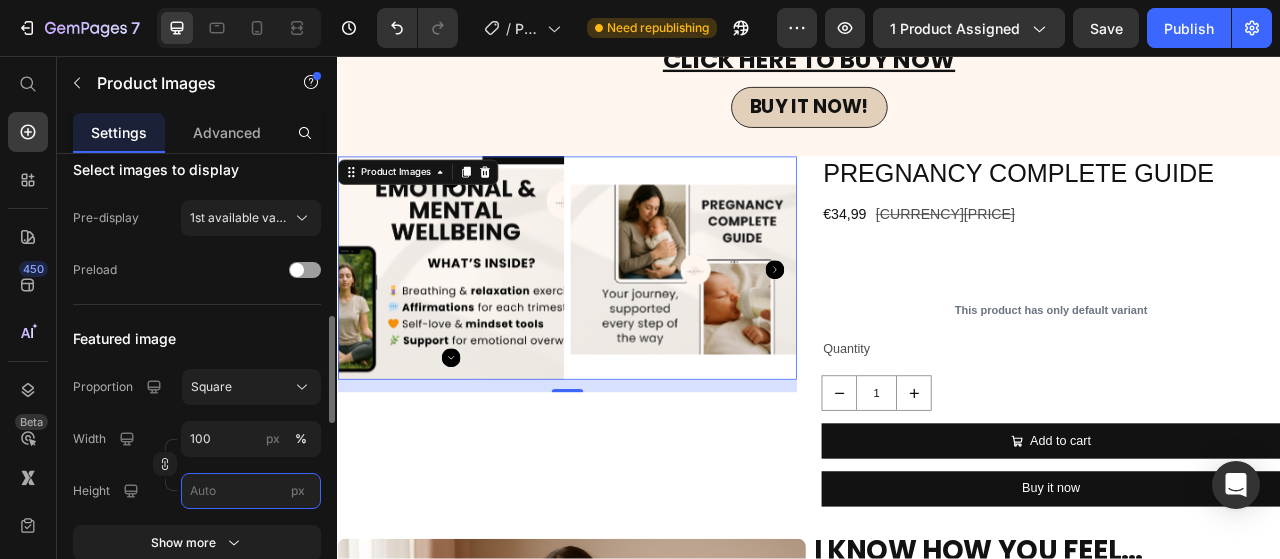 click on "px" at bounding box center [251, 491] 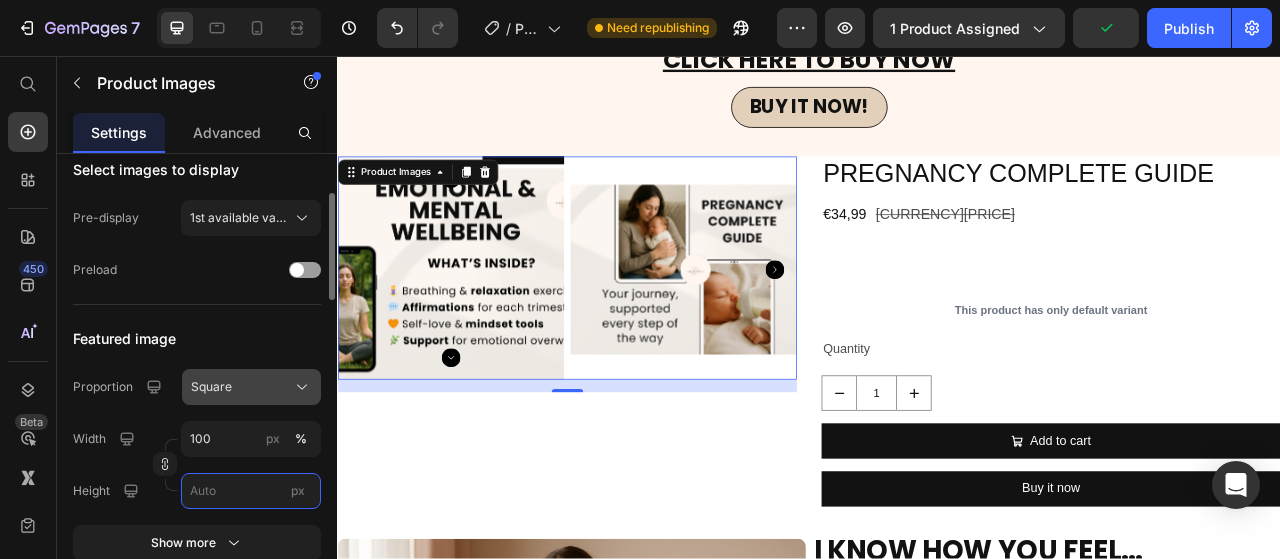 scroll, scrollTop: 500, scrollLeft: 0, axis: vertical 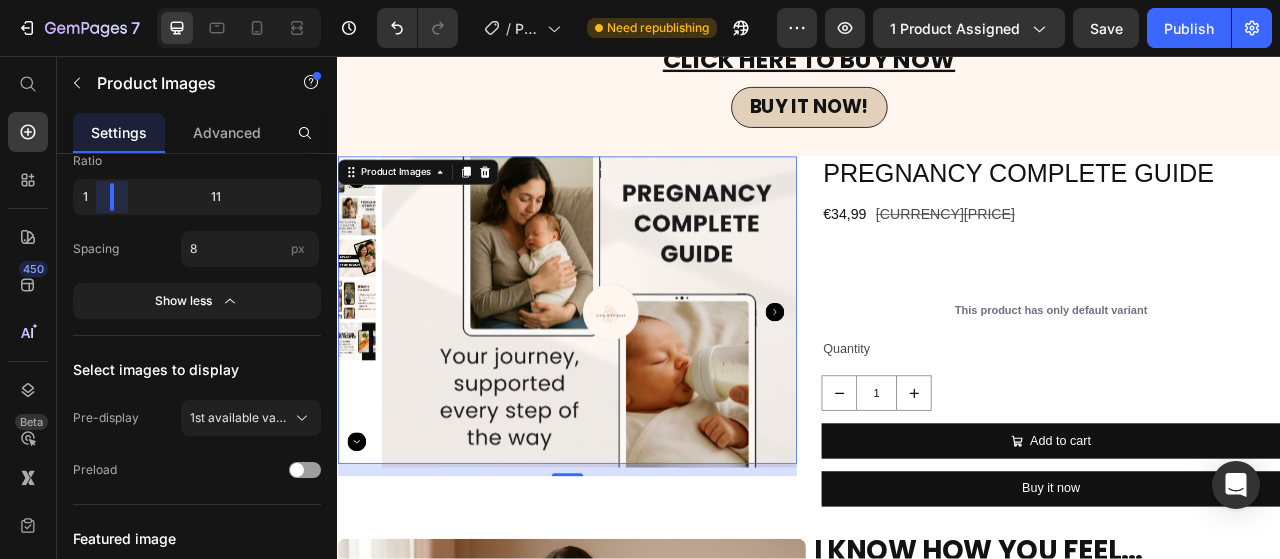 drag, startPoint x: 151, startPoint y: 205, endPoint x: 46, endPoint y: 220, distance: 106.06602 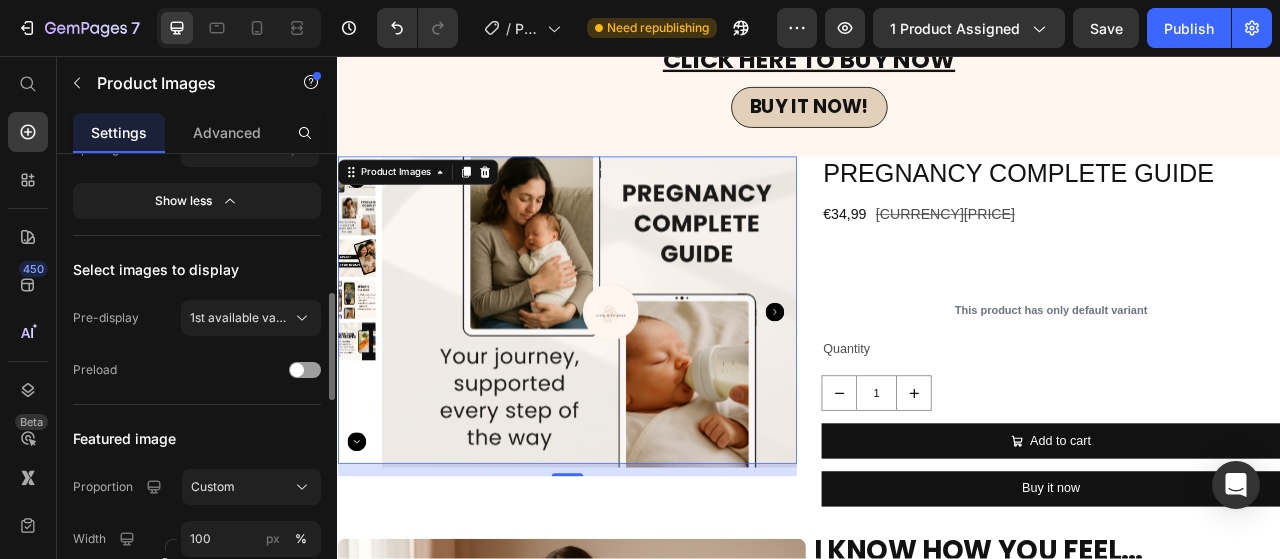 scroll, scrollTop: 700, scrollLeft: 0, axis: vertical 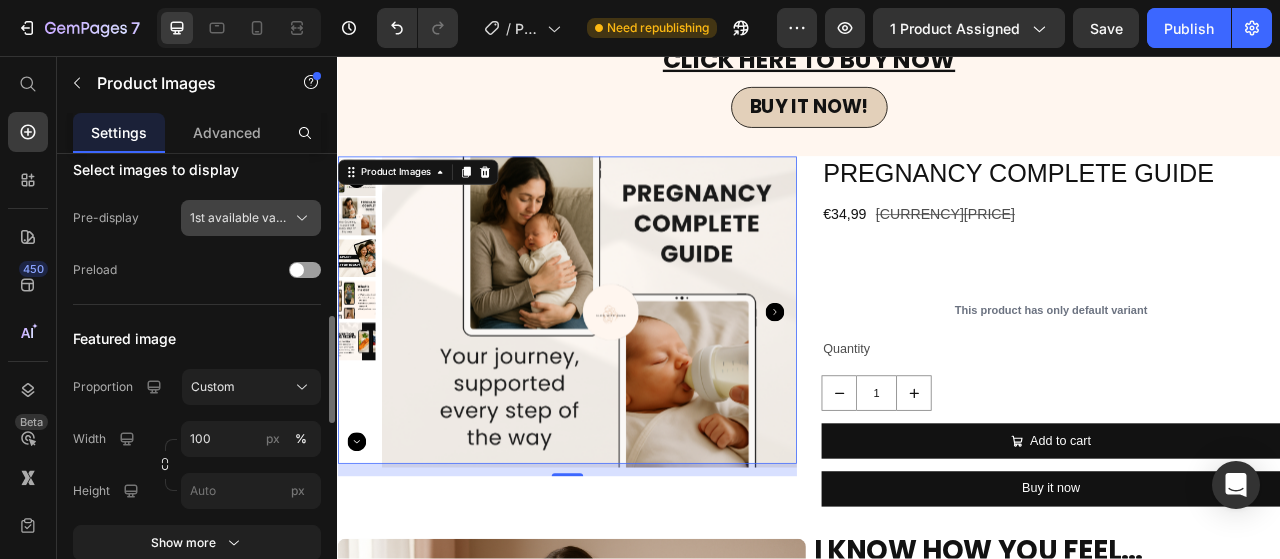 click on "1st available variant" at bounding box center (239, 218) 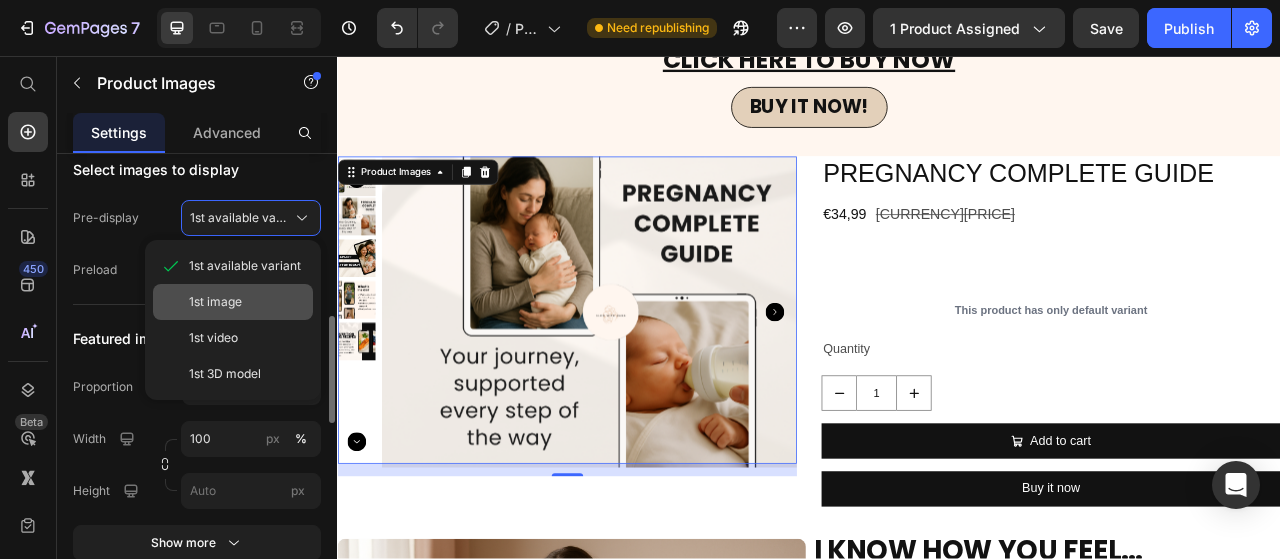 click on "1st image" at bounding box center (247, 302) 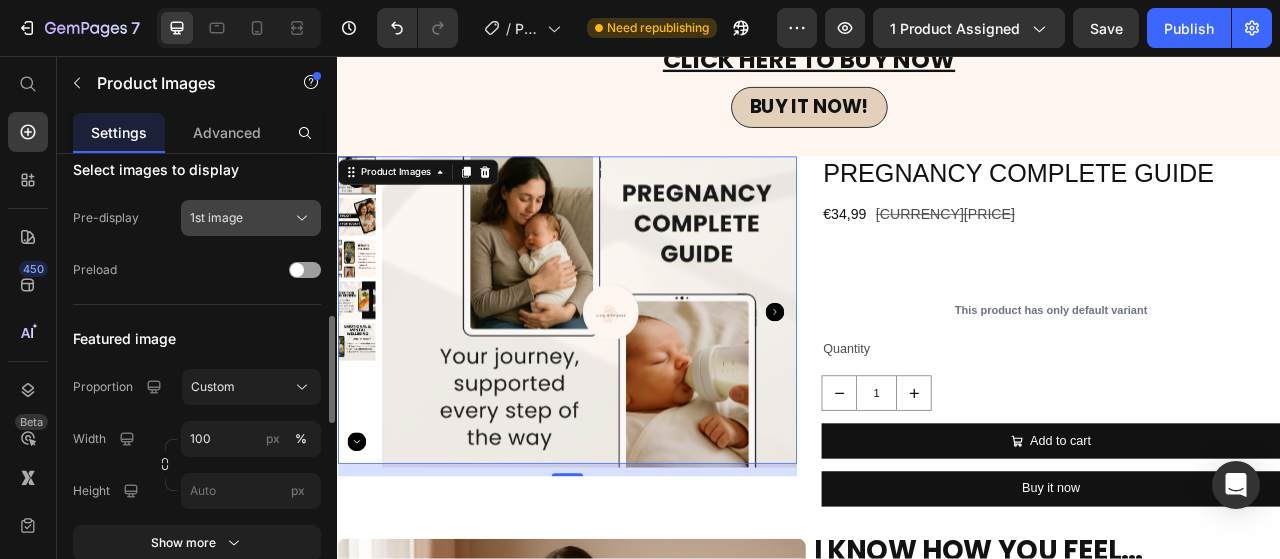 click on "1st image" 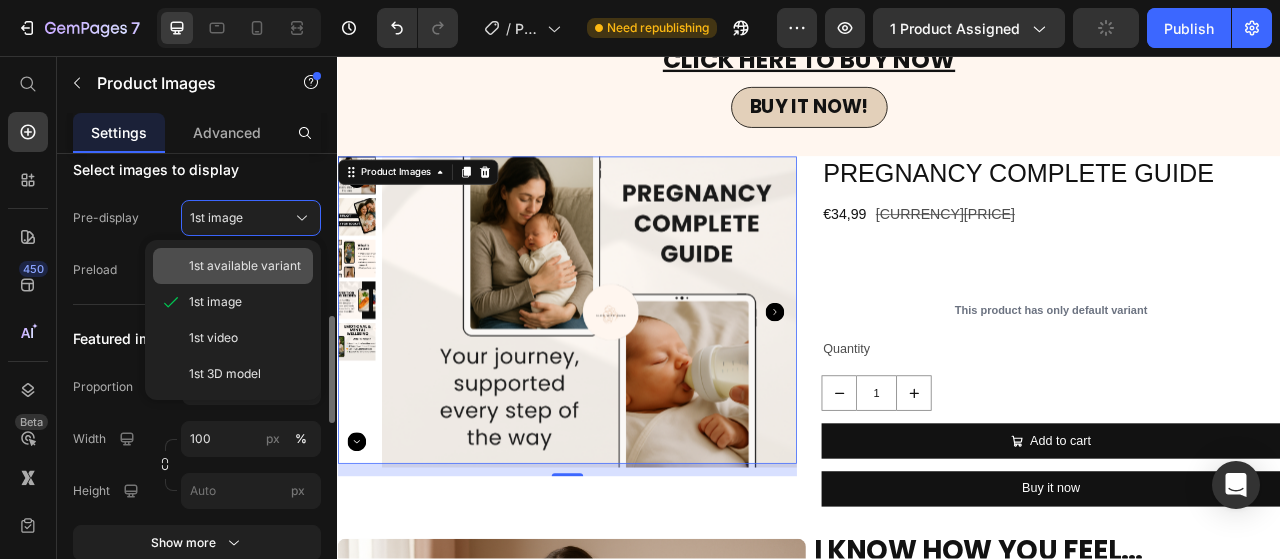 click on "1st available variant" at bounding box center (245, 266) 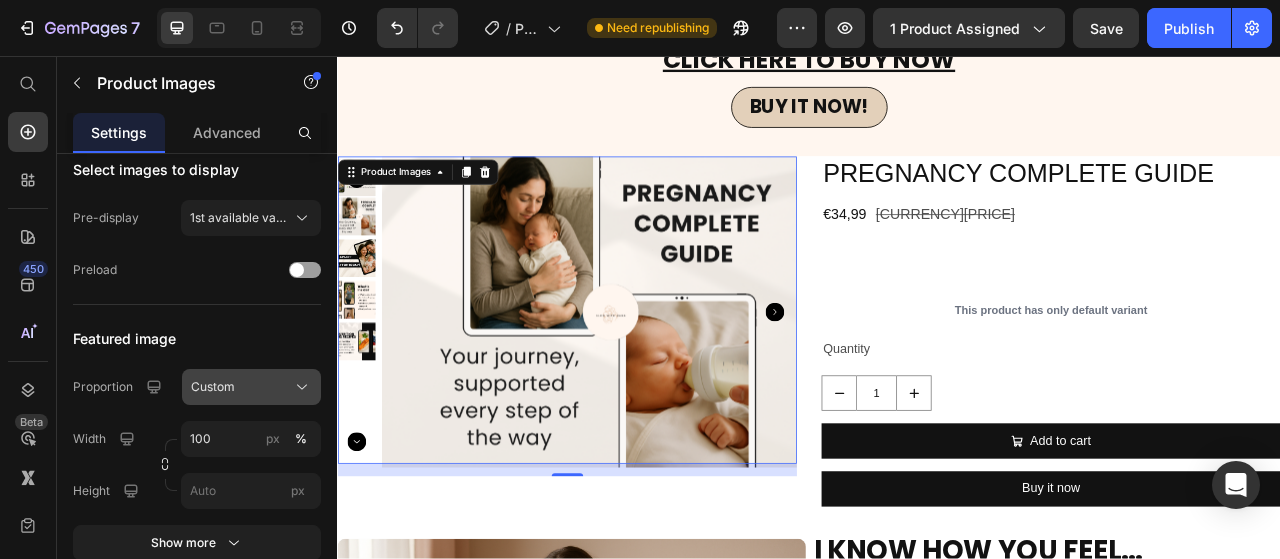 scroll, scrollTop: 100, scrollLeft: 0, axis: vertical 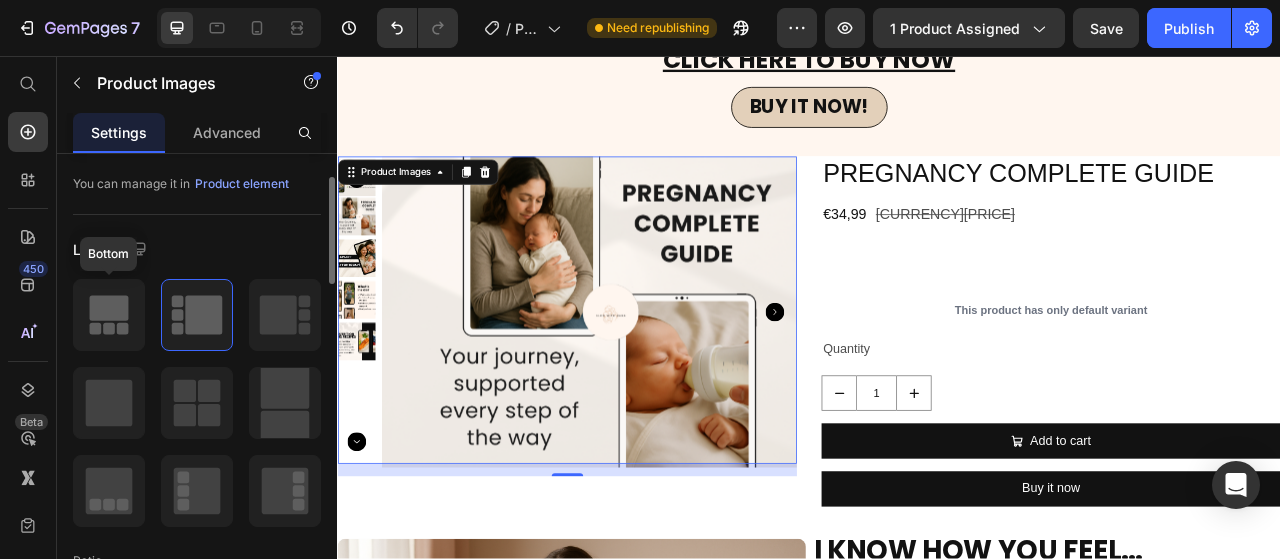 click 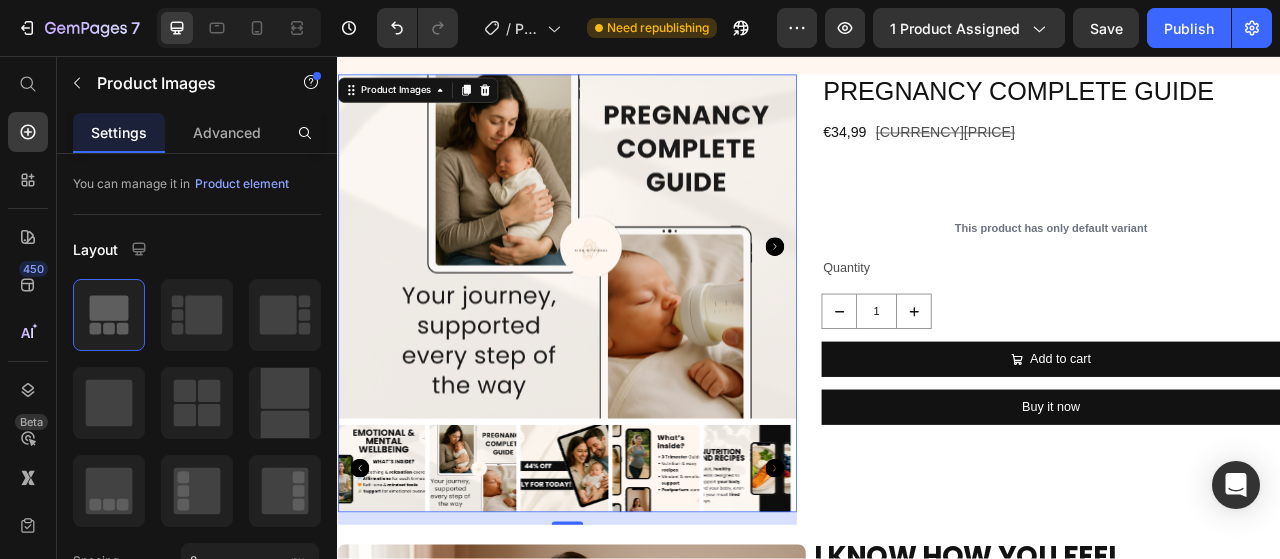 scroll, scrollTop: 1646, scrollLeft: 0, axis: vertical 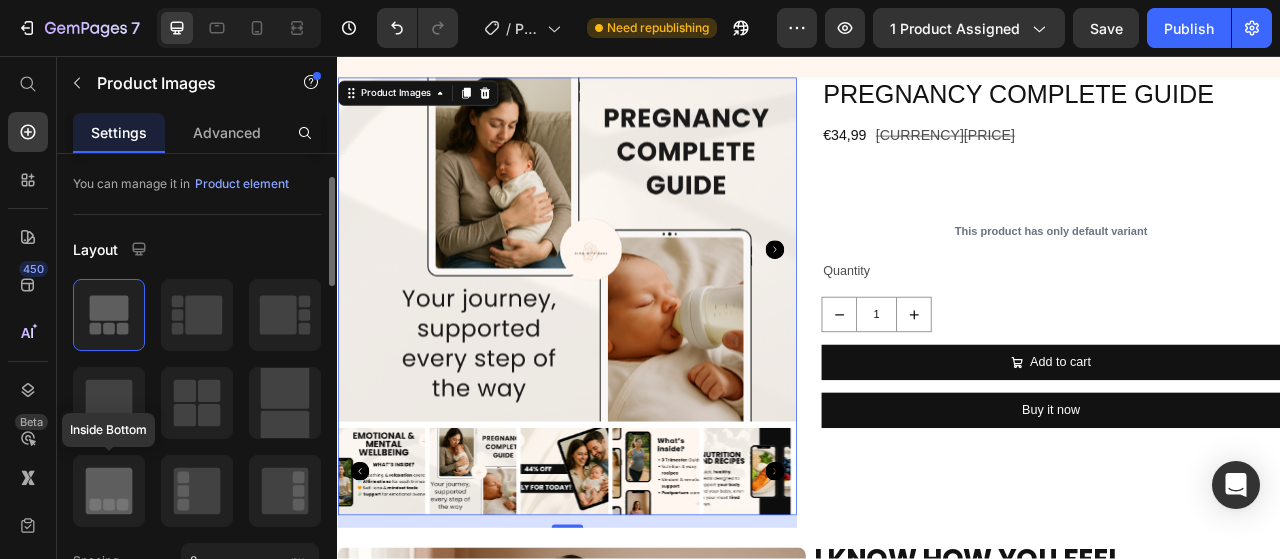 click 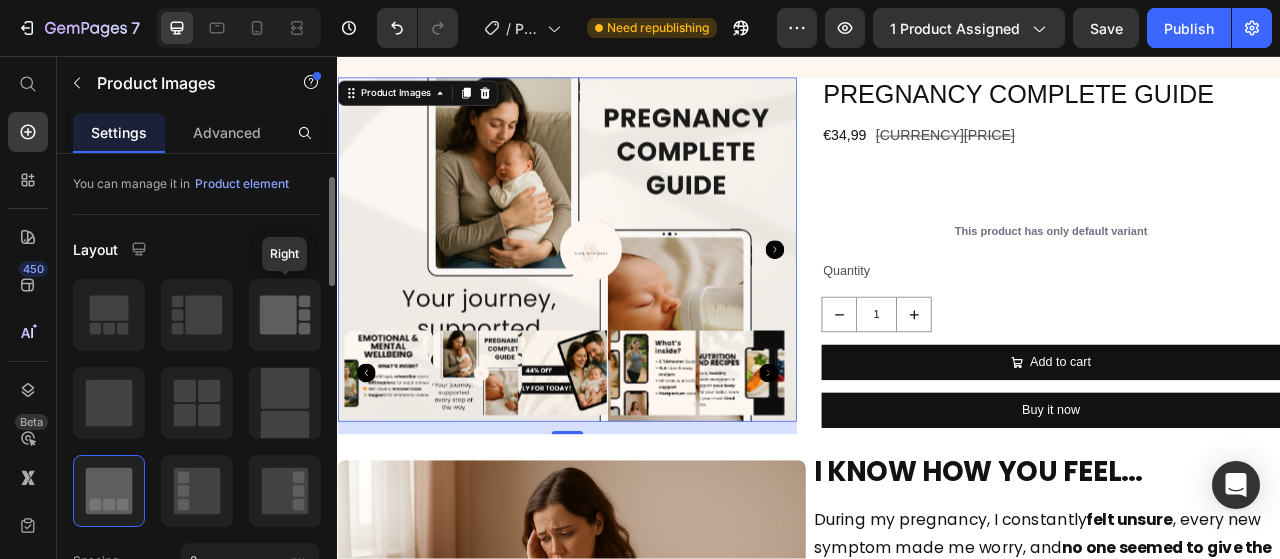 click 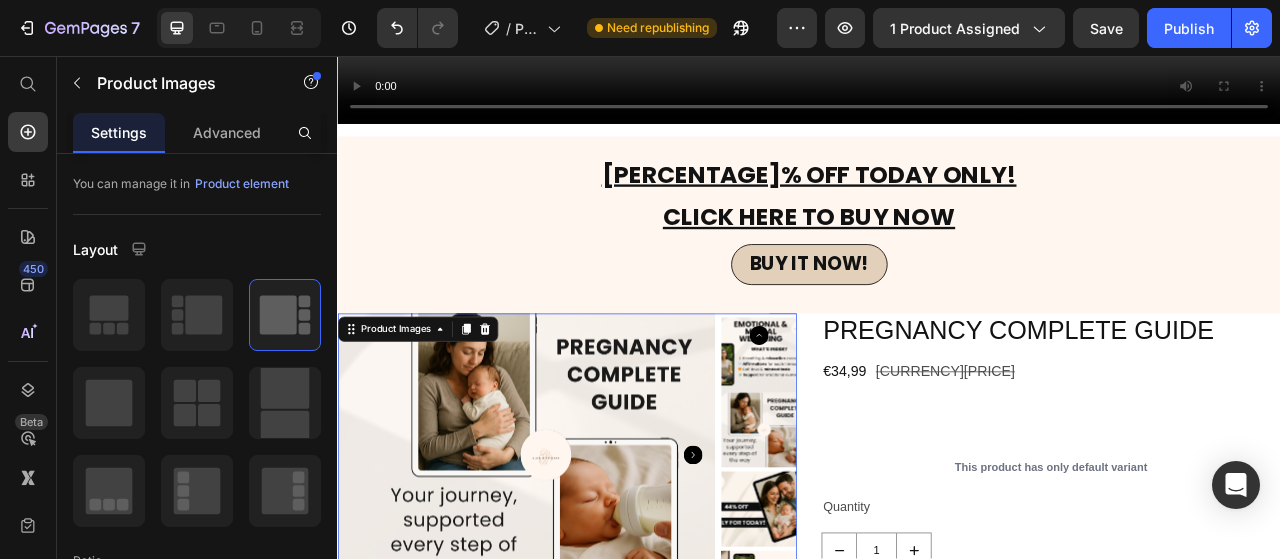 scroll, scrollTop: 1646, scrollLeft: 0, axis: vertical 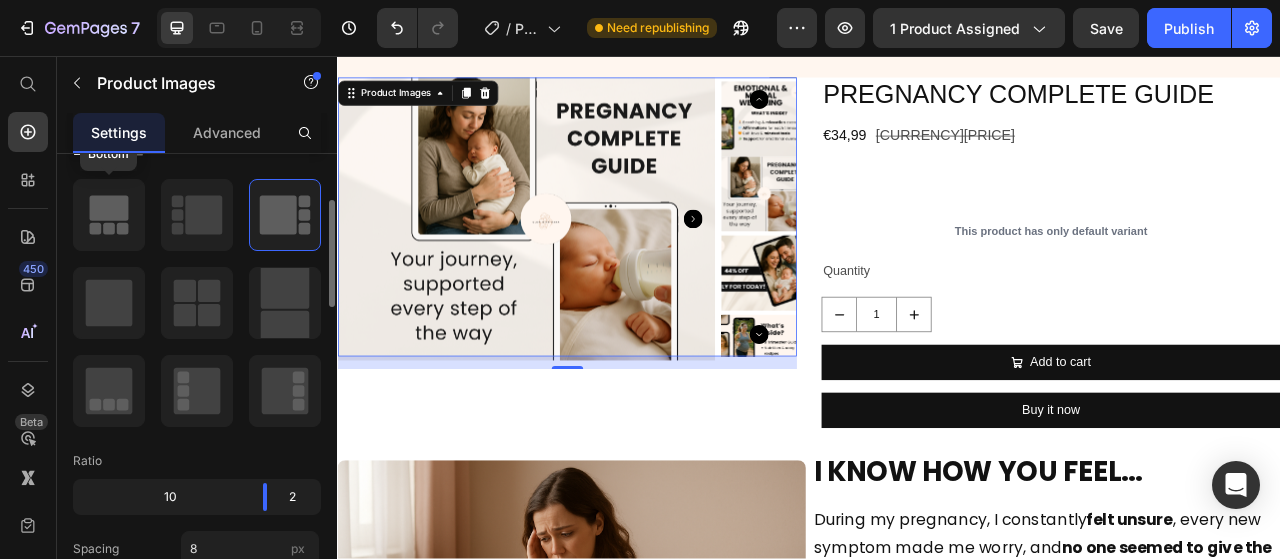 click 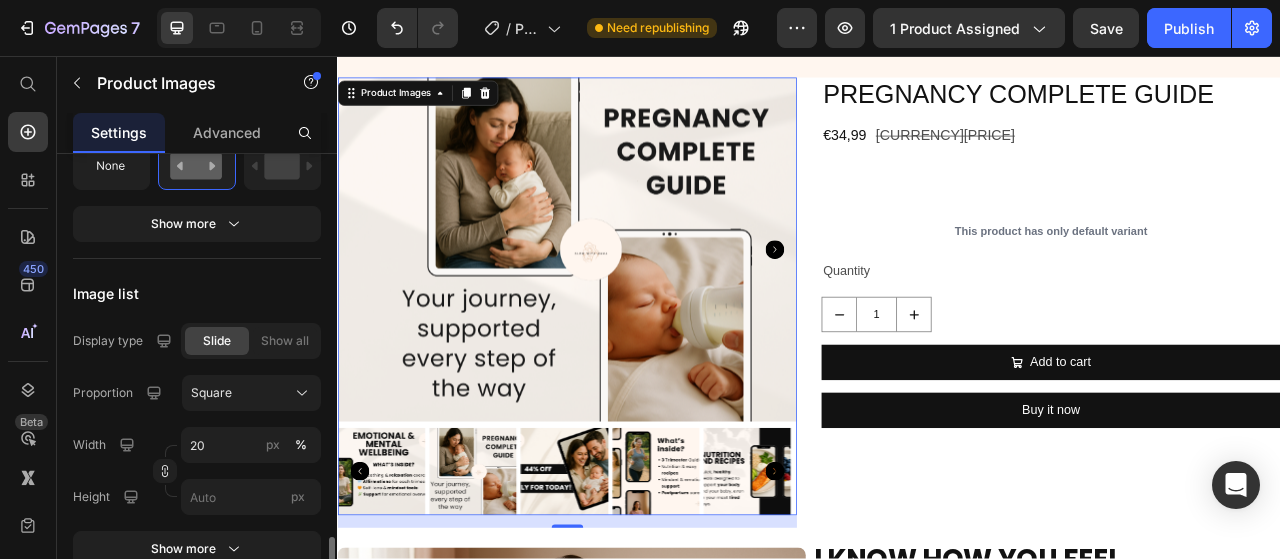 scroll, scrollTop: 1200, scrollLeft: 0, axis: vertical 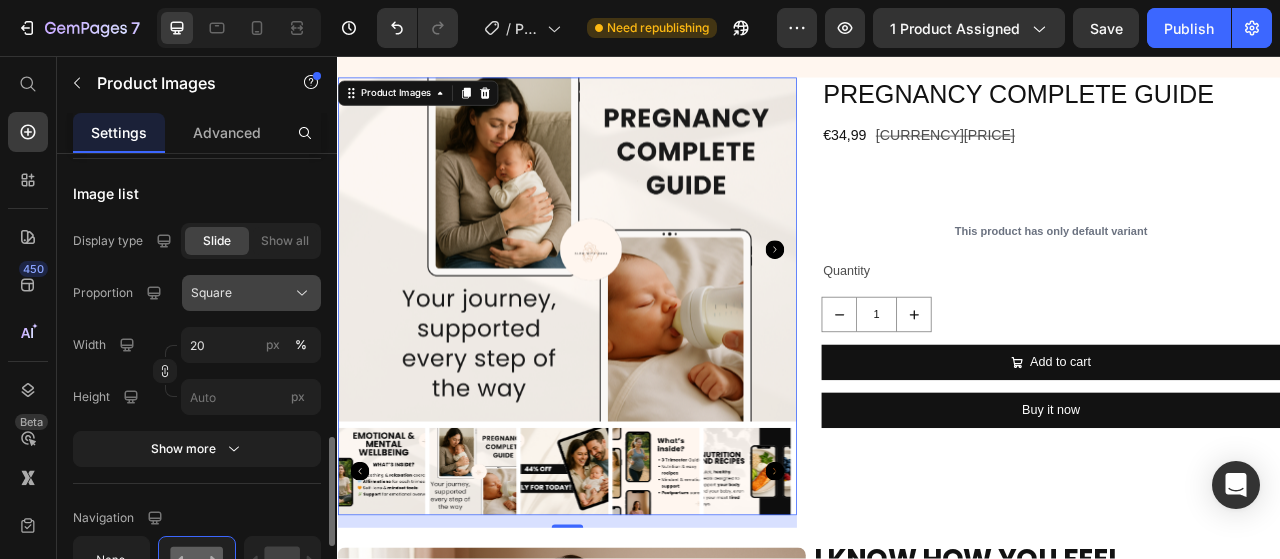 click on "Square" 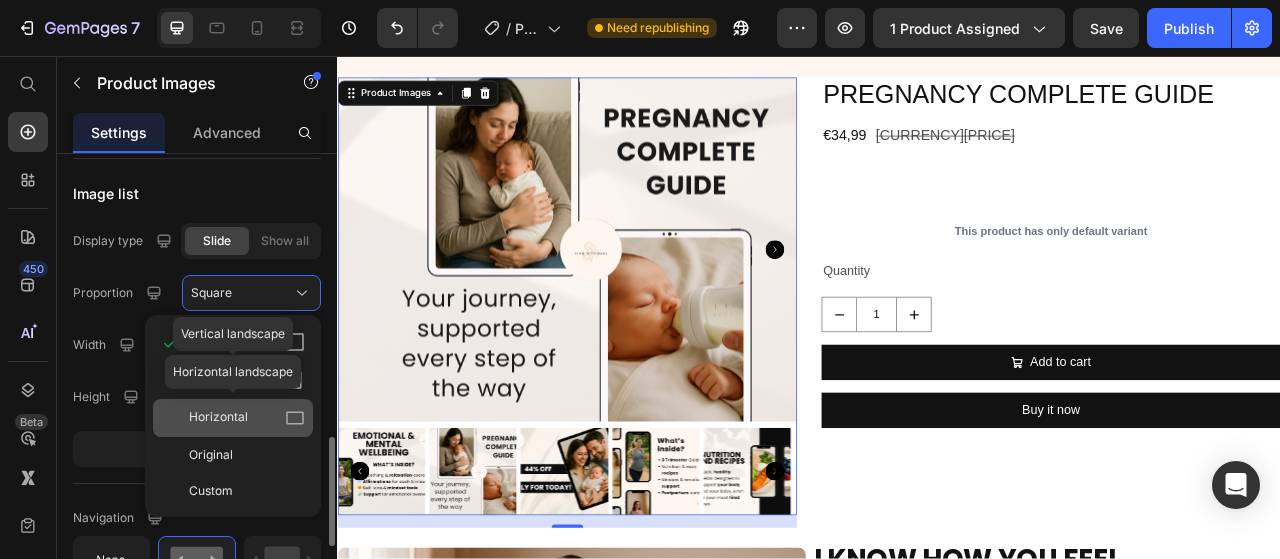 click on "Horizontal" 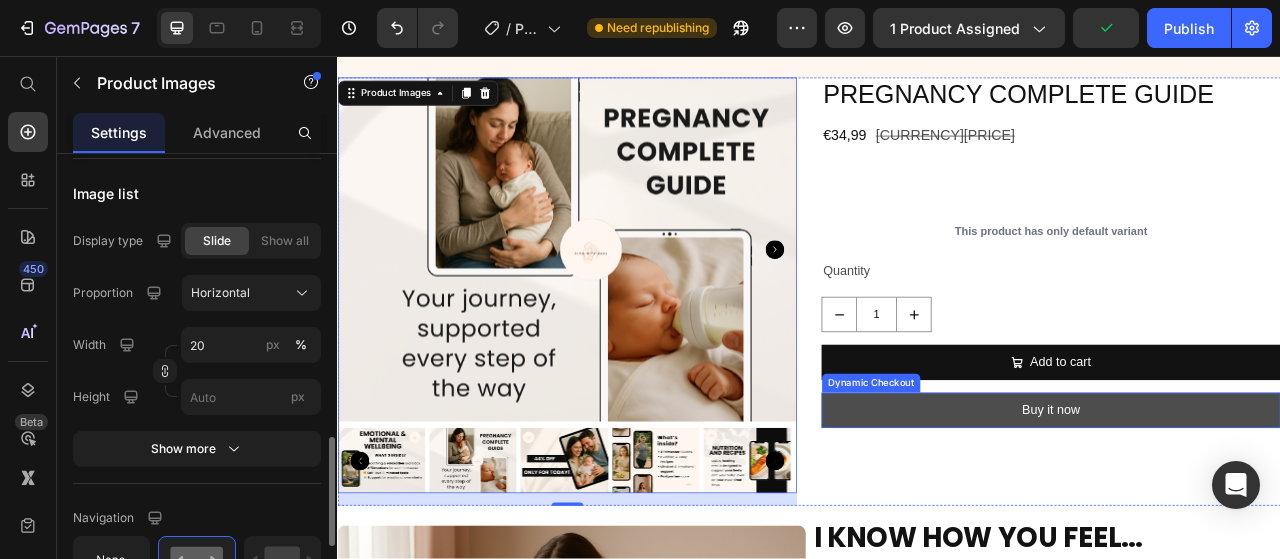 click on "Buy it now" at bounding box center [1245, 507] 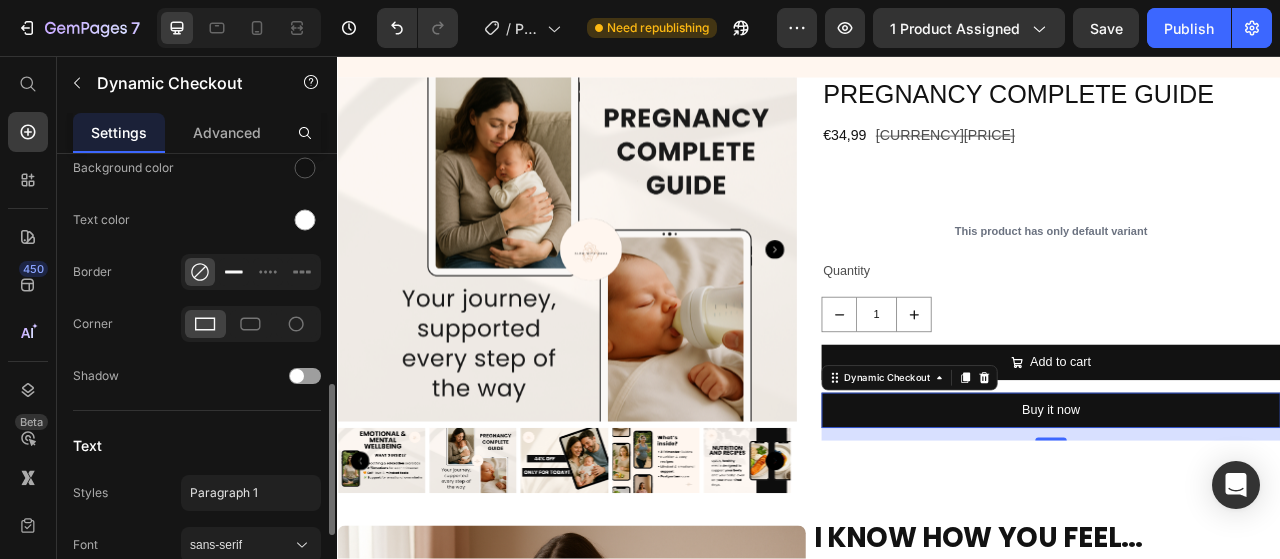 scroll, scrollTop: 900, scrollLeft: 0, axis: vertical 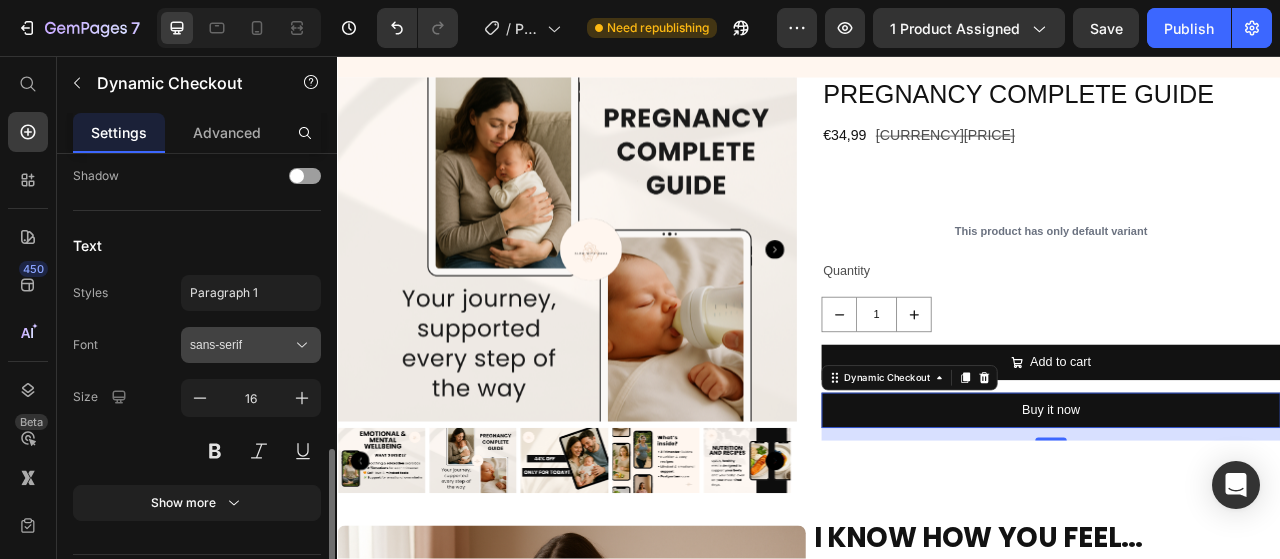 click on "sans-serif" at bounding box center (241, 345) 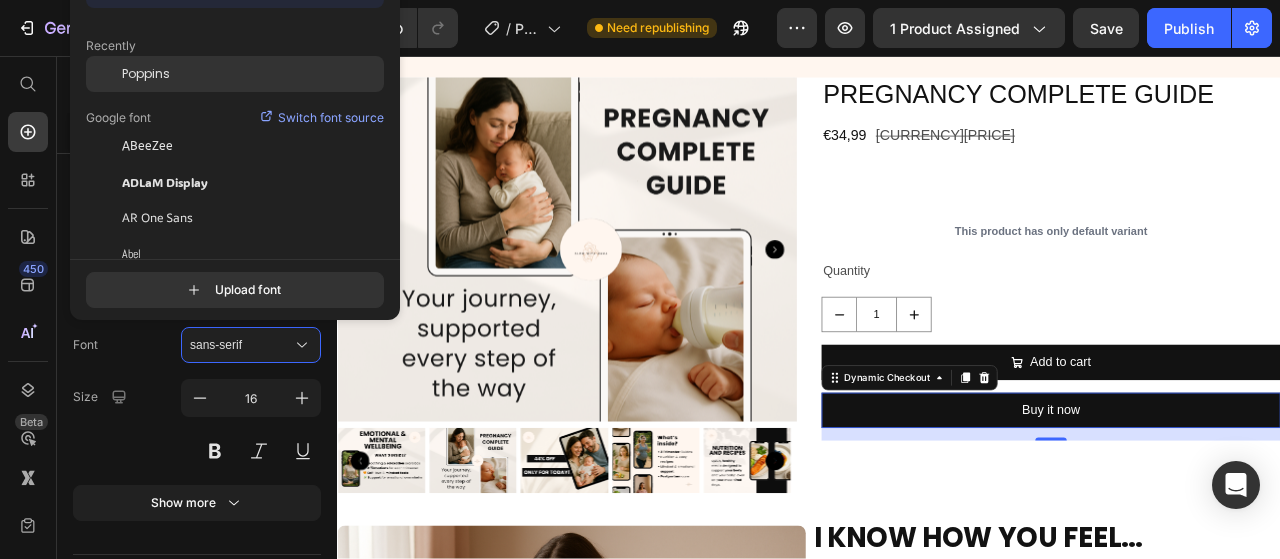 click on "Poppins" 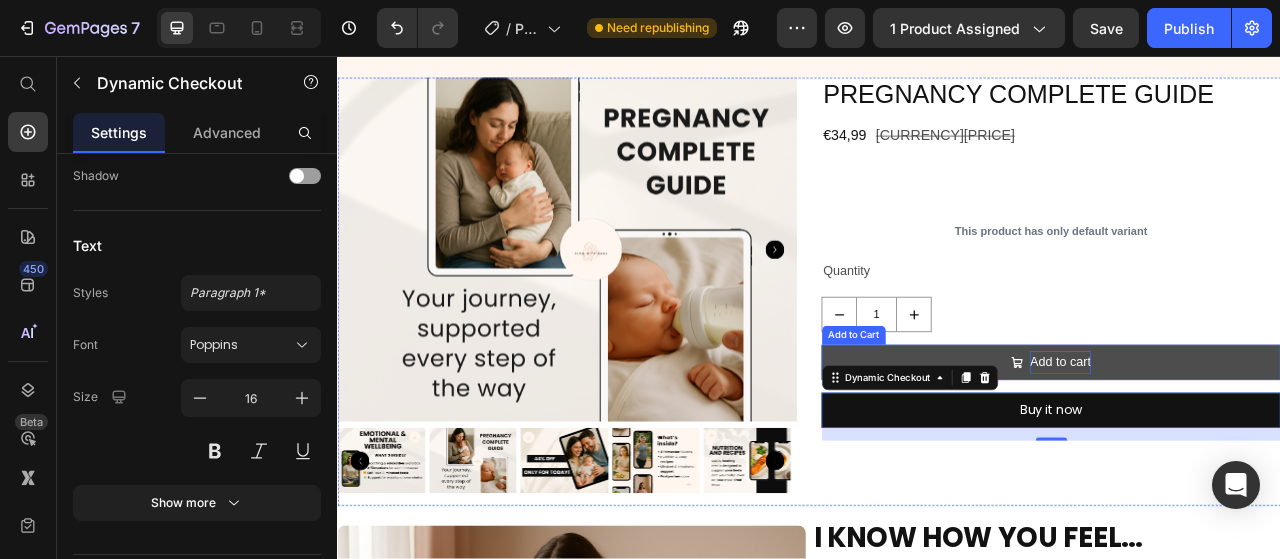 click on "Add to cart" at bounding box center (1256, 446) 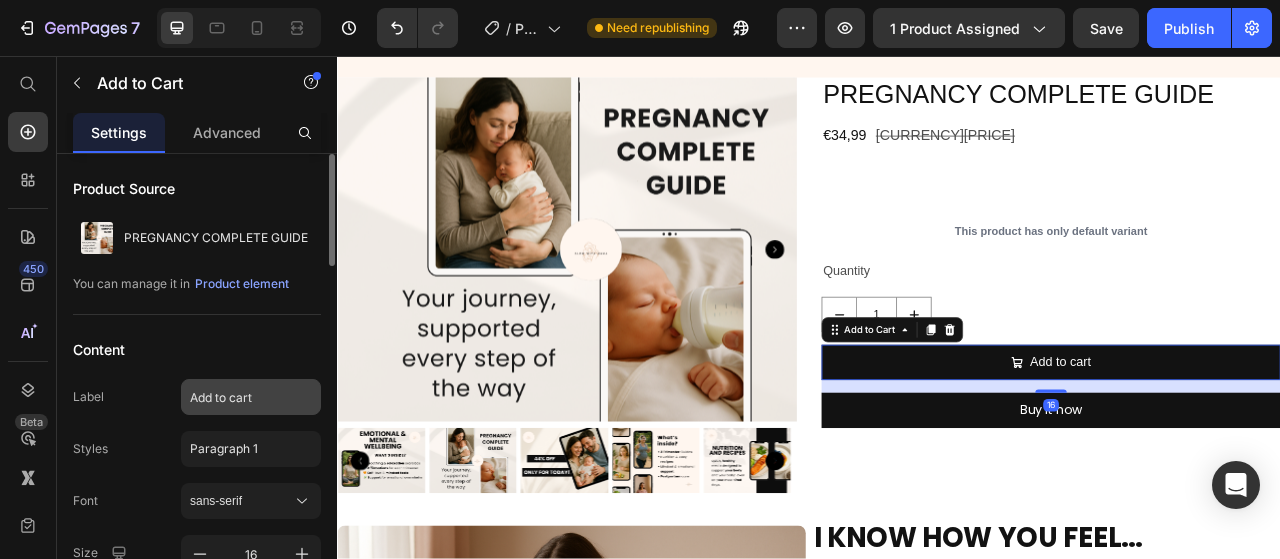 scroll, scrollTop: 200, scrollLeft: 0, axis: vertical 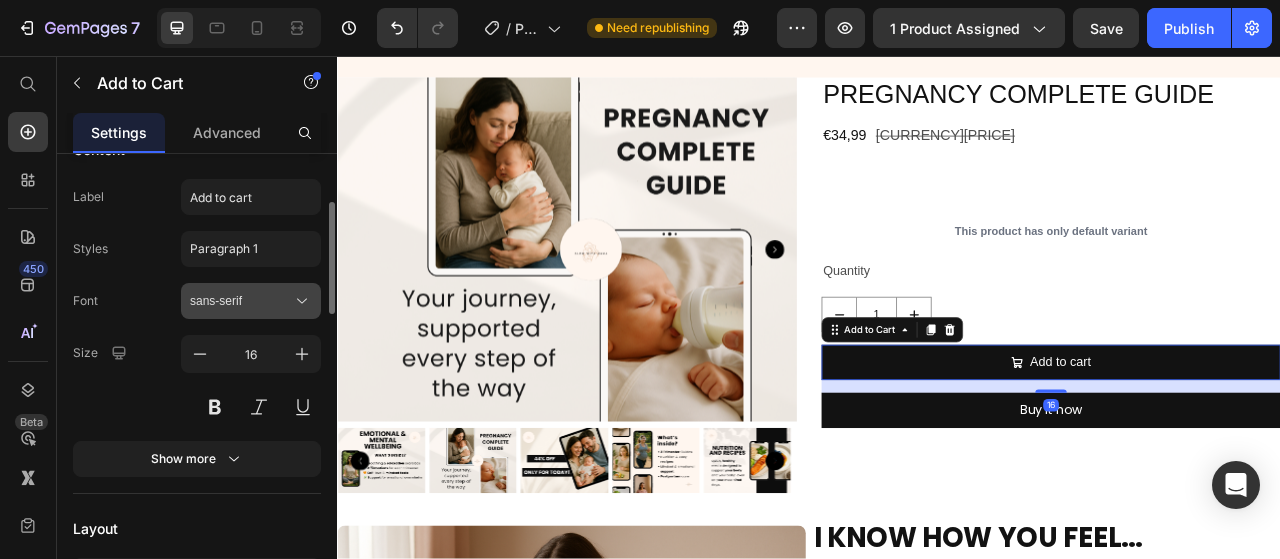 click on "sans-serif" at bounding box center (241, 301) 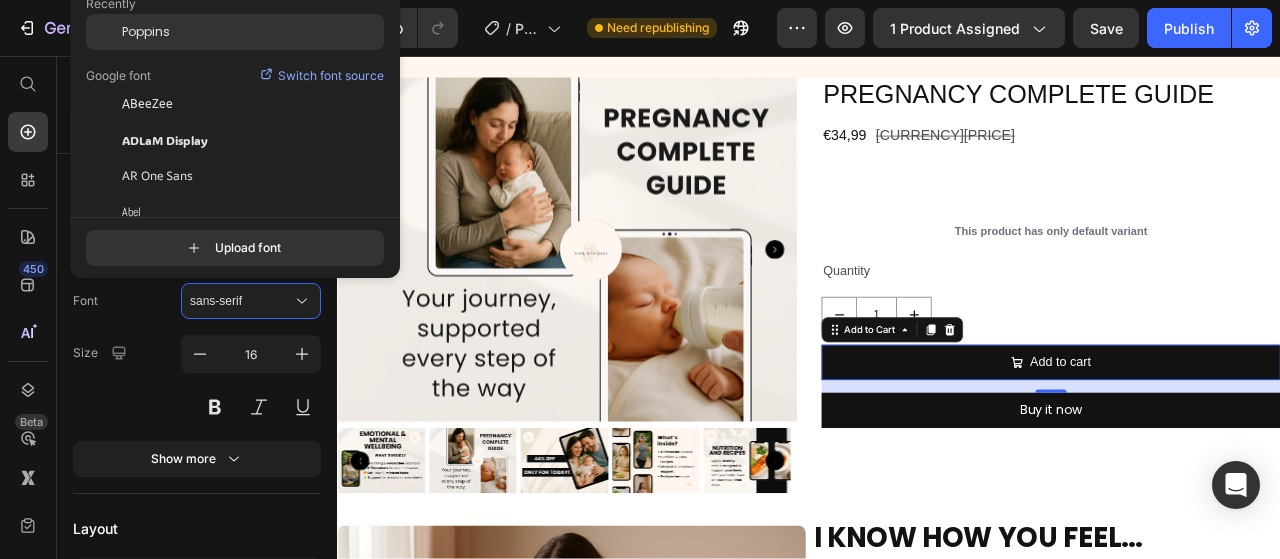 click on "Poppins" 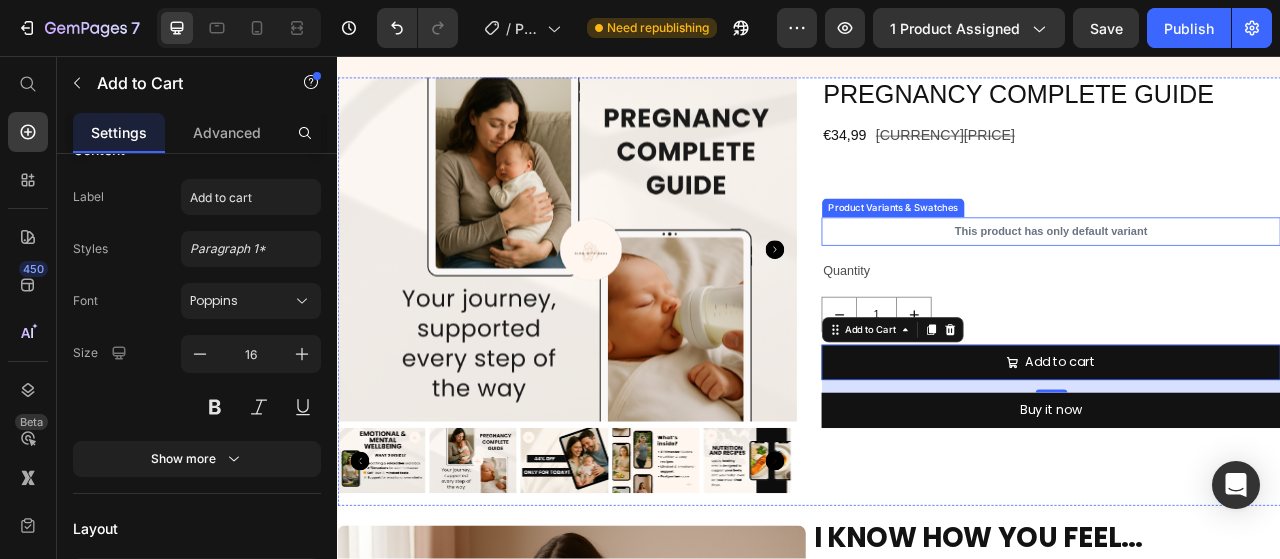 click on "This product has only default variant" at bounding box center (1245, 280) 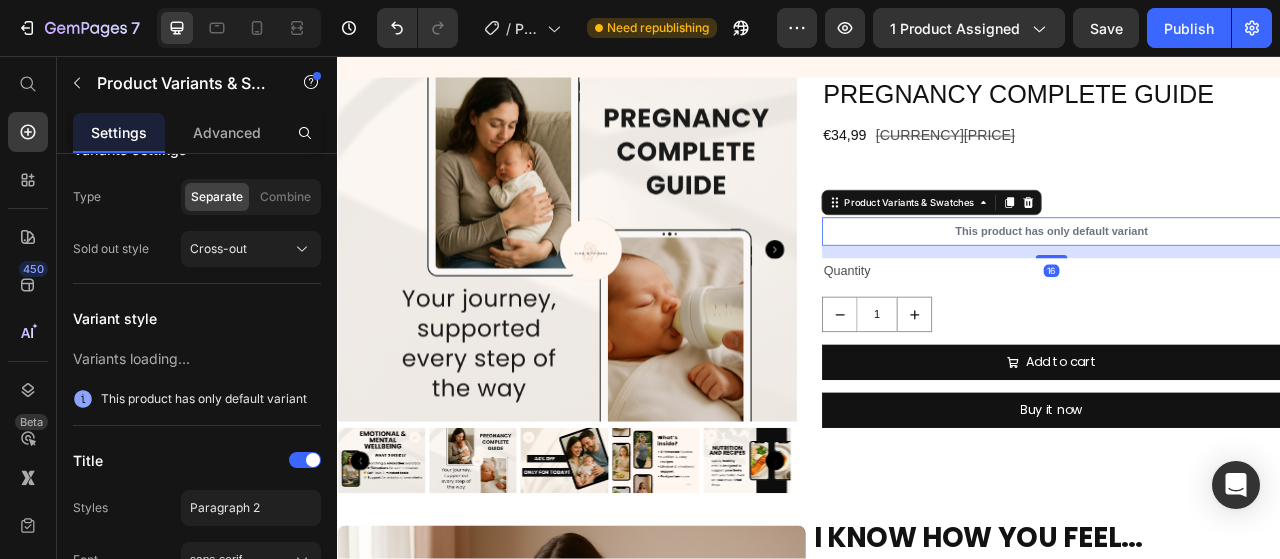 scroll, scrollTop: 0, scrollLeft: 0, axis: both 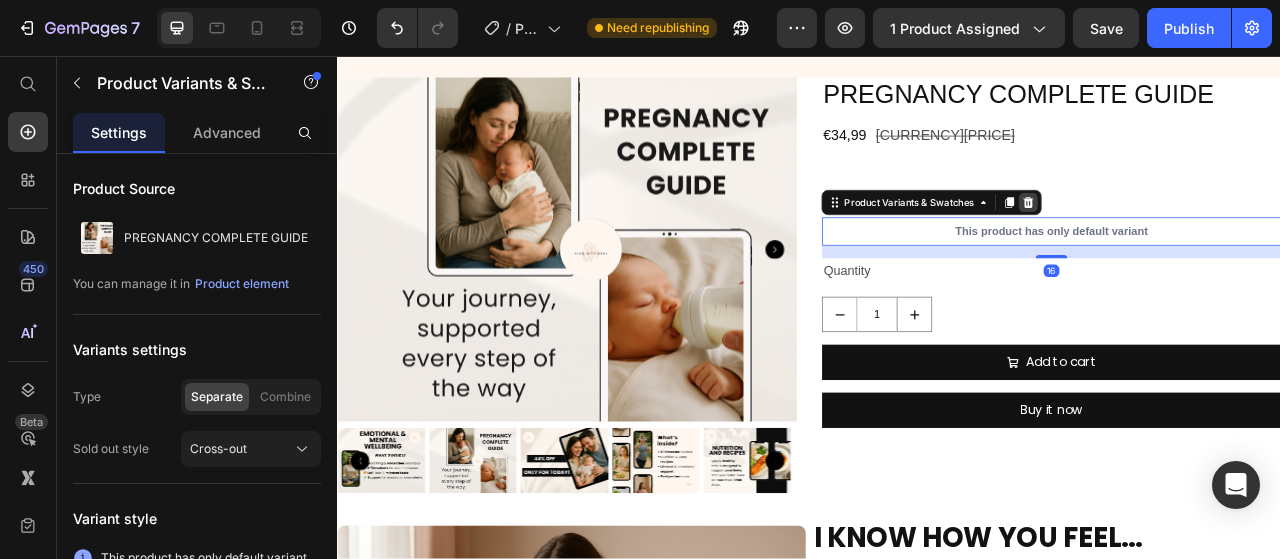 click 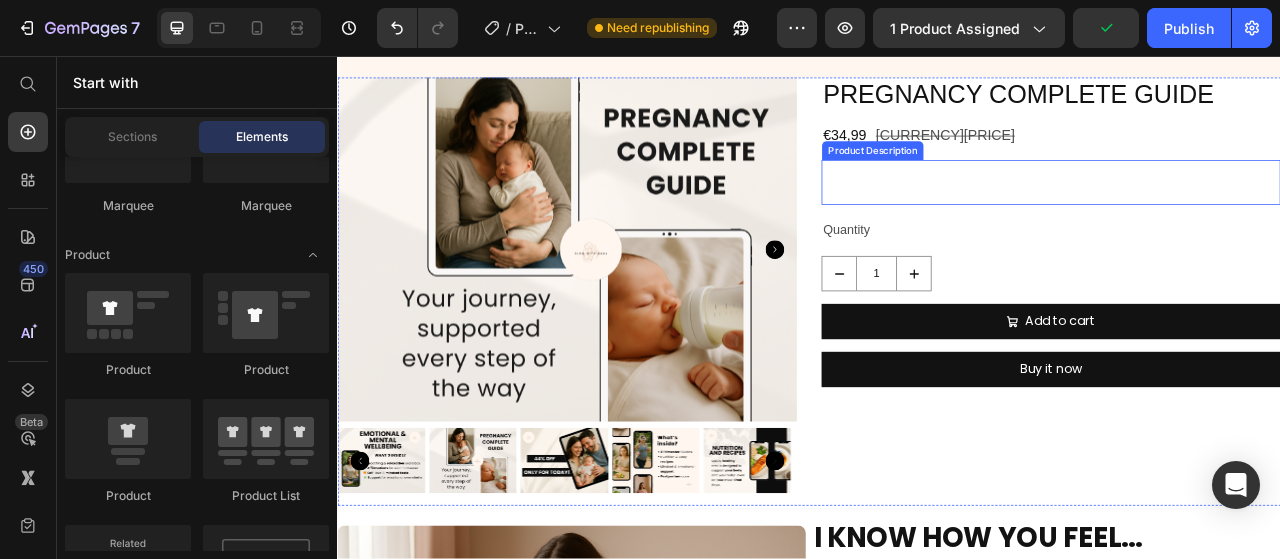 click at bounding box center (1245, 218) 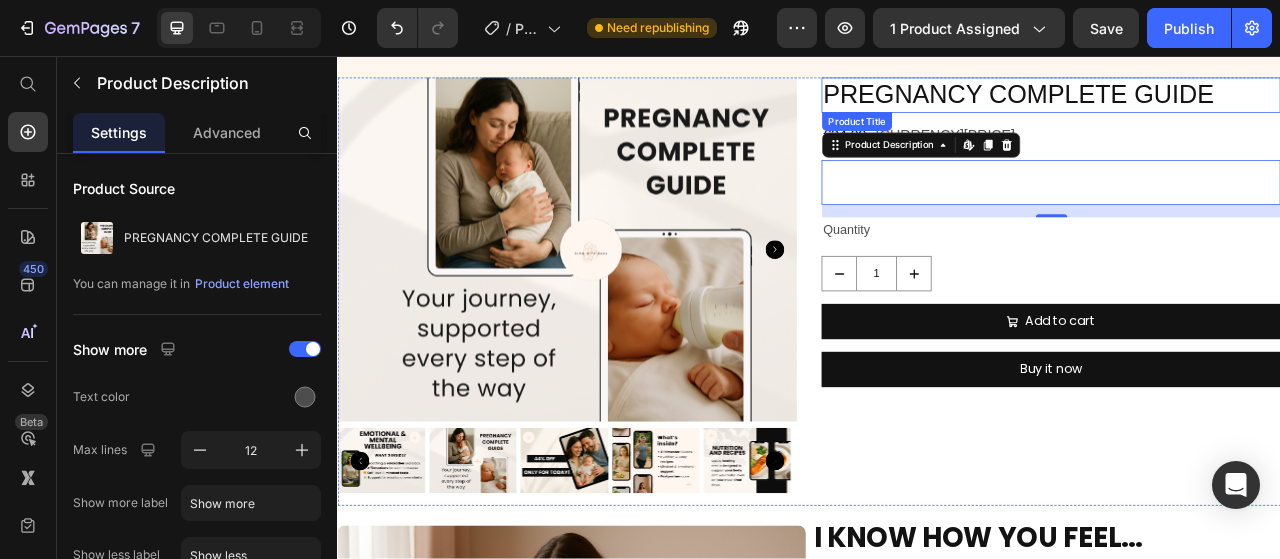 click on "PREGNANCY COMPLETE GUIDE" at bounding box center (1245, 107) 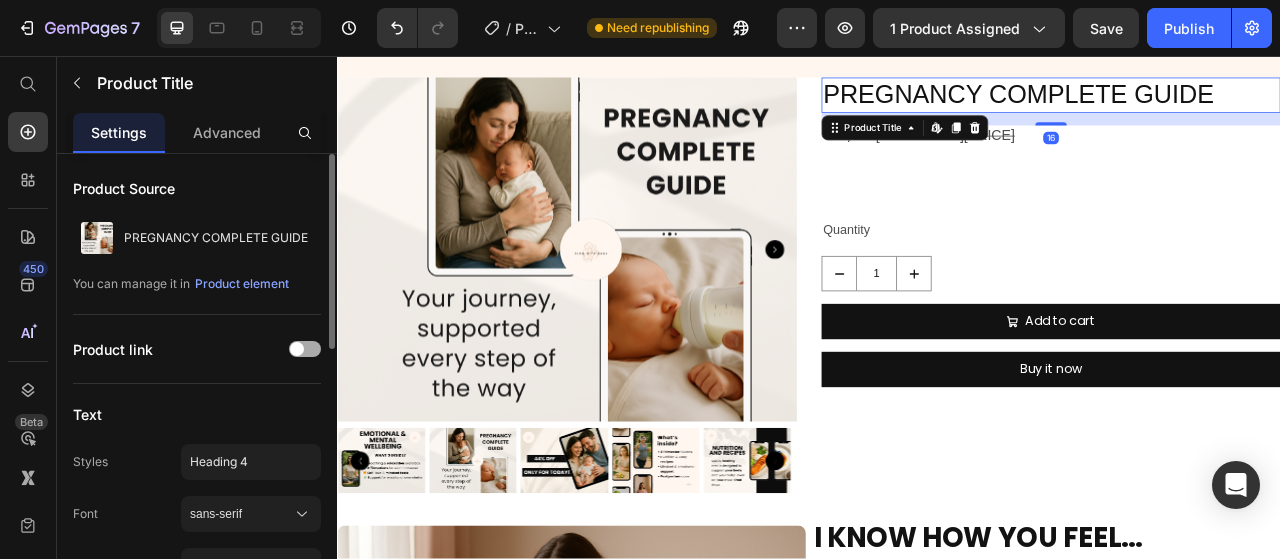 scroll, scrollTop: 200, scrollLeft: 0, axis: vertical 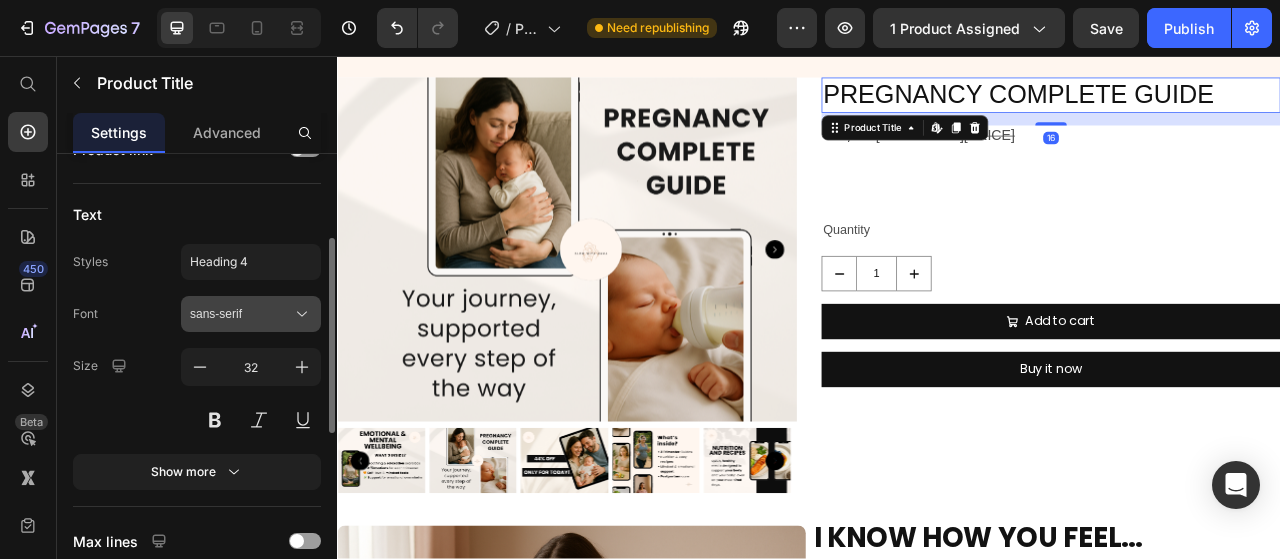 click on "sans-serif" at bounding box center [241, 314] 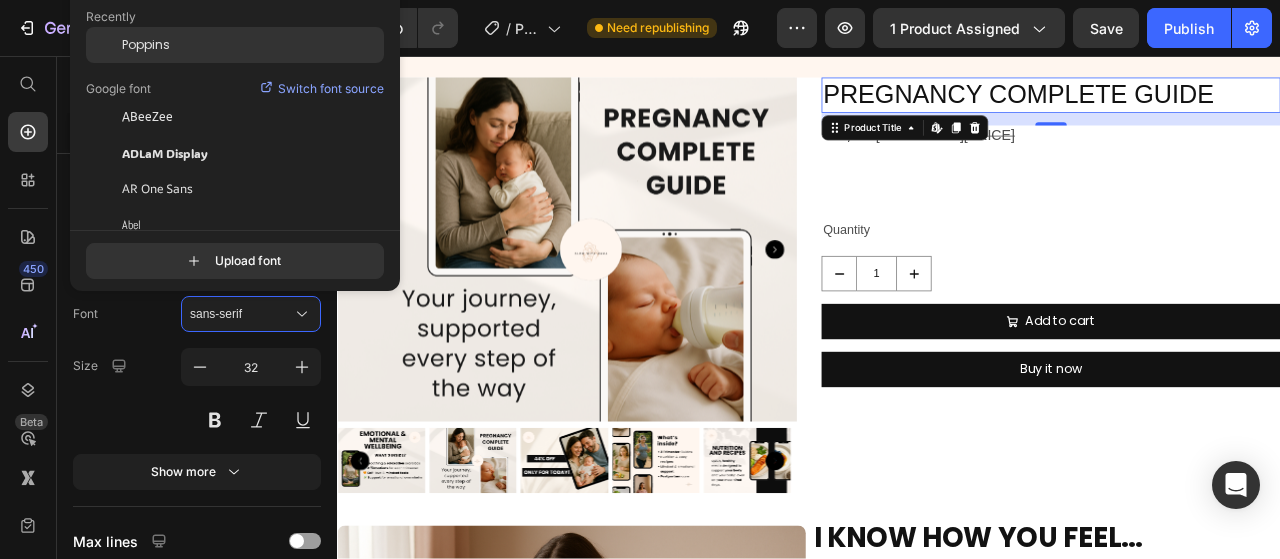 click on "Poppins" 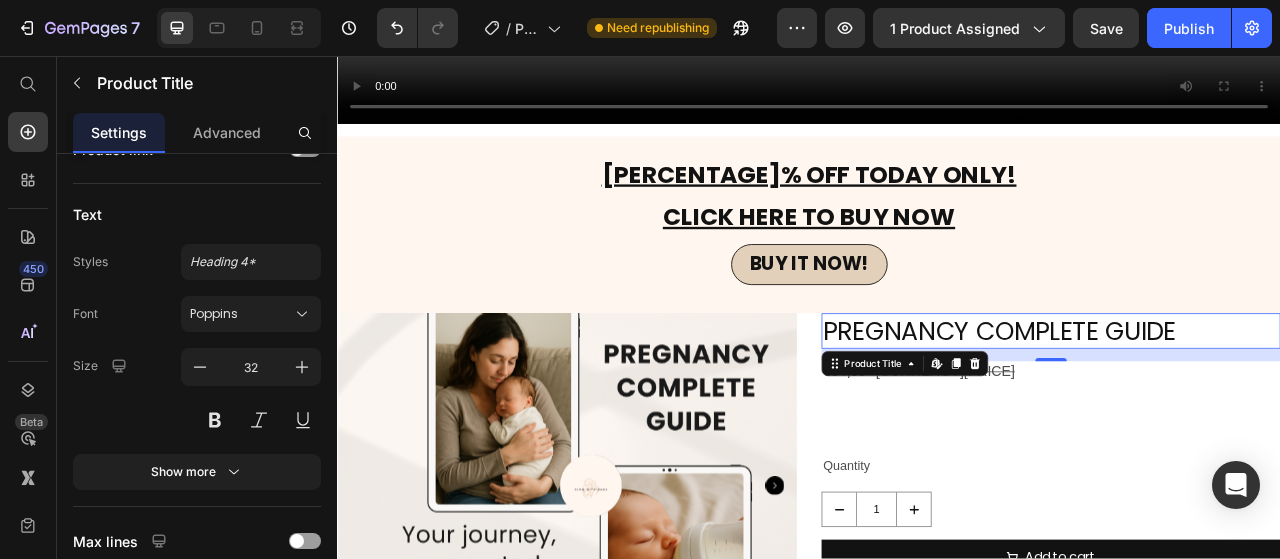 scroll, scrollTop: 1446, scrollLeft: 0, axis: vertical 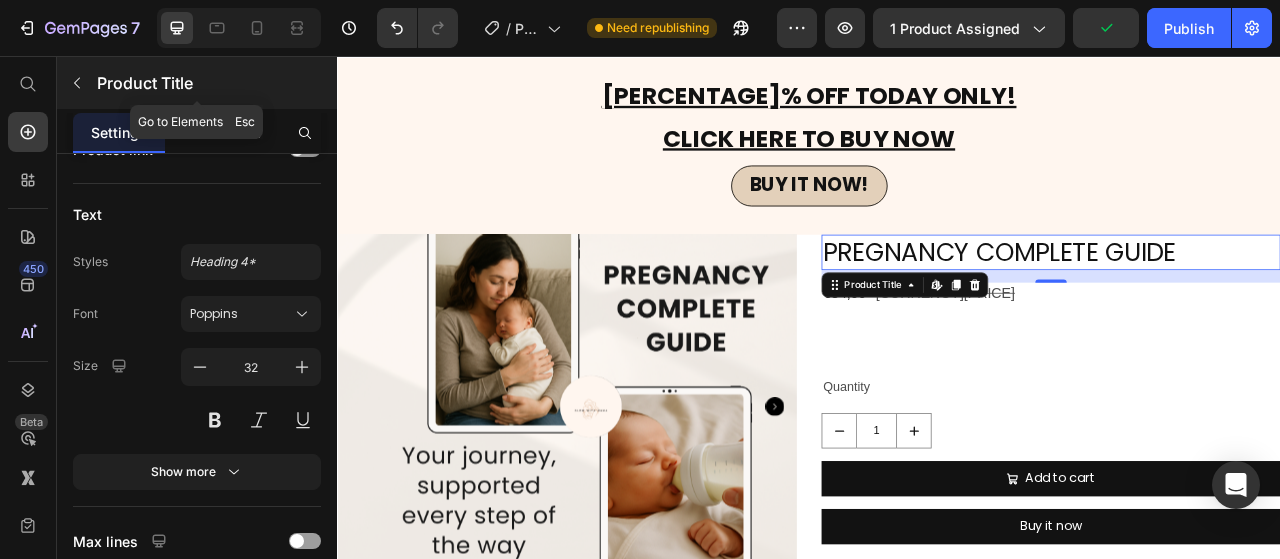 click 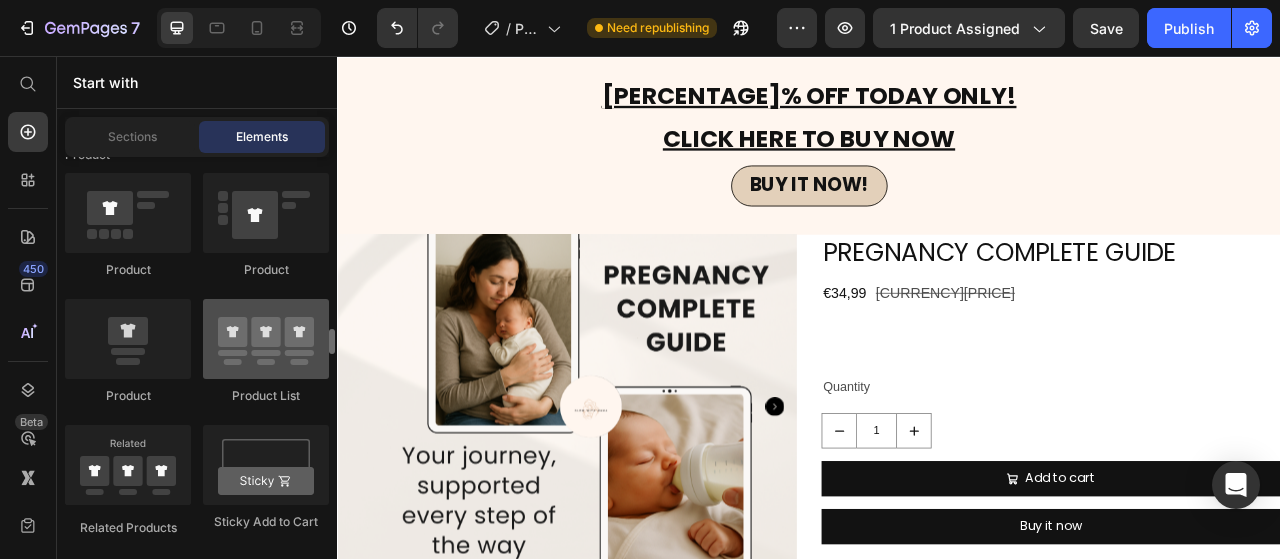 scroll, scrollTop: 2800, scrollLeft: 0, axis: vertical 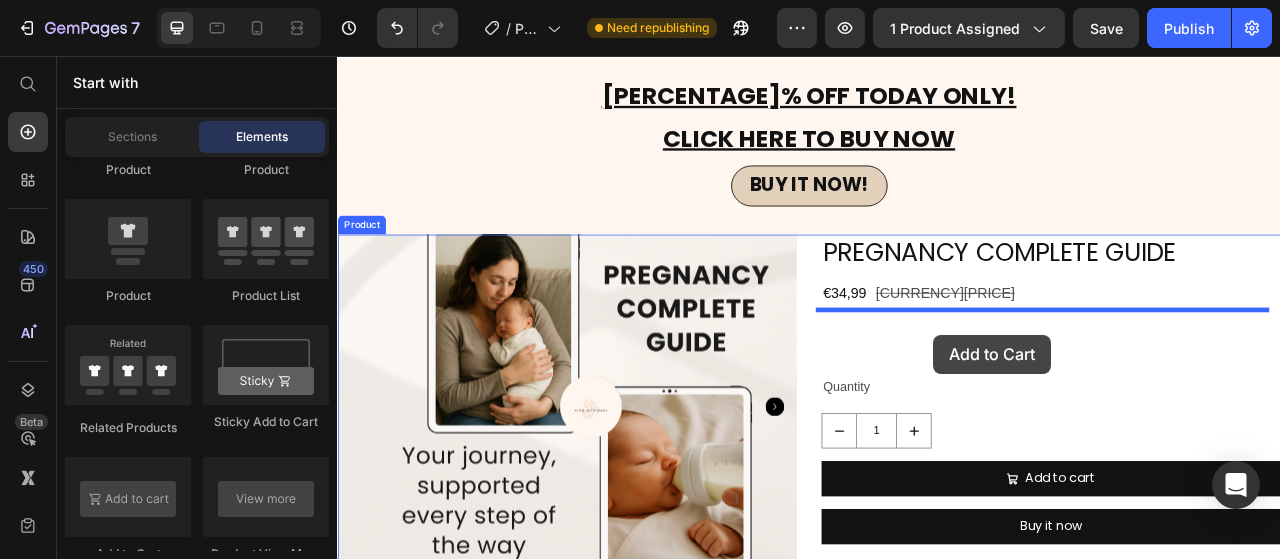 drag, startPoint x: 496, startPoint y: 562, endPoint x: 1095, endPoint y: 411, distance: 617.73944 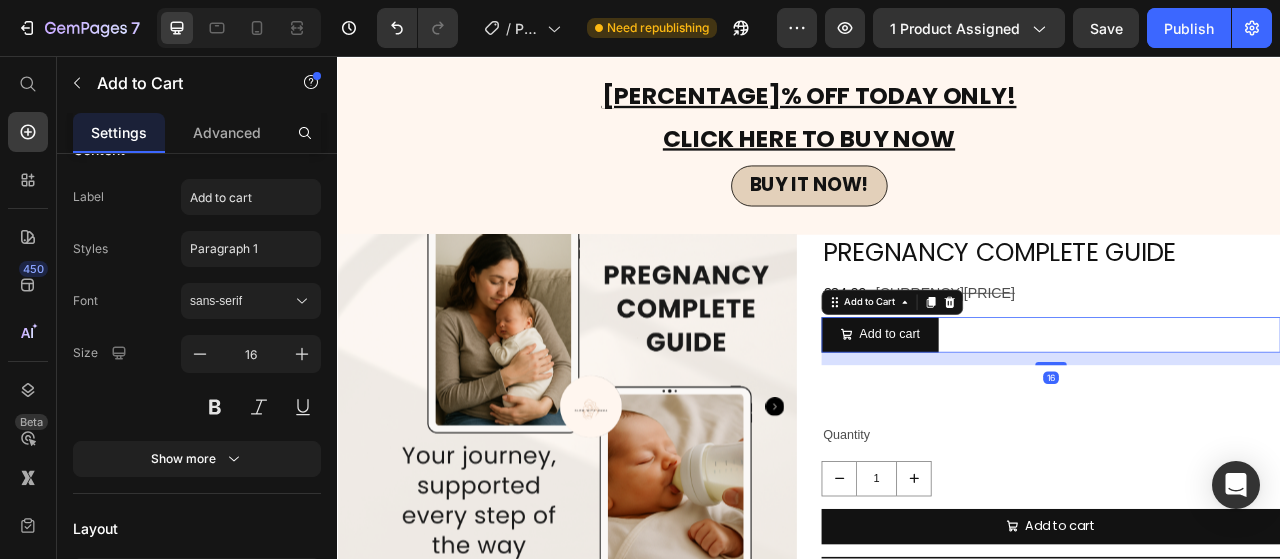 scroll, scrollTop: 0, scrollLeft: 0, axis: both 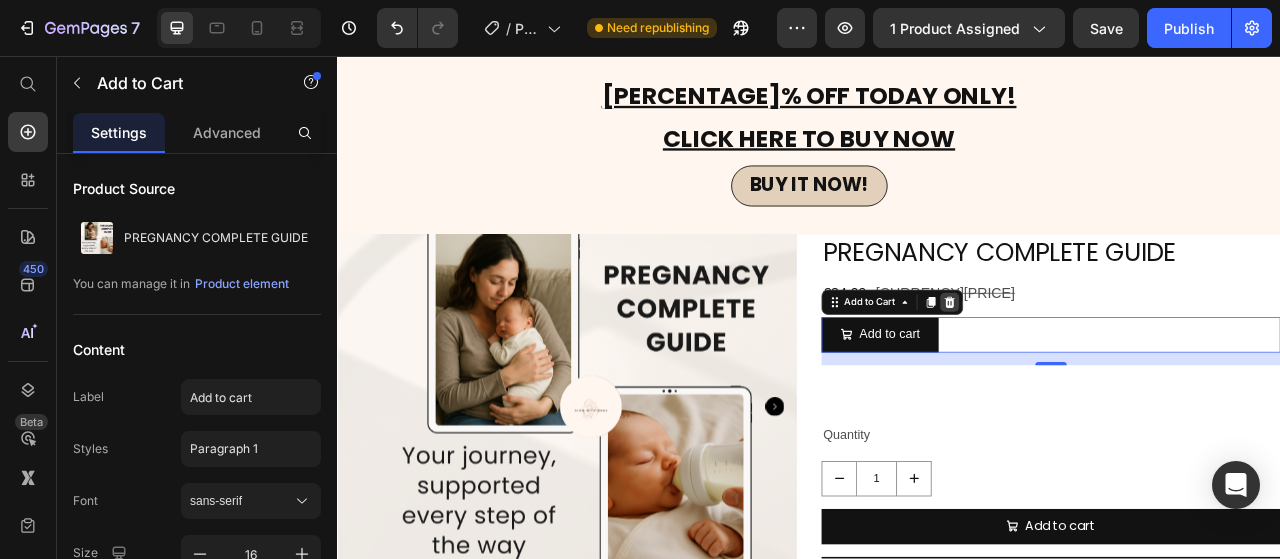 click 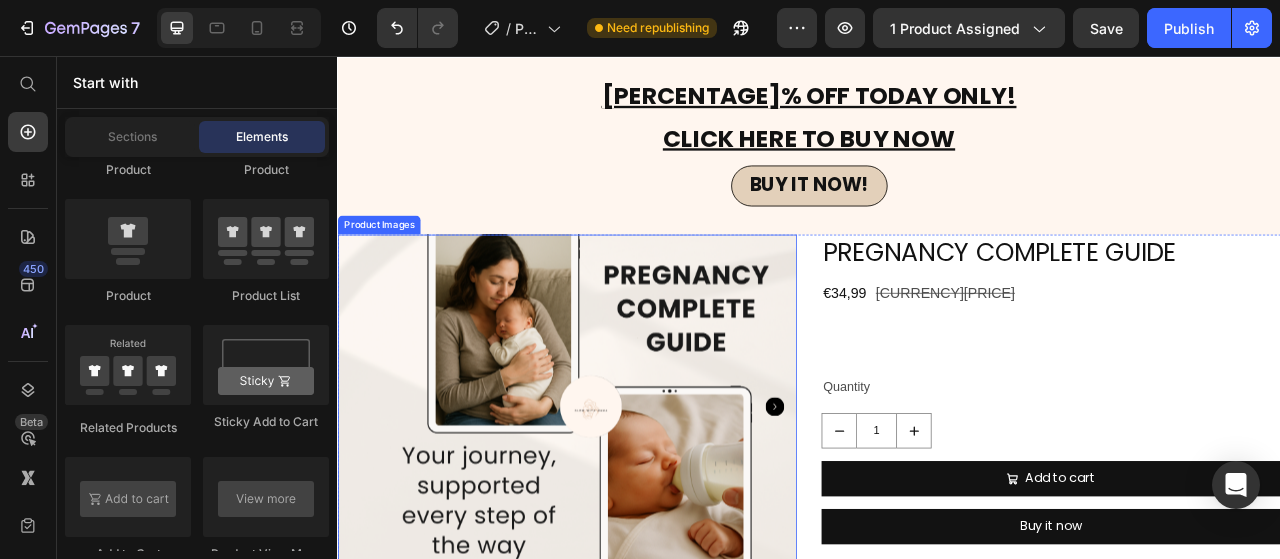scroll, scrollTop: 1546, scrollLeft: 0, axis: vertical 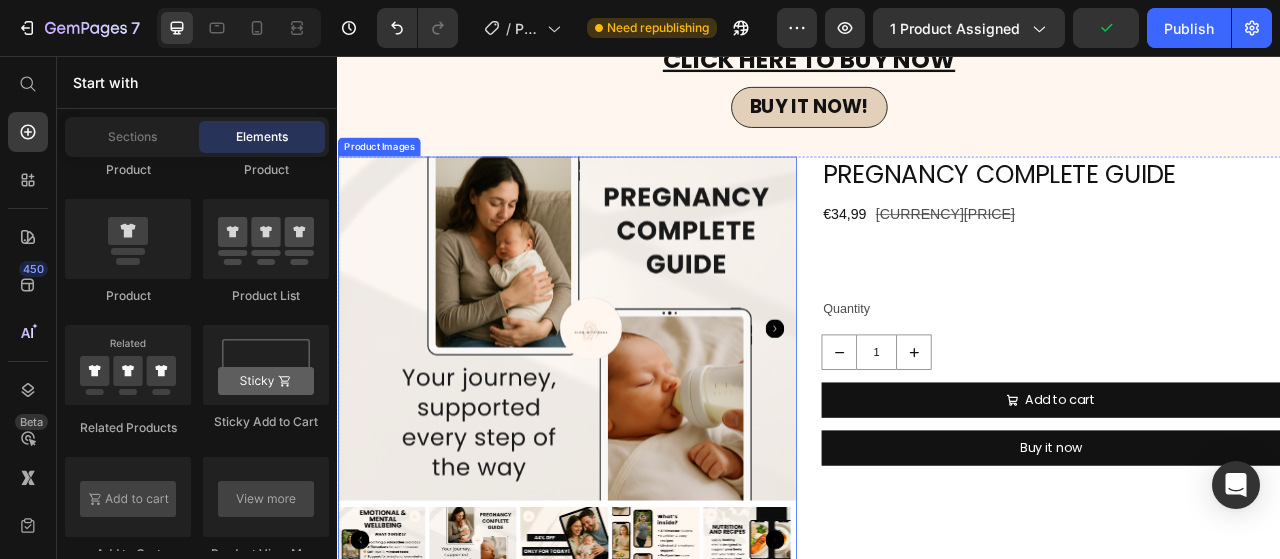click at bounding box center [629, 403] 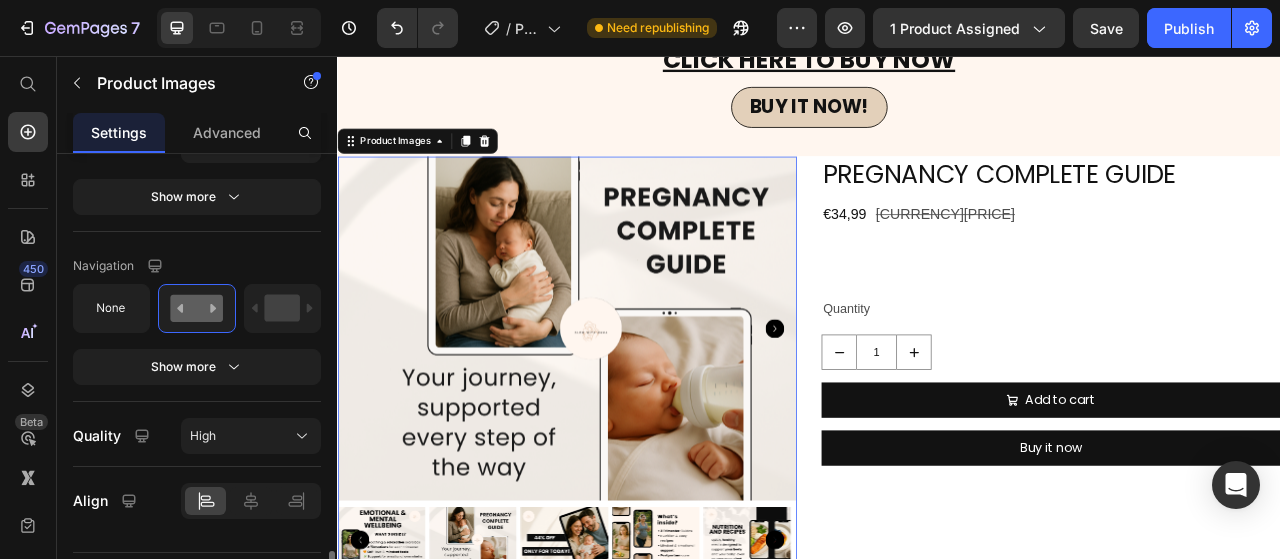 scroll, scrollTop: 1446, scrollLeft: 0, axis: vertical 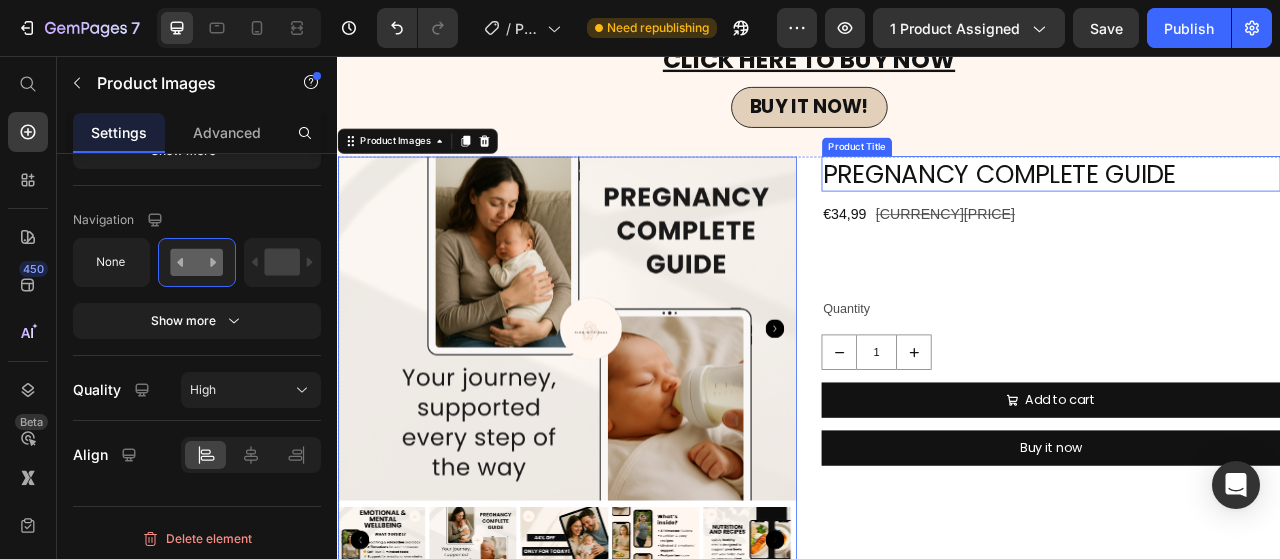 click on "PREGNANCY COMPLETE GUIDE" at bounding box center [1245, 207] 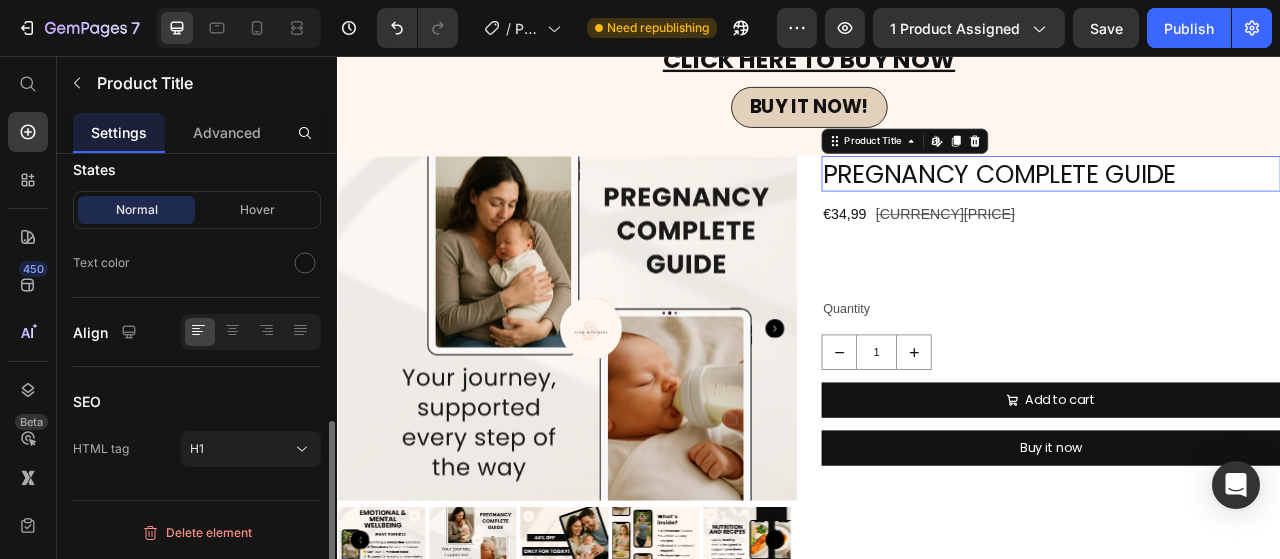scroll, scrollTop: 0, scrollLeft: 0, axis: both 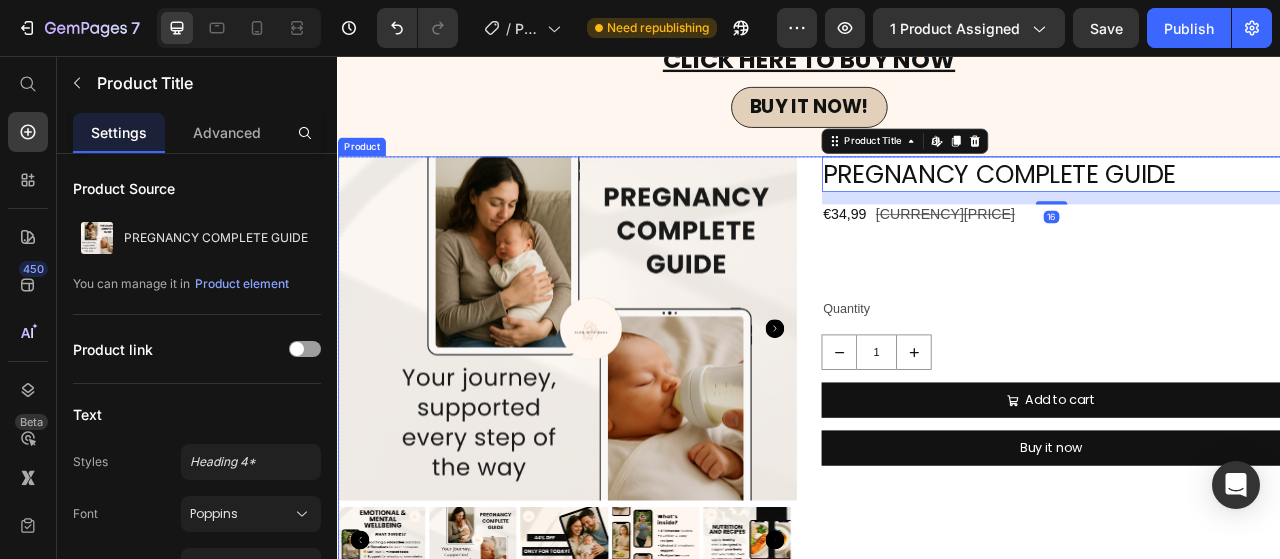 click on "Product Images PREGNANCY COMPLETE GUIDE Product Title   Edit content in Shopify 16 €34,99 Product Price €62,48 Product Price Row Product Description Quantity Text Block 1 Product Quantity
Add to cart Add to Cart Buy it now Dynamic Checkout Product" at bounding box center (937, 456) 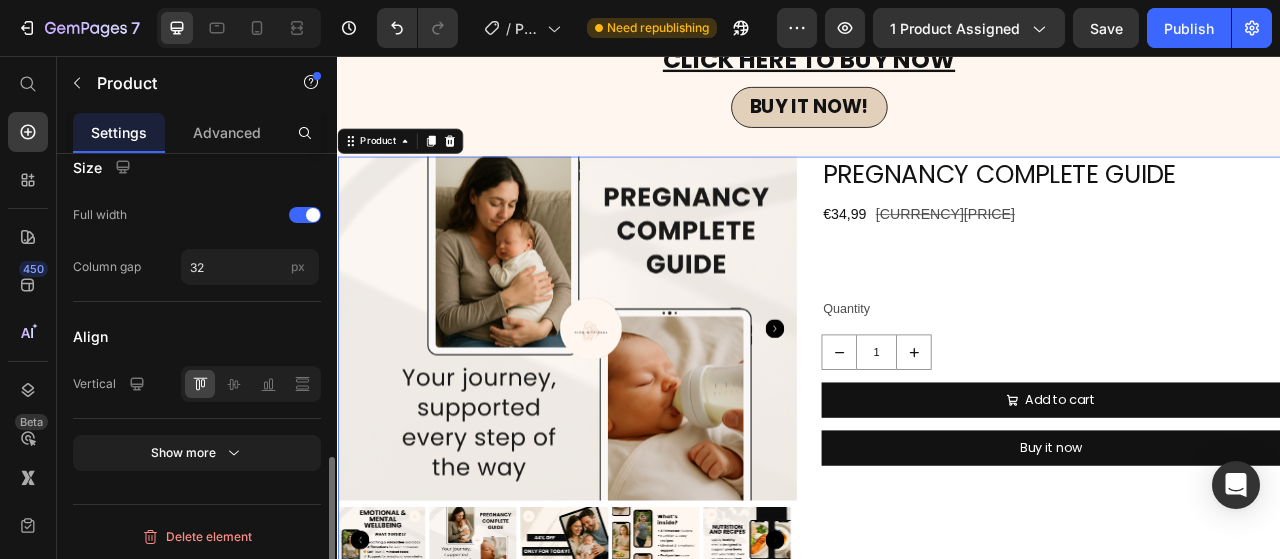 scroll, scrollTop: 574, scrollLeft: 0, axis: vertical 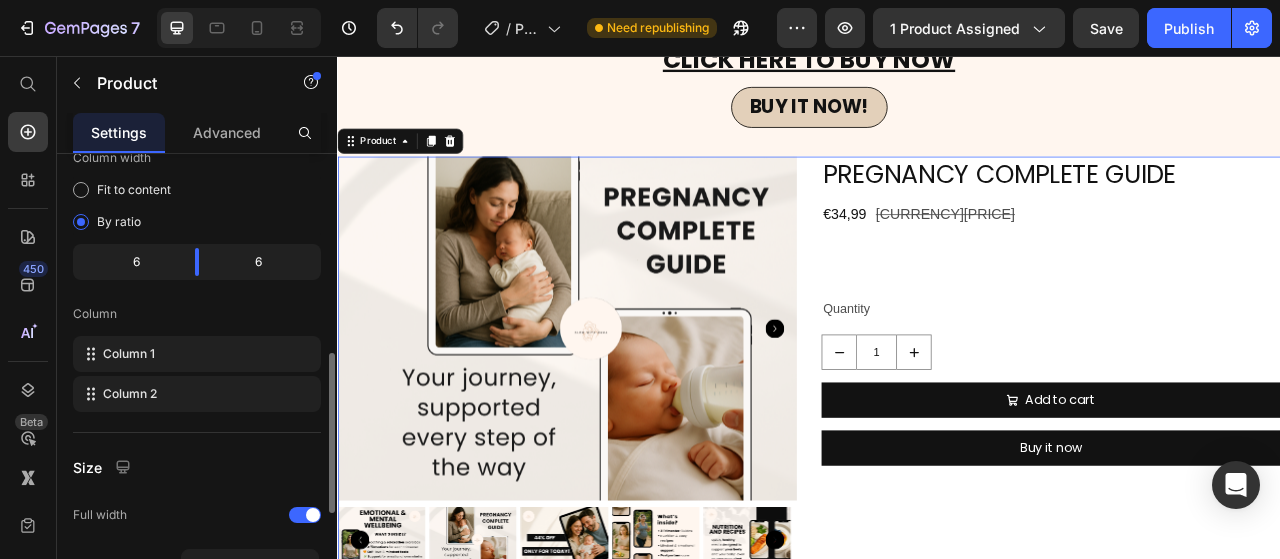 drag, startPoint x: 202, startPoint y: 263, endPoint x: 403, endPoint y: 246, distance: 201.71762 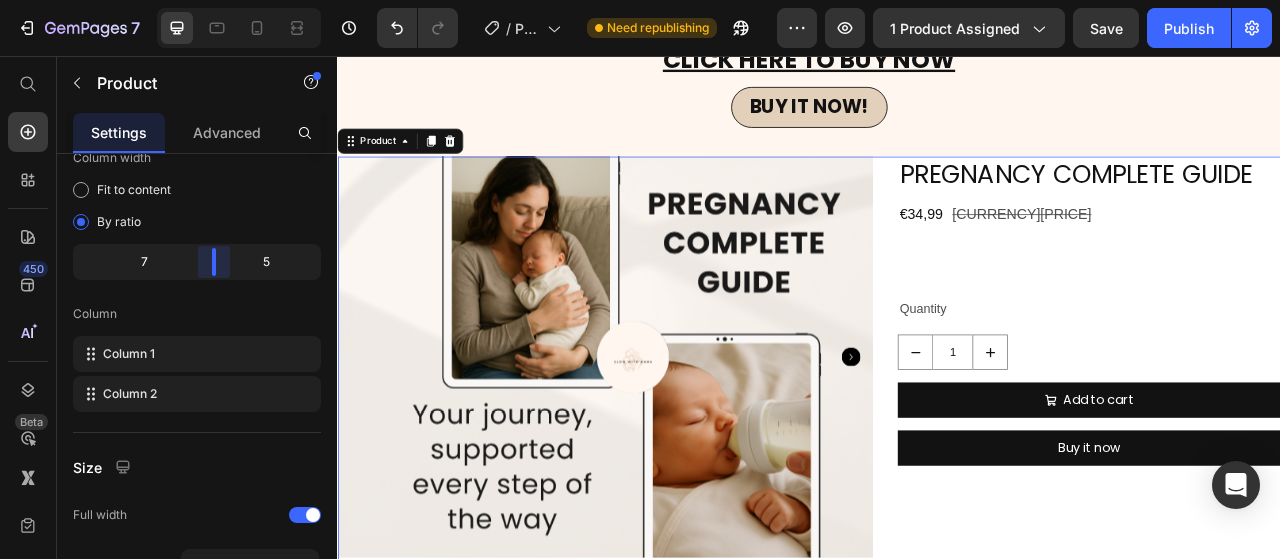 drag, startPoint x: 216, startPoint y: 263, endPoint x: 240, endPoint y: 263, distance: 24 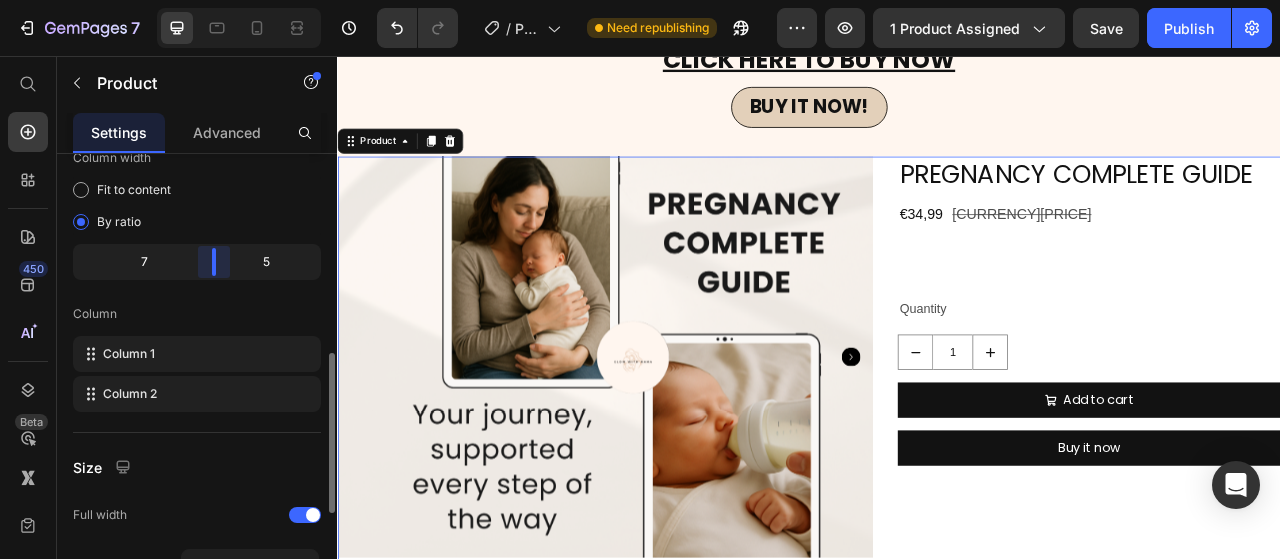 click on "7   /  Product Page - May 2, 18:35:25 Need republishing Preview 1 product assigned  Save   Publish  450 Beta Start with Sections Elements Hero Section Product Detail Brands Trusted Badges Guarantee Product Breakdown How to use Testimonials Compare Bundle FAQs Social Proof Brand Story Product List Collection Blog List Contact Sticky Add to Cart Custom Footer Browse Library 450 Layout
Row
Row
Row
Row Text
Heading
Text Block Button
Button
Button
Sticky Back to top Media" at bounding box center (640, 0) 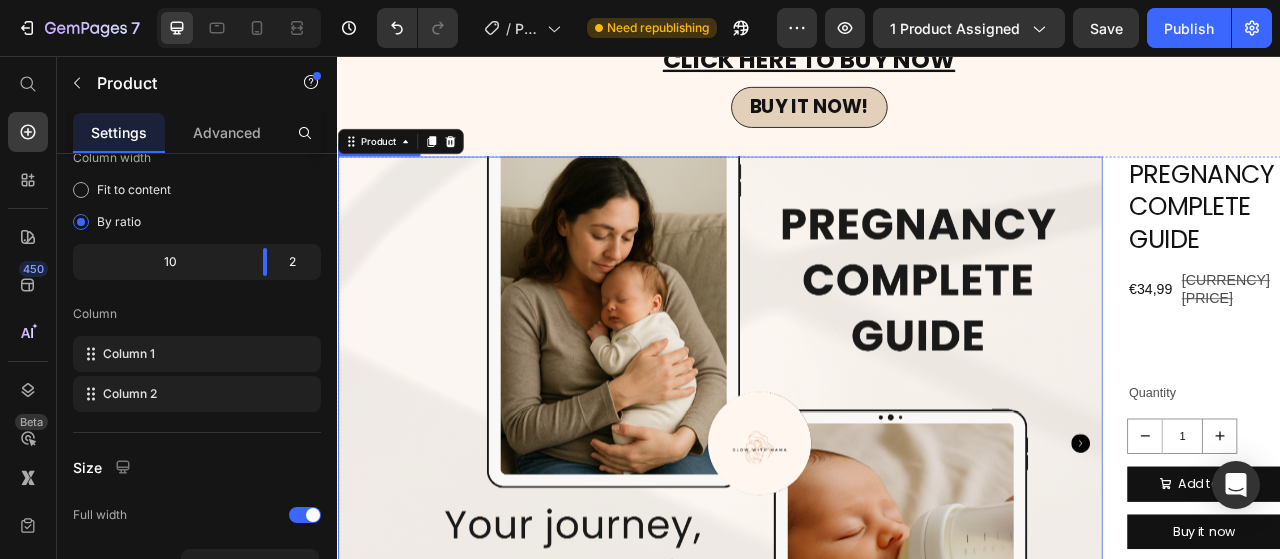 drag, startPoint x: 575, startPoint y: 315, endPoint x: 671, endPoint y: 309, distance: 96.18732 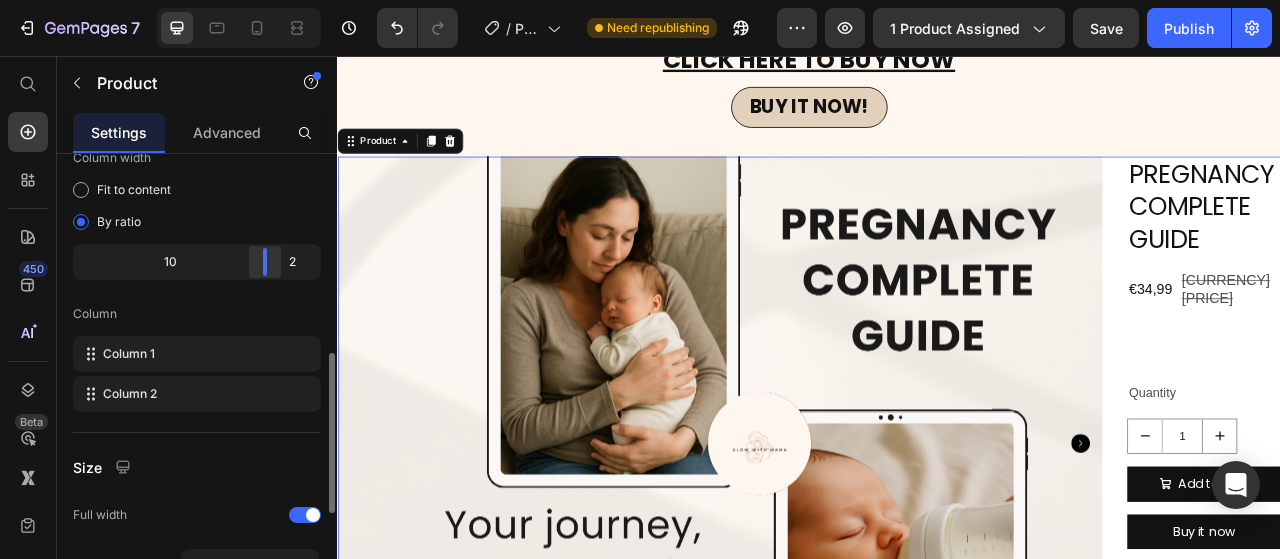 drag, startPoint x: 264, startPoint y: 268, endPoint x: 298, endPoint y: 263, distance: 34.36568 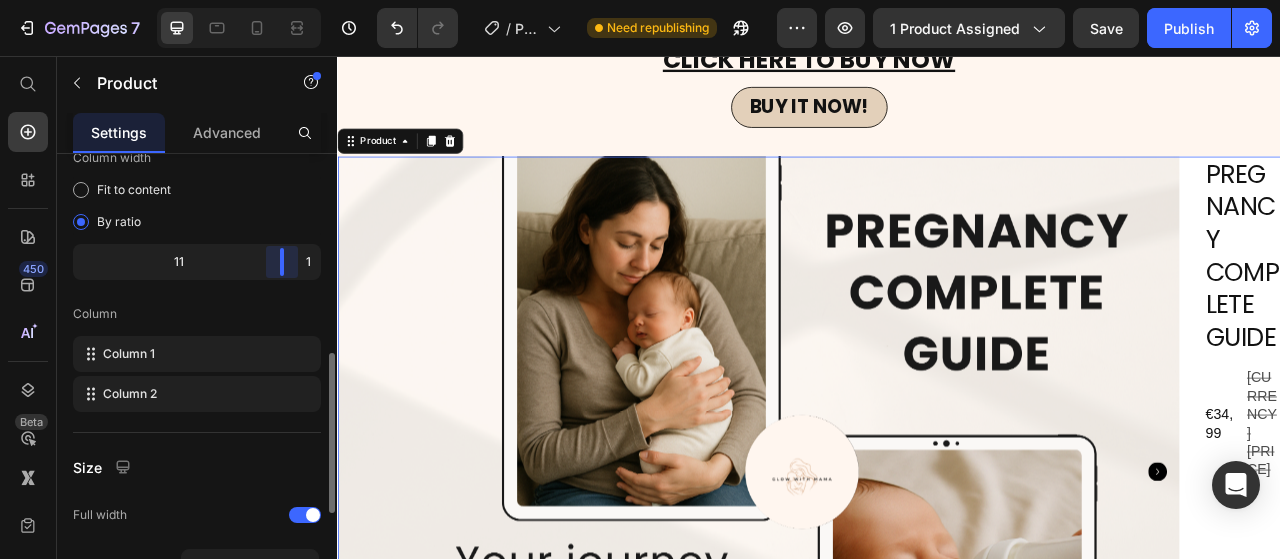 drag, startPoint x: 279, startPoint y: 261, endPoint x: 313, endPoint y: 261, distance: 34 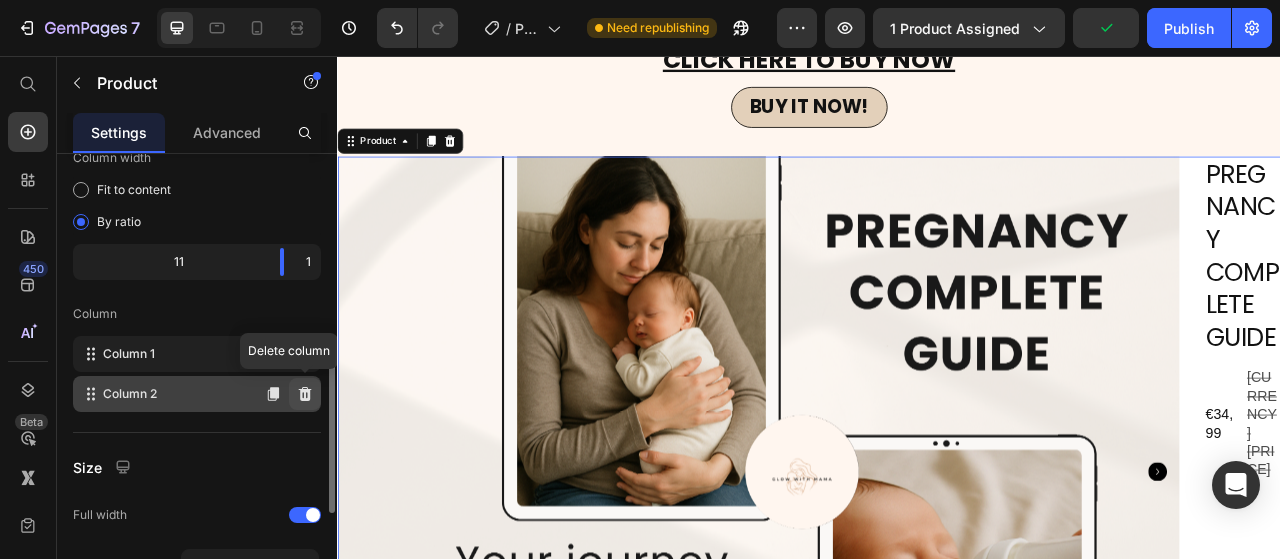 click 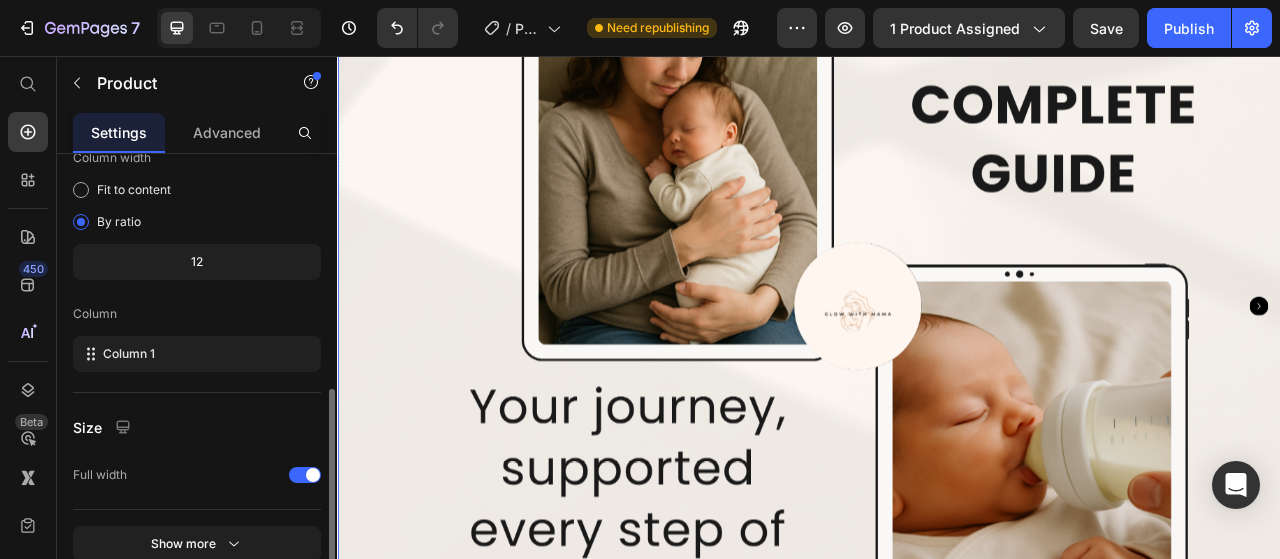 scroll, scrollTop: 1746, scrollLeft: 0, axis: vertical 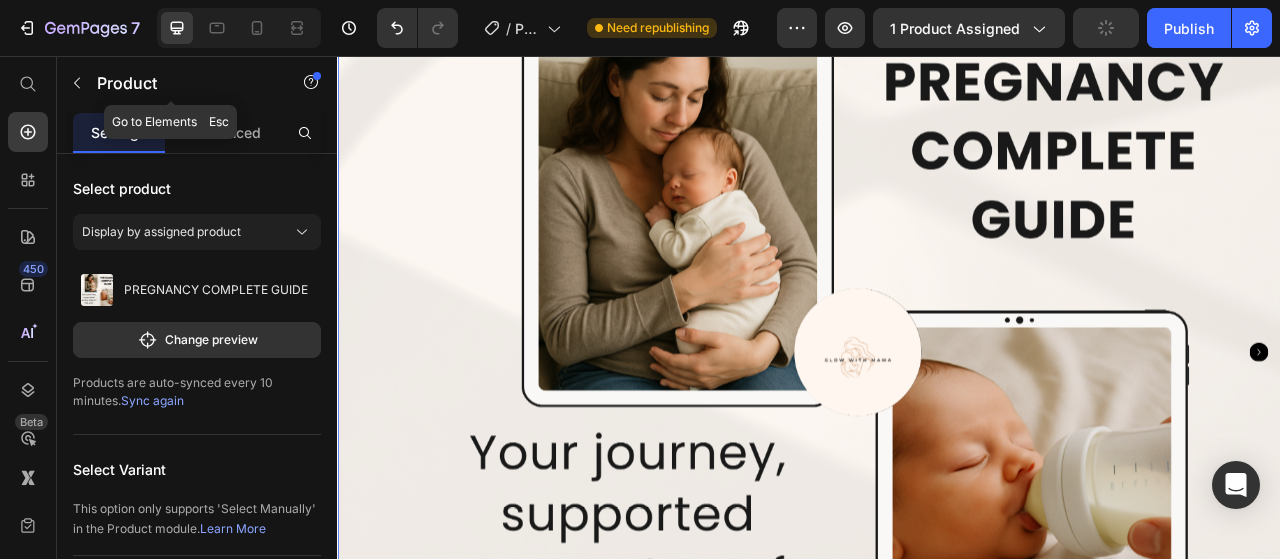 click 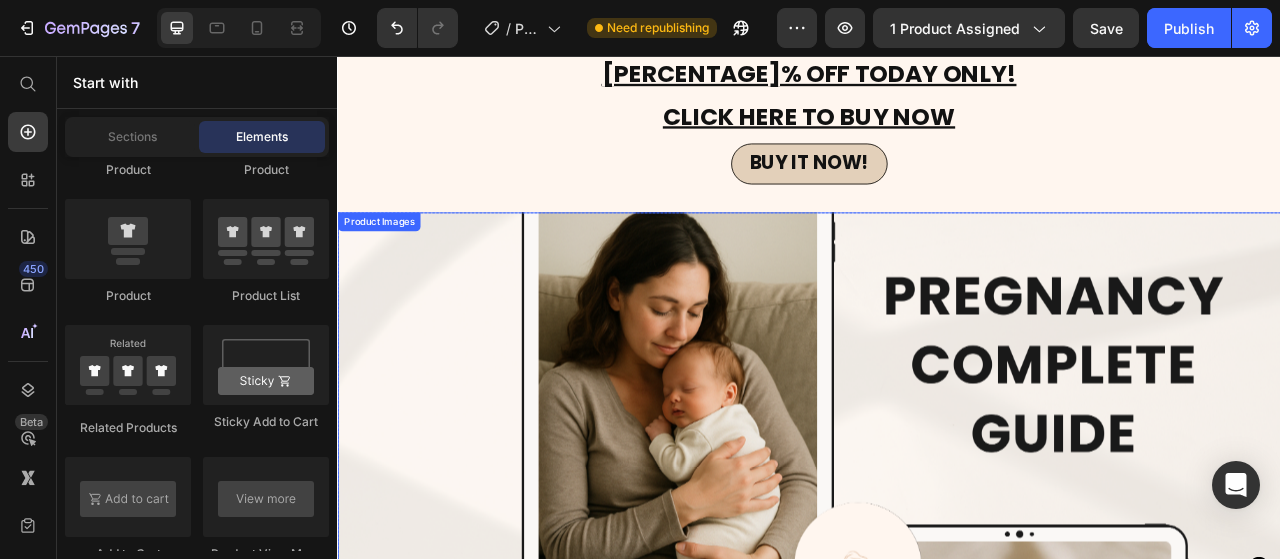 scroll, scrollTop: 1446, scrollLeft: 0, axis: vertical 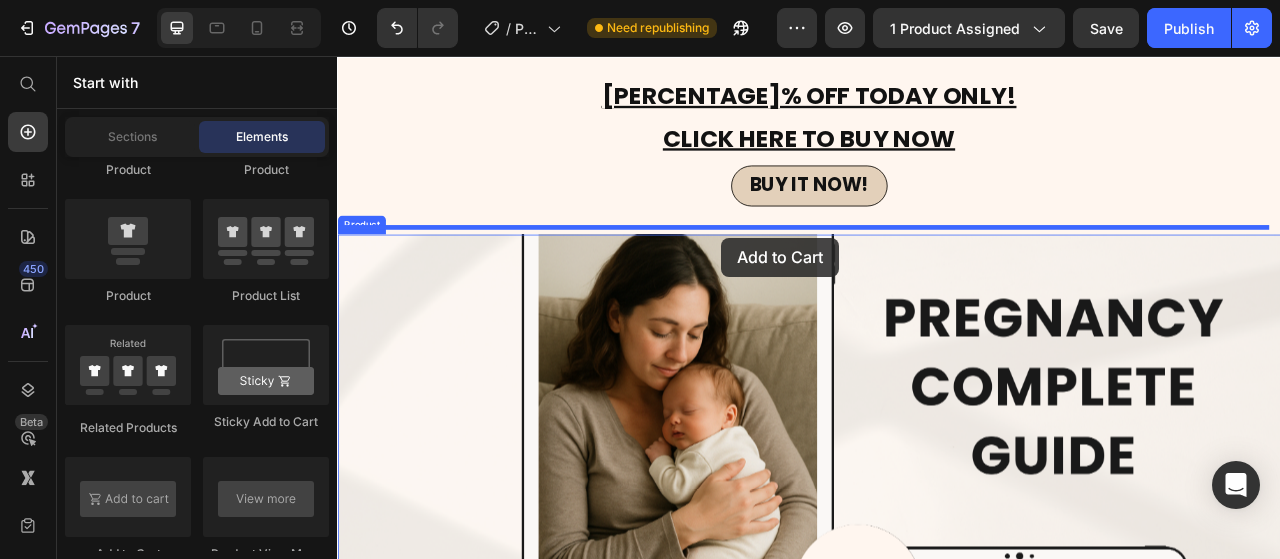 drag, startPoint x: 453, startPoint y: 557, endPoint x: 826, endPoint y: 287, distance: 460.46606 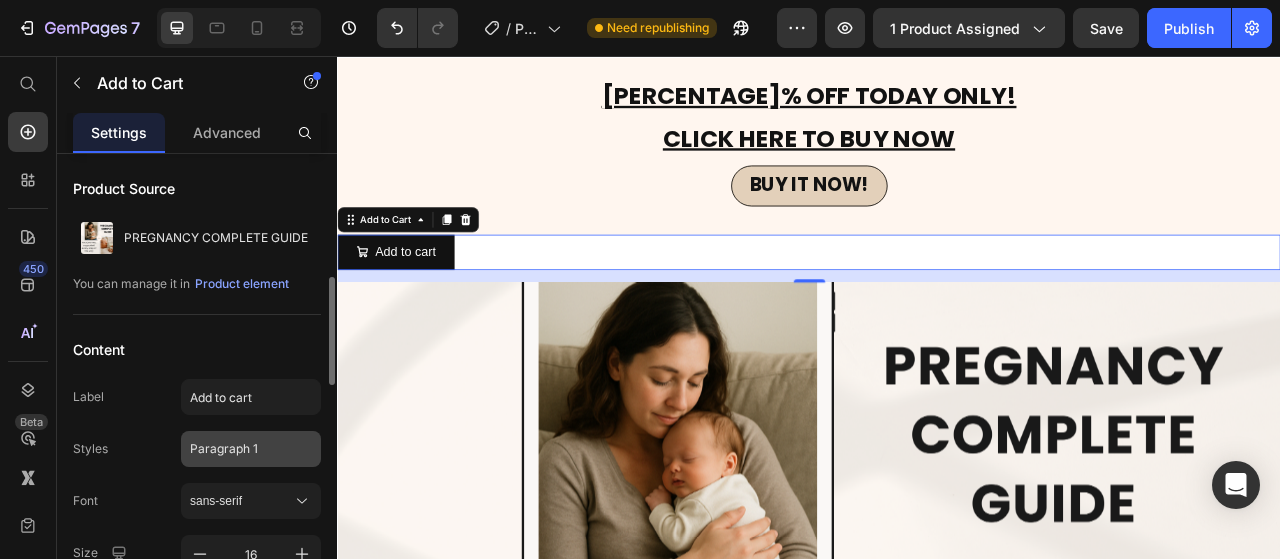 scroll, scrollTop: 100, scrollLeft: 0, axis: vertical 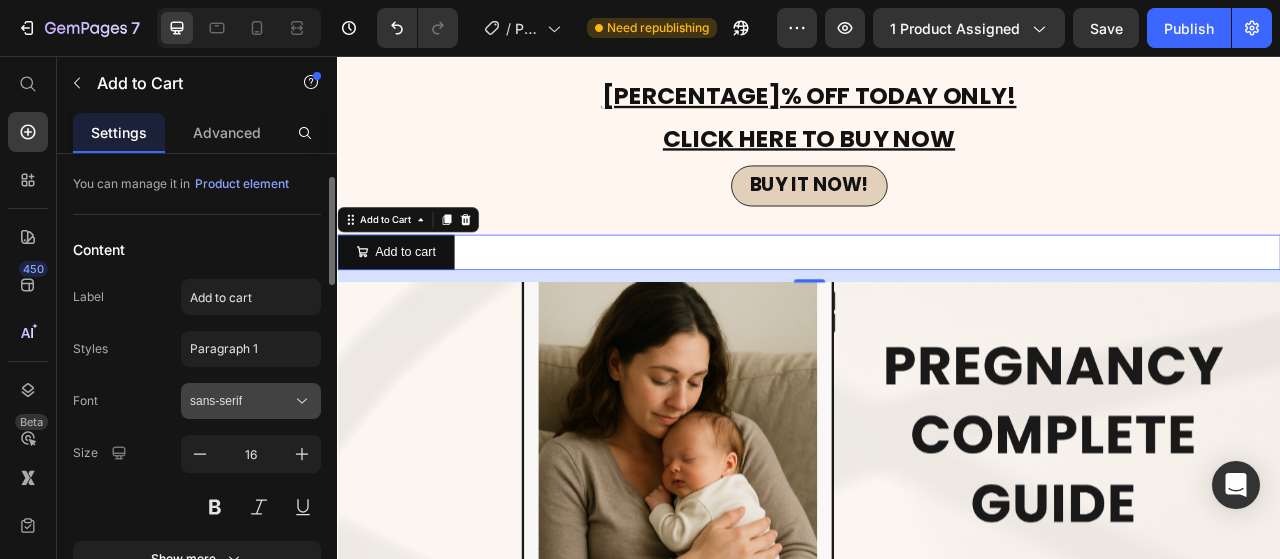 click on "sans-serif" at bounding box center [241, 401] 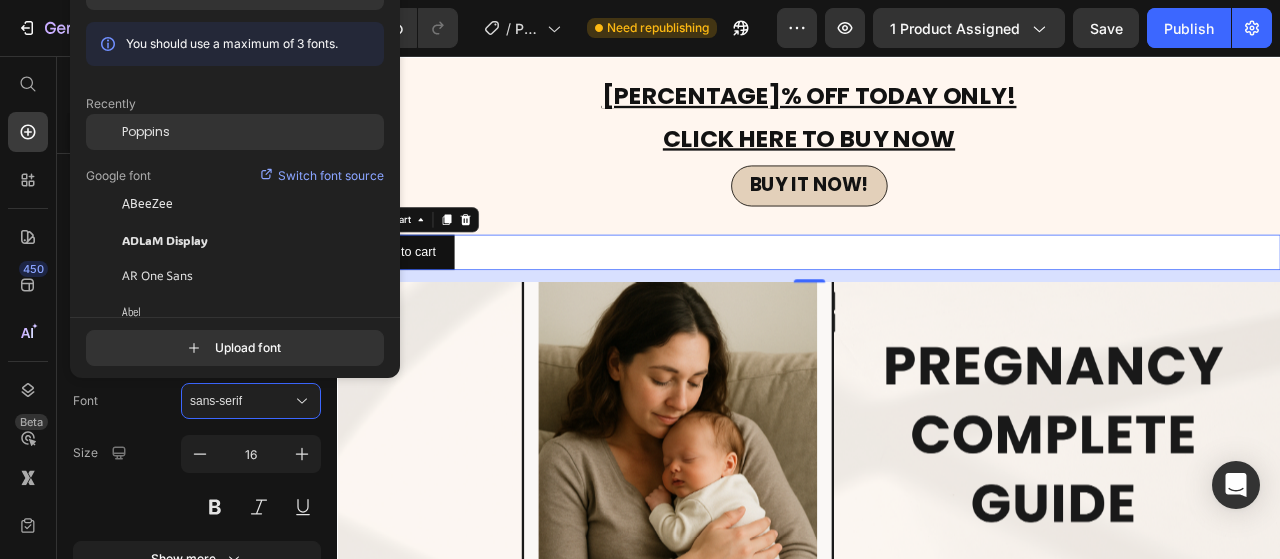 click on "Poppins" 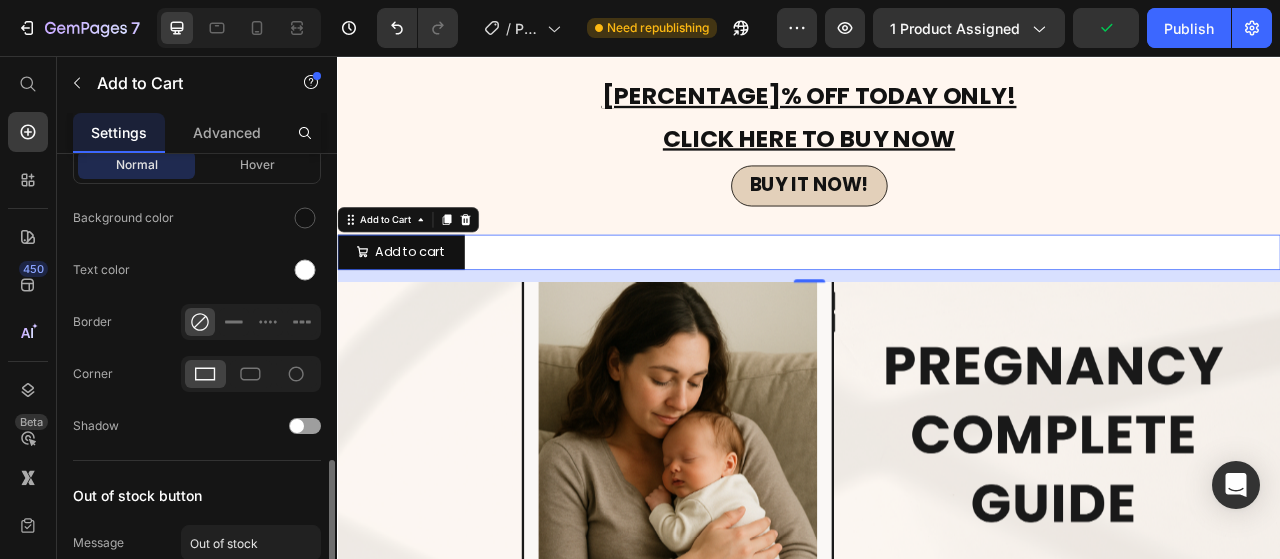 scroll, scrollTop: 1505, scrollLeft: 0, axis: vertical 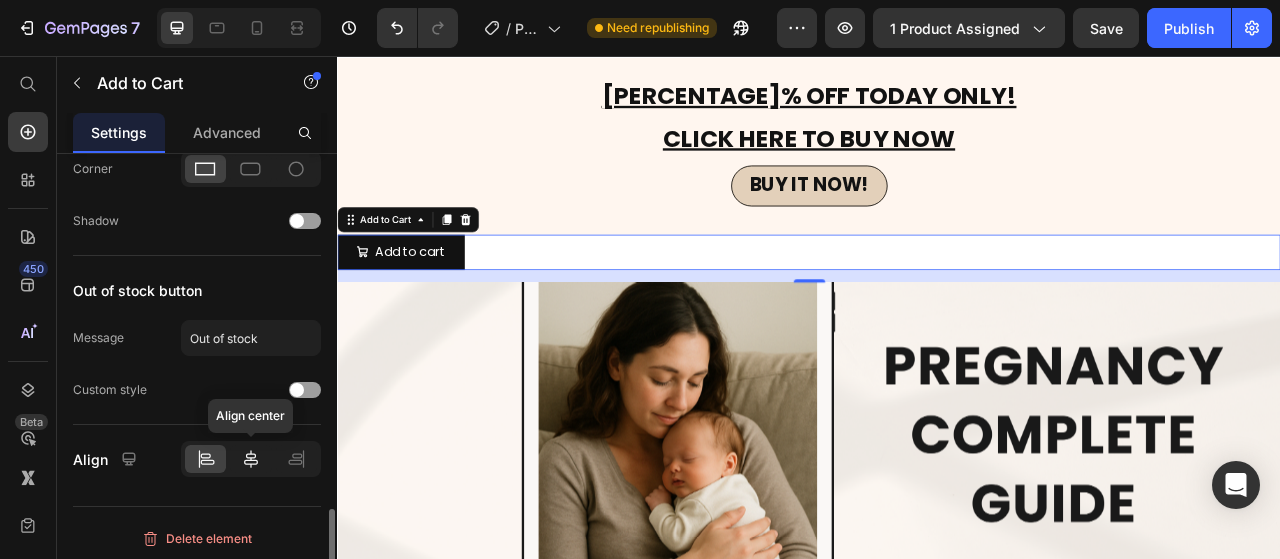 click 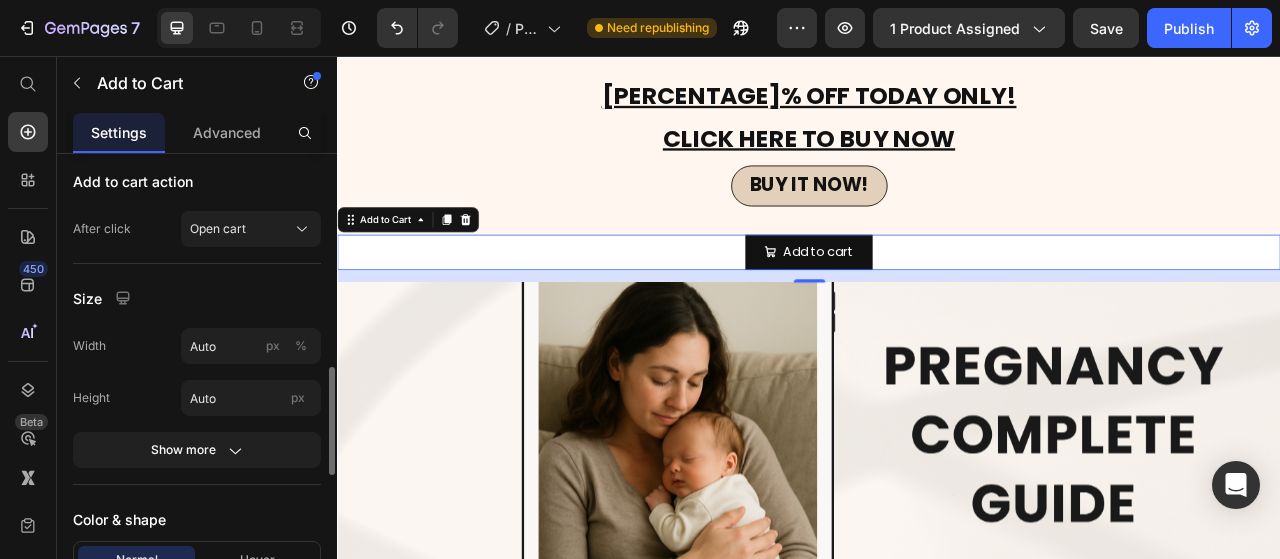 scroll, scrollTop: 805, scrollLeft: 0, axis: vertical 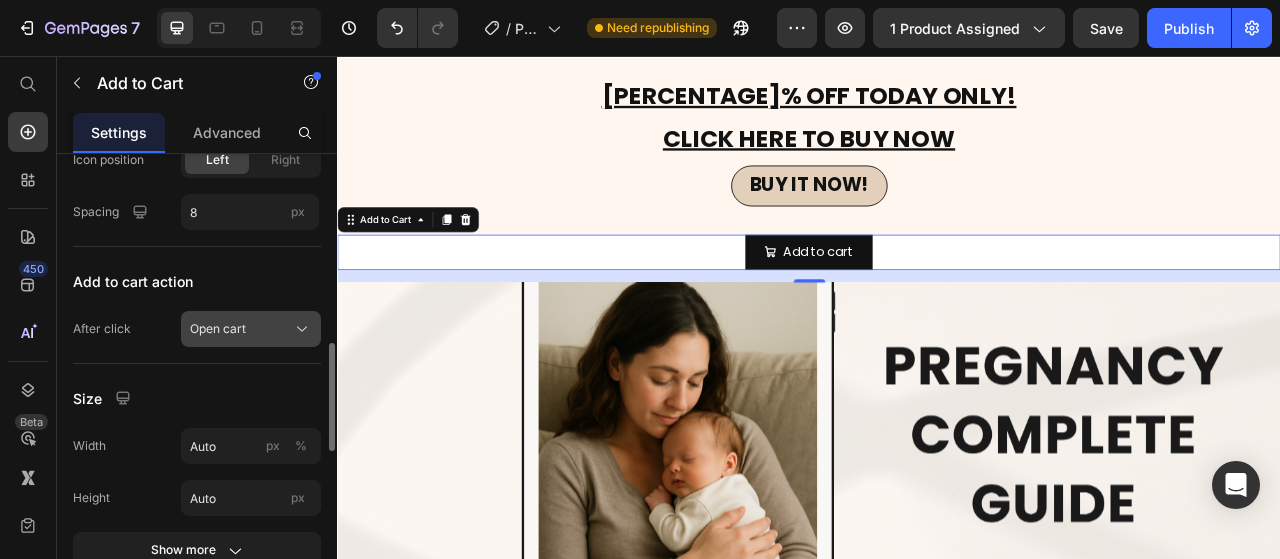 click on "Open cart" at bounding box center [218, 329] 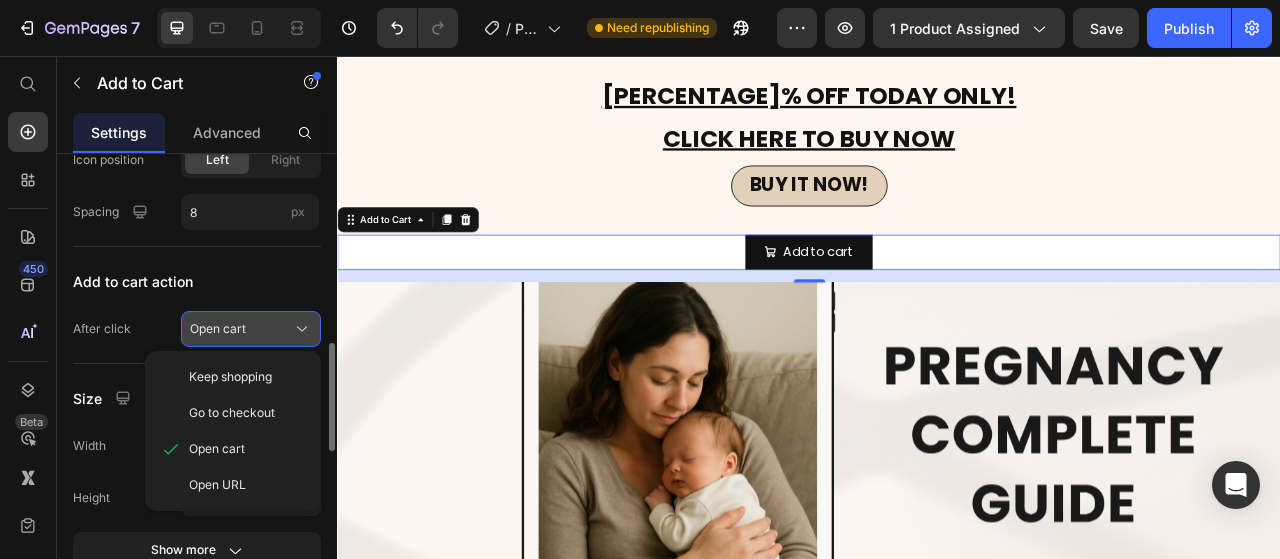 click on "Open cart" at bounding box center (218, 329) 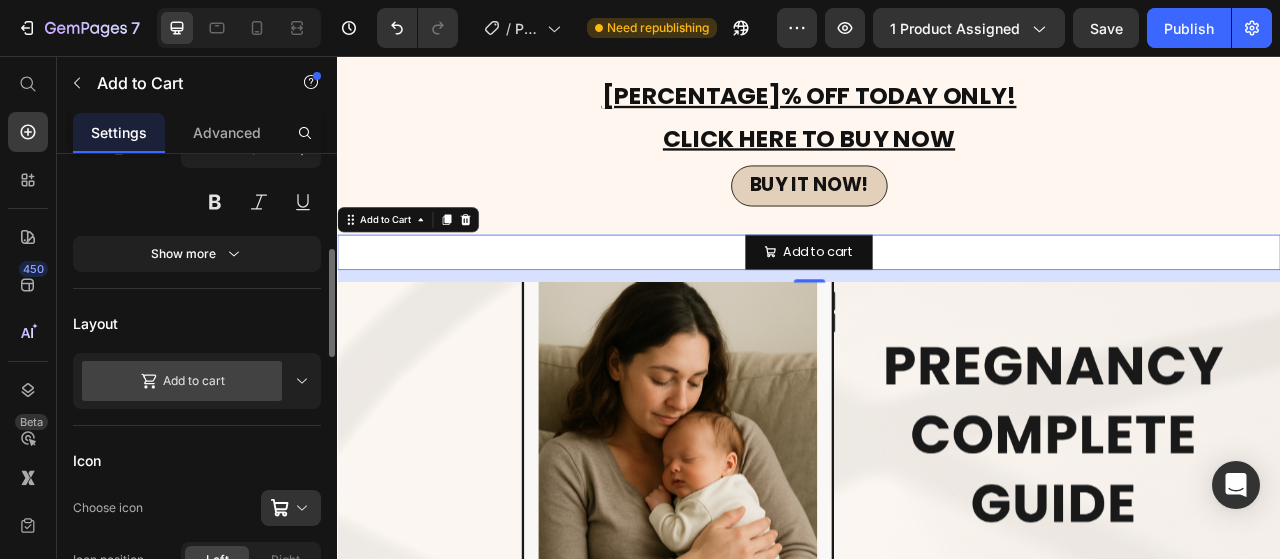 scroll, scrollTop: 205, scrollLeft: 0, axis: vertical 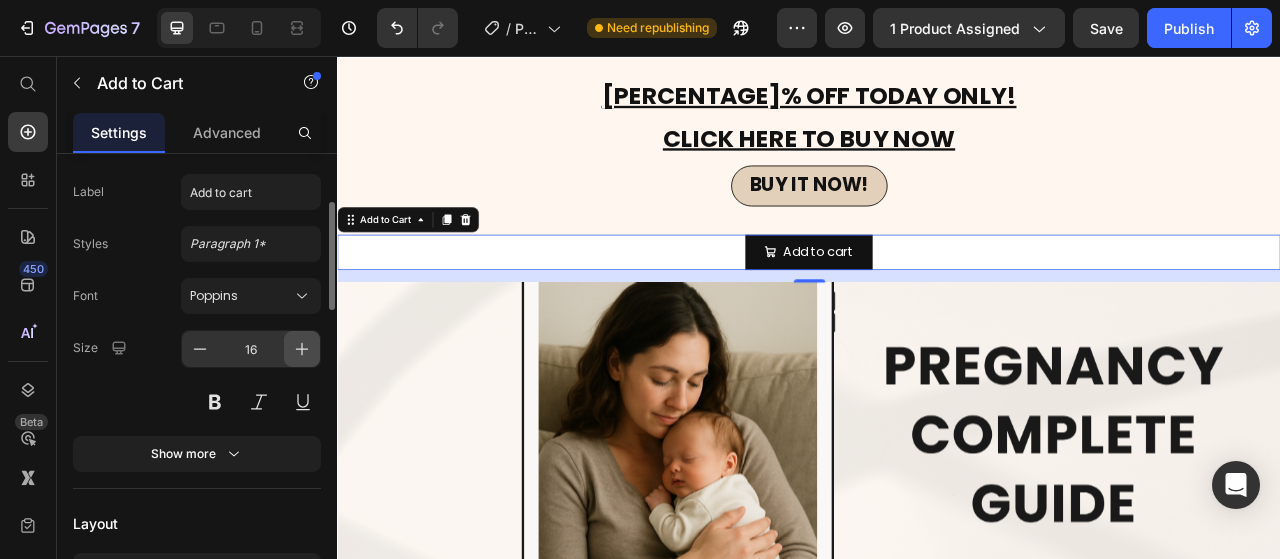 click 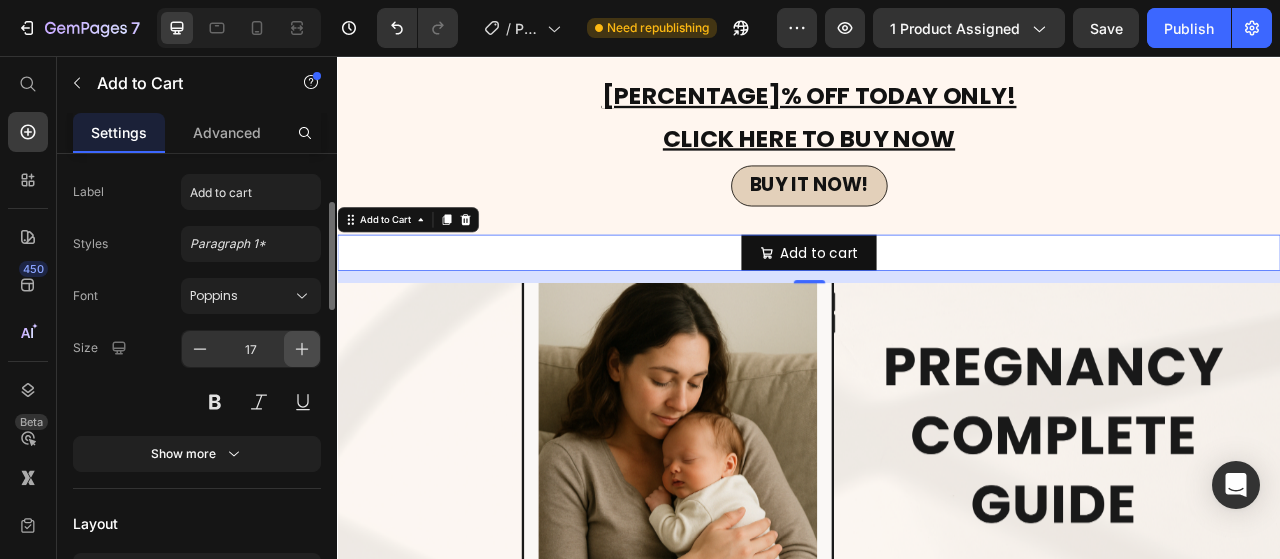 click 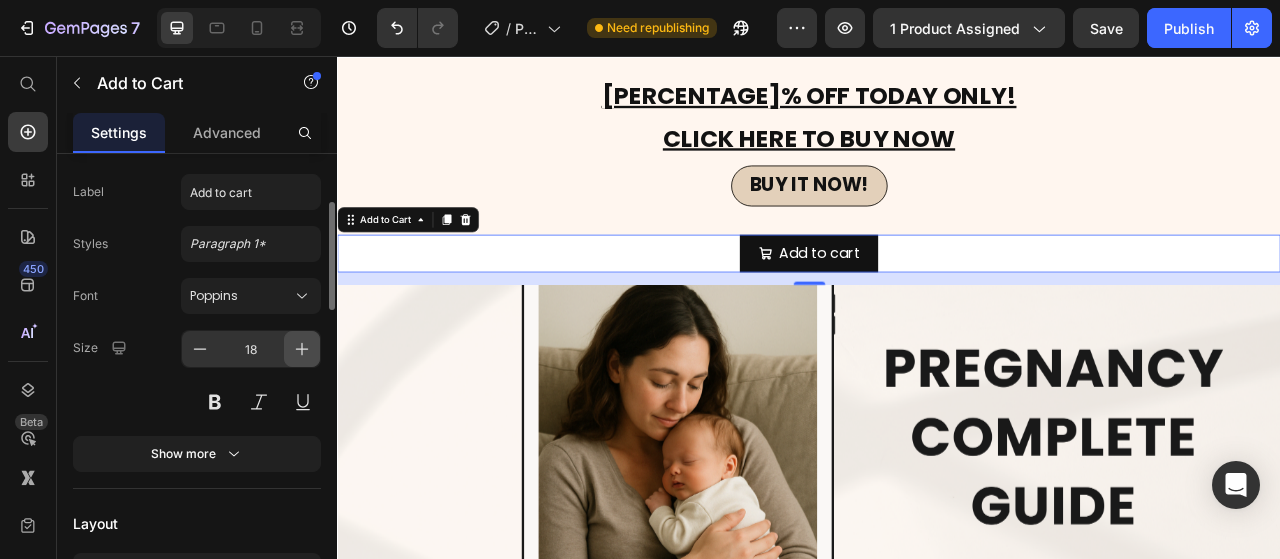 click 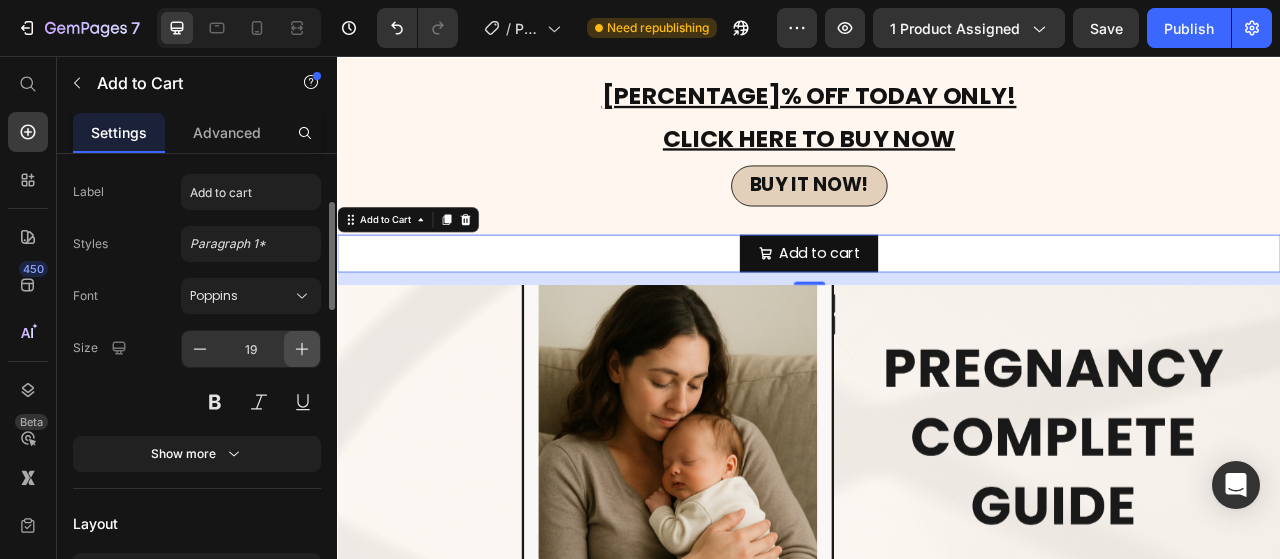 click 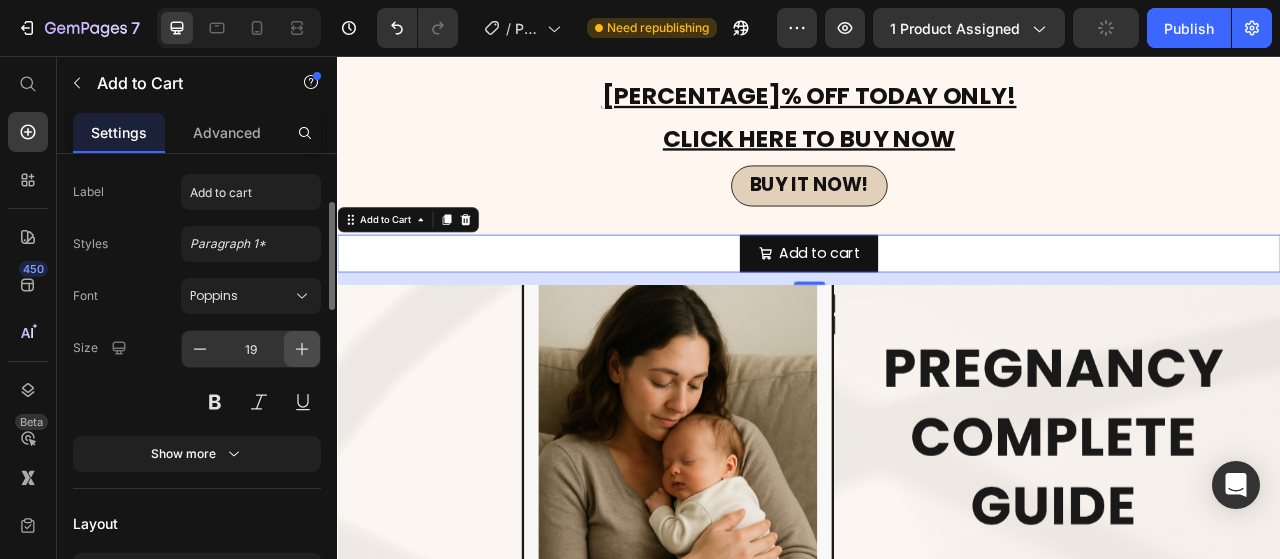 type on "27" 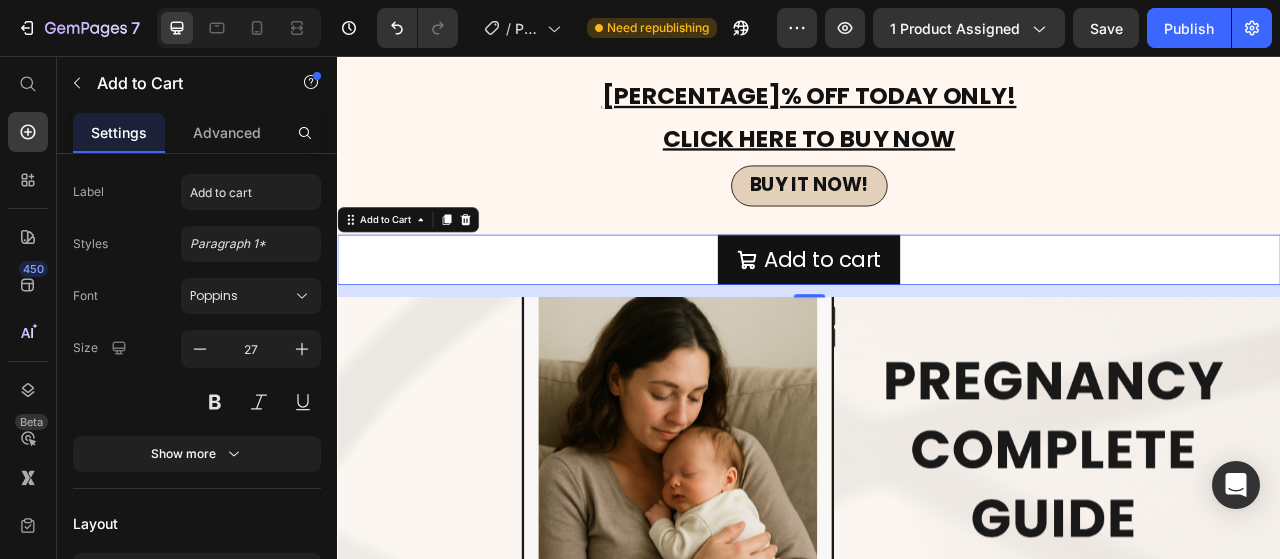 click on "Add to cart Add to Cart   16" at bounding box center [937, 316] 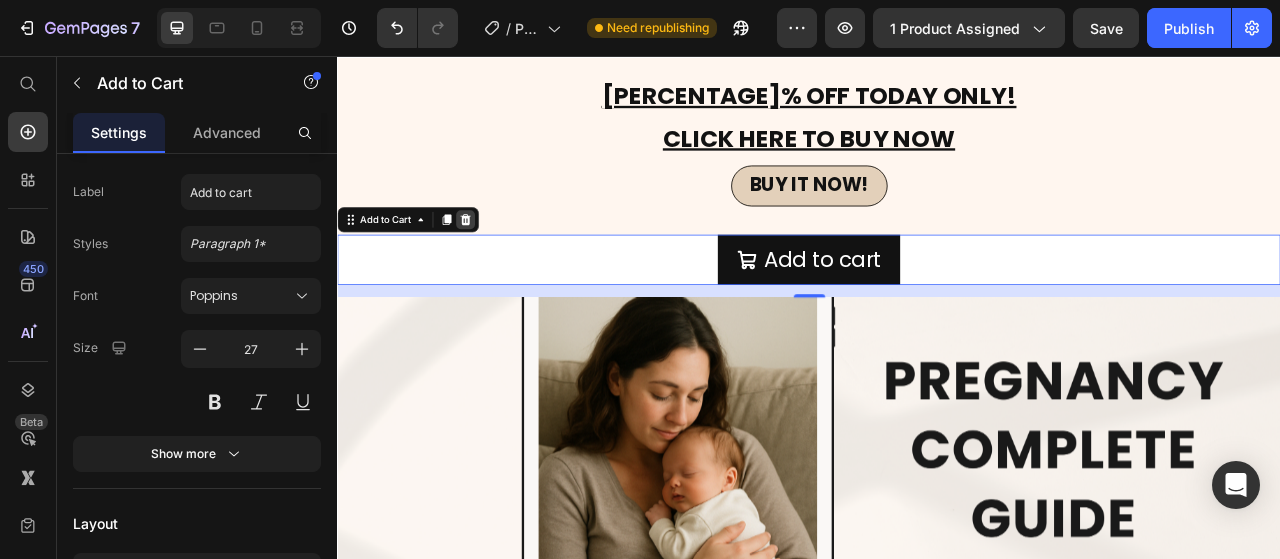 click 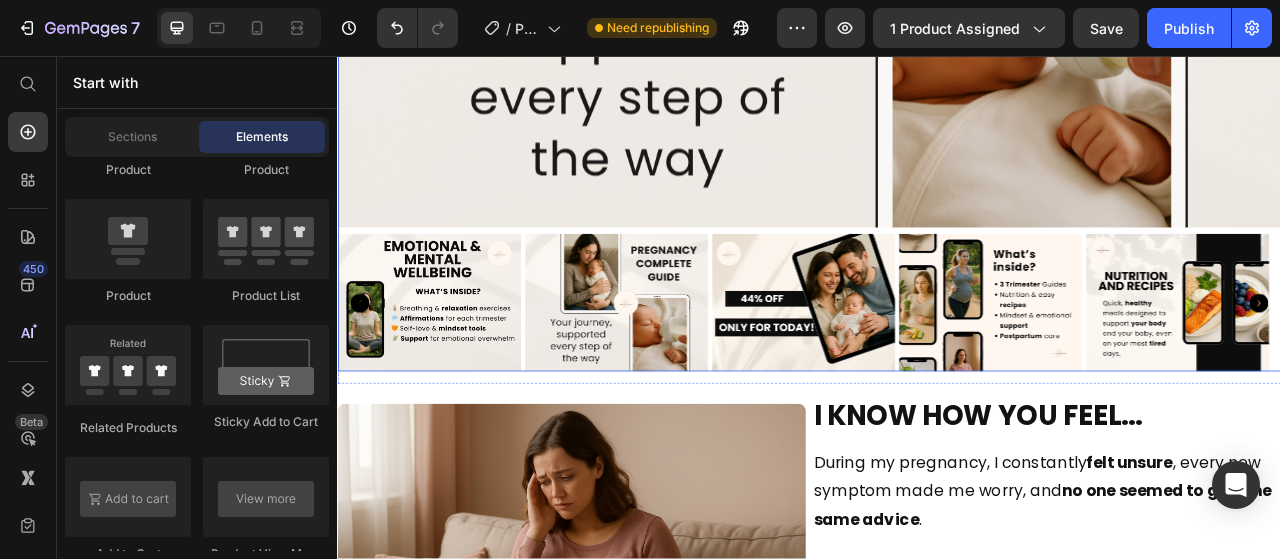 scroll, scrollTop: 2546, scrollLeft: 0, axis: vertical 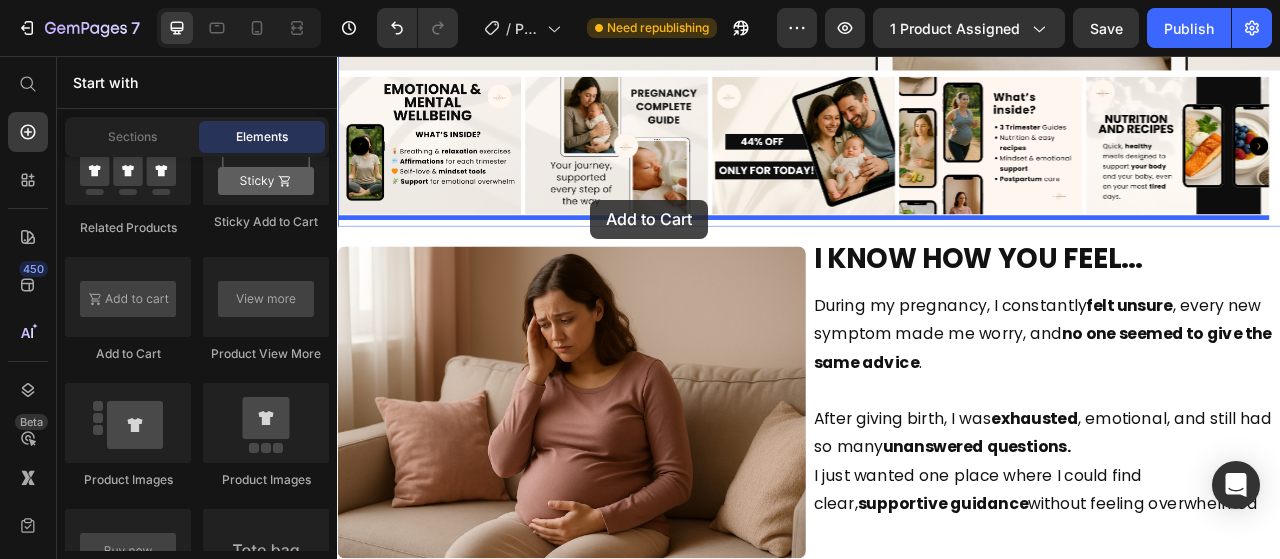 drag, startPoint x: 507, startPoint y: 281, endPoint x: 659, endPoint y: 239, distance: 157.6959 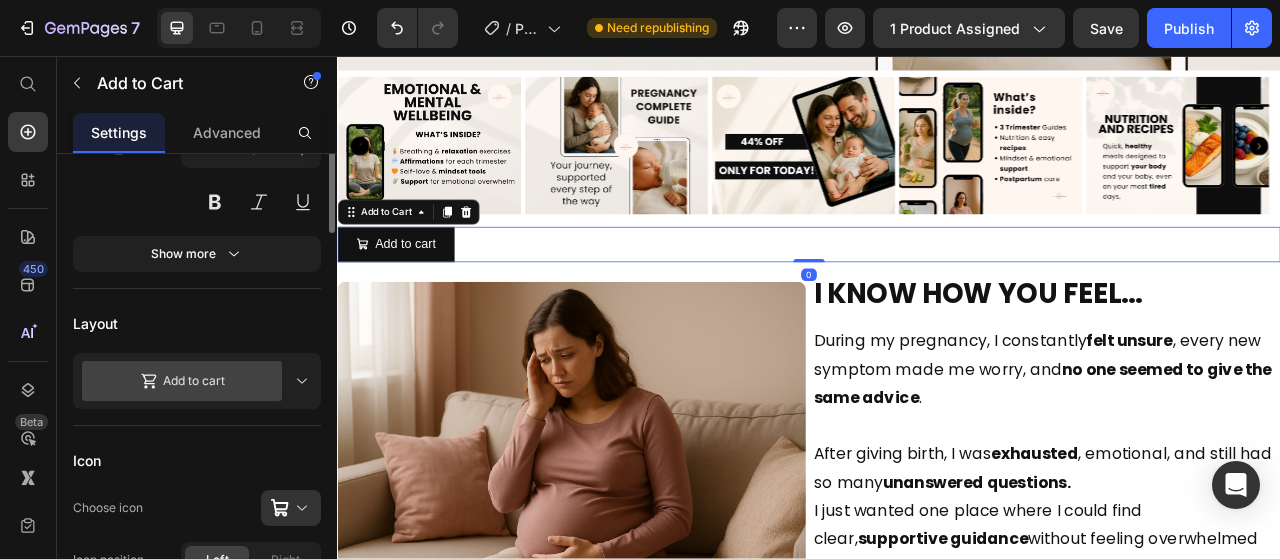 scroll, scrollTop: 205, scrollLeft: 0, axis: vertical 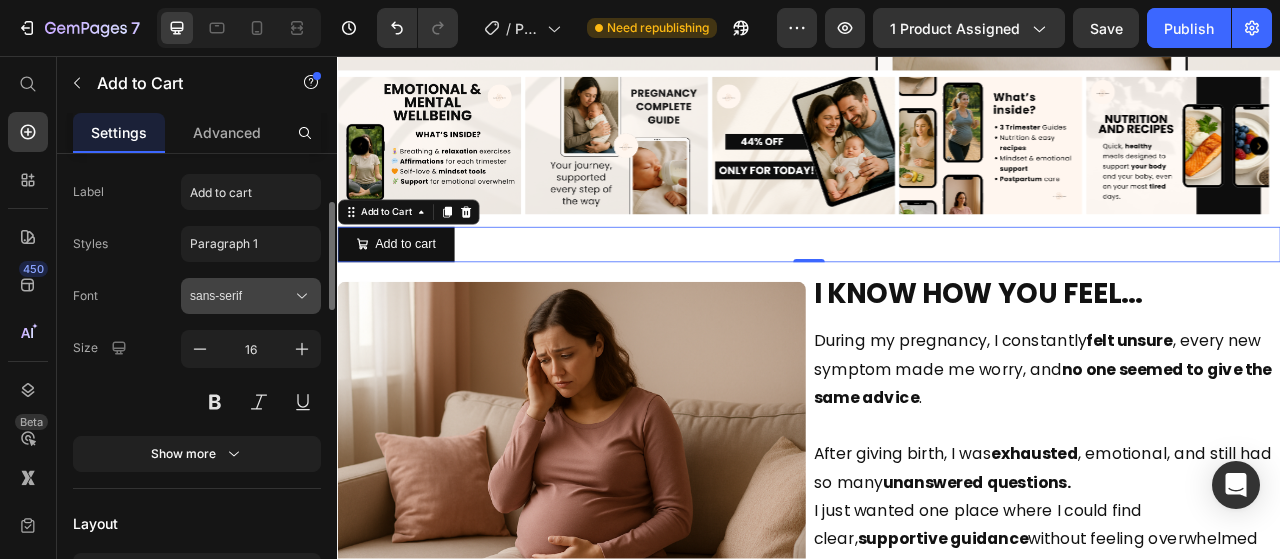click on "sans-serif" at bounding box center (251, 296) 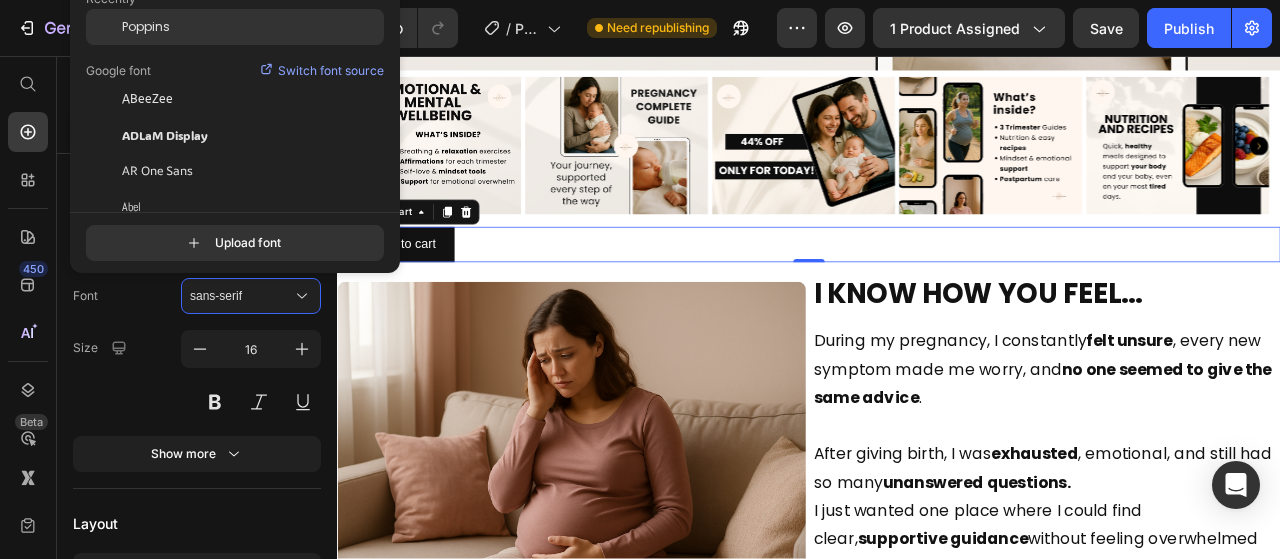 drag, startPoint x: 205, startPoint y: 19, endPoint x: 194, endPoint y: 27, distance: 13.601471 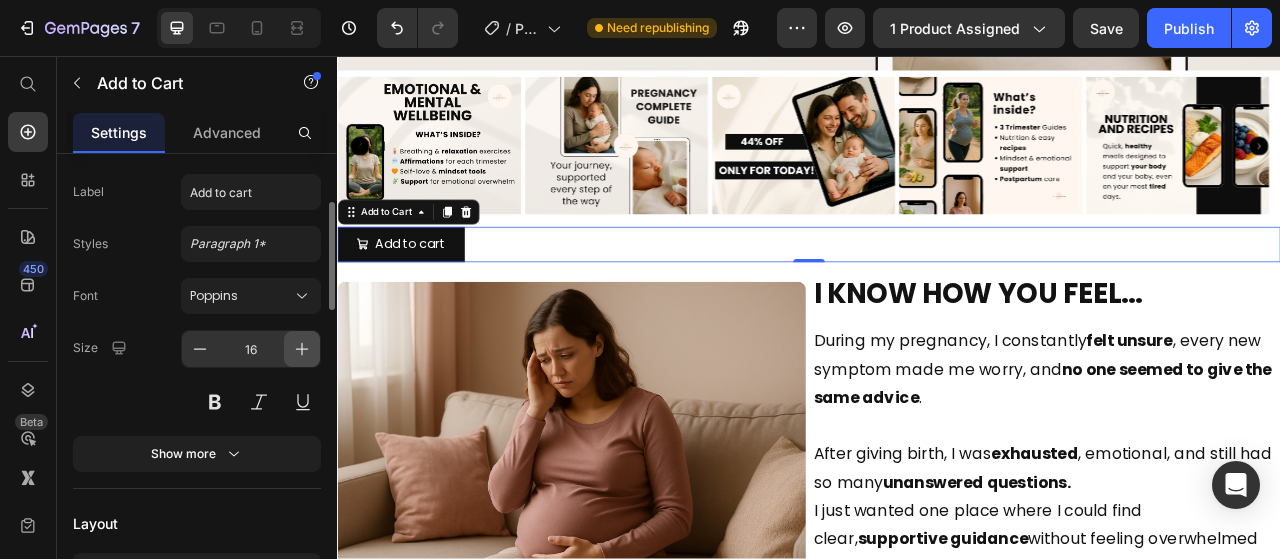 click at bounding box center (302, 349) 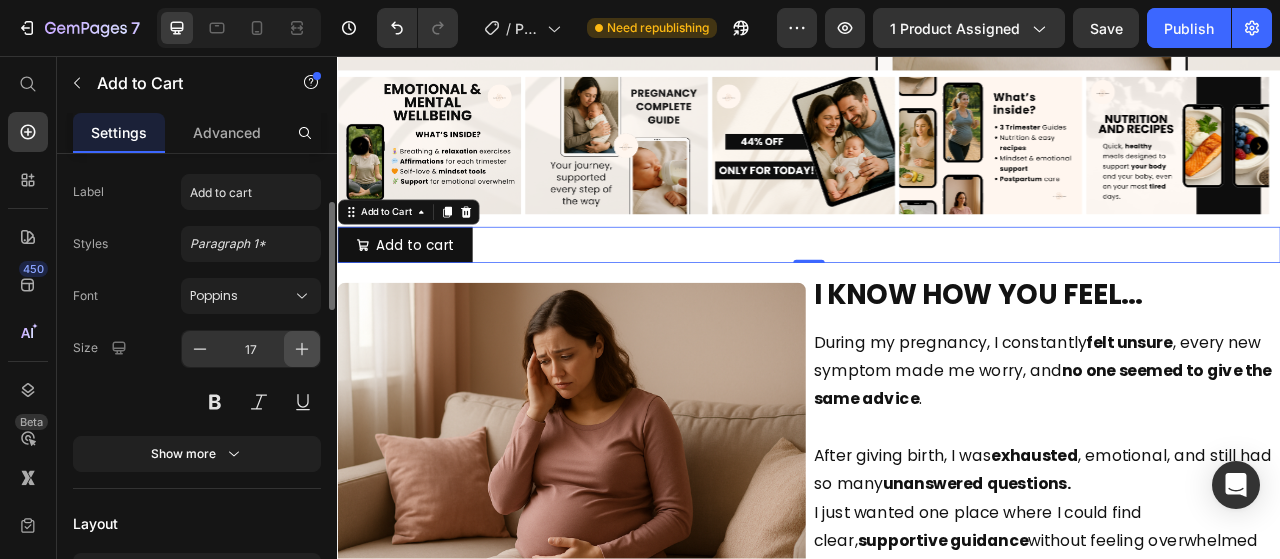 click at bounding box center [302, 349] 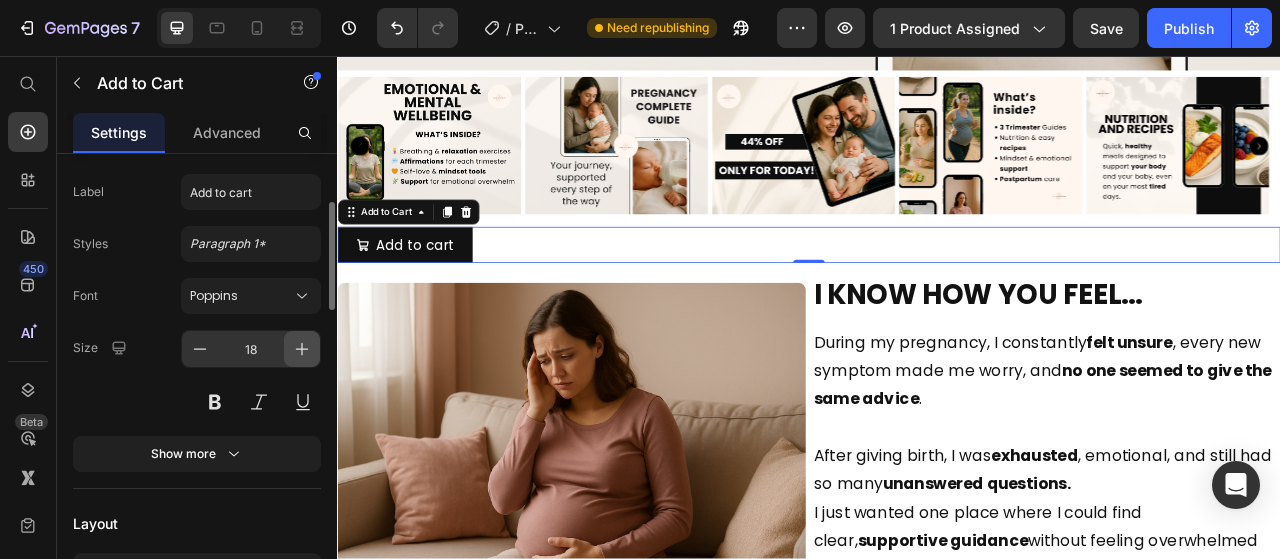 click at bounding box center (302, 349) 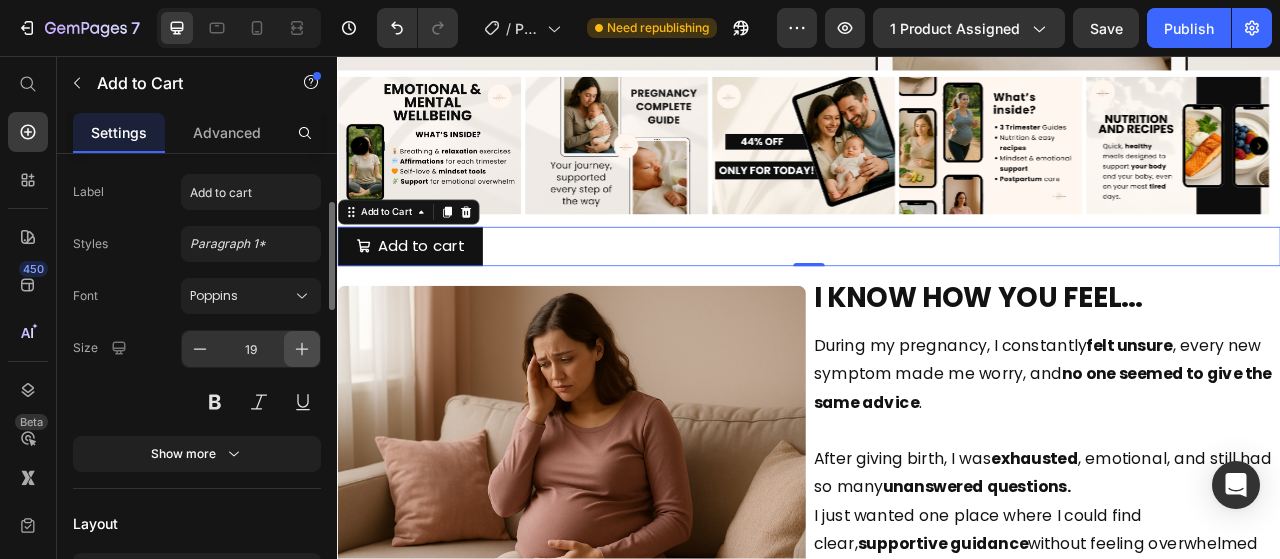 click 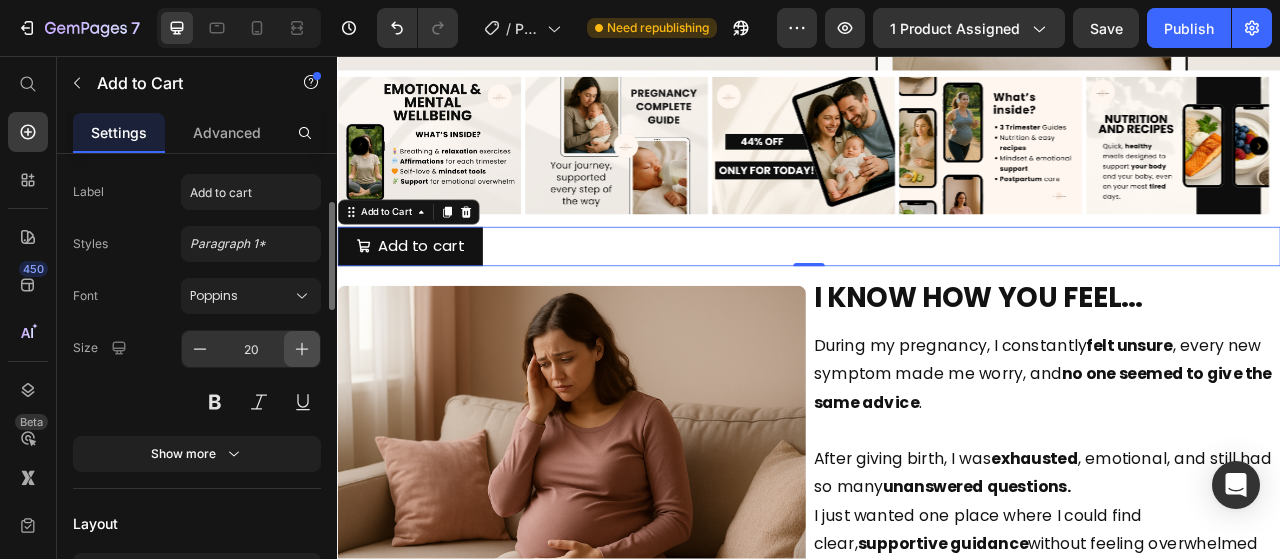 click 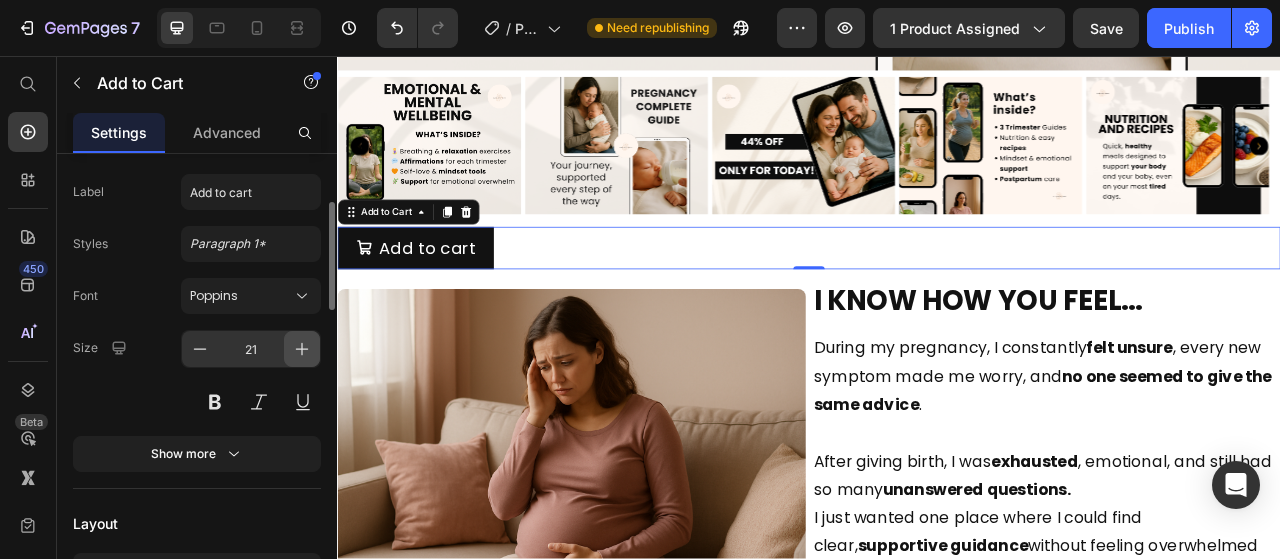 click 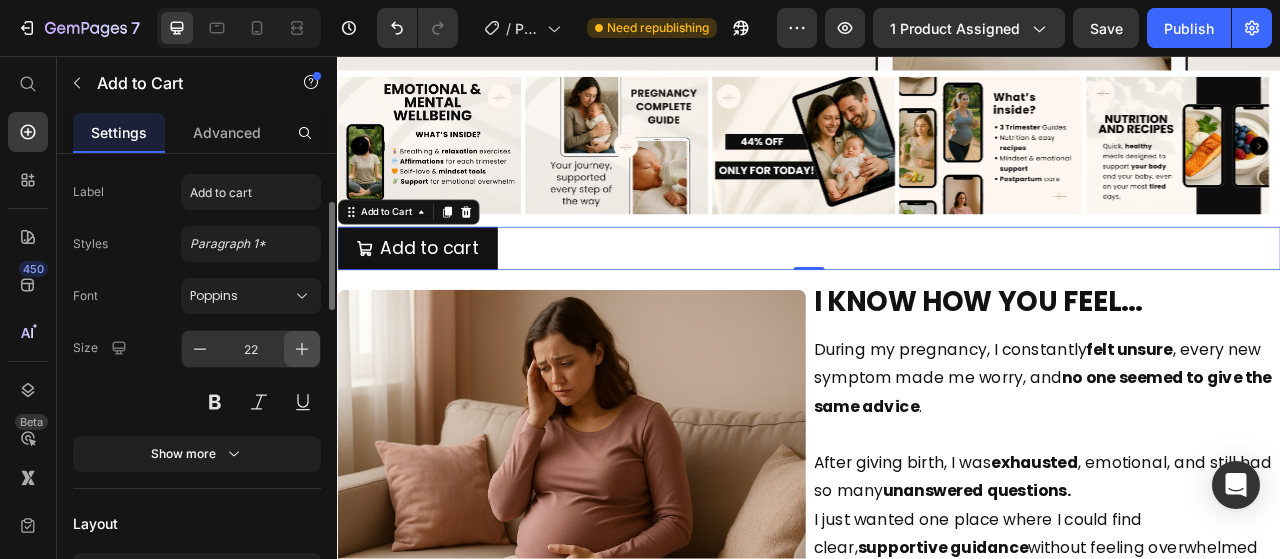 click 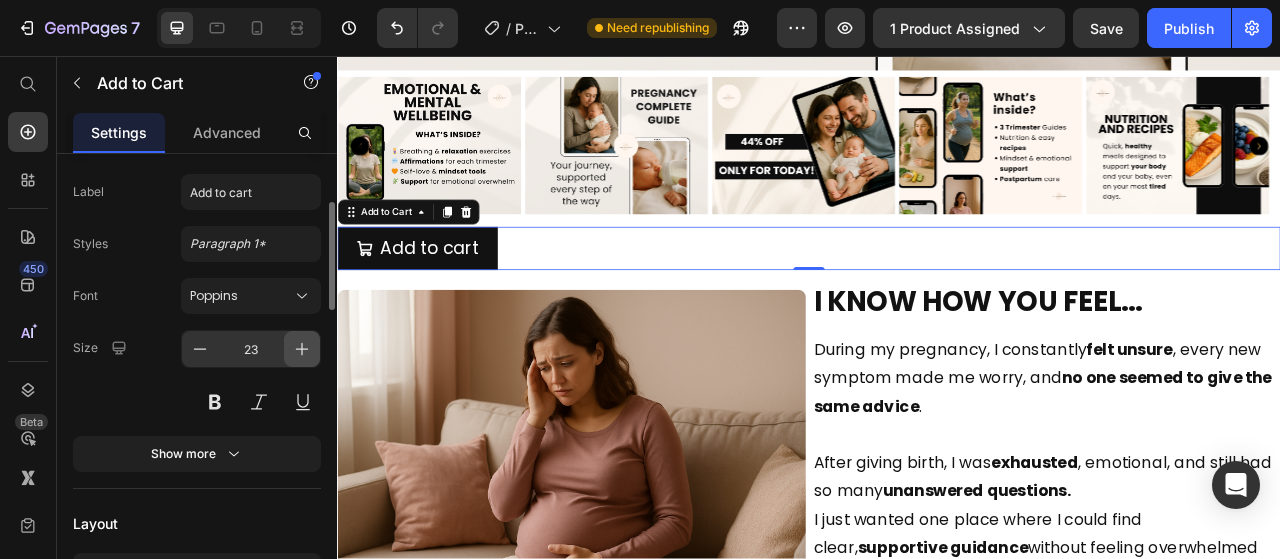 click 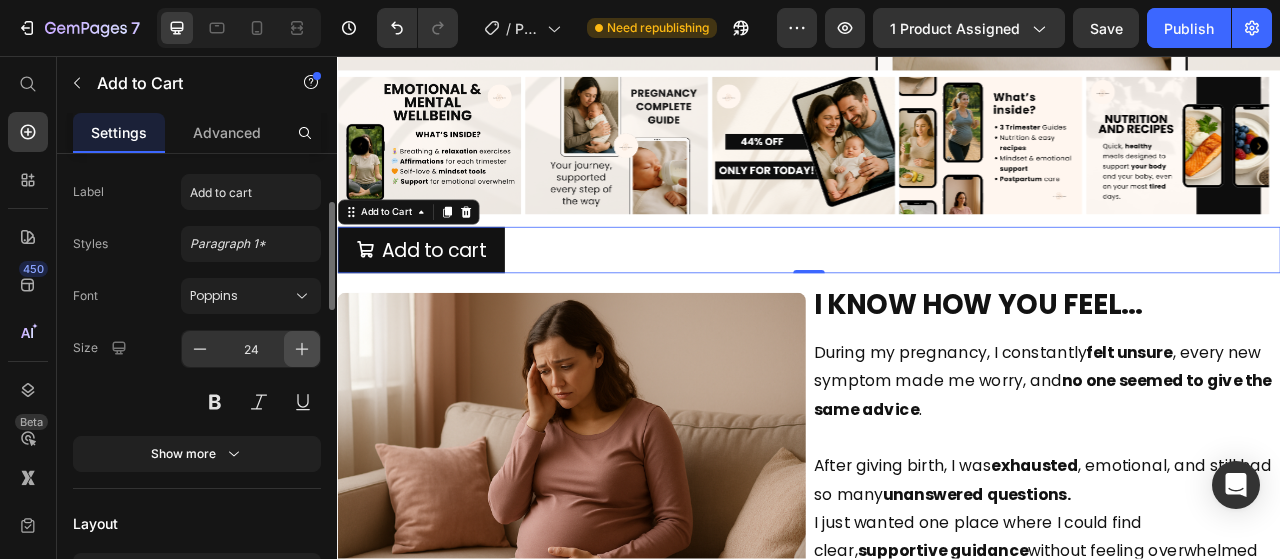 click 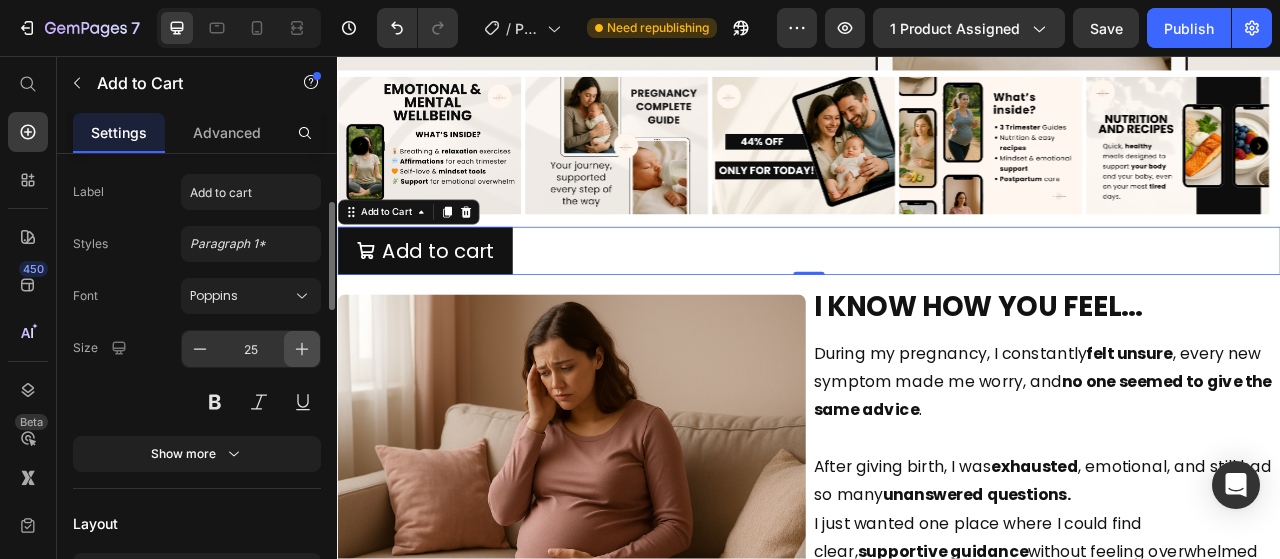 click 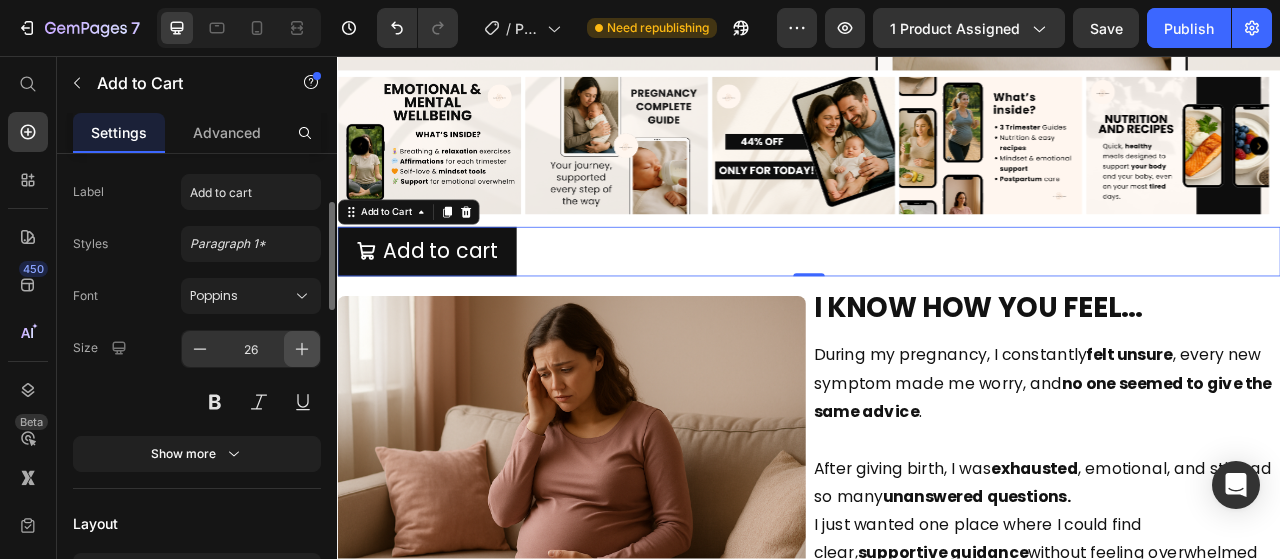 click 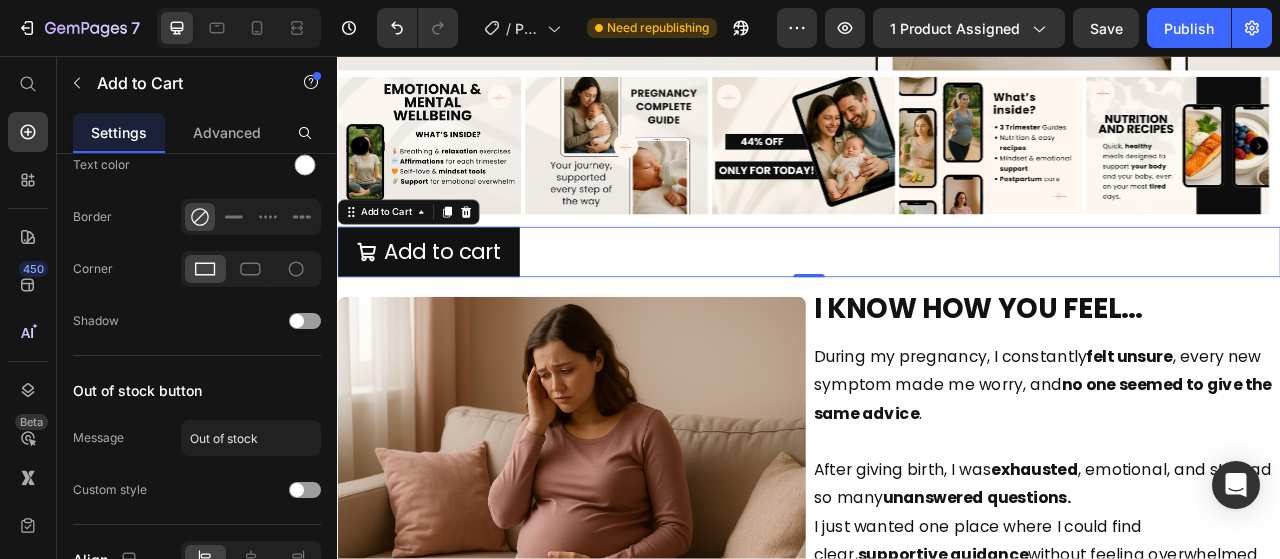 scroll, scrollTop: 1505, scrollLeft: 0, axis: vertical 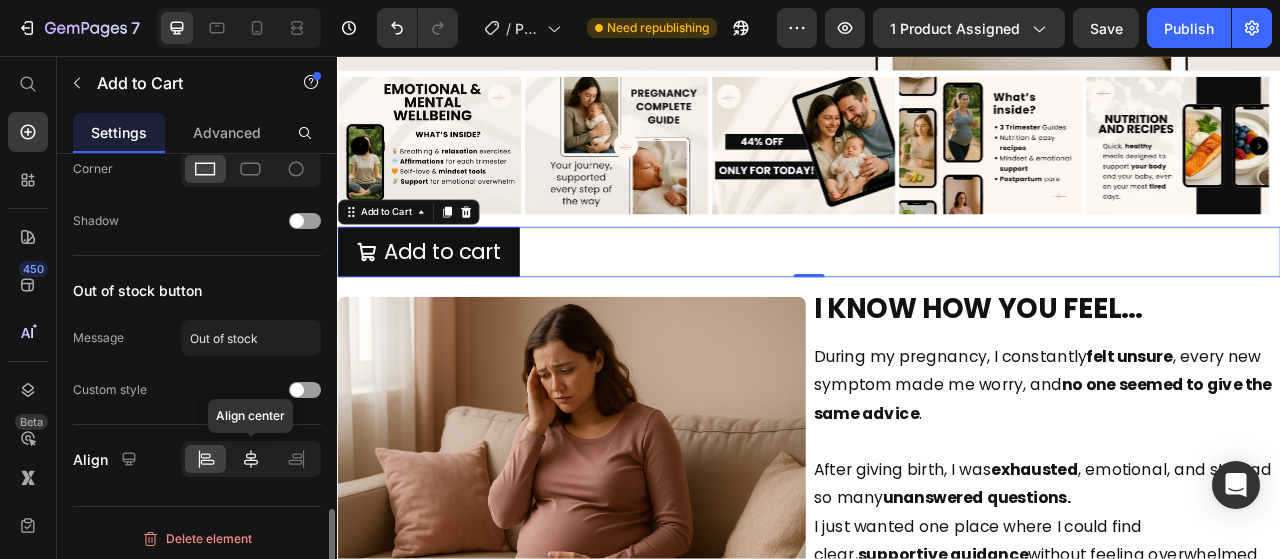 click 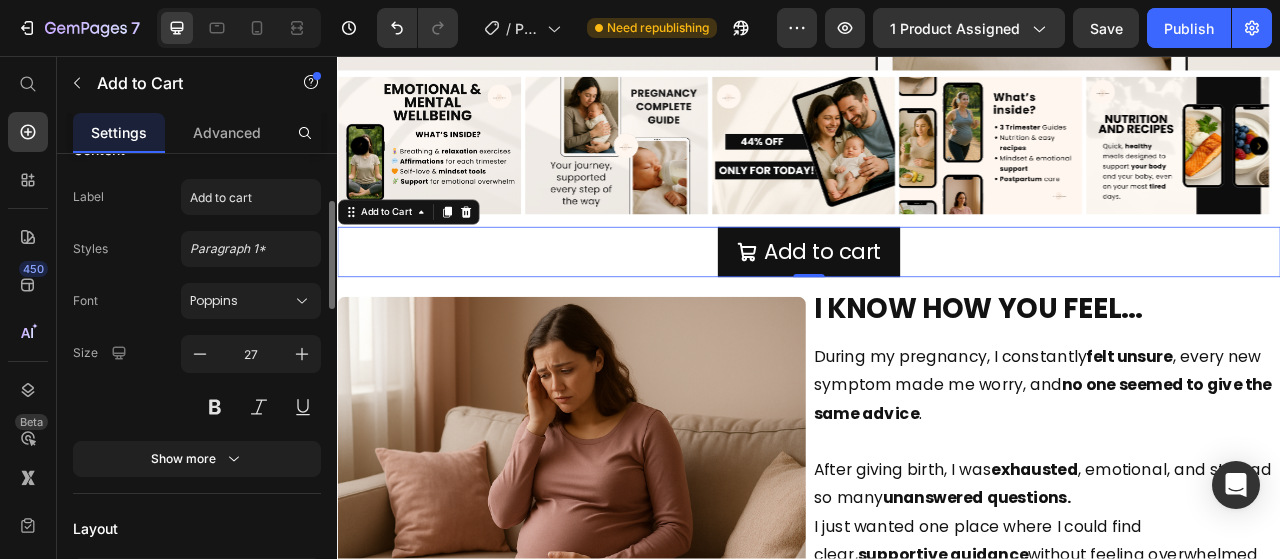 scroll, scrollTop: 500, scrollLeft: 0, axis: vertical 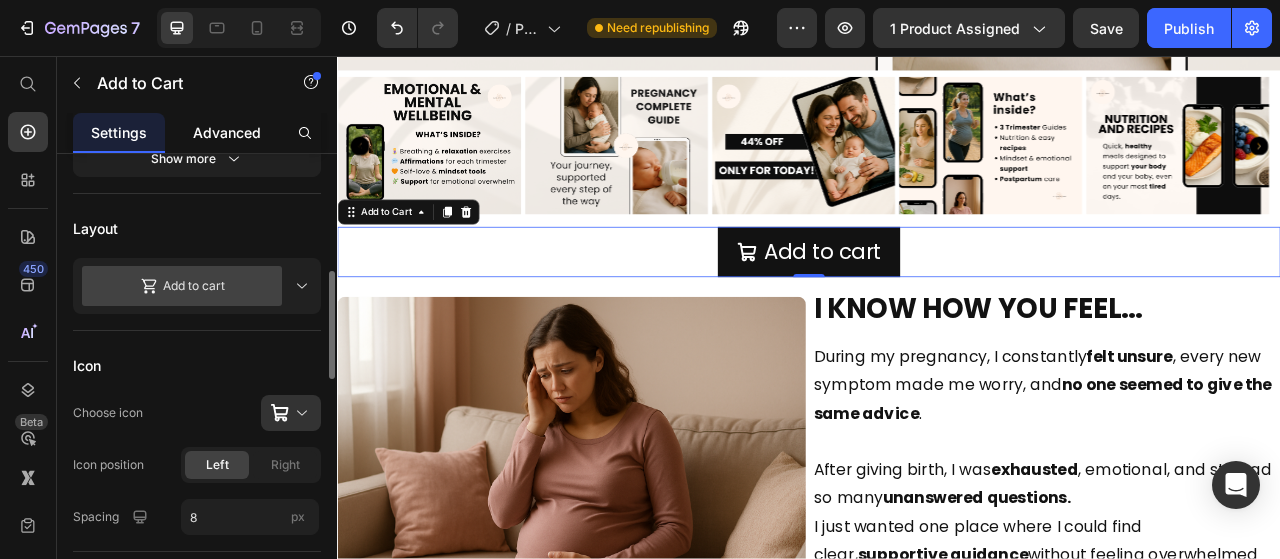 click on "Advanced" at bounding box center [227, 132] 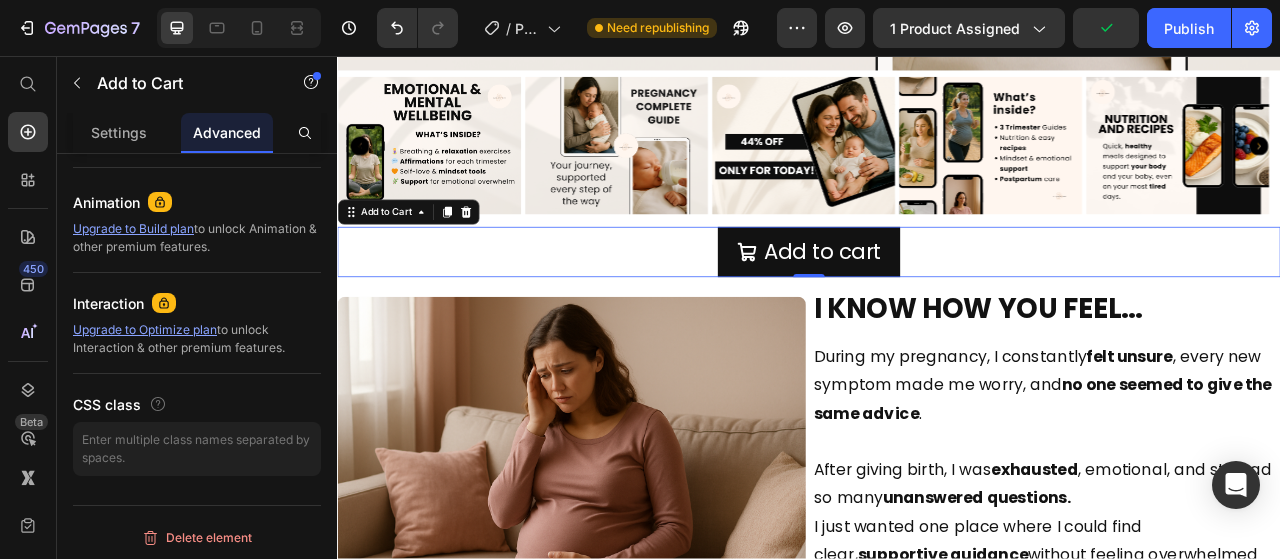 scroll, scrollTop: 0, scrollLeft: 0, axis: both 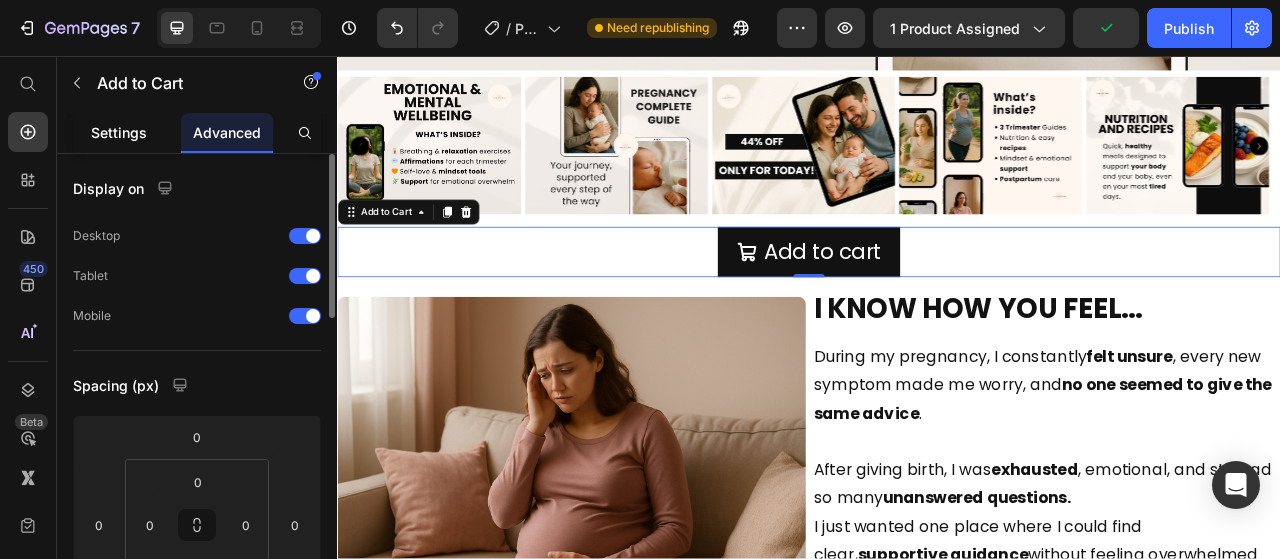 click on "Settings" at bounding box center [119, 132] 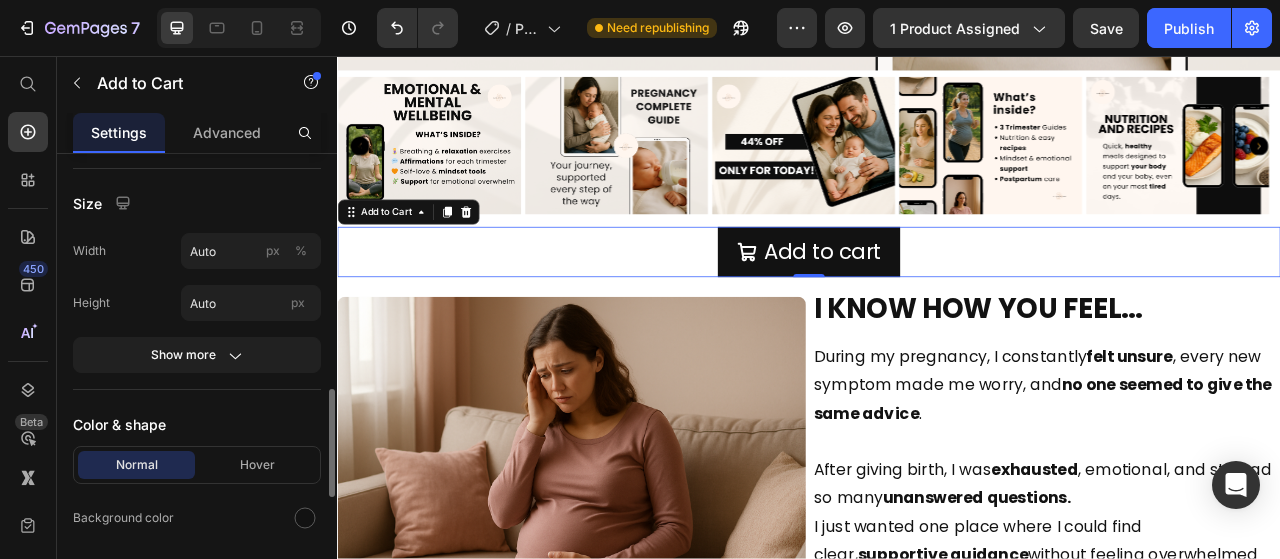 scroll, scrollTop: 1100, scrollLeft: 0, axis: vertical 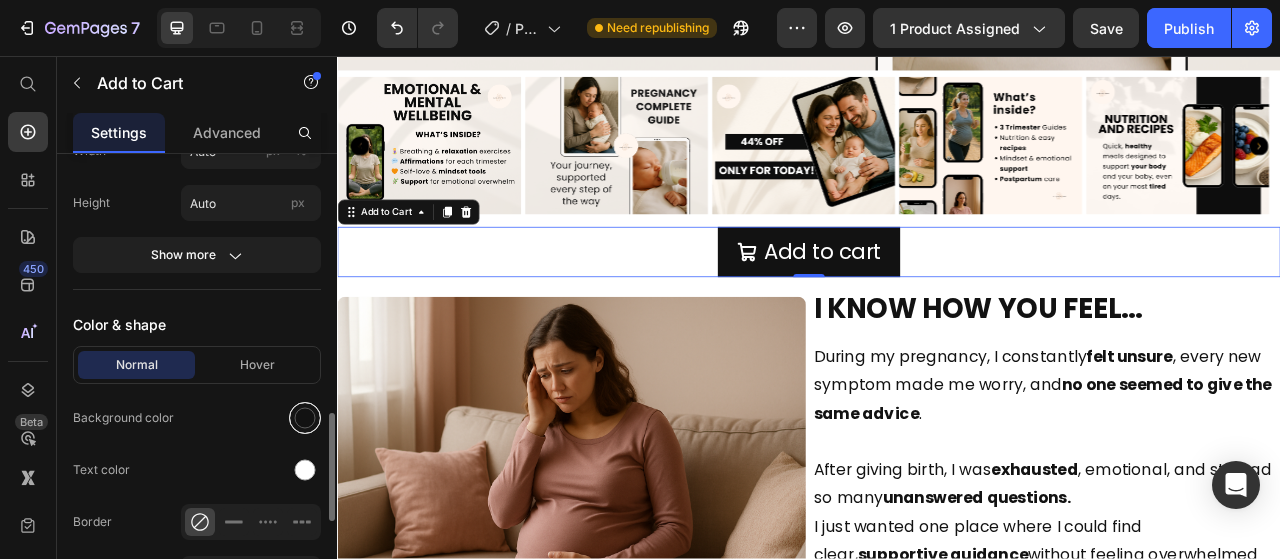click at bounding box center [305, 418] 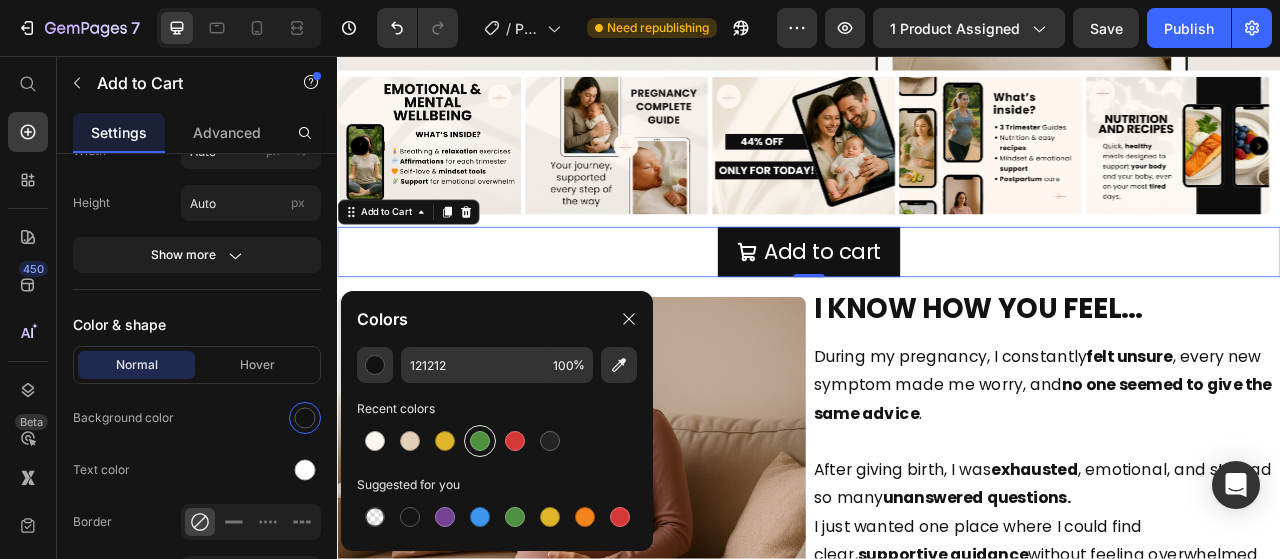 click at bounding box center [480, 441] 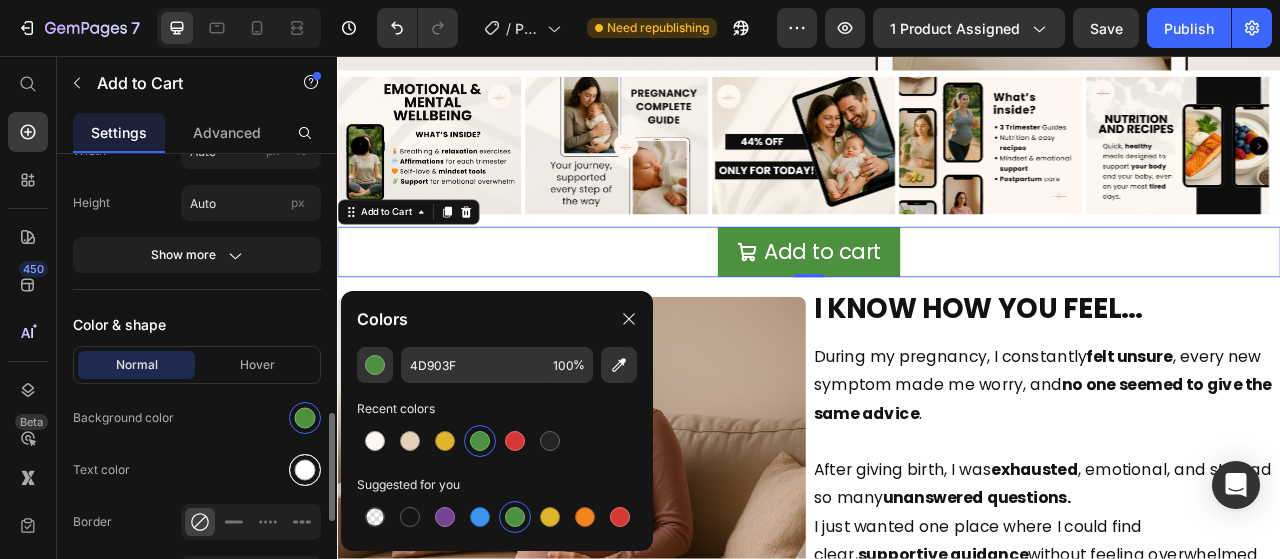 click at bounding box center [305, 470] 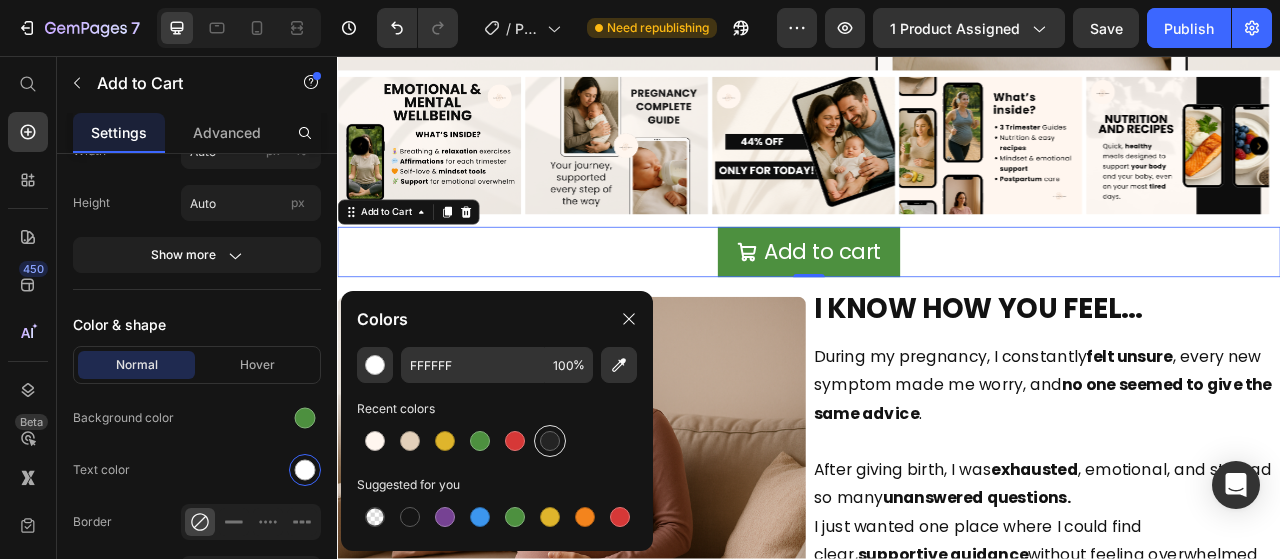 click at bounding box center [550, 441] 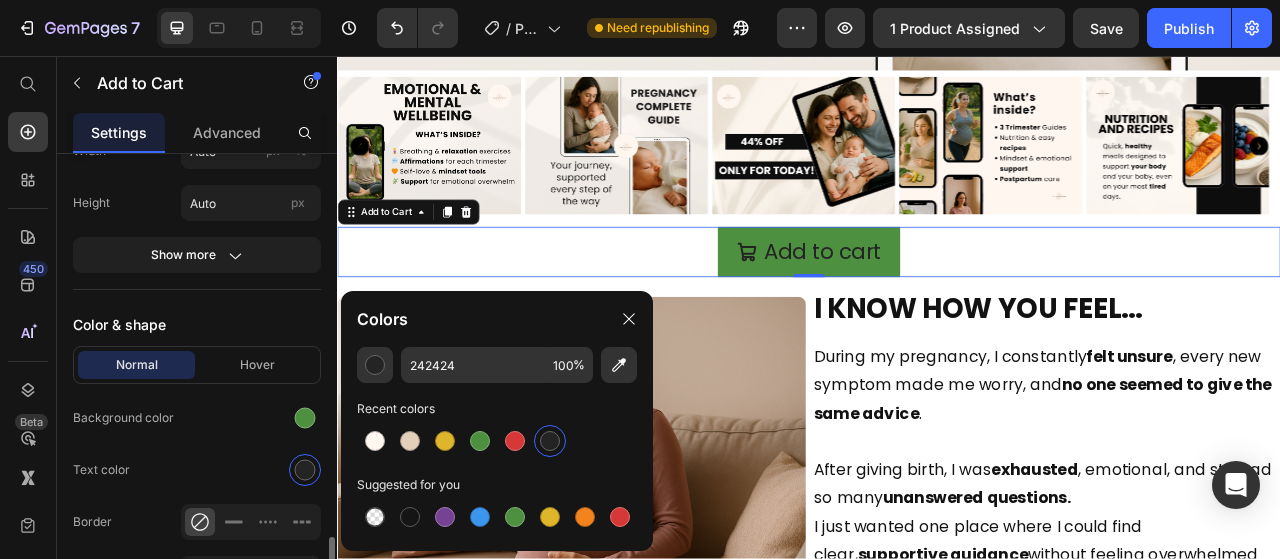 scroll, scrollTop: 1200, scrollLeft: 0, axis: vertical 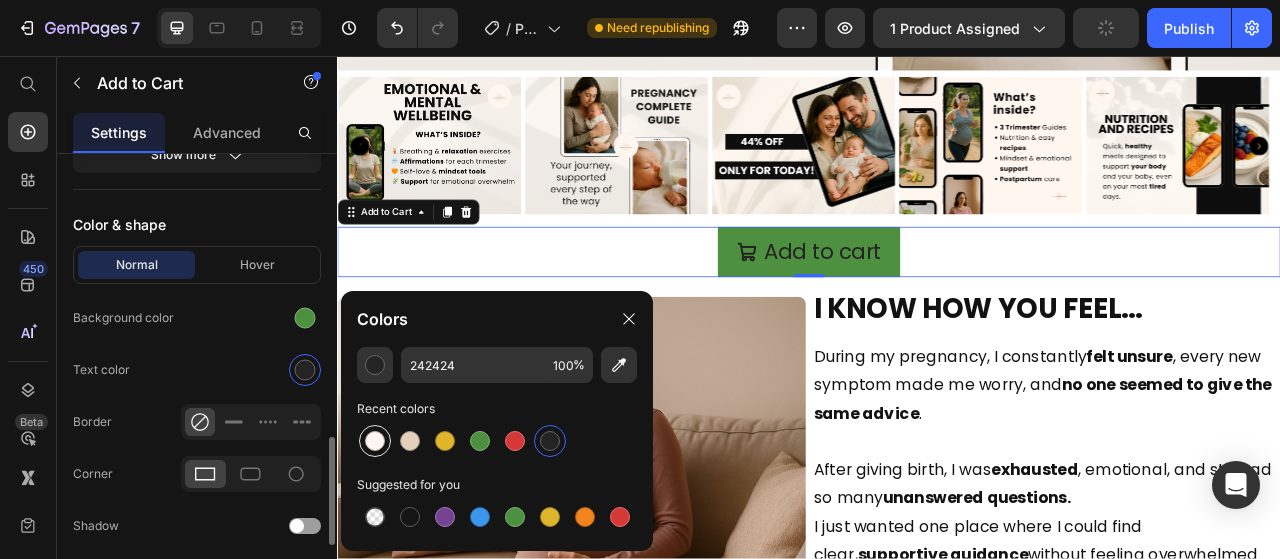 click at bounding box center [375, 441] 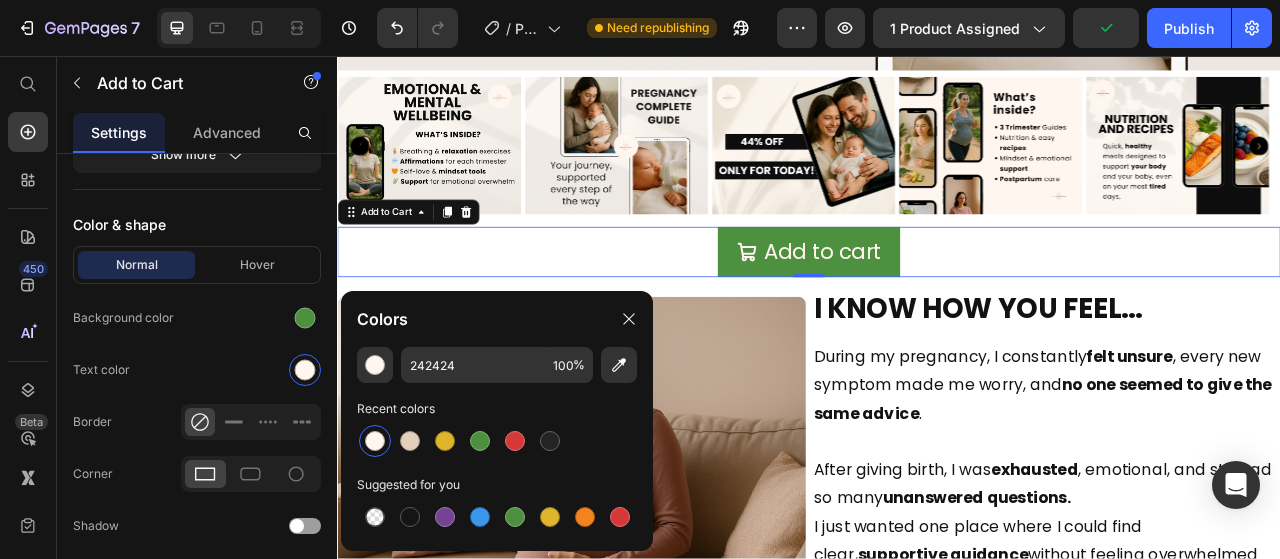 type on "FFF6EF" 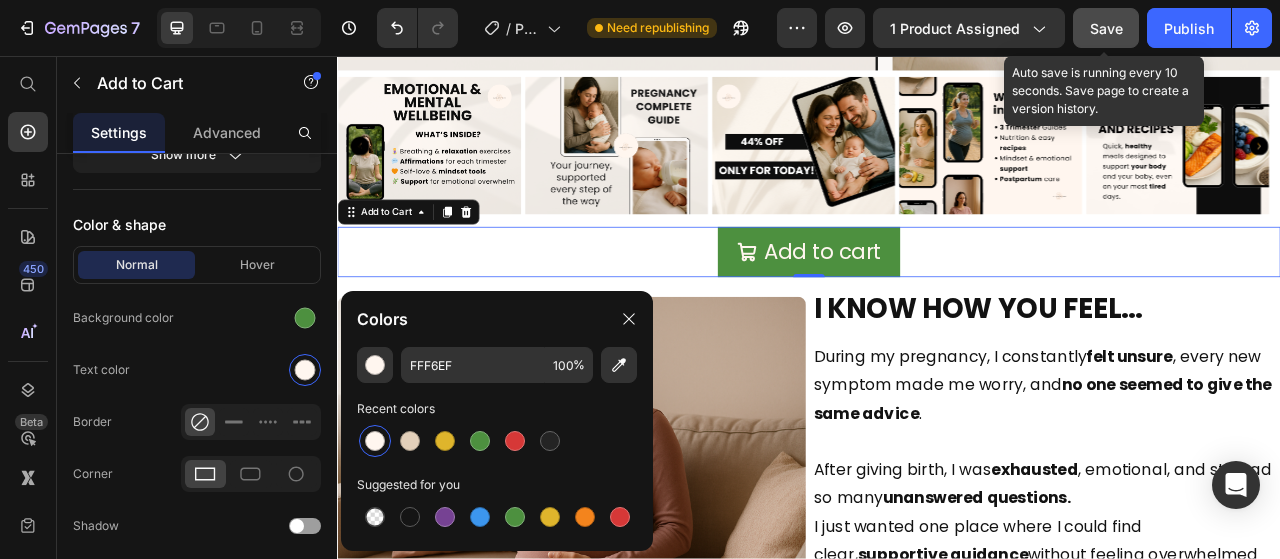 click on "Save" at bounding box center (1106, 28) 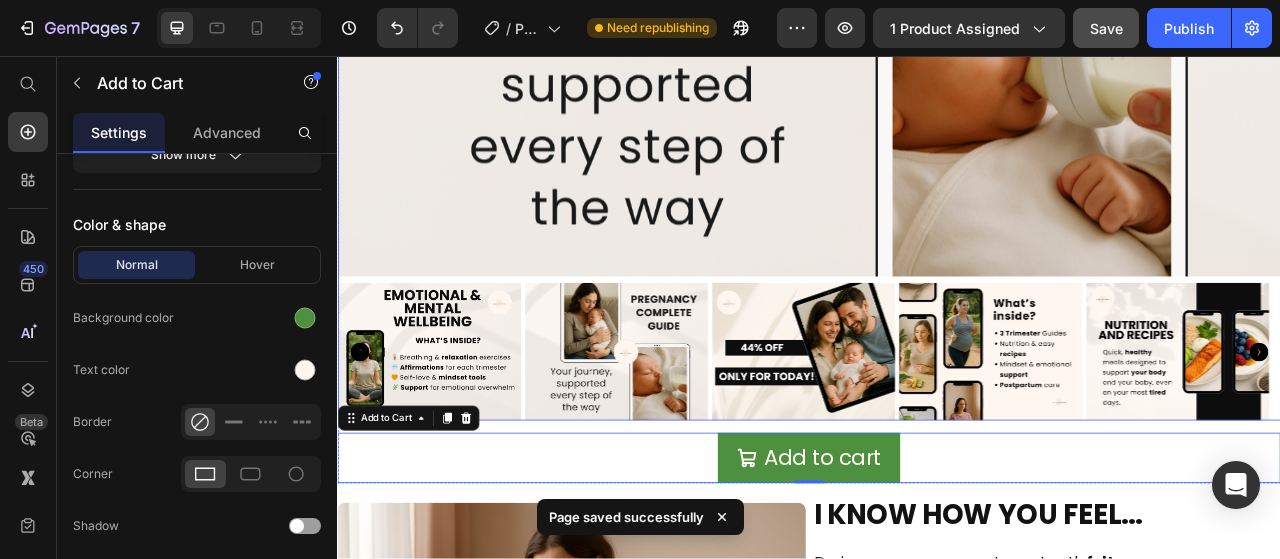 scroll, scrollTop: 2446, scrollLeft: 0, axis: vertical 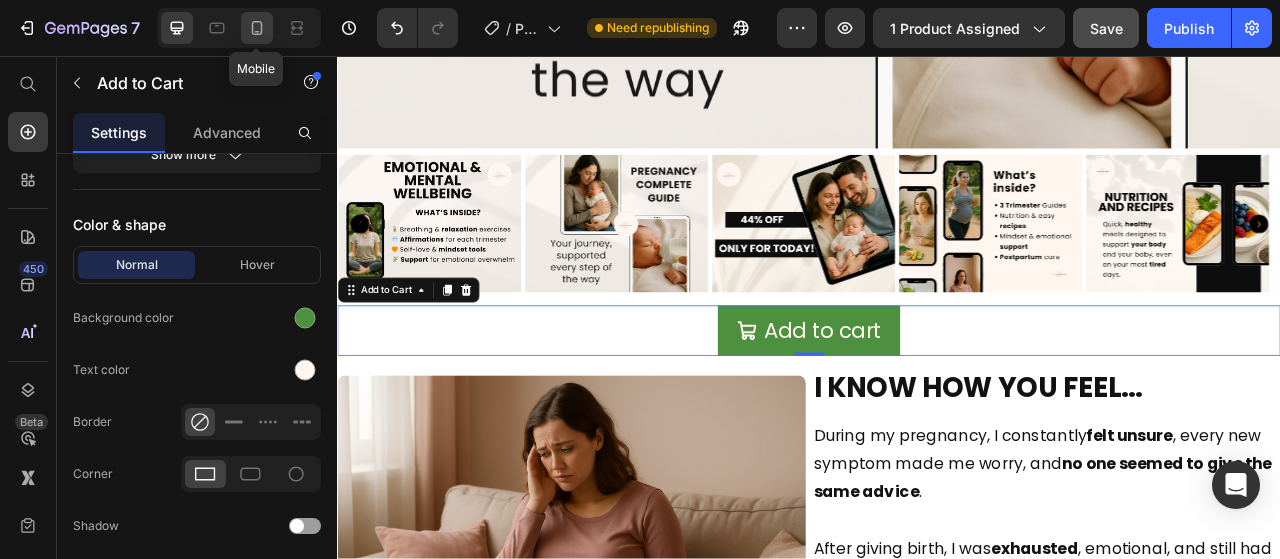 click 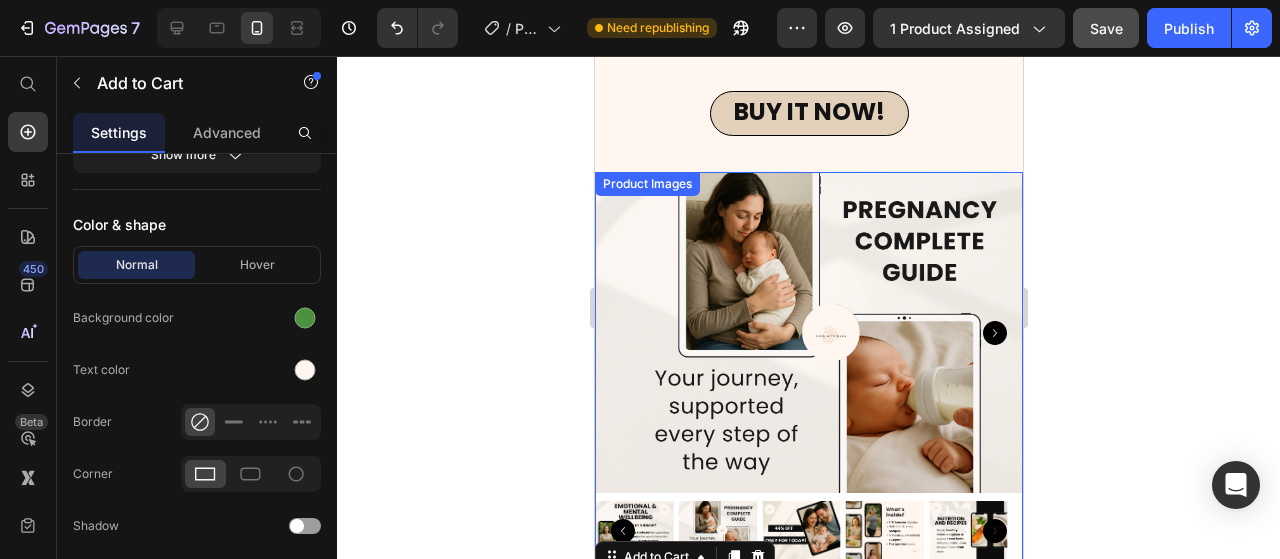 scroll, scrollTop: 1549, scrollLeft: 0, axis: vertical 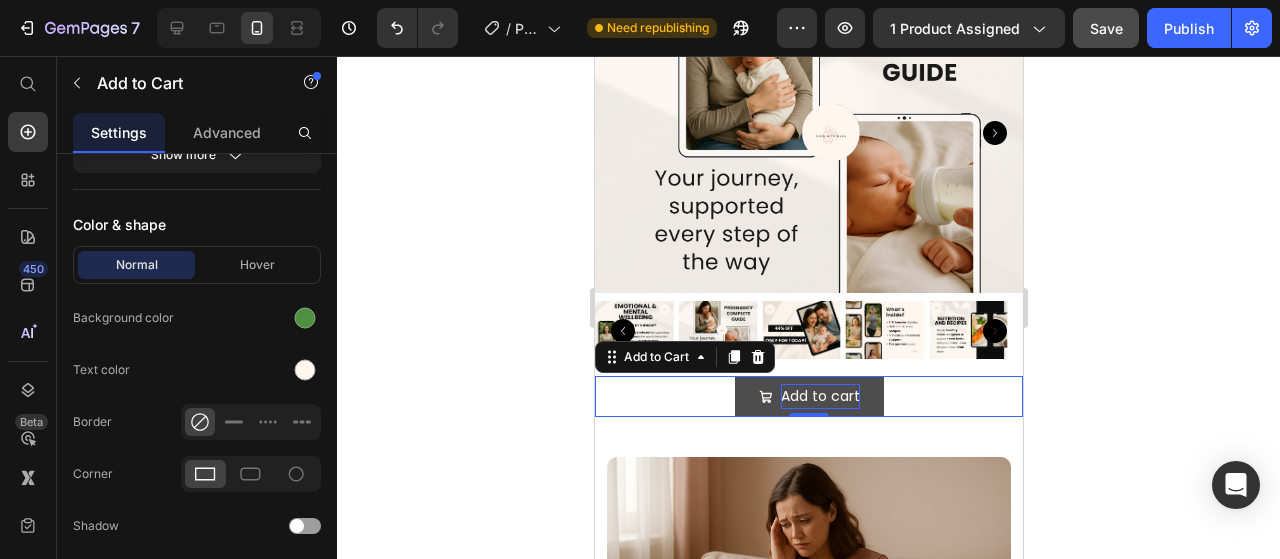 click on "Add to cart" at bounding box center (819, 396) 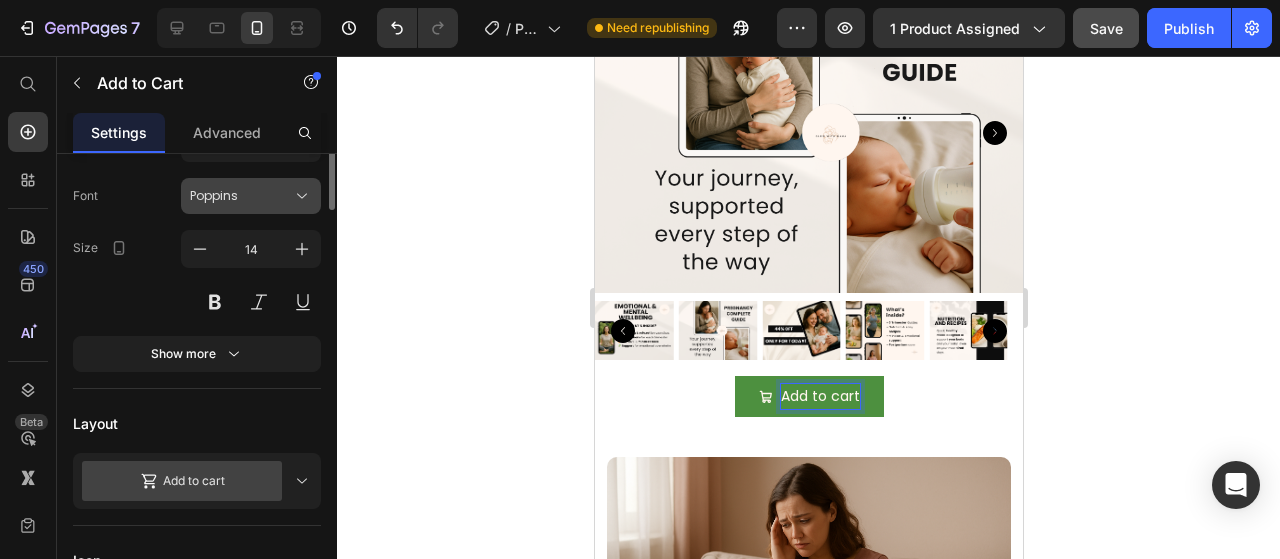 scroll, scrollTop: 105, scrollLeft: 0, axis: vertical 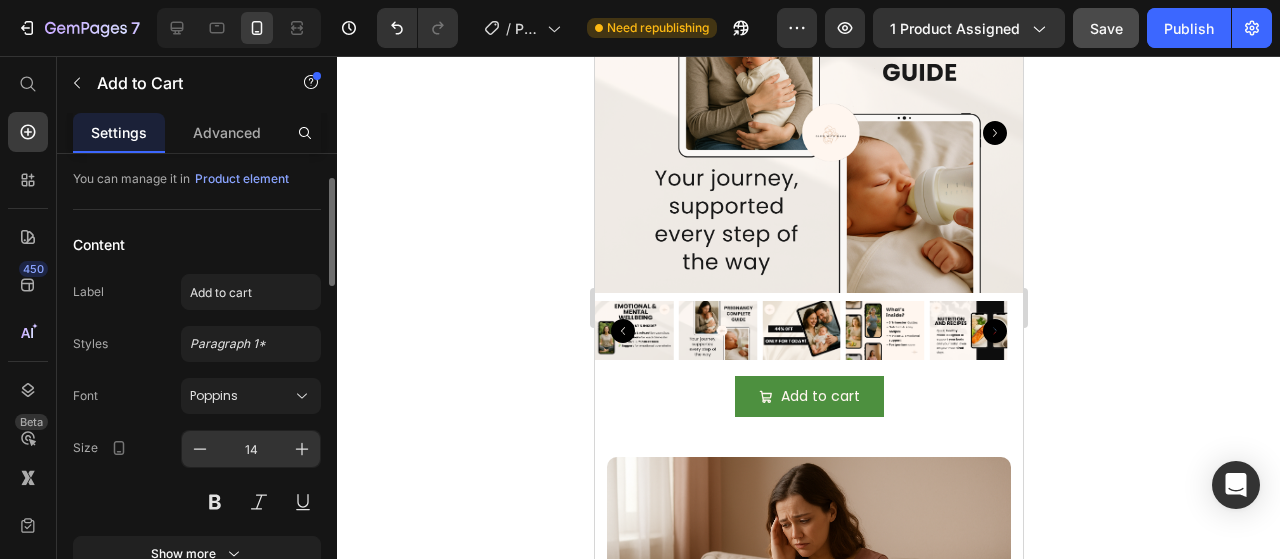 click on "14" at bounding box center (251, 449) 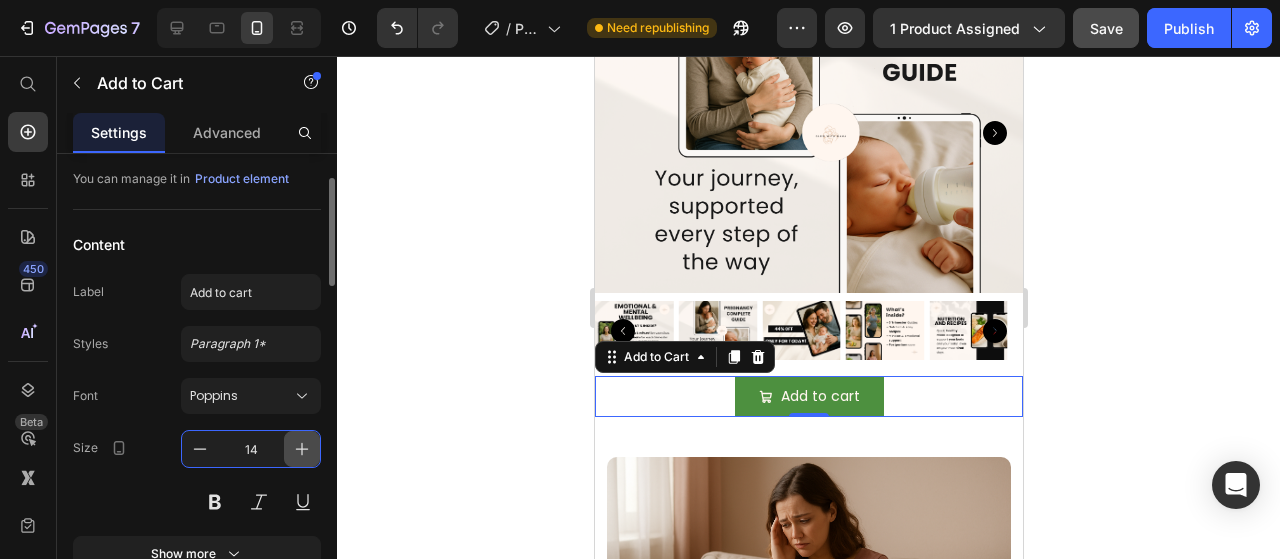 click 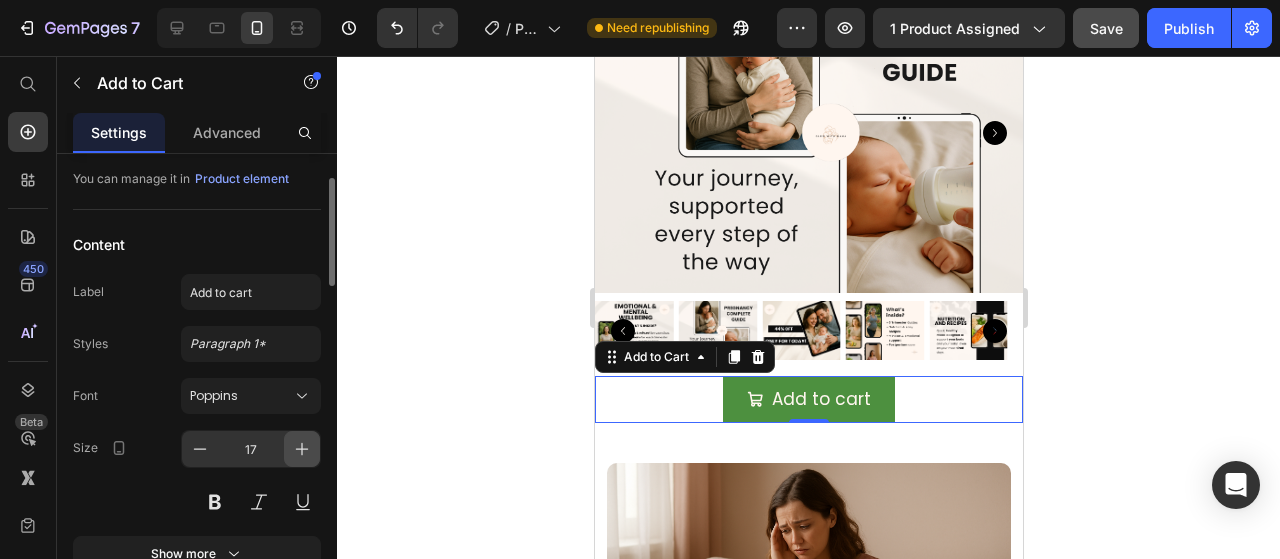 click 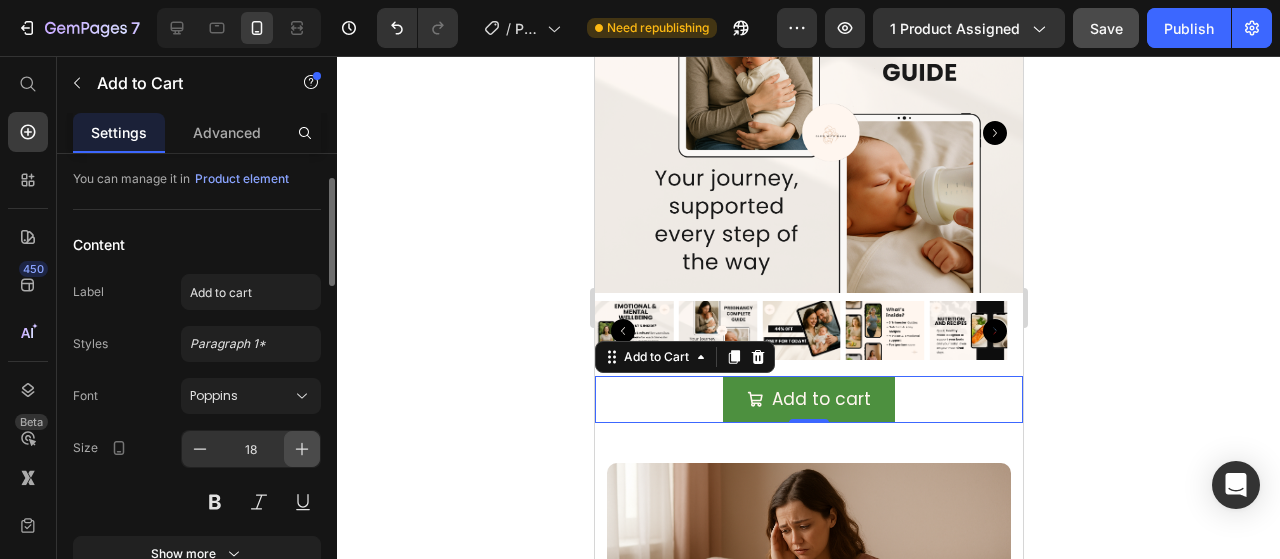 click 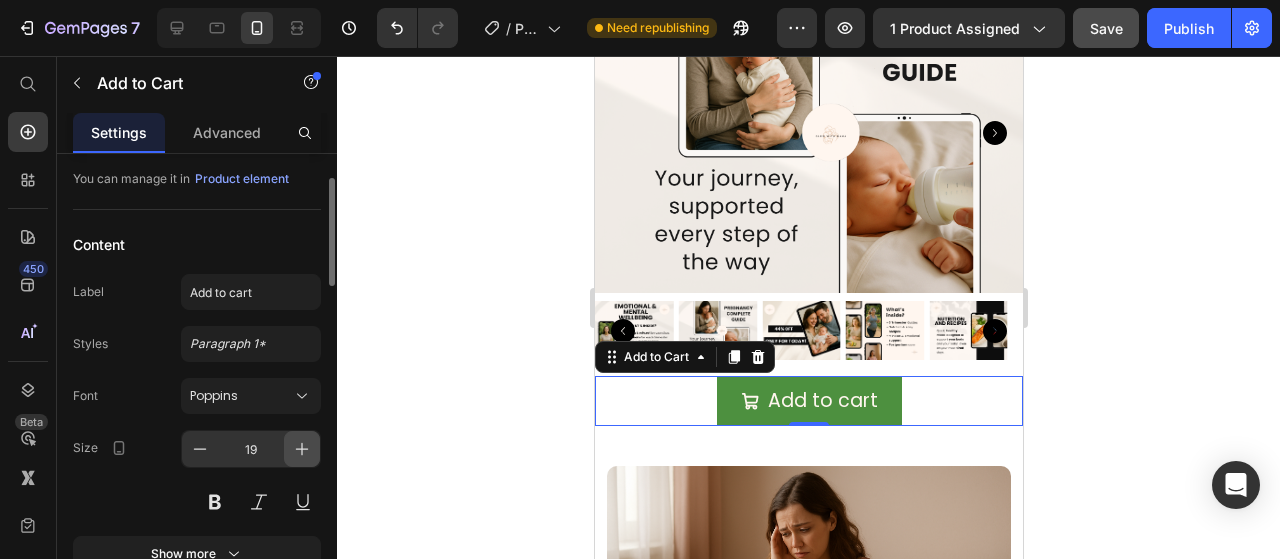 click 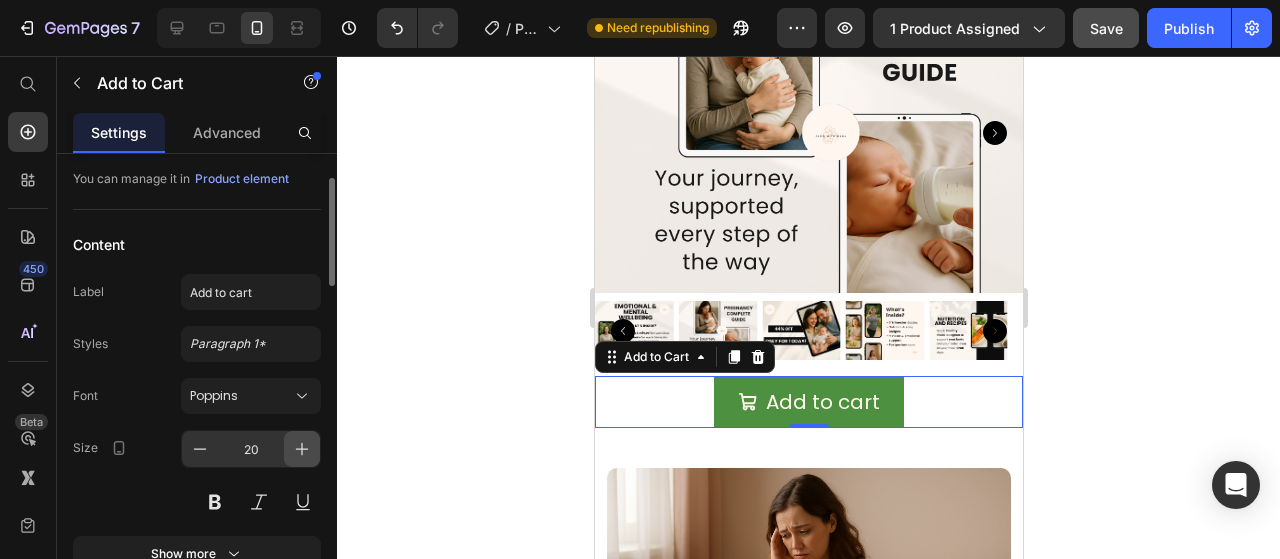 click 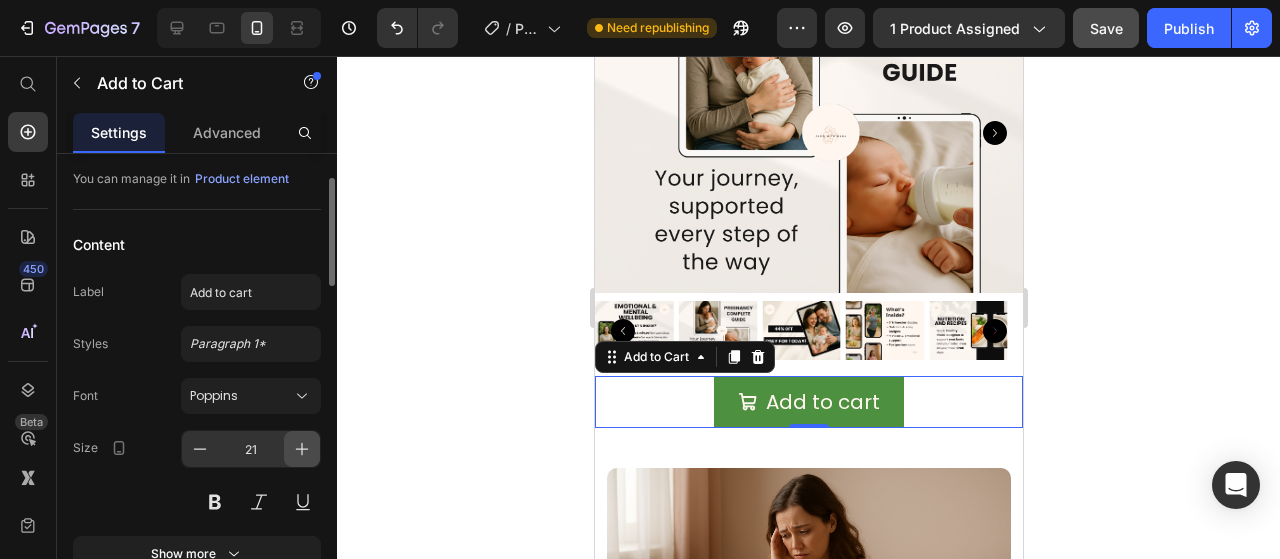 click 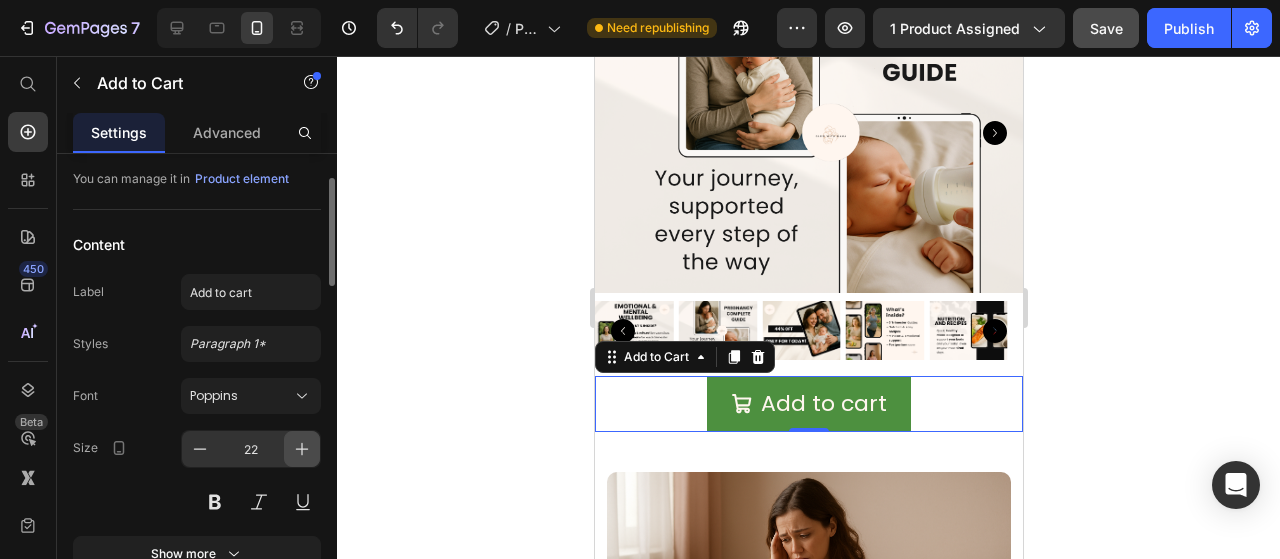 click 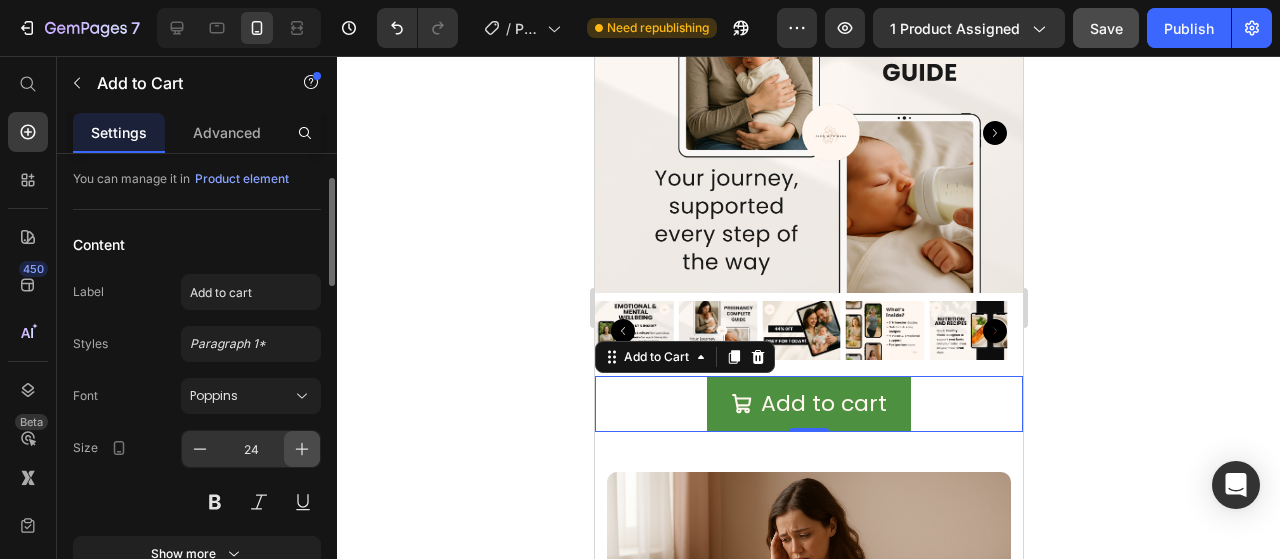 click 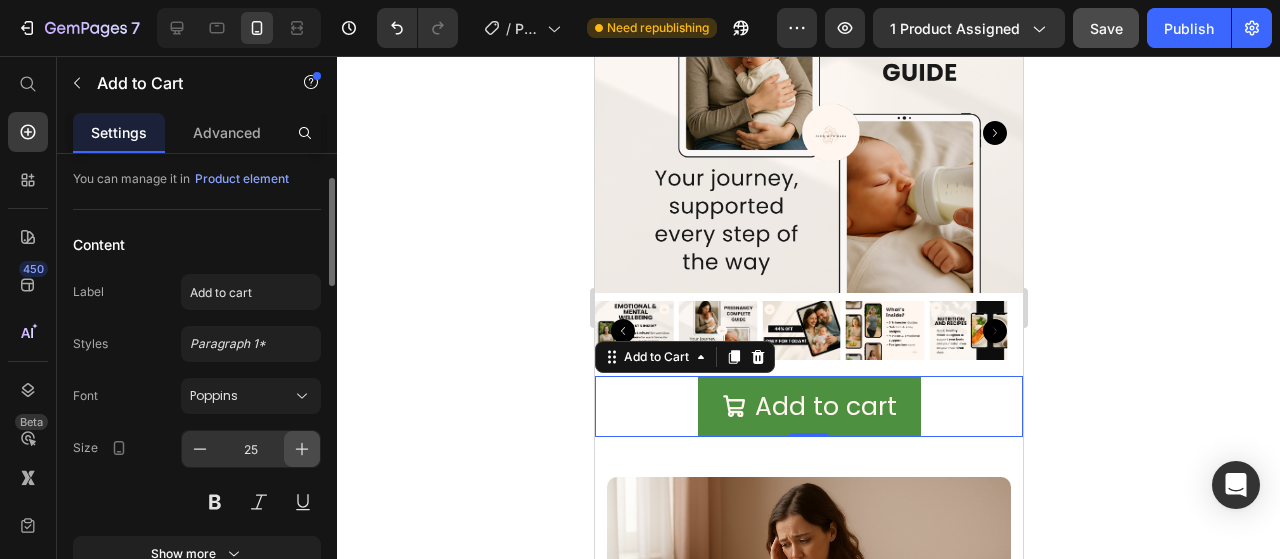 click 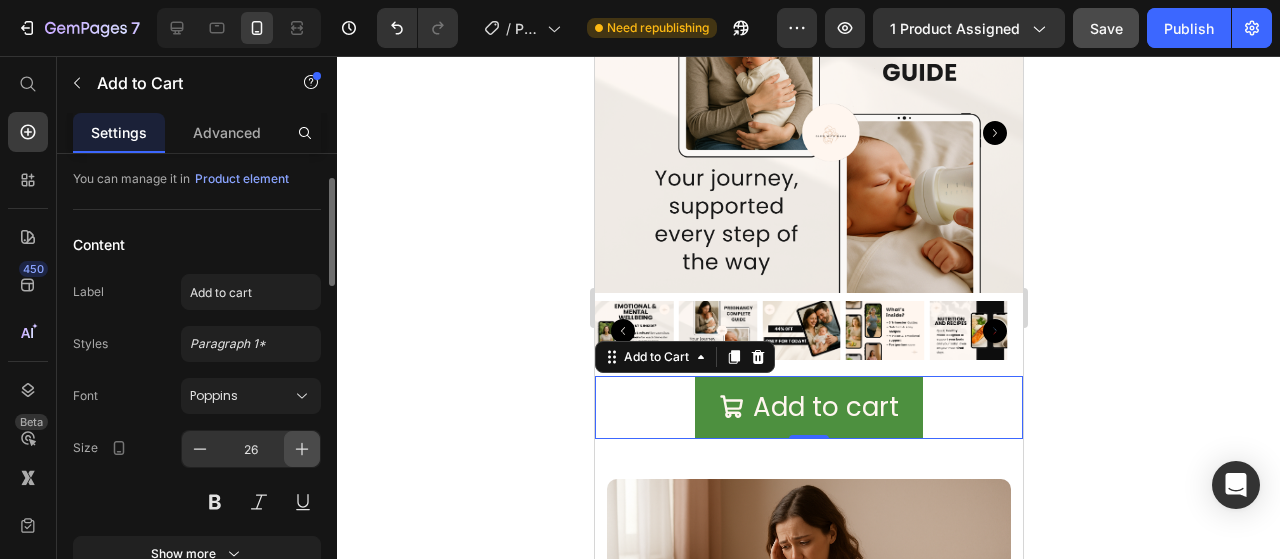 click 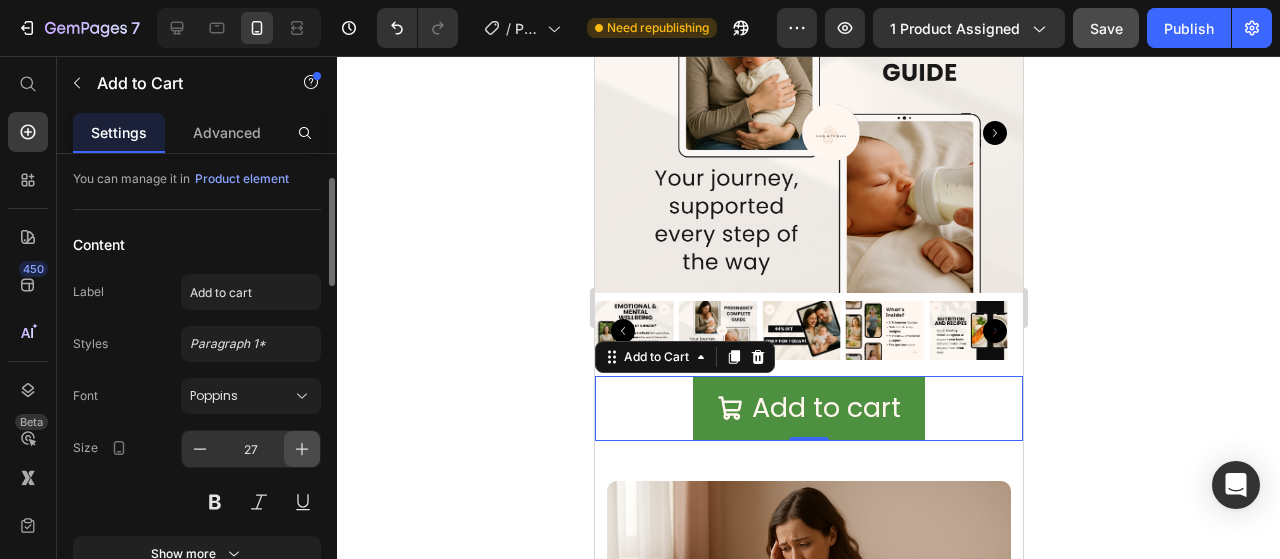 click 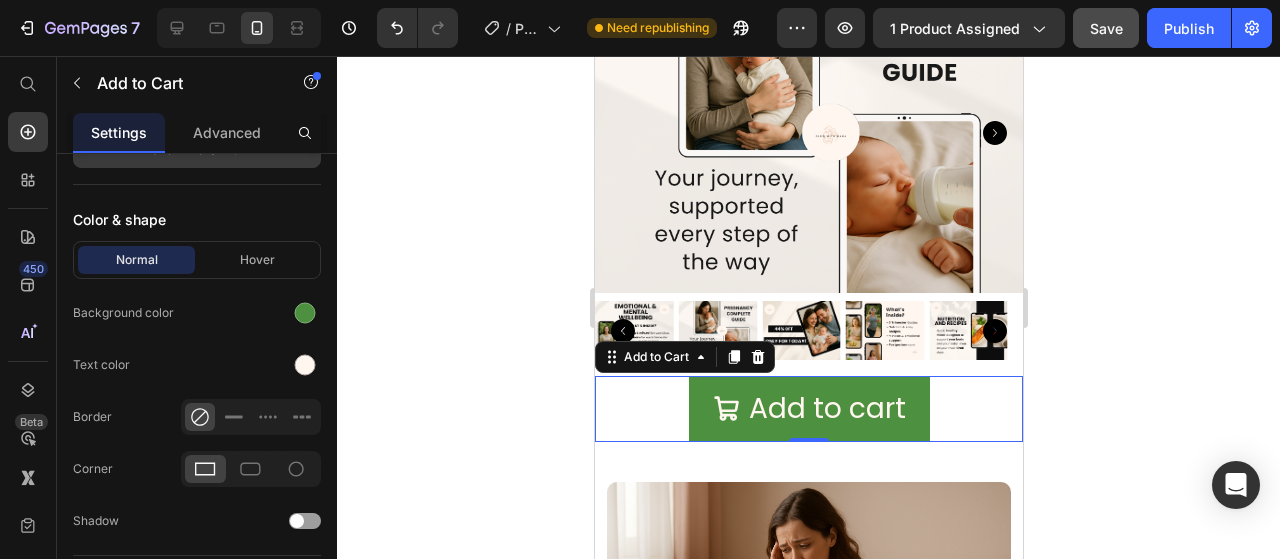scroll, scrollTop: 1305, scrollLeft: 0, axis: vertical 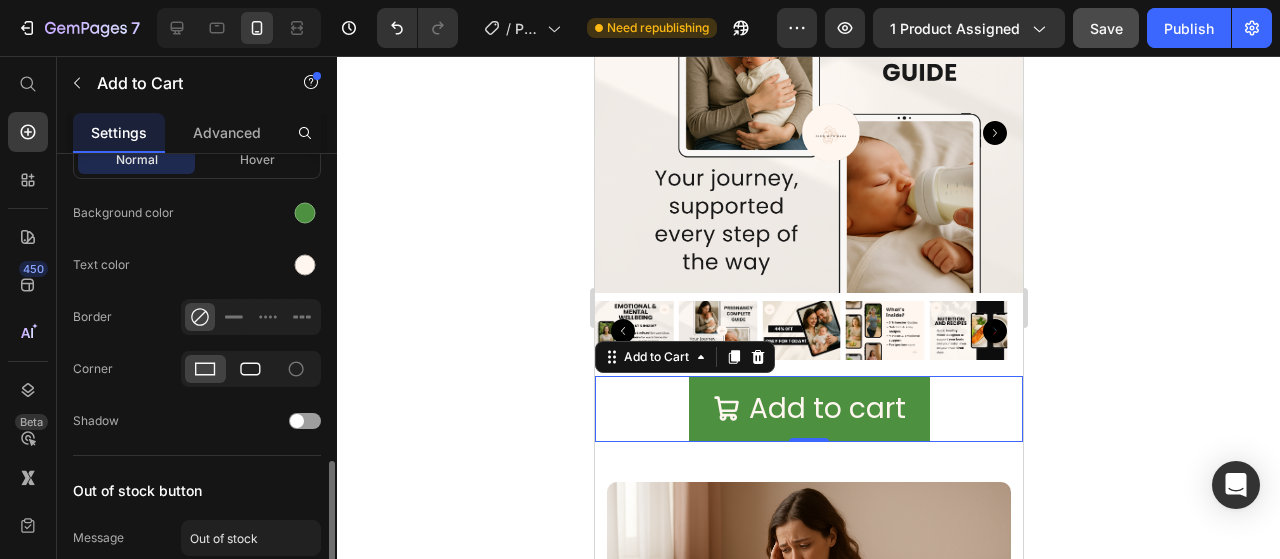 click 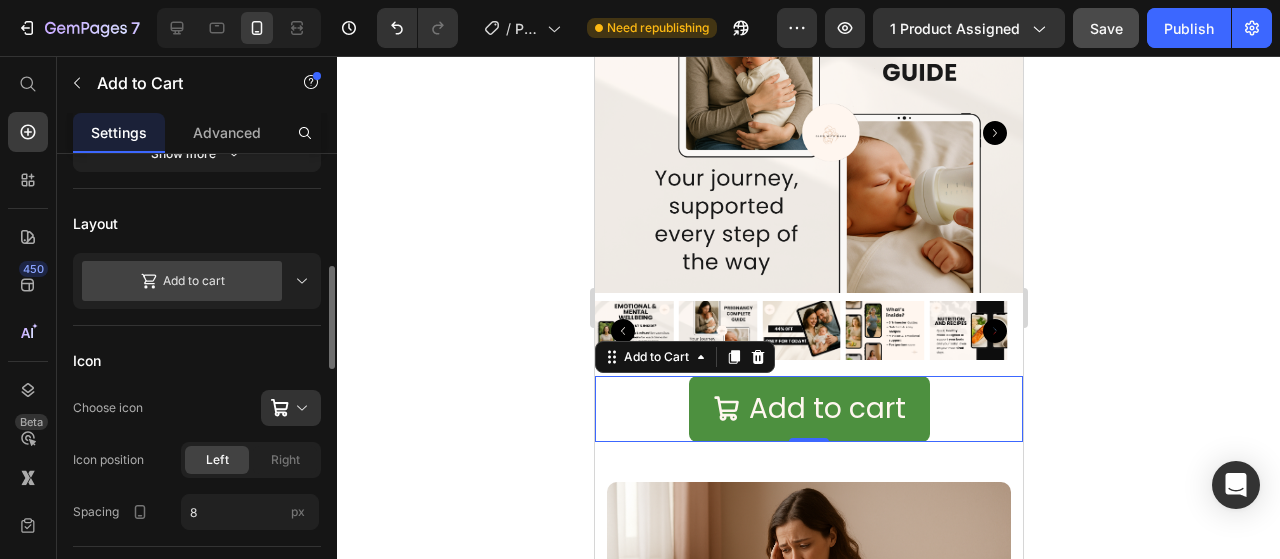 scroll, scrollTop: 305, scrollLeft: 0, axis: vertical 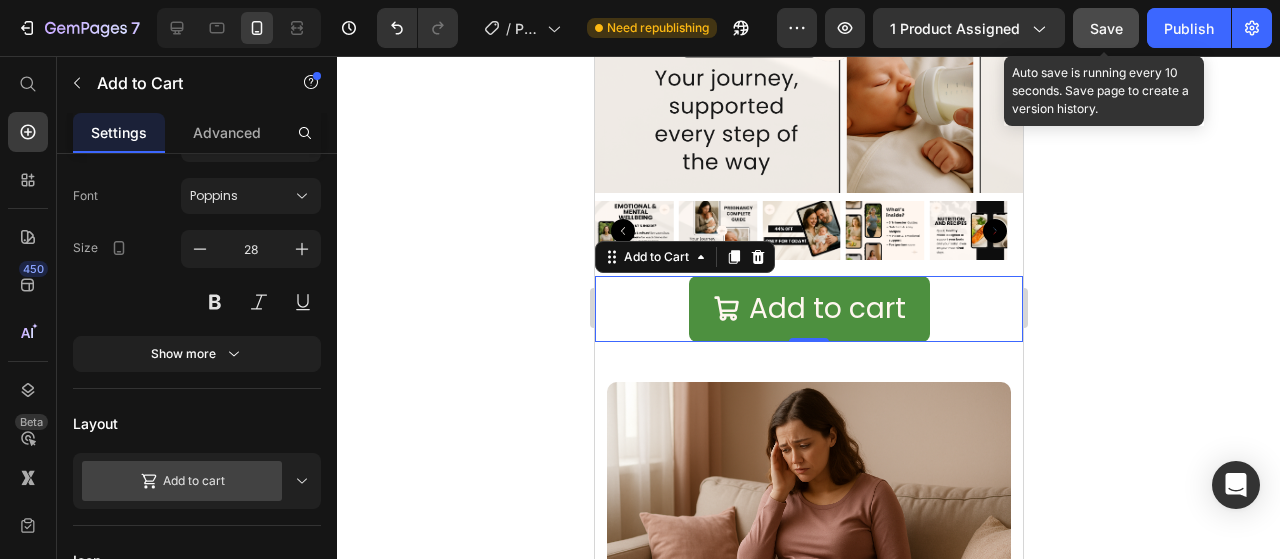 click on "Save" 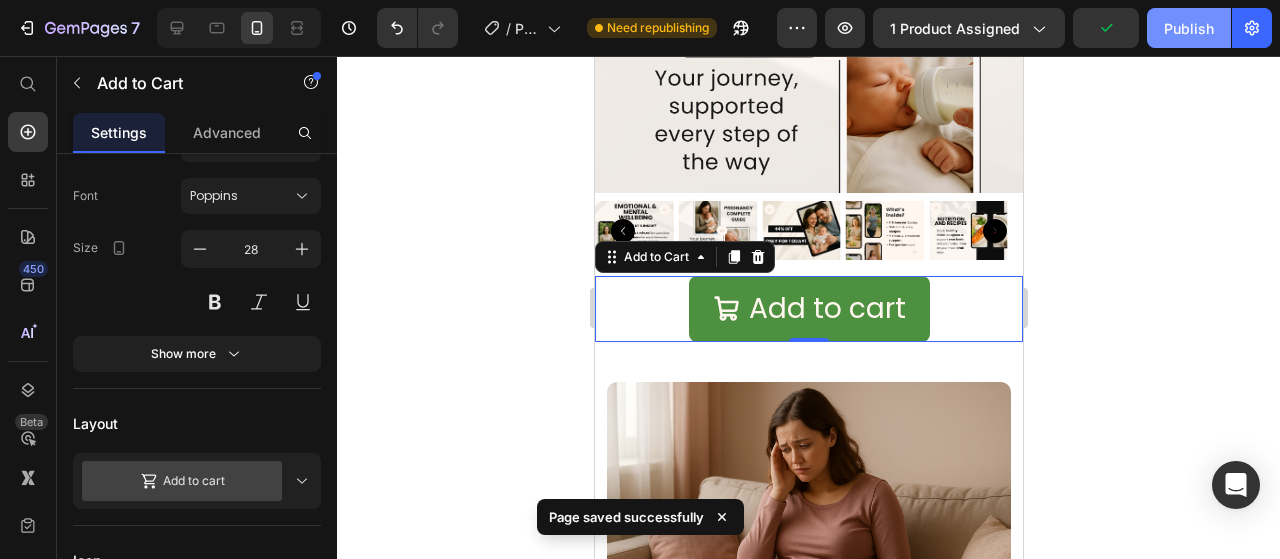 click on "Publish" at bounding box center (1189, 28) 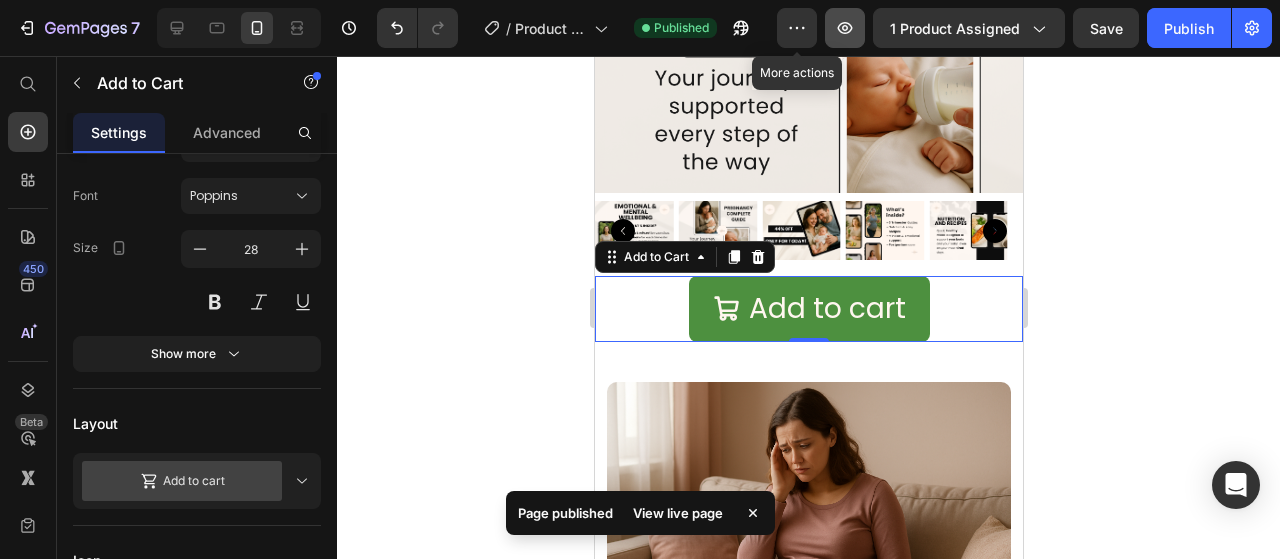 click 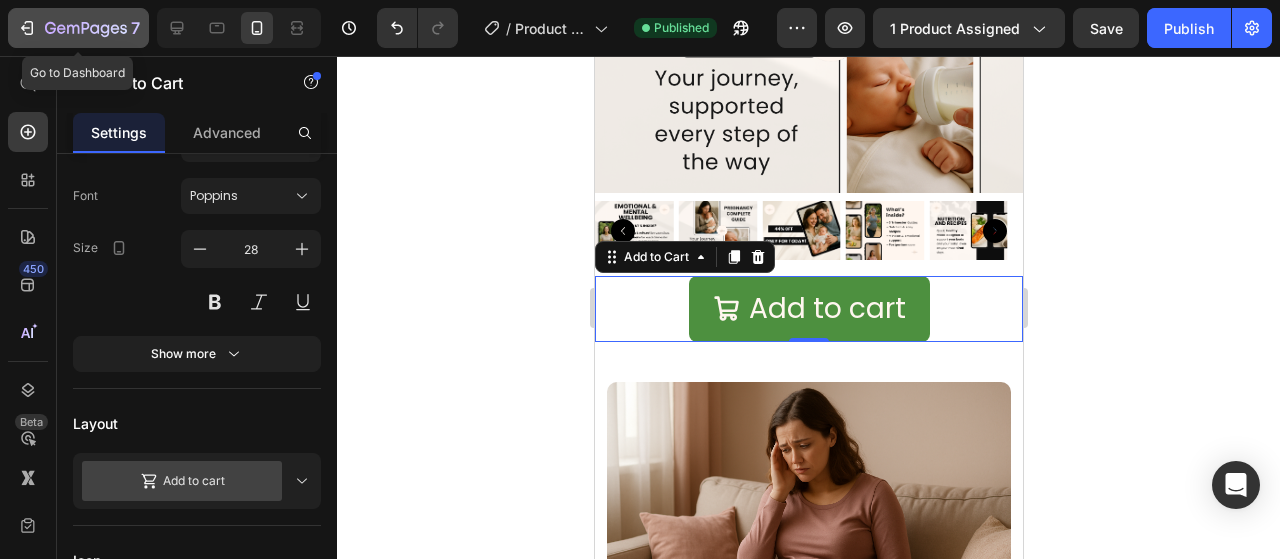 click 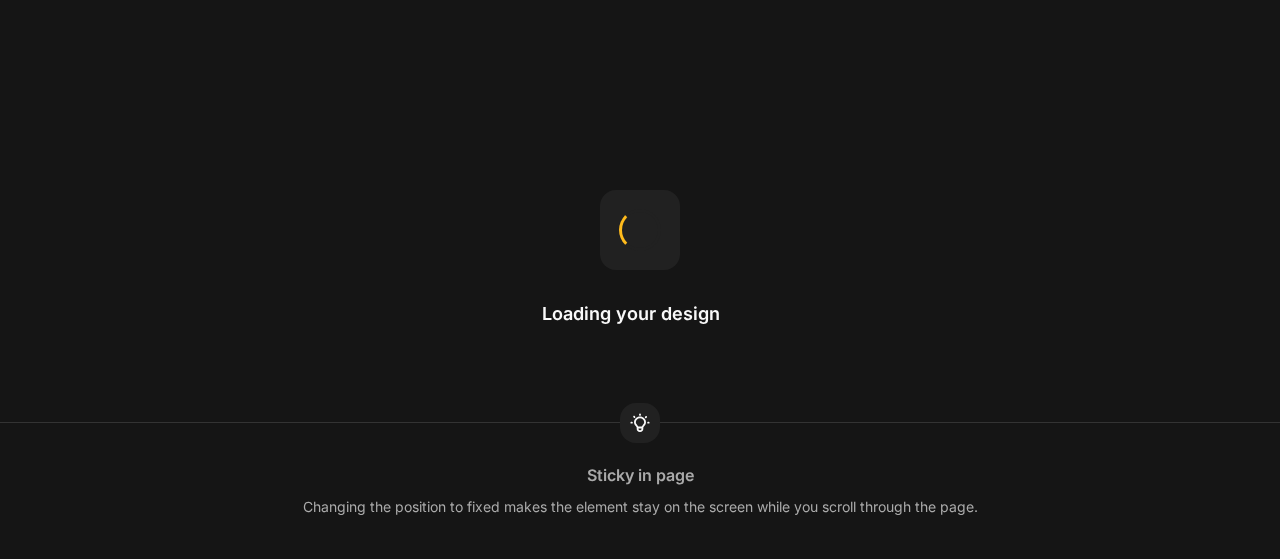 scroll, scrollTop: 0, scrollLeft: 0, axis: both 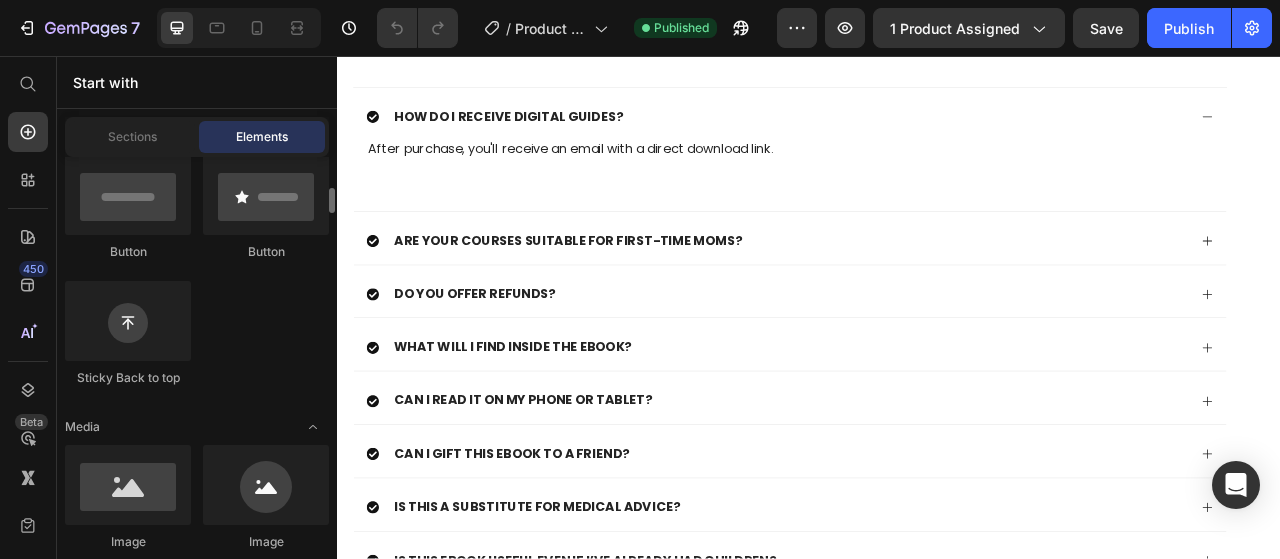 click on "Start with" at bounding box center (197, 82) 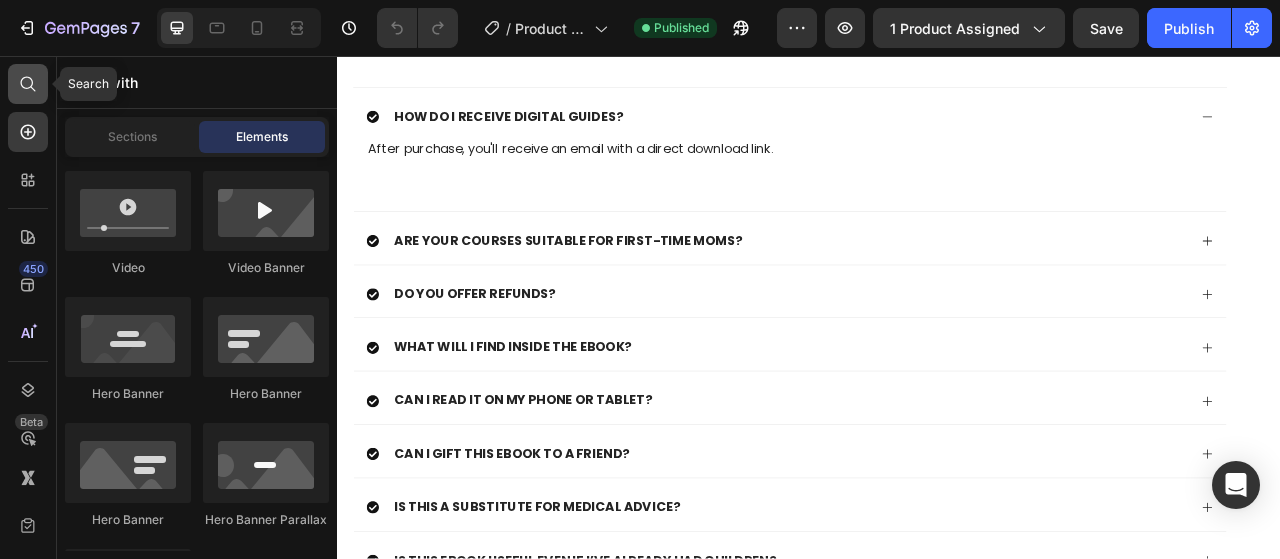 click 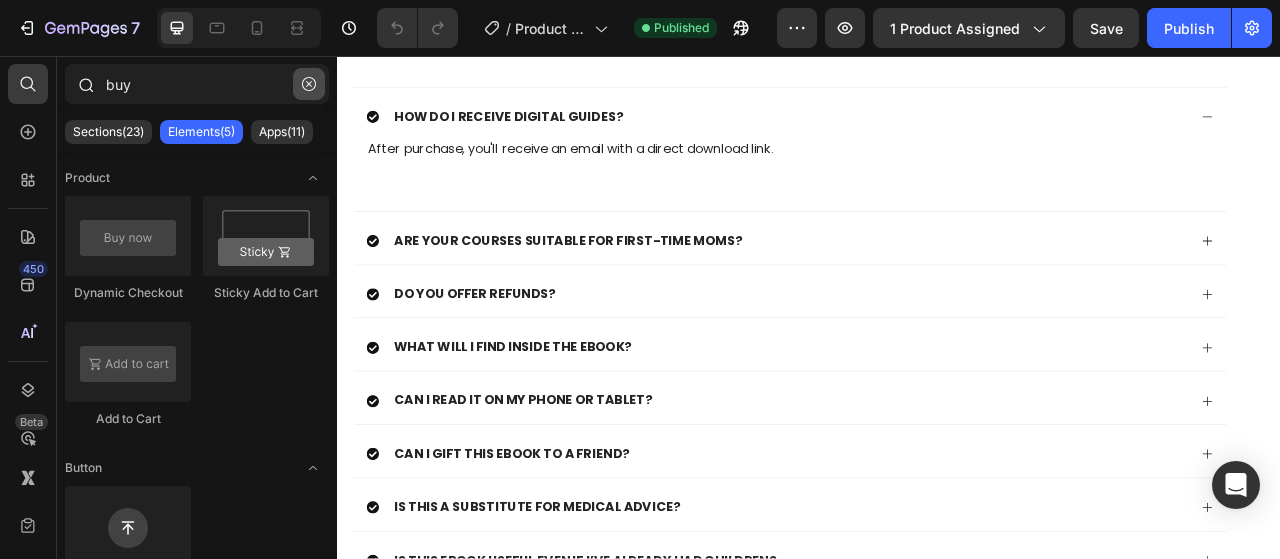 type on "buy" 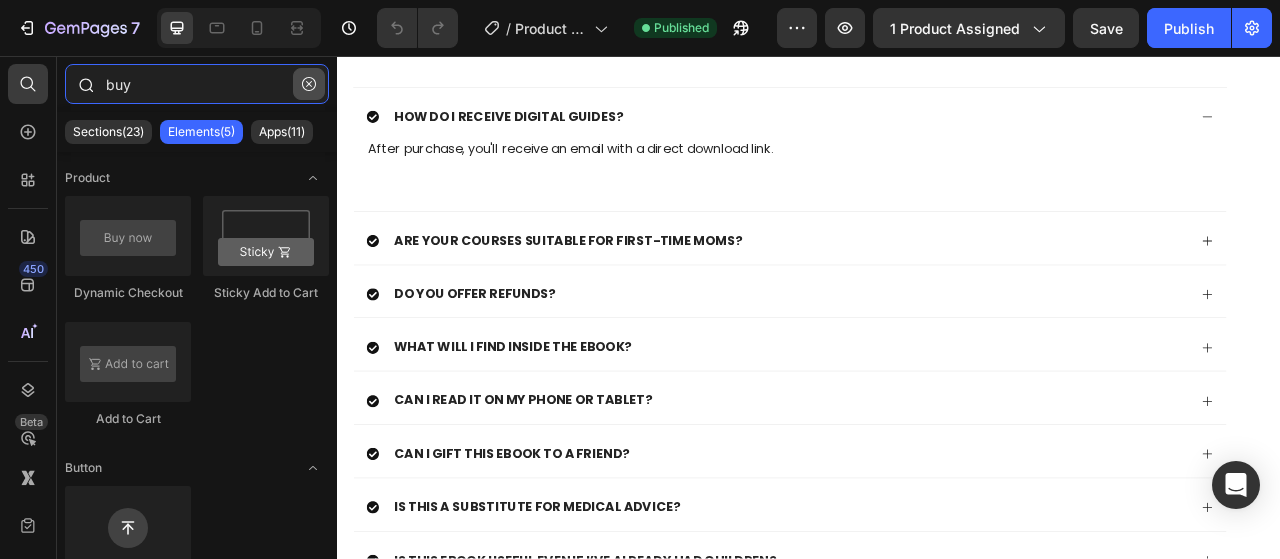type 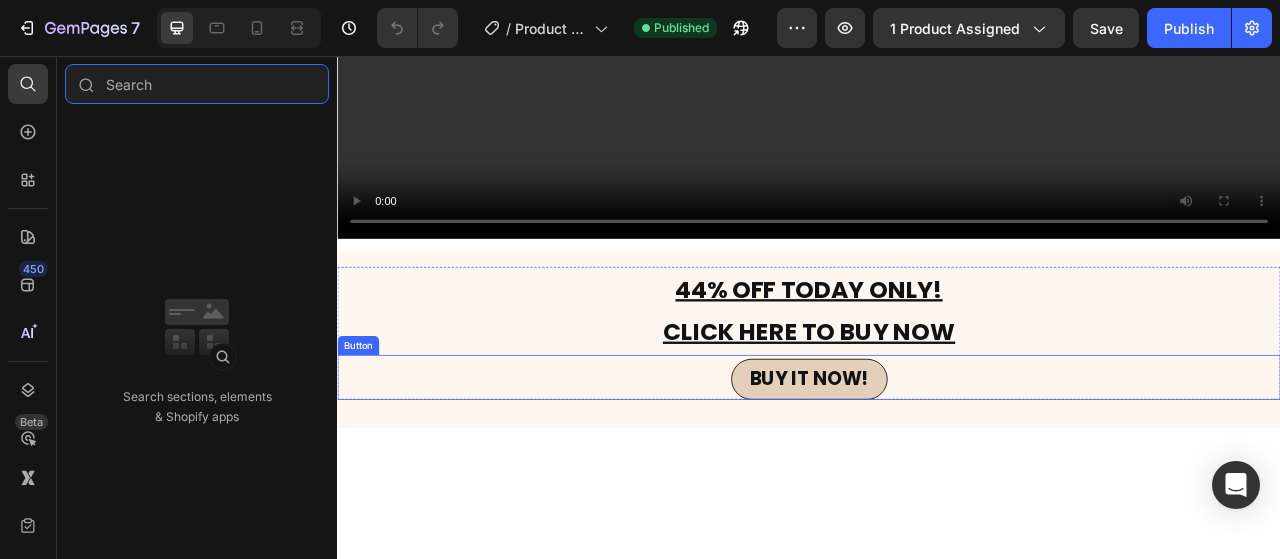 scroll, scrollTop: 1400, scrollLeft: 0, axis: vertical 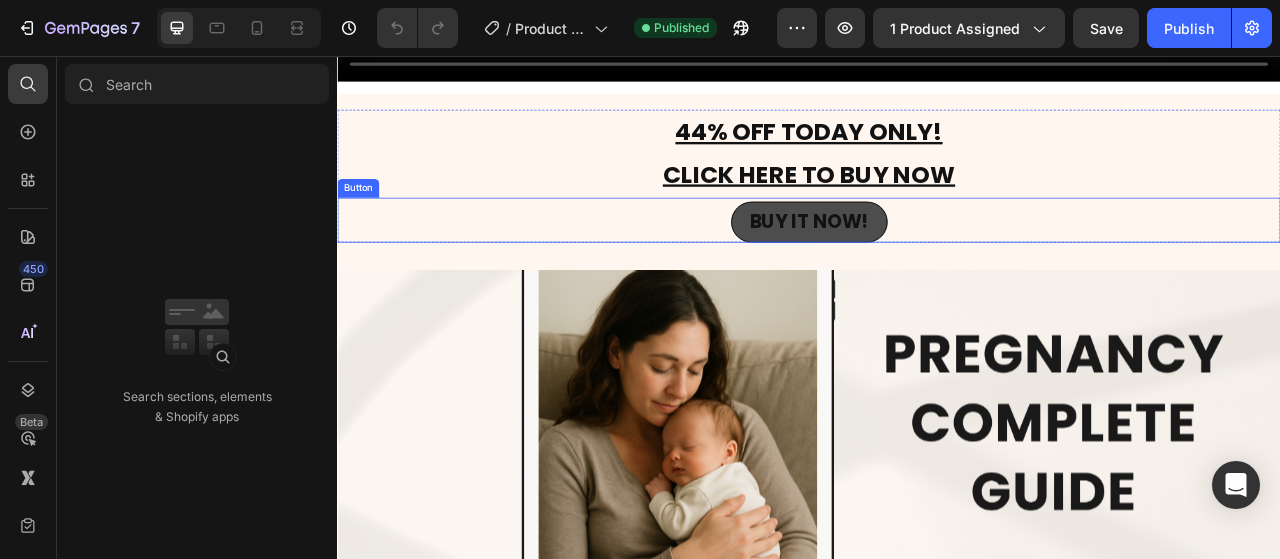 click on "BUY IT NOW!" at bounding box center [937, 268] 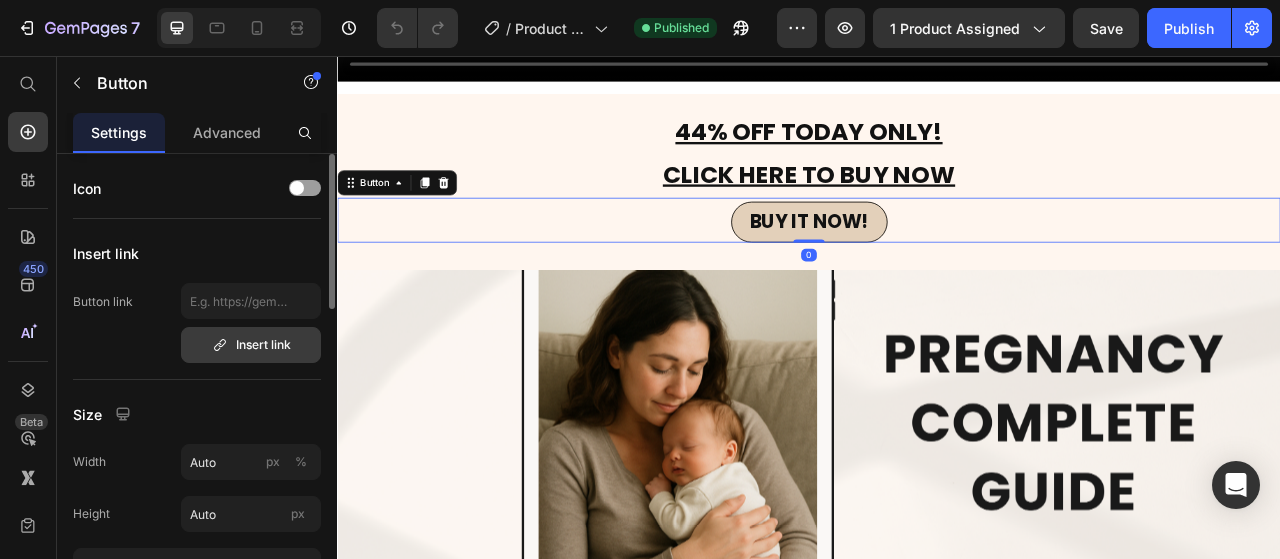 click on "Insert link" at bounding box center [251, 345] 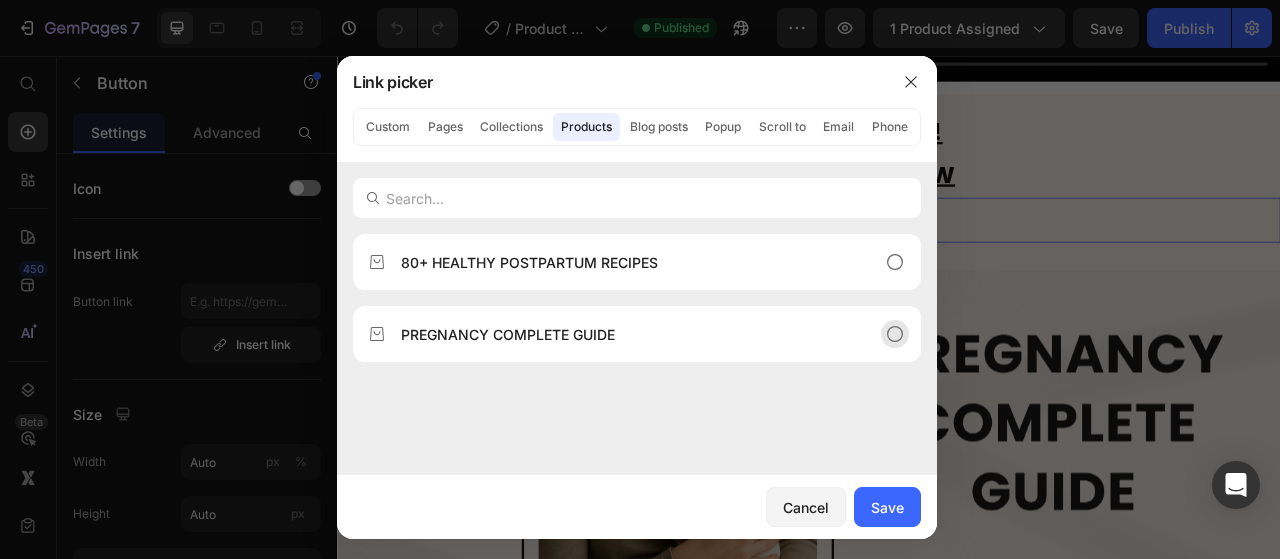 click on "PREGNANCY COMPLETE GUIDE" at bounding box center (621, 334) 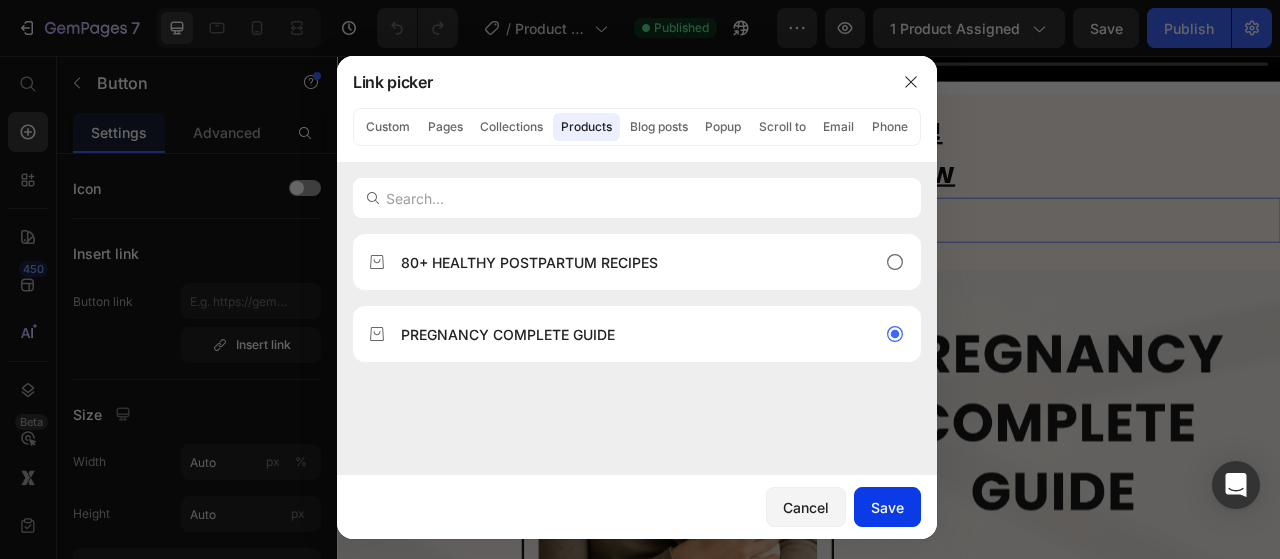 click on "Save" at bounding box center (887, 507) 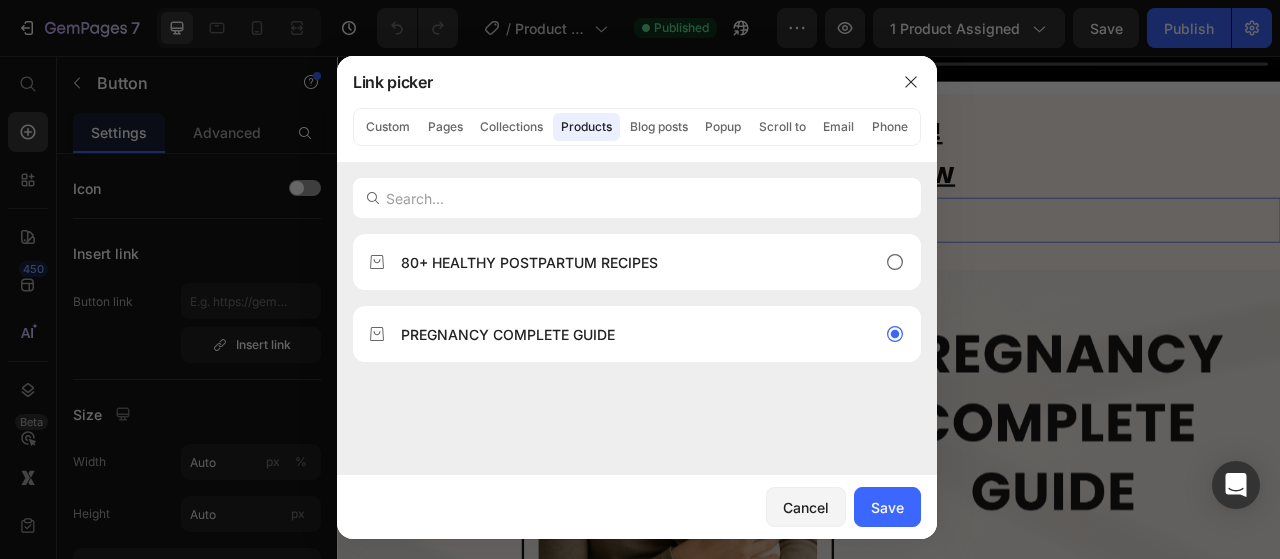 type on "/products/pregnancy-complete-guide" 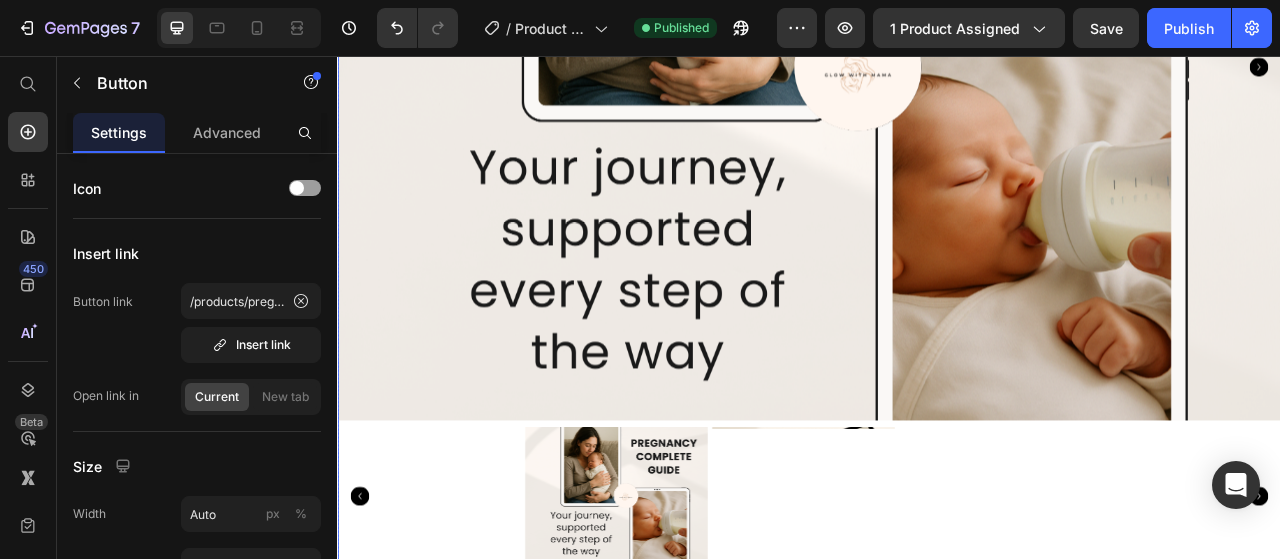 scroll, scrollTop: 2500, scrollLeft: 0, axis: vertical 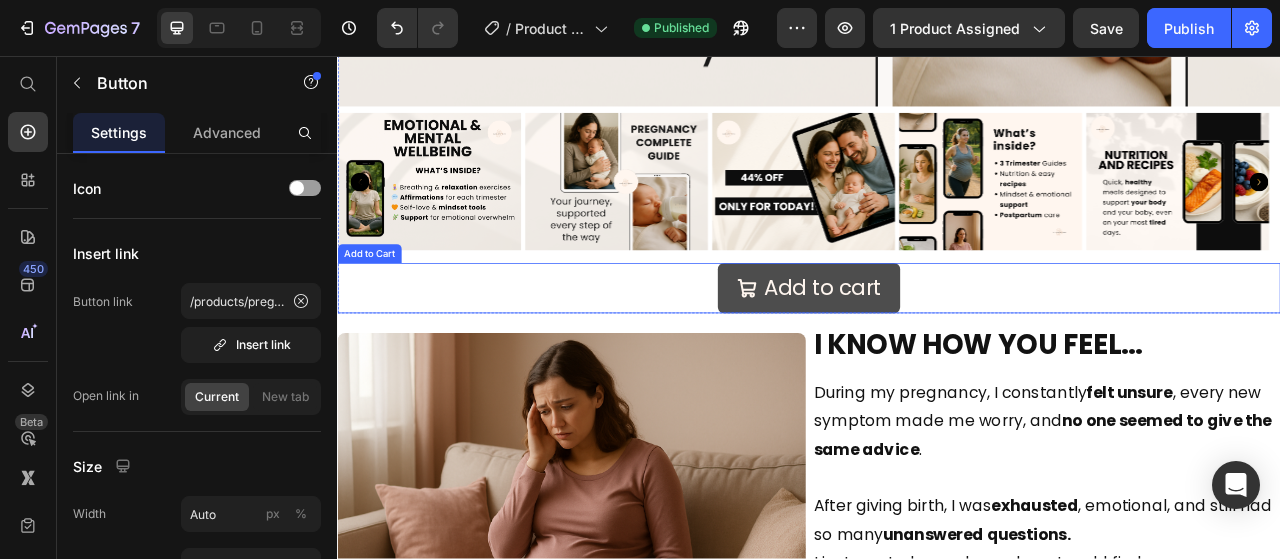 click on "Add to cart" at bounding box center [937, 352] 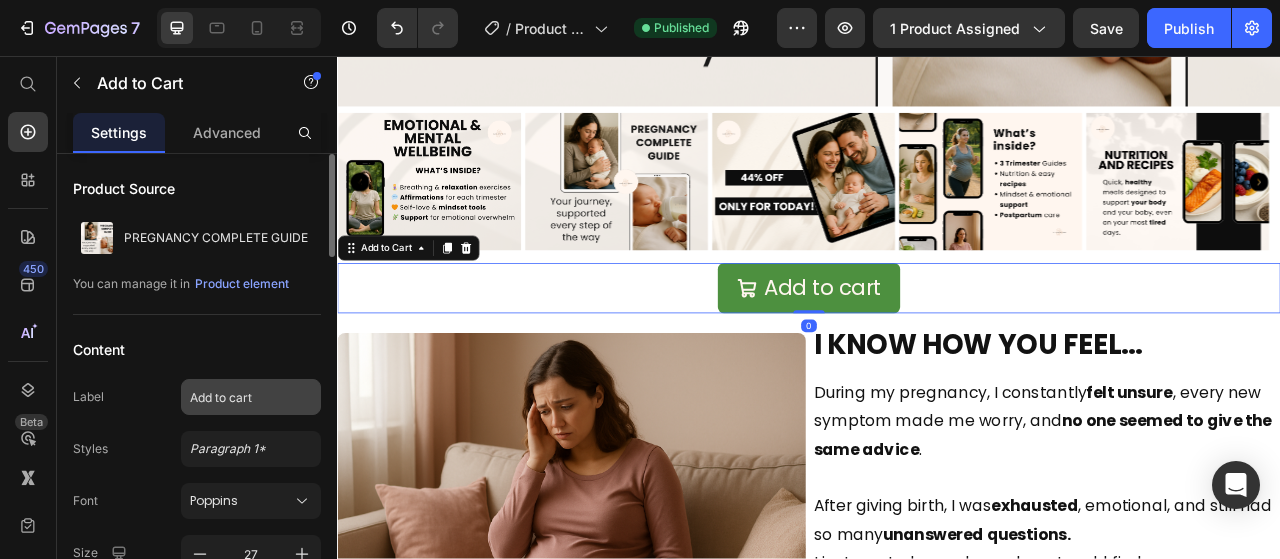 scroll, scrollTop: 200, scrollLeft: 0, axis: vertical 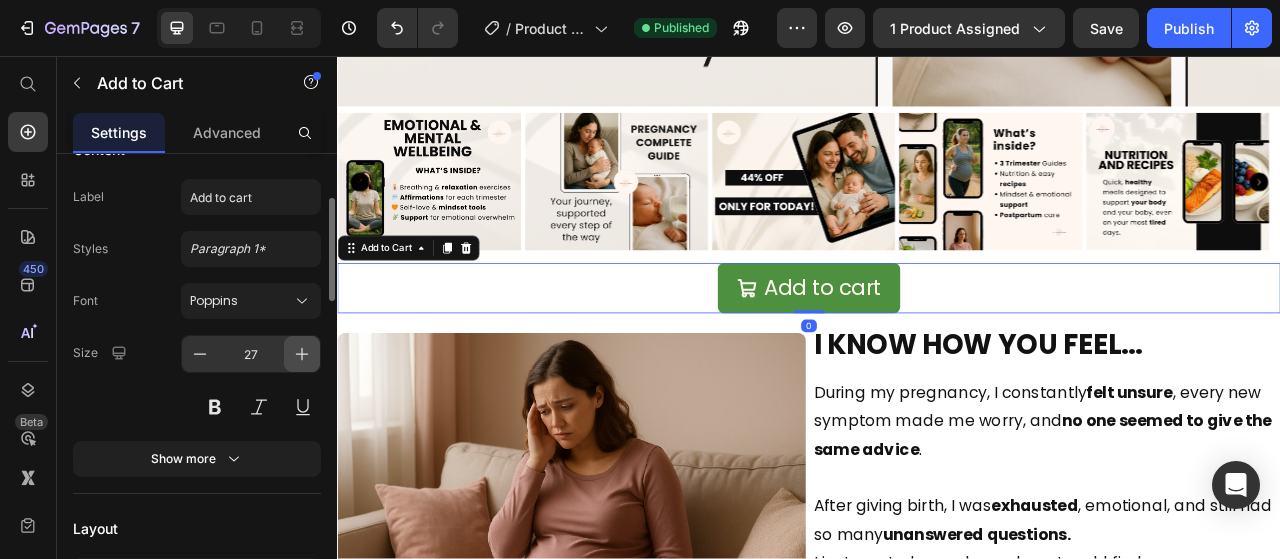 click 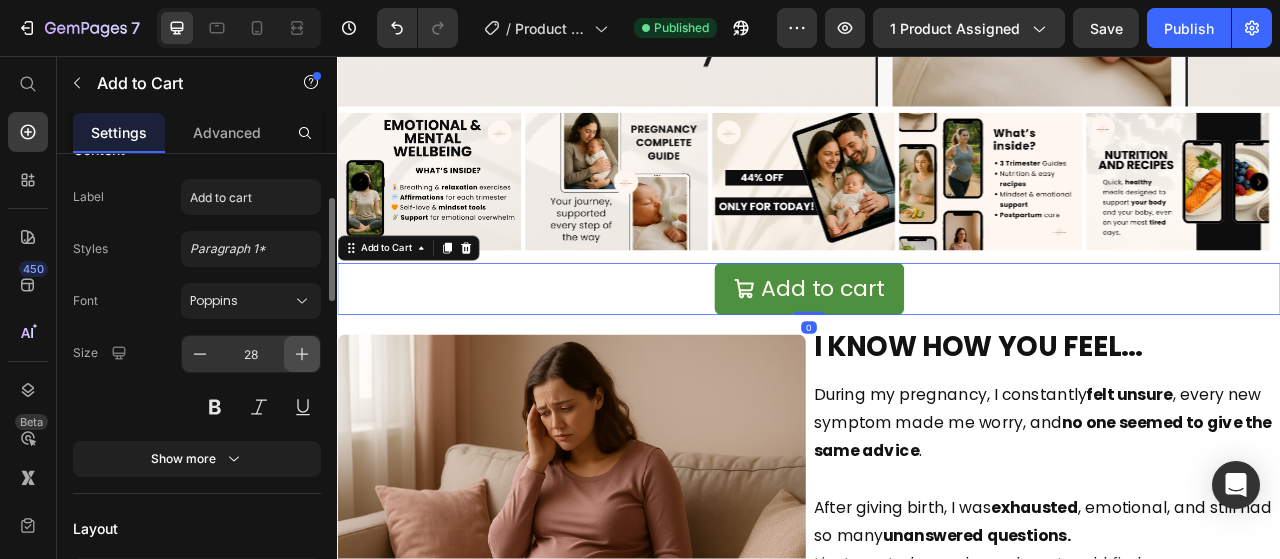 click 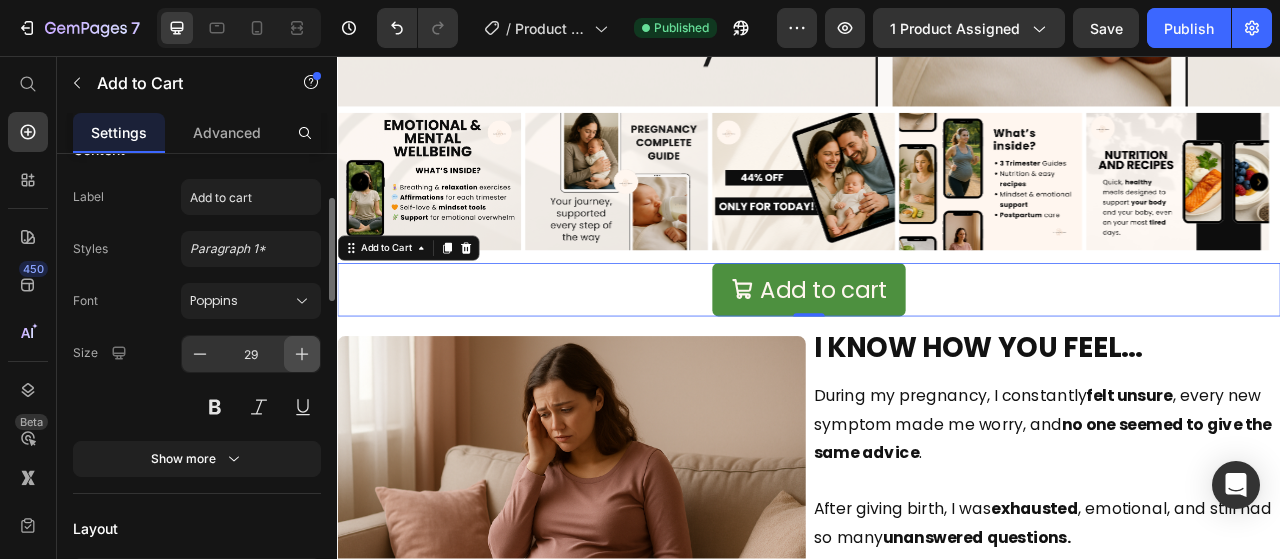 click 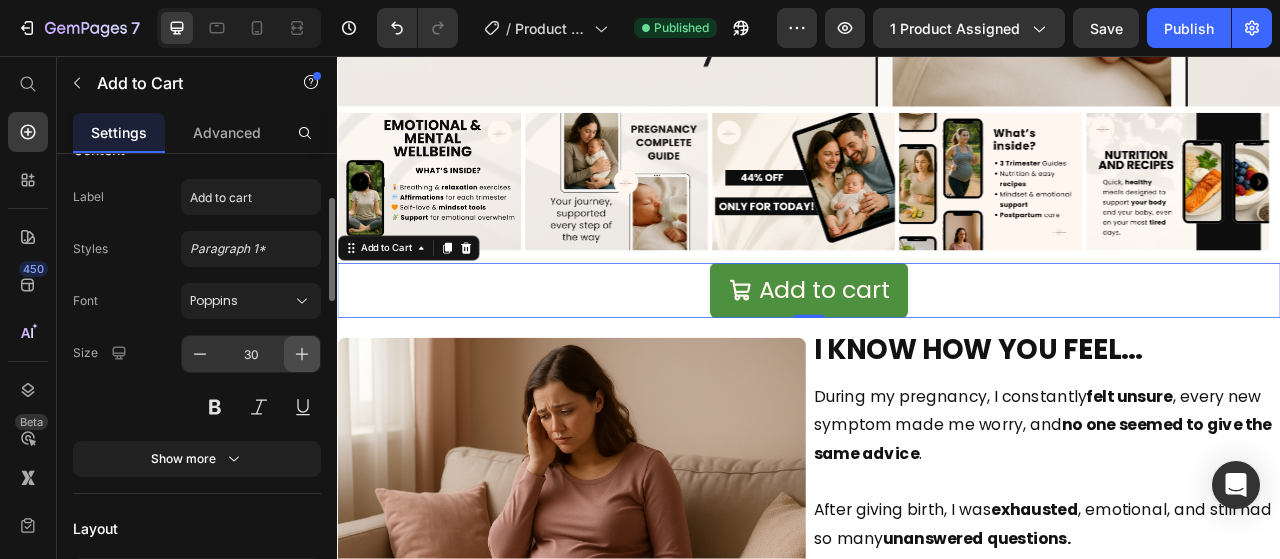 click 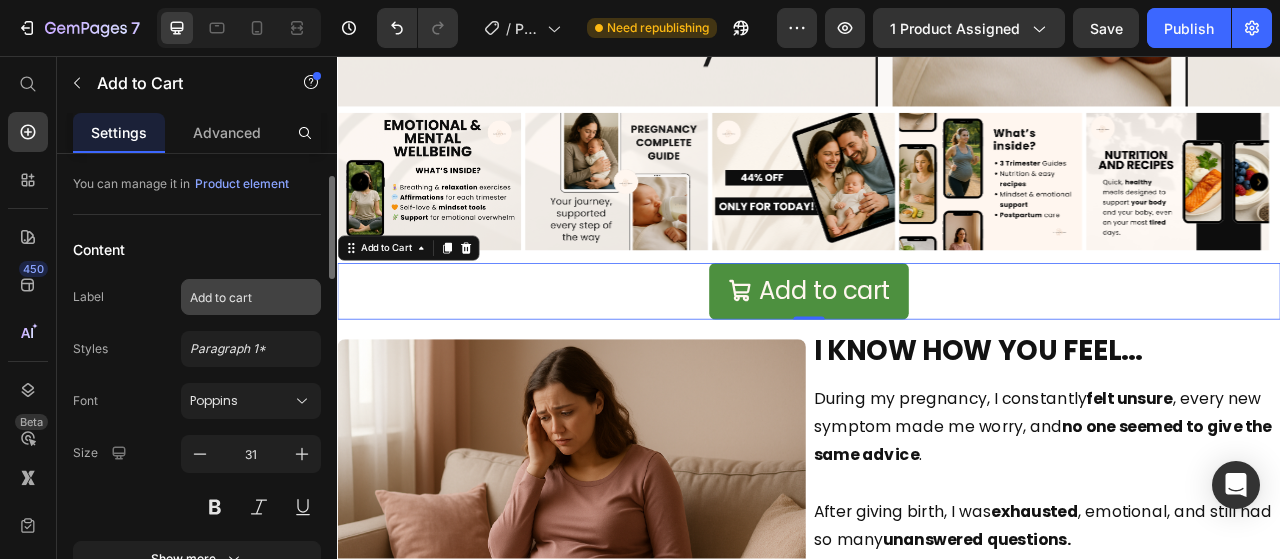 scroll, scrollTop: 300, scrollLeft: 0, axis: vertical 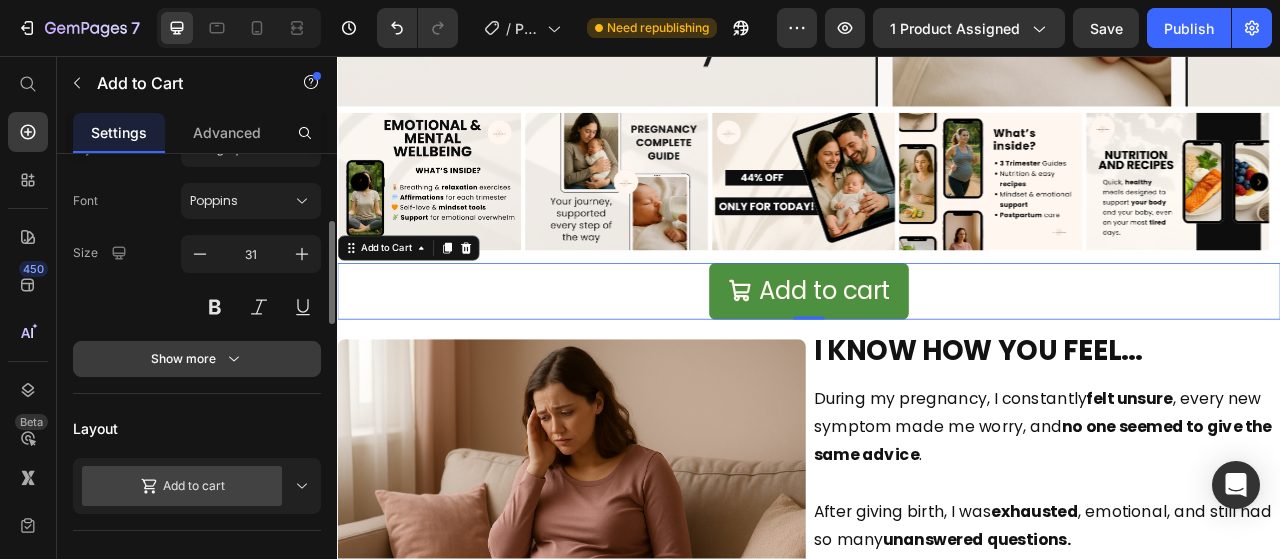 click 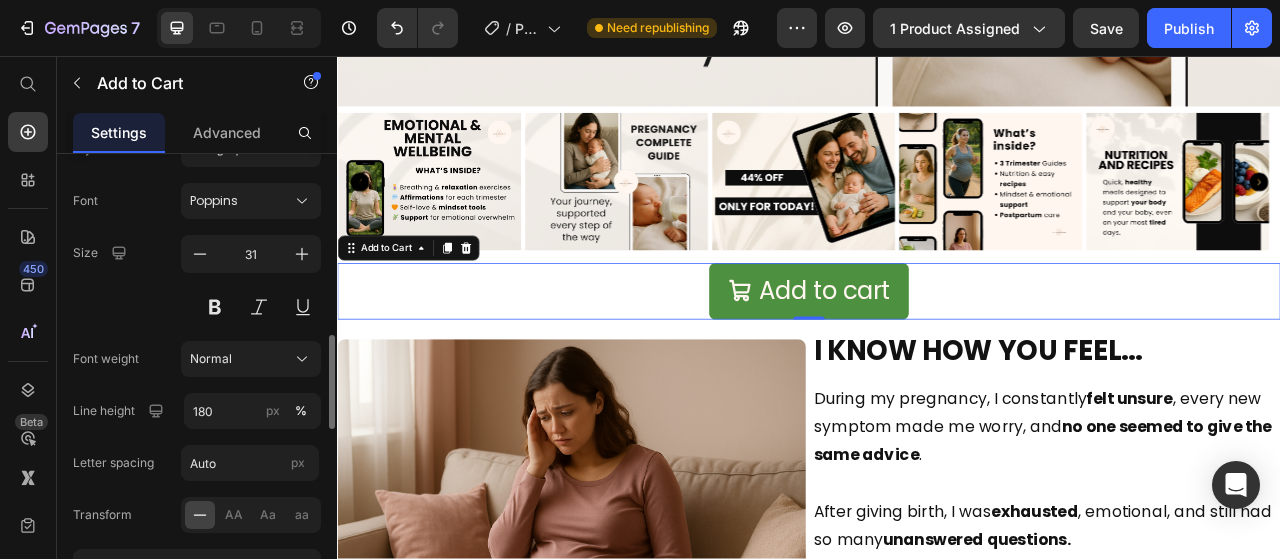 scroll, scrollTop: 400, scrollLeft: 0, axis: vertical 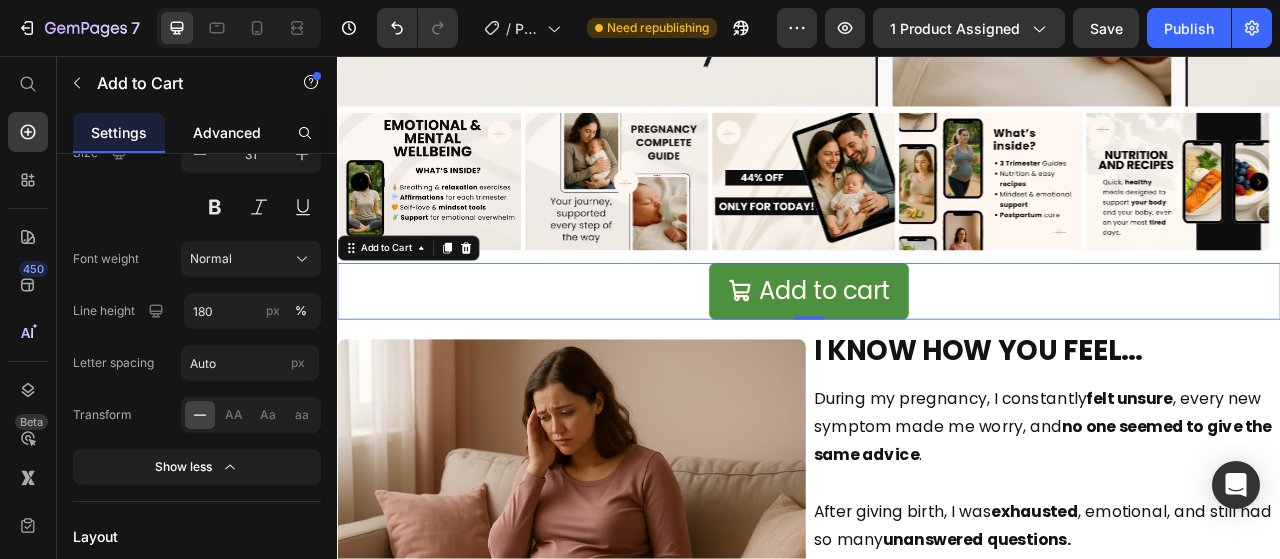 click on "Advanced" at bounding box center (227, 132) 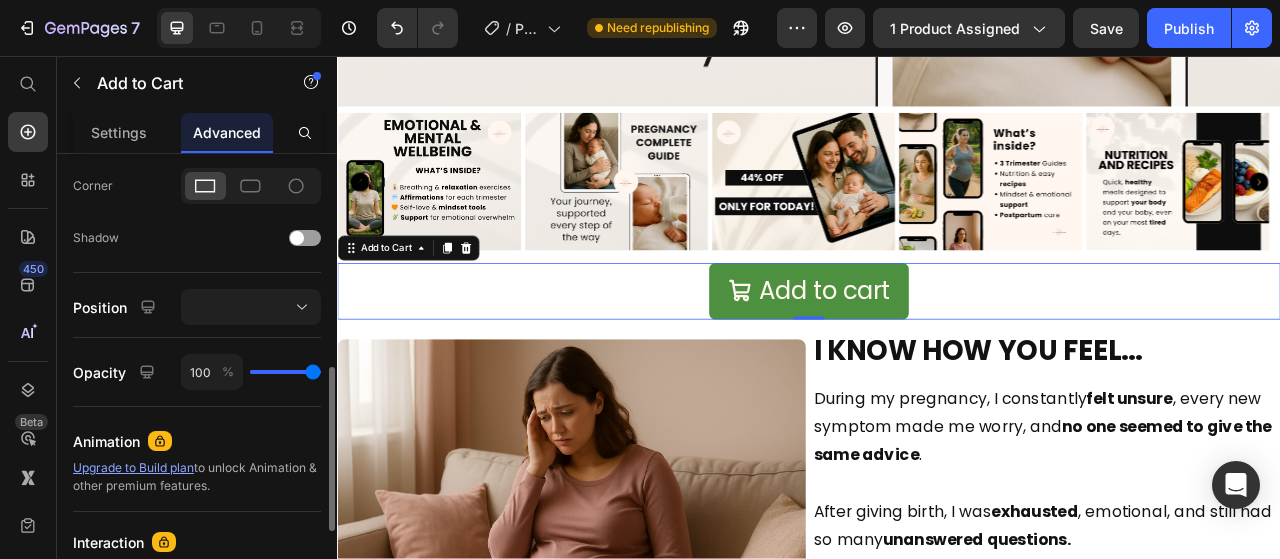 scroll, scrollTop: 700, scrollLeft: 0, axis: vertical 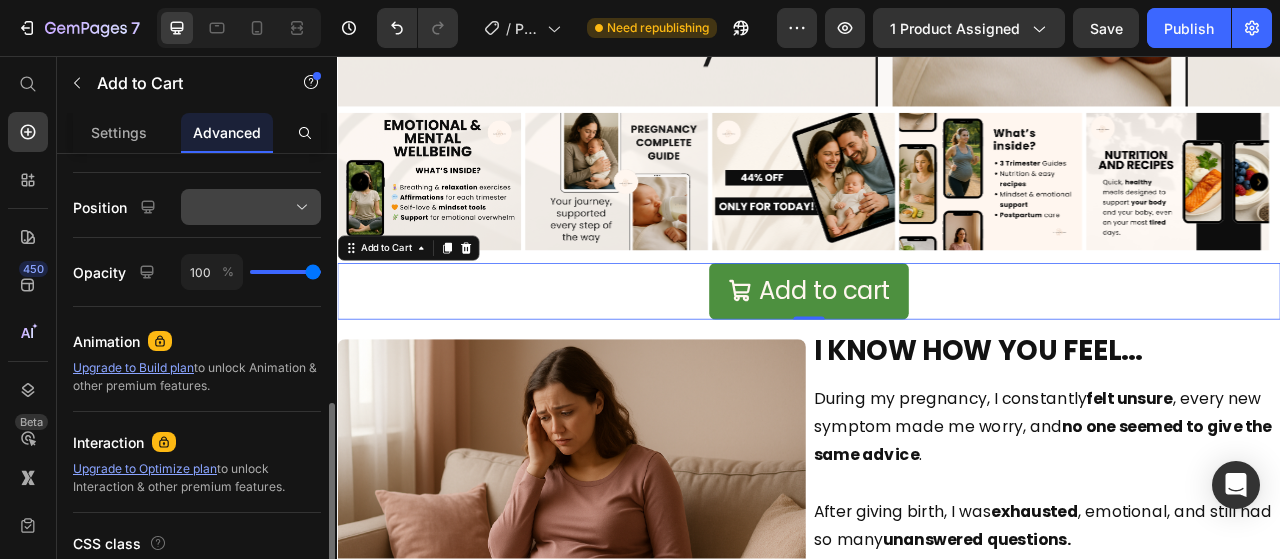 click at bounding box center (251, 207) 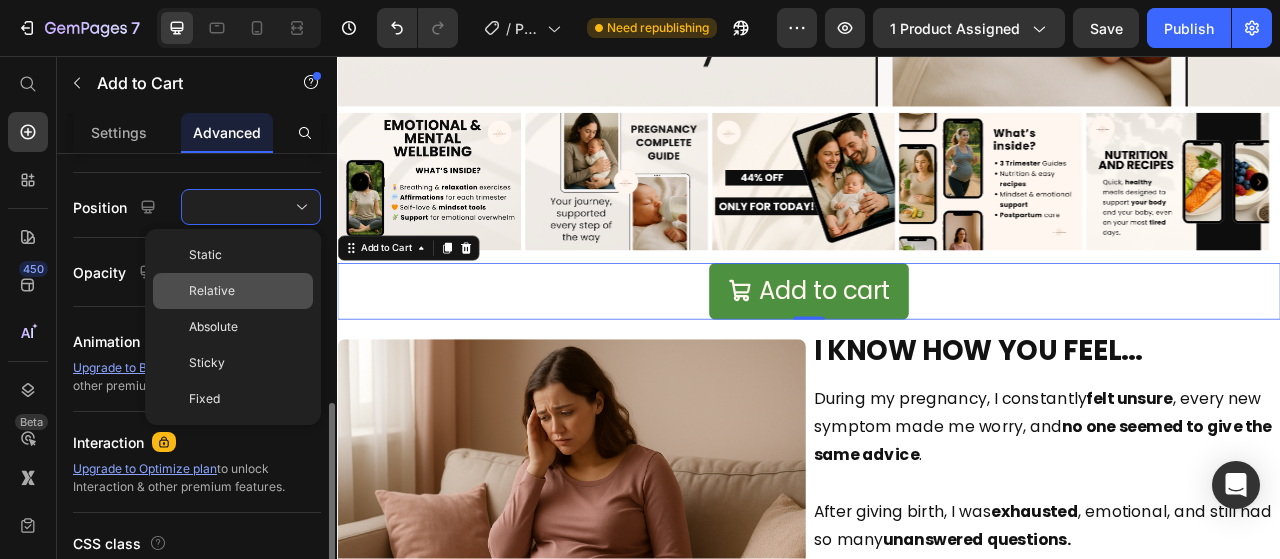 click on "Relative" at bounding box center [247, 291] 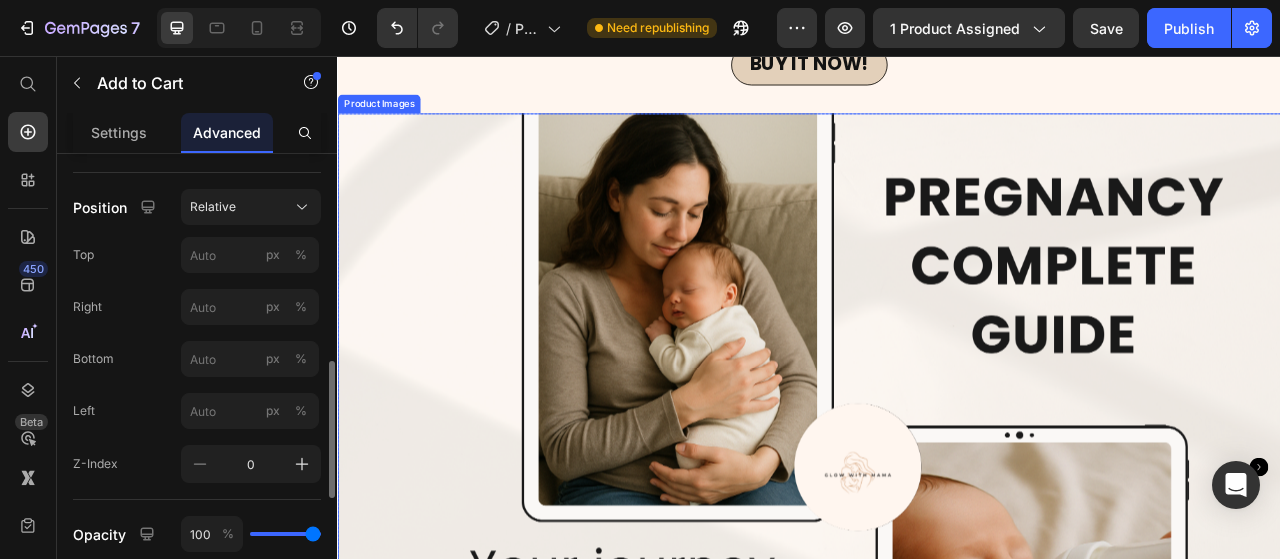 scroll, scrollTop: 1500, scrollLeft: 0, axis: vertical 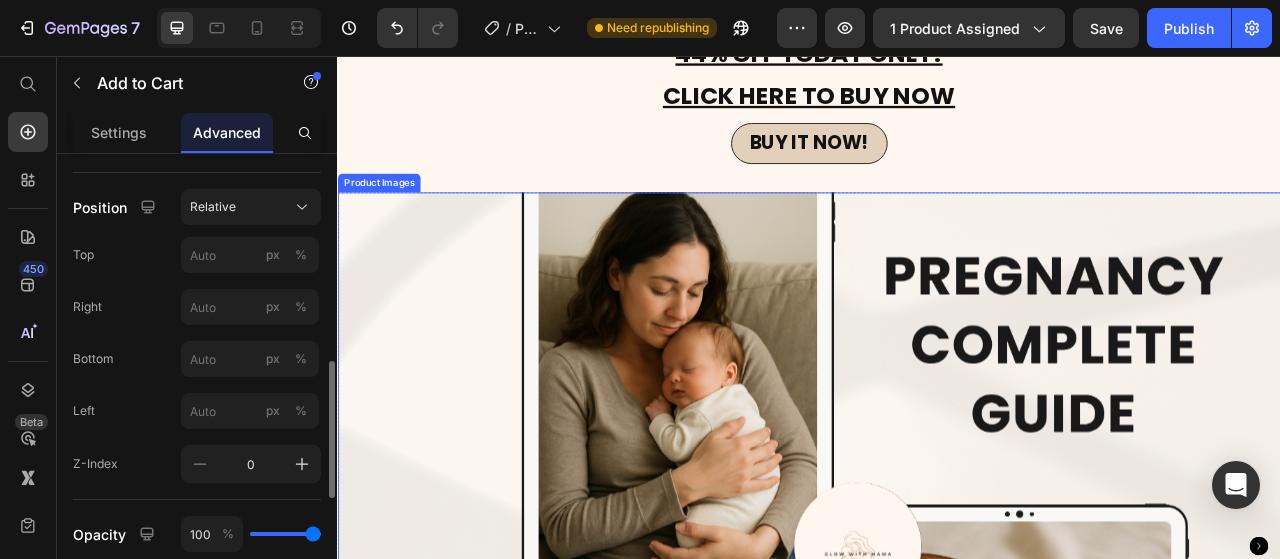 click at bounding box center [937, 680] 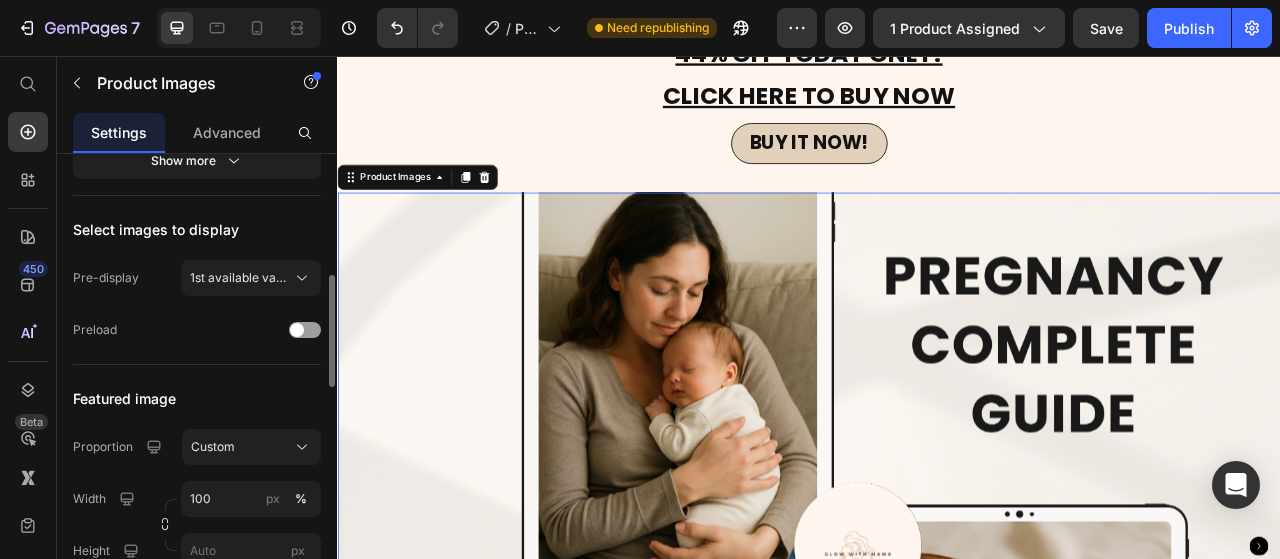 scroll, scrollTop: 600, scrollLeft: 0, axis: vertical 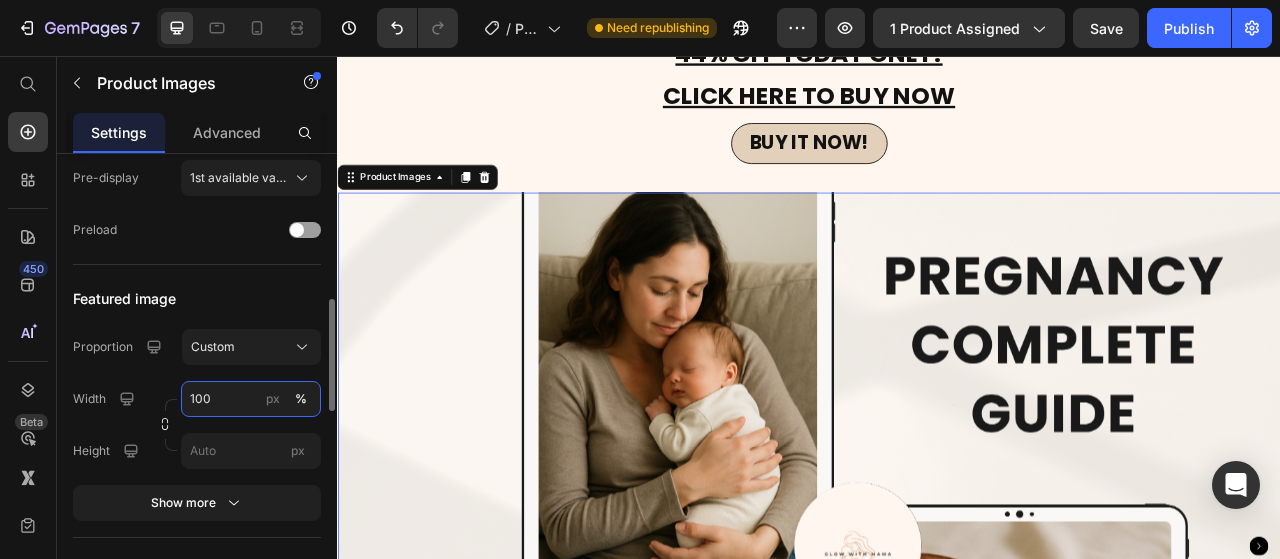 click on "100" at bounding box center (251, 399) 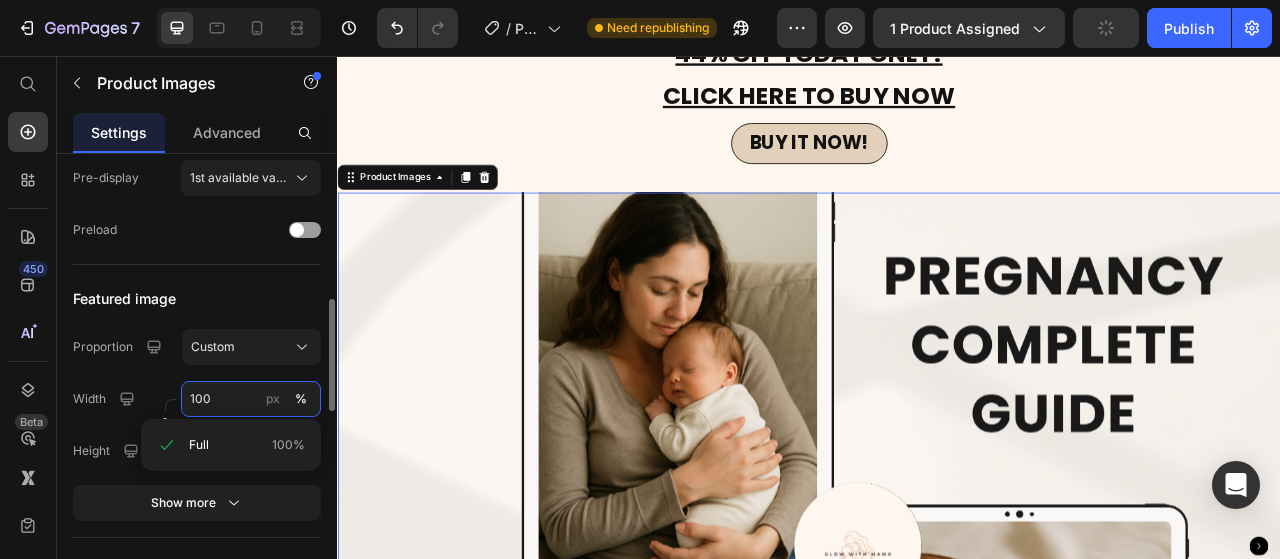 click on "100" at bounding box center [251, 399] 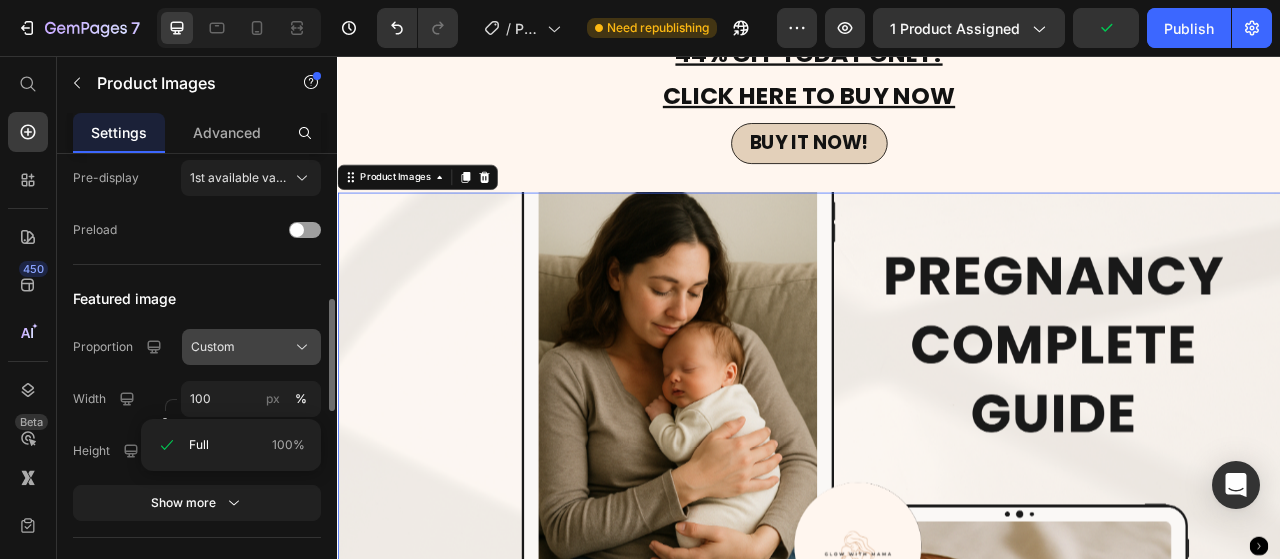 click on "Custom" 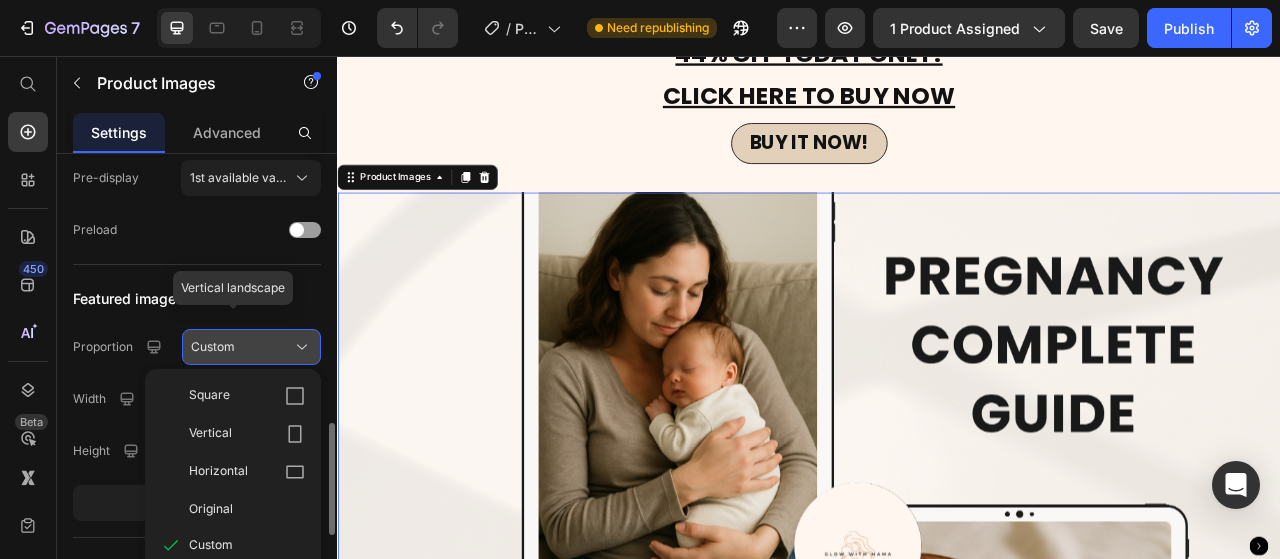 scroll, scrollTop: 700, scrollLeft: 0, axis: vertical 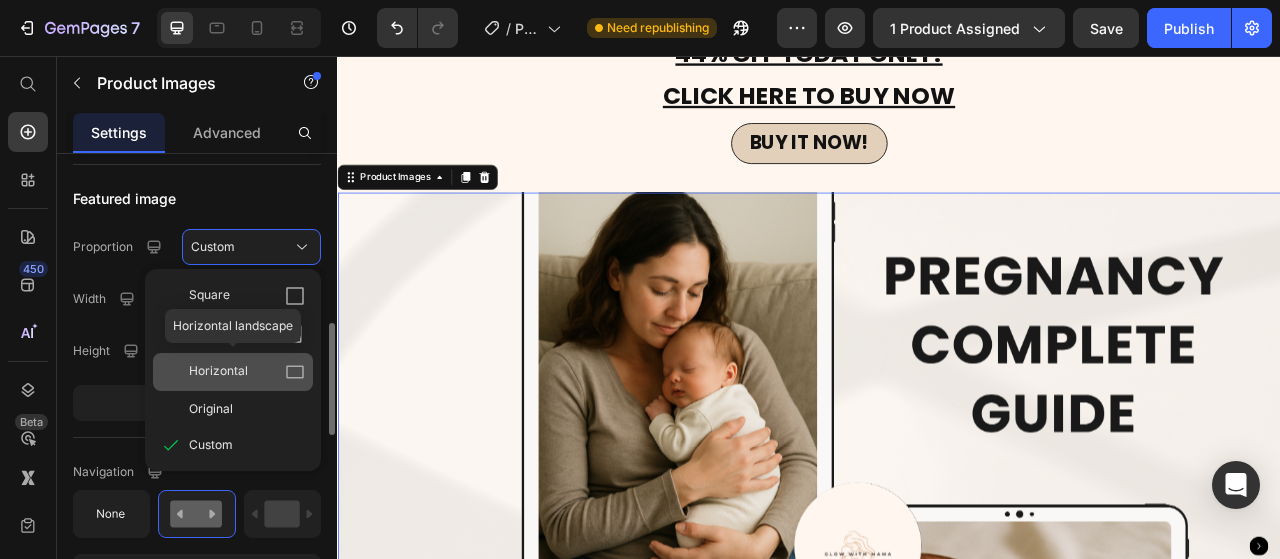 click on "Horizontal" at bounding box center (247, 372) 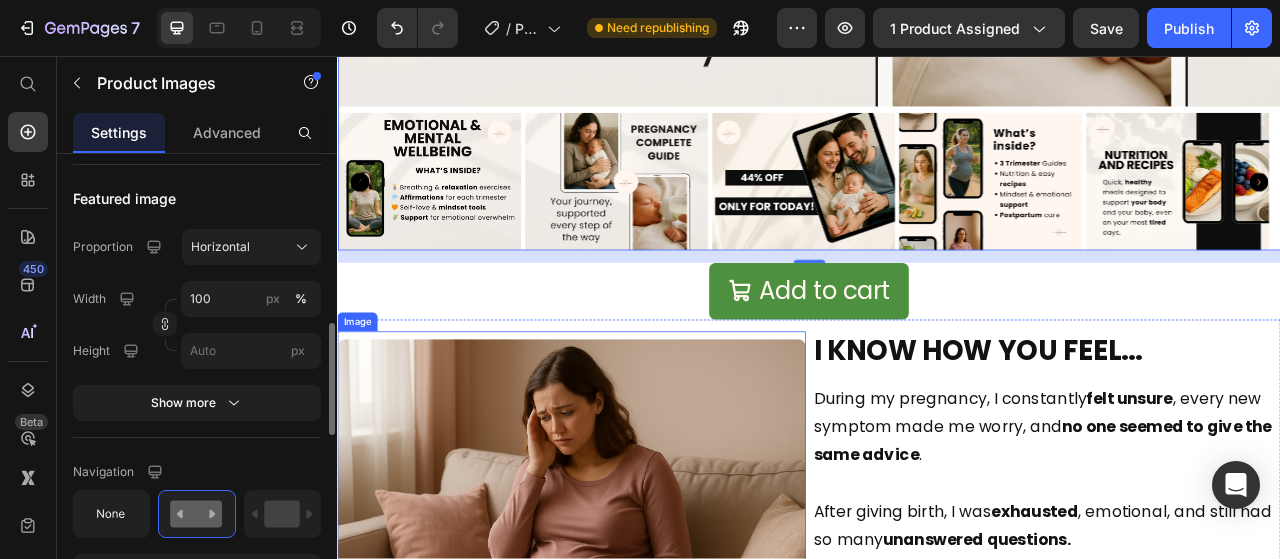 scroll, scrollTop: 2200, scrollLeft: 0, axis: vertical 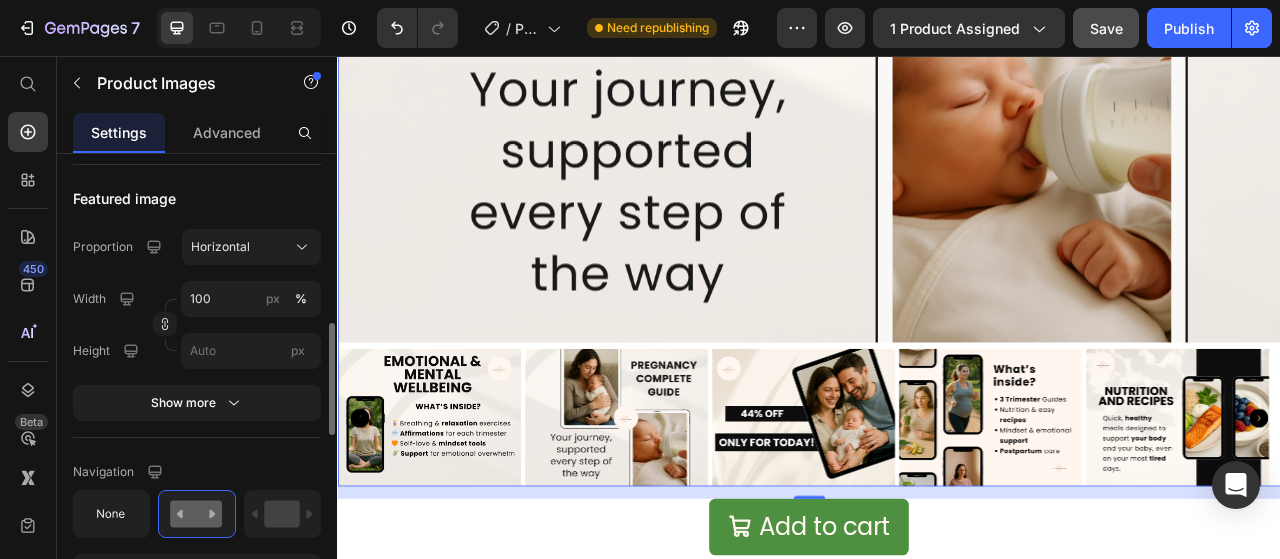 click on "Save" at bounding box center (1106, 28) 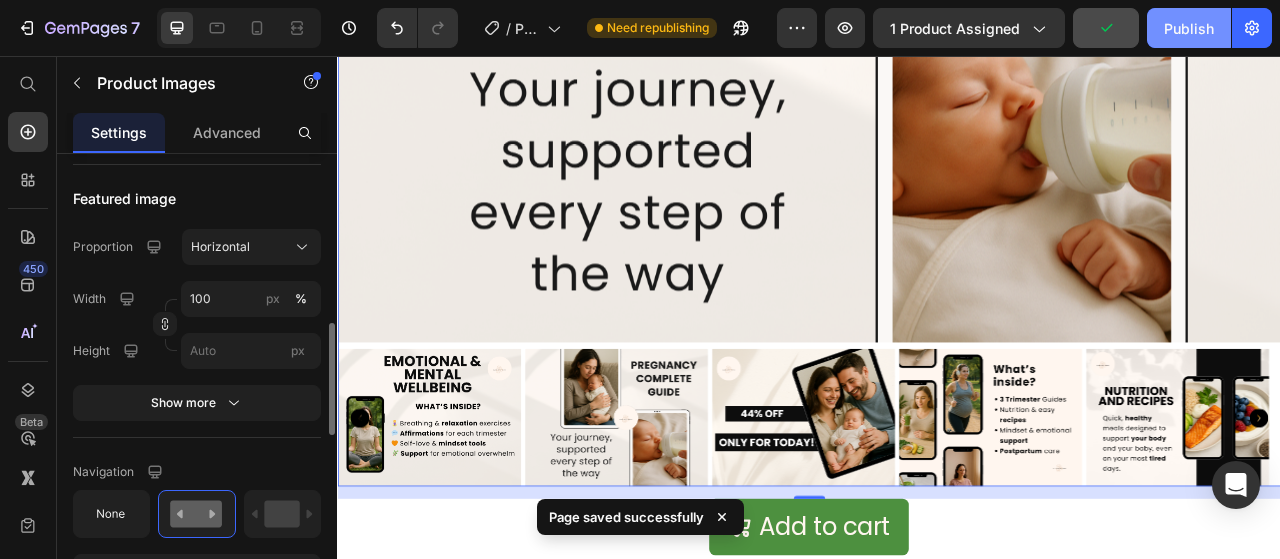click on "Publish" at bounding box center (1189, 28) 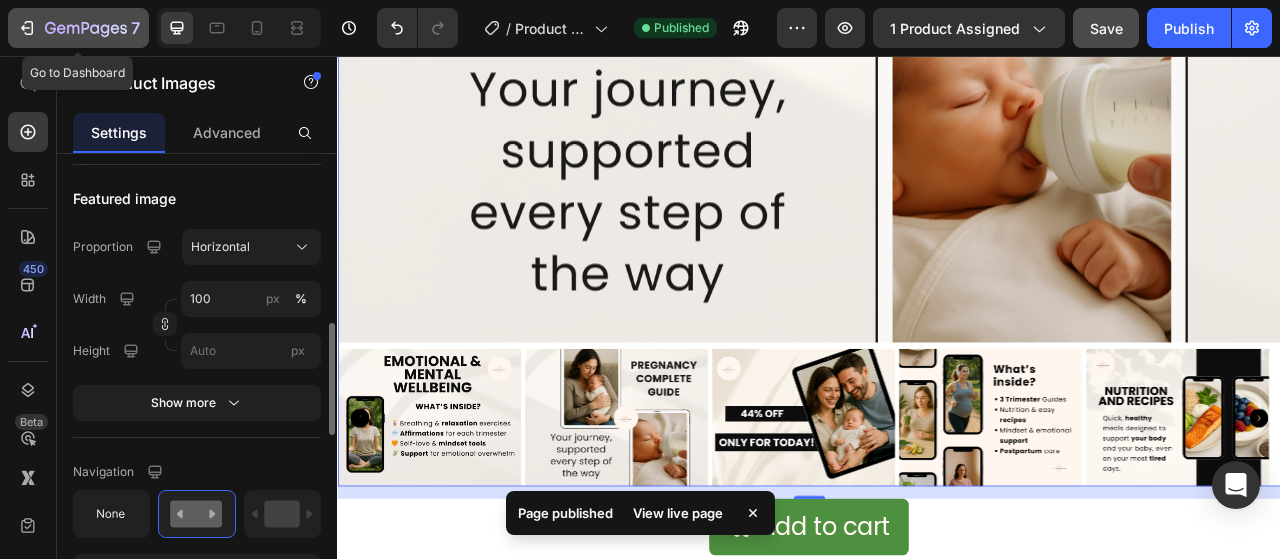 click 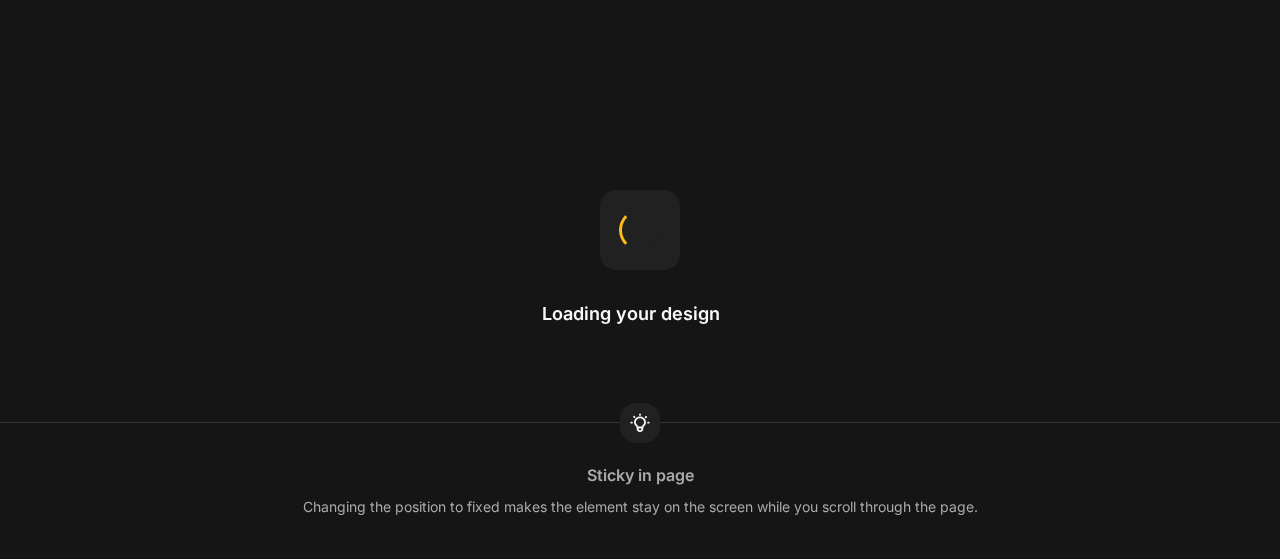 scroll, scrollTop: 0, scrollLeft: 0, axis: both 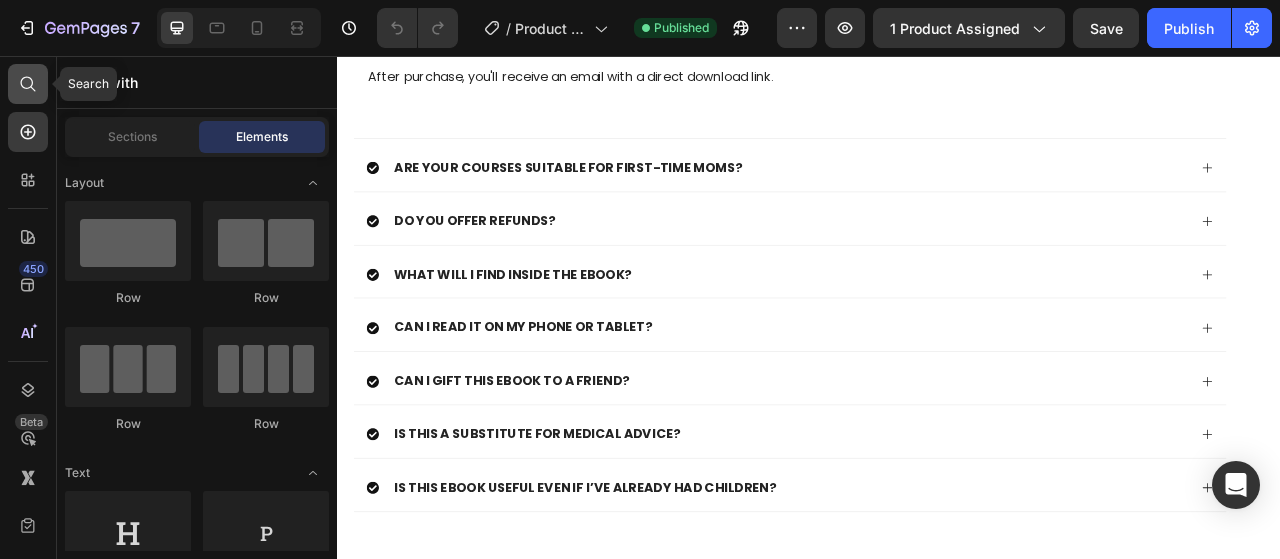 click 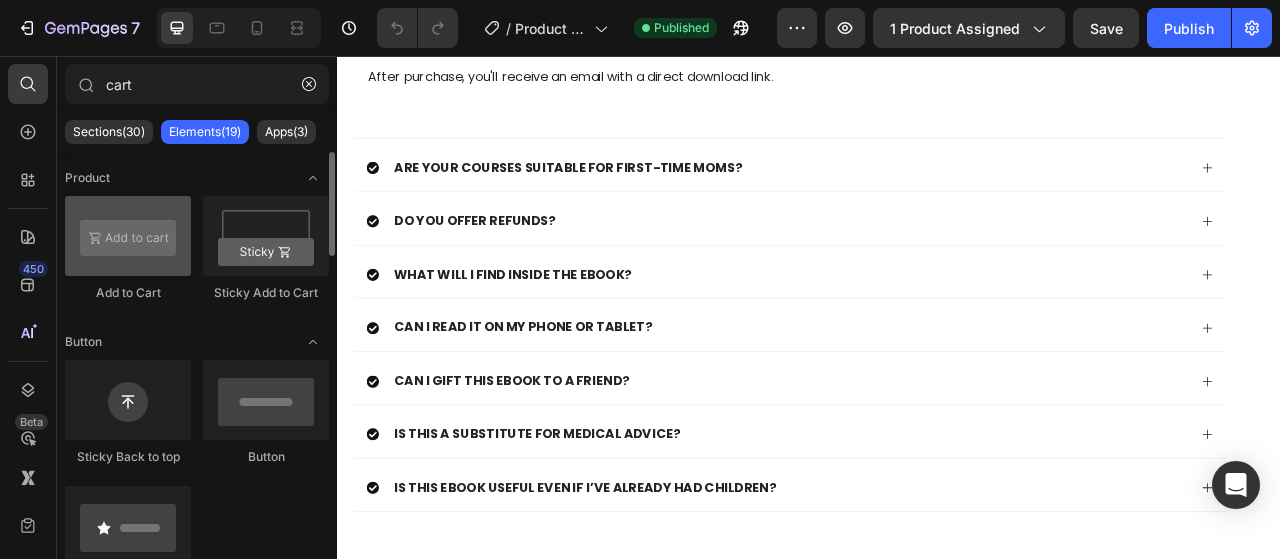 type on "cart" 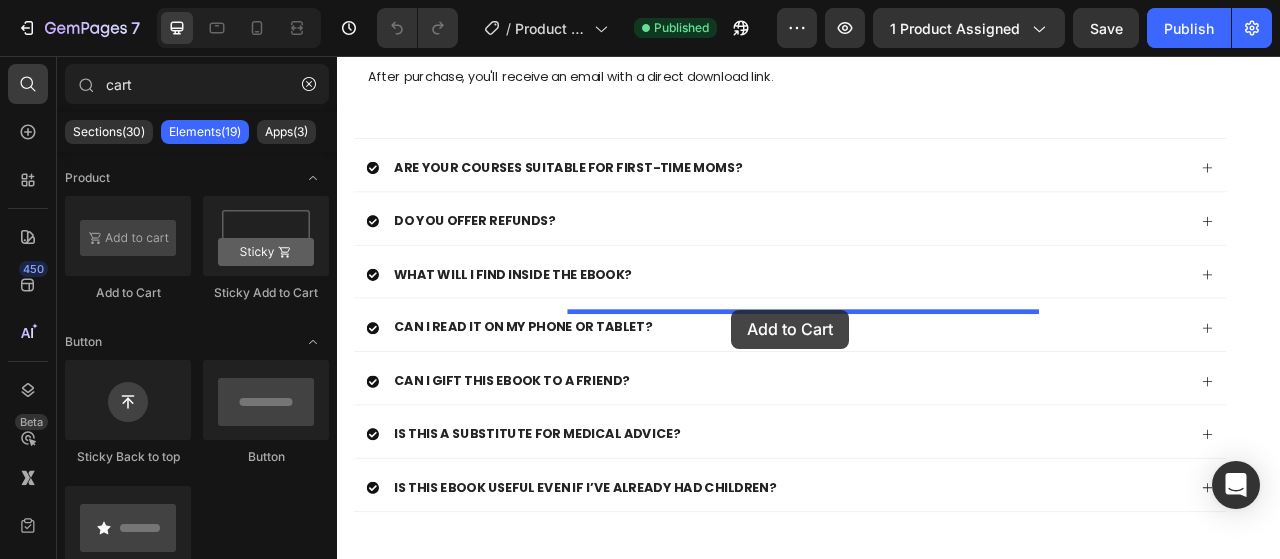 drag, startPoint x: 470, startPoint y: 310, endPoint x: 839, endPoint y: 379, distance: 375.39578 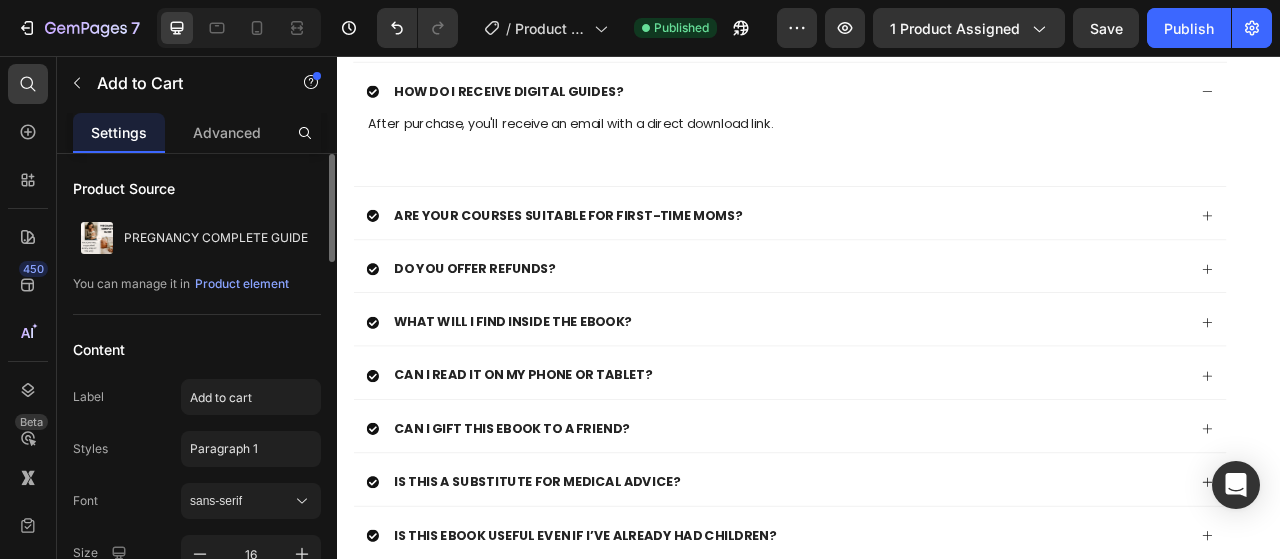 scroll, scrollTop: 100, scrollLeft: 0, axis: vertical 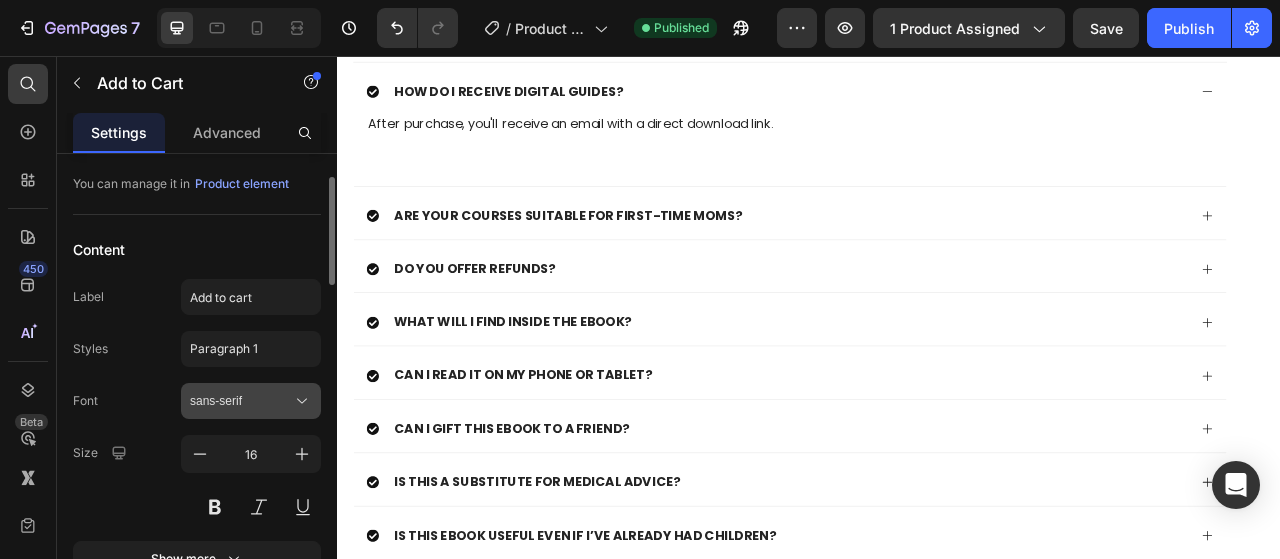 click on "sans-serif" at bounding box center [251, 401] 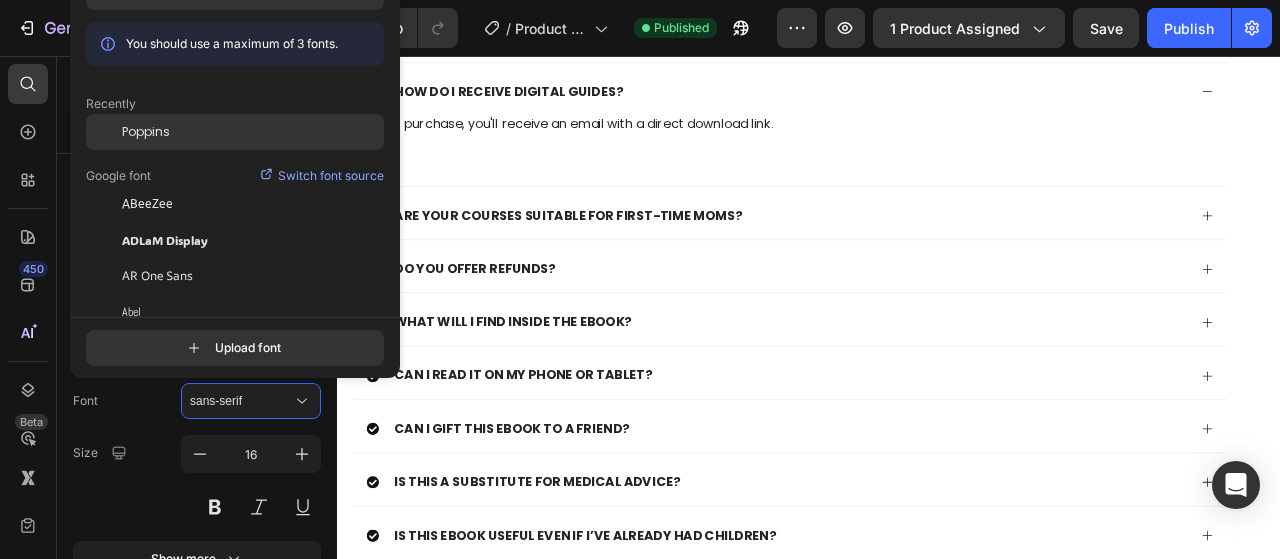 click on "Poppins" 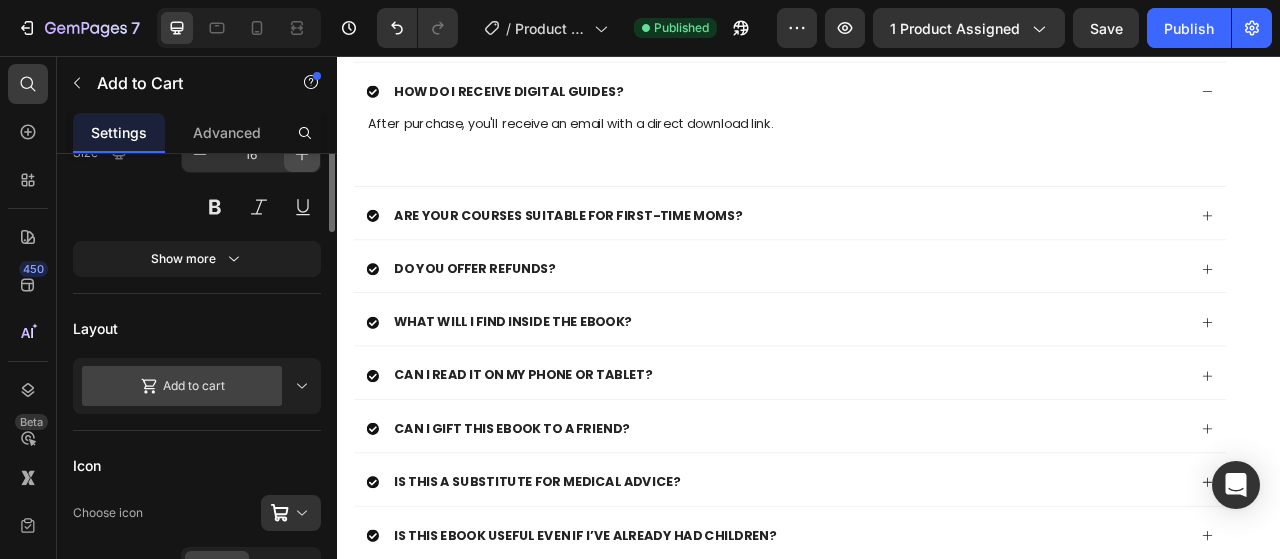 scroll, scrollTop: 300, scrollLeft: 0, axis: vertical 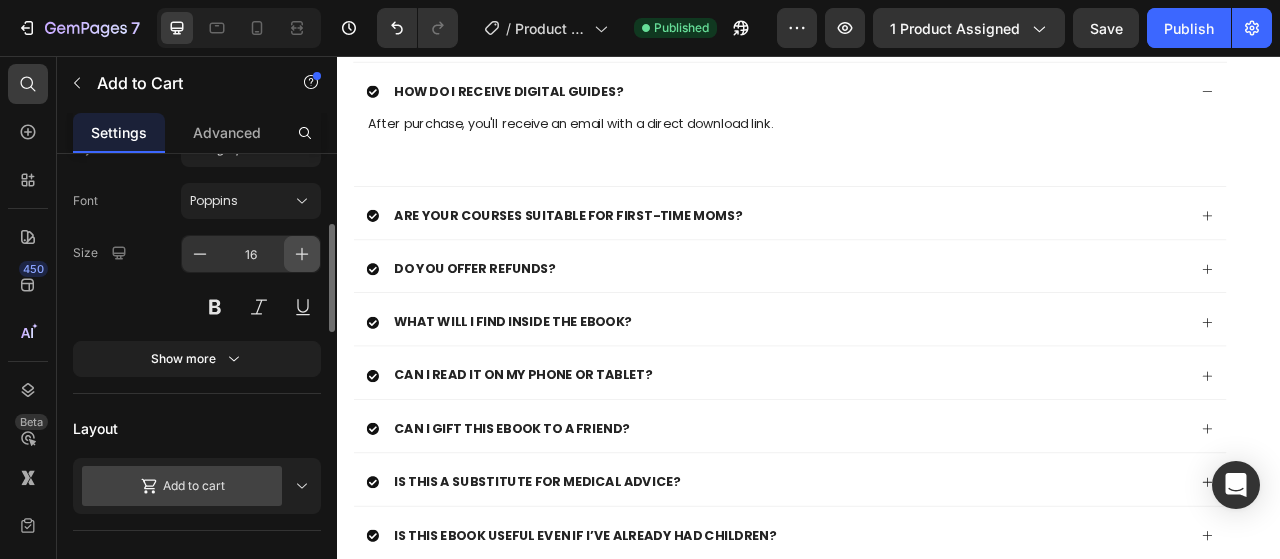 click 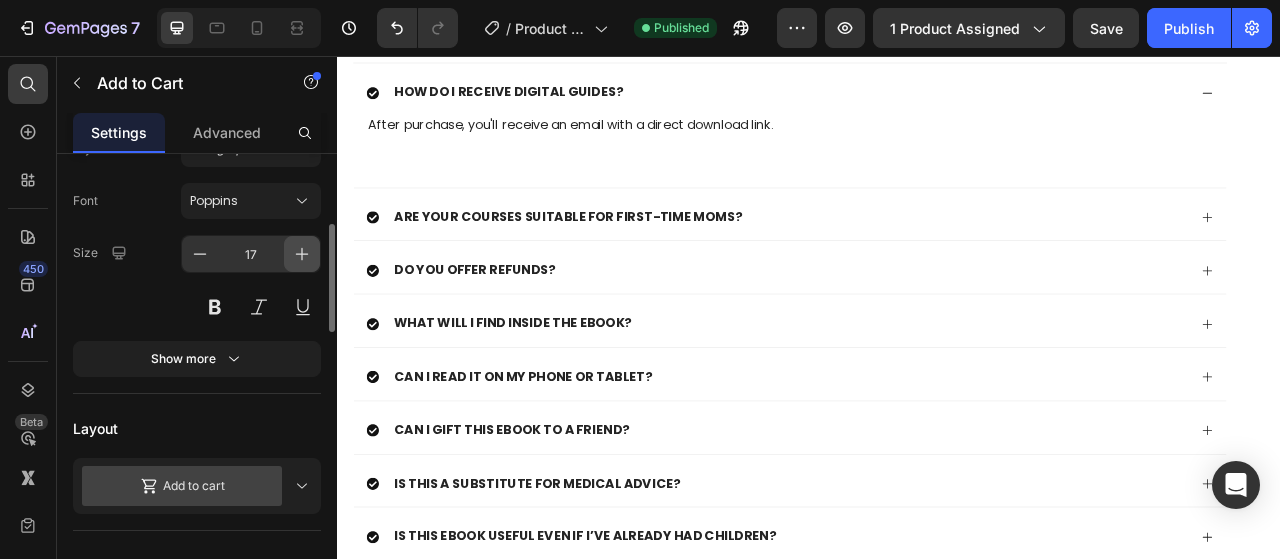 click 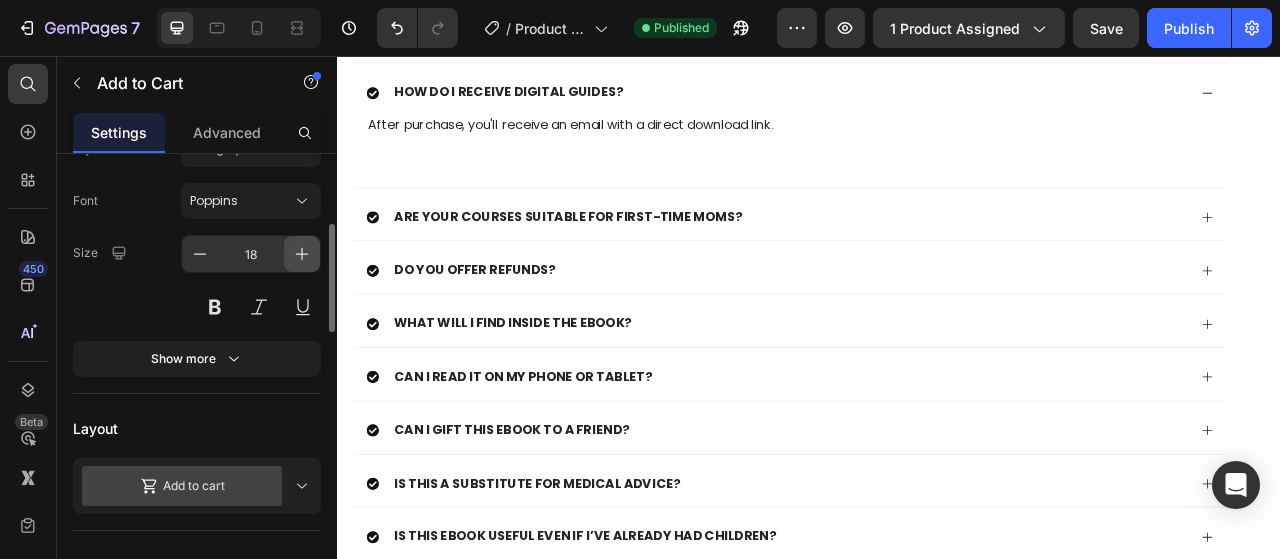 click 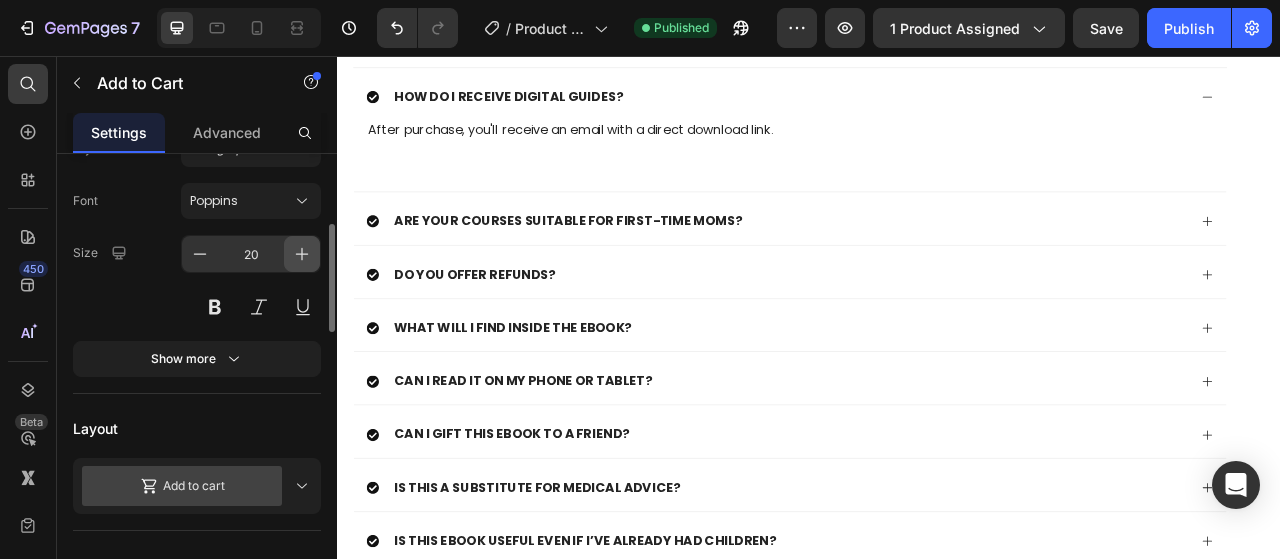 click 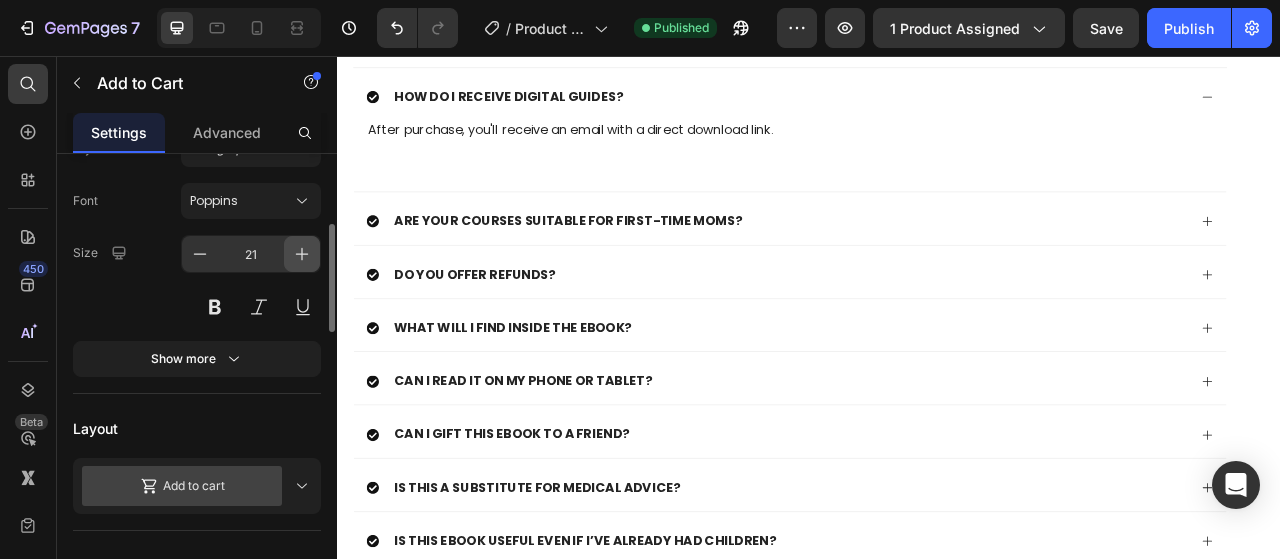 click 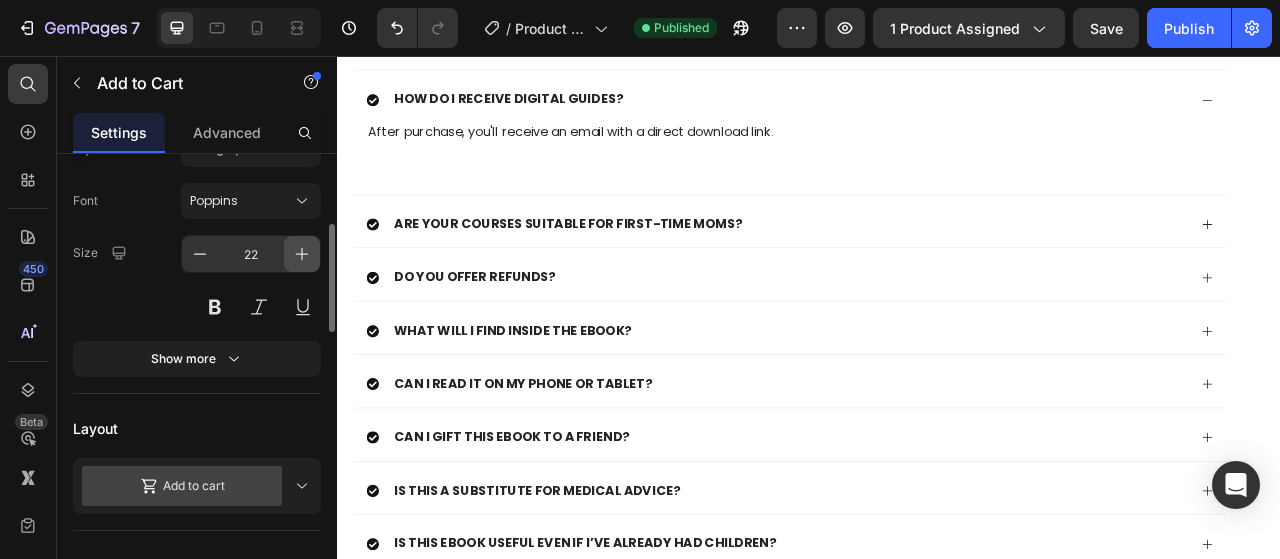 click 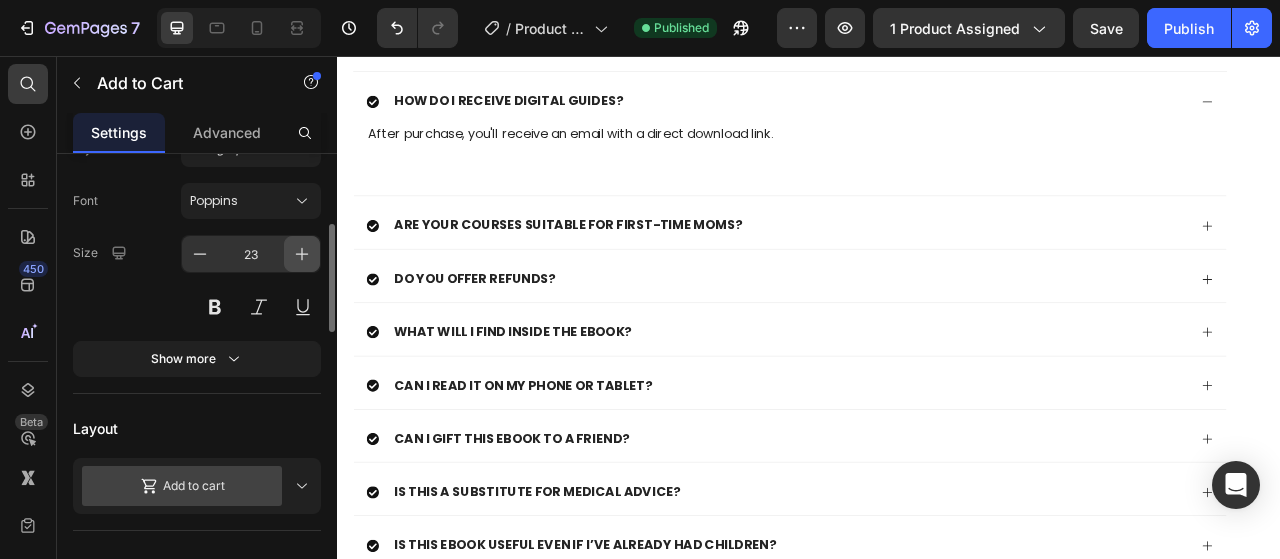 click 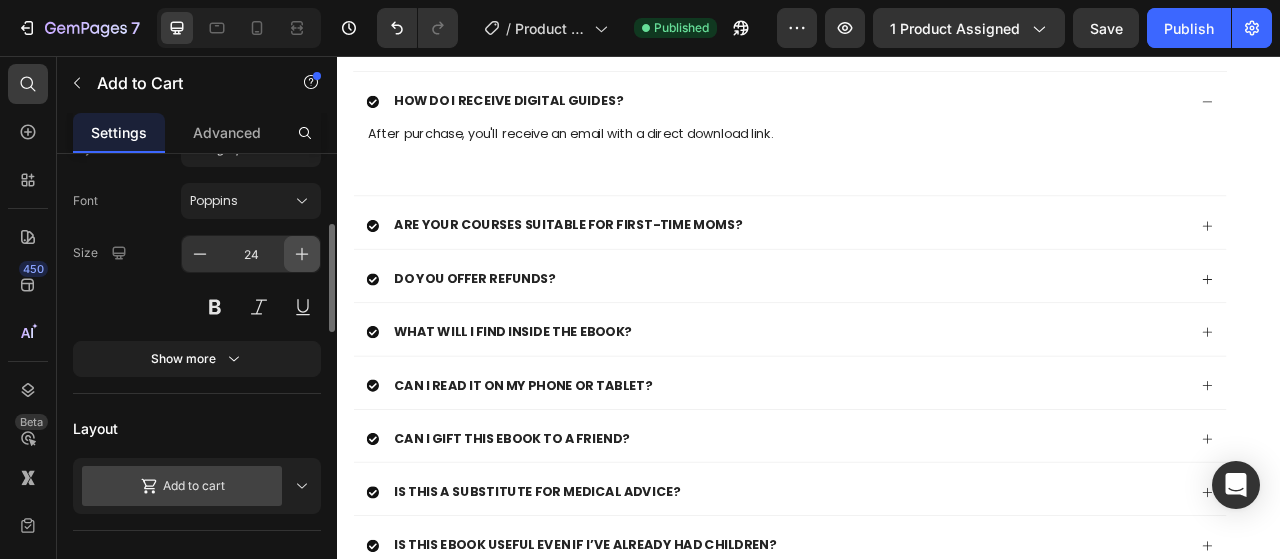 click 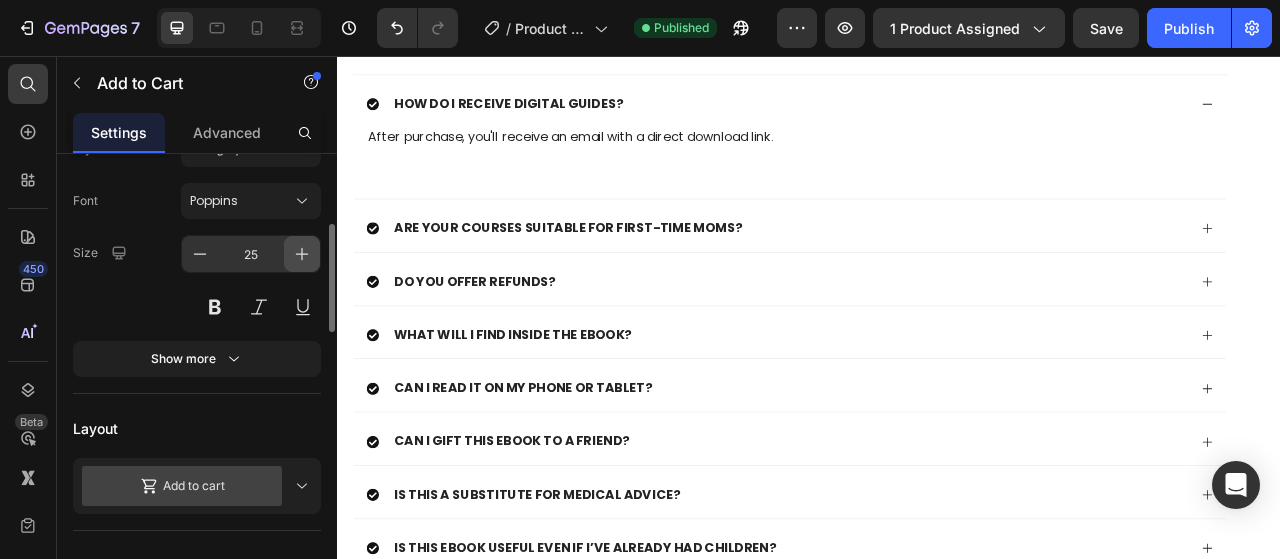click 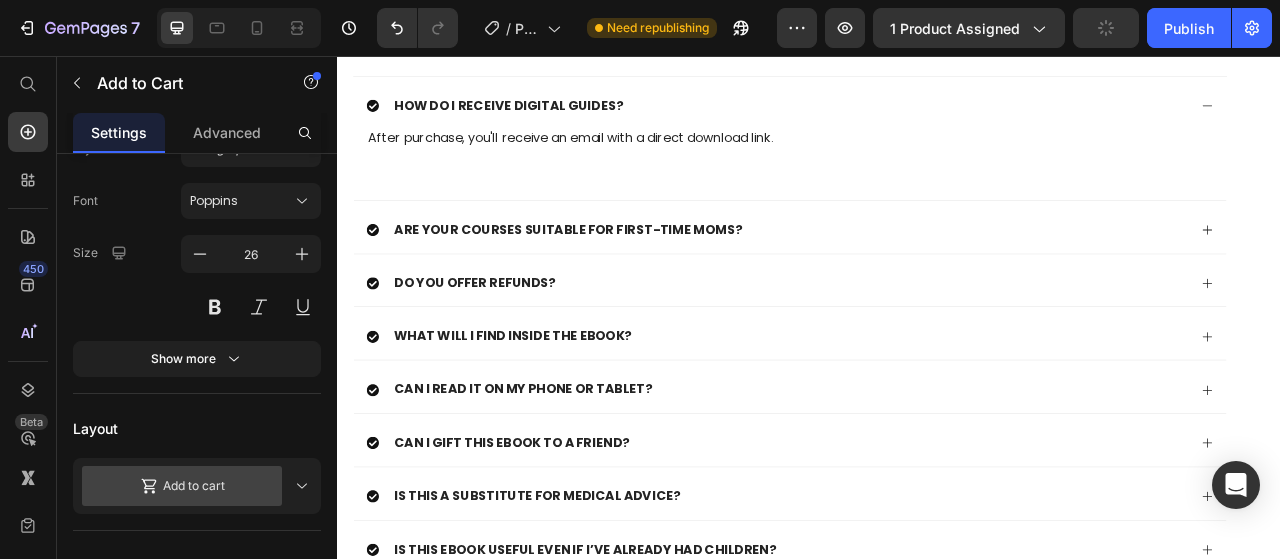 click on "Add to cart Add to Cart   16" at bounding box center (937, -252) 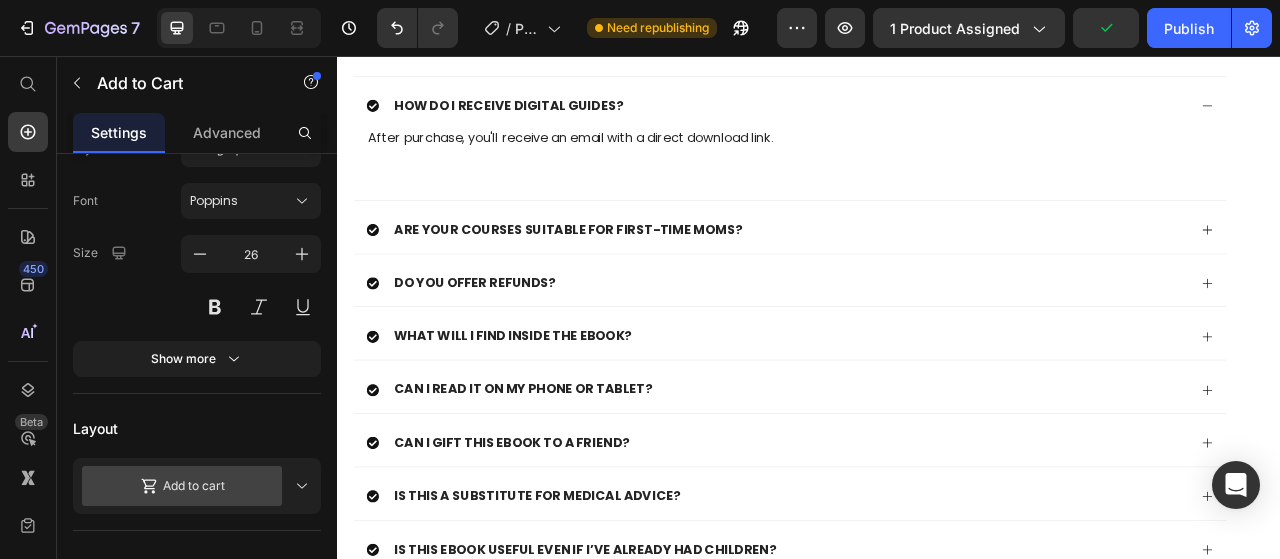drag, startPoint x: 896, startPoint y: 396, endPoint x: 932, endPoint y: 546, distance: 154.25952 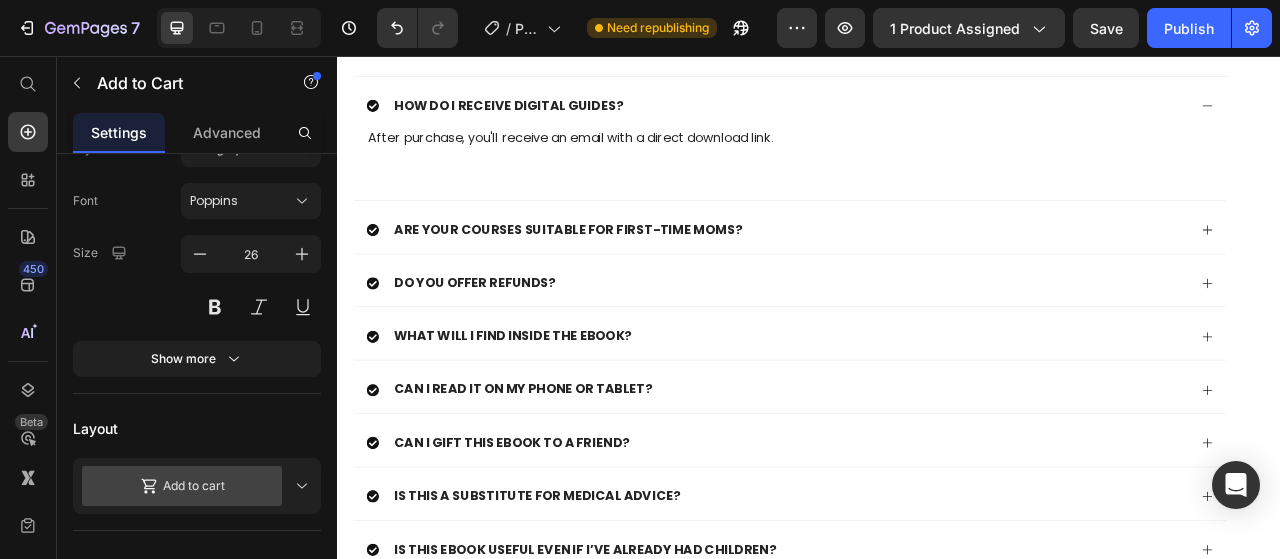 click on "Add to cart" at bounding box center [751, -252] 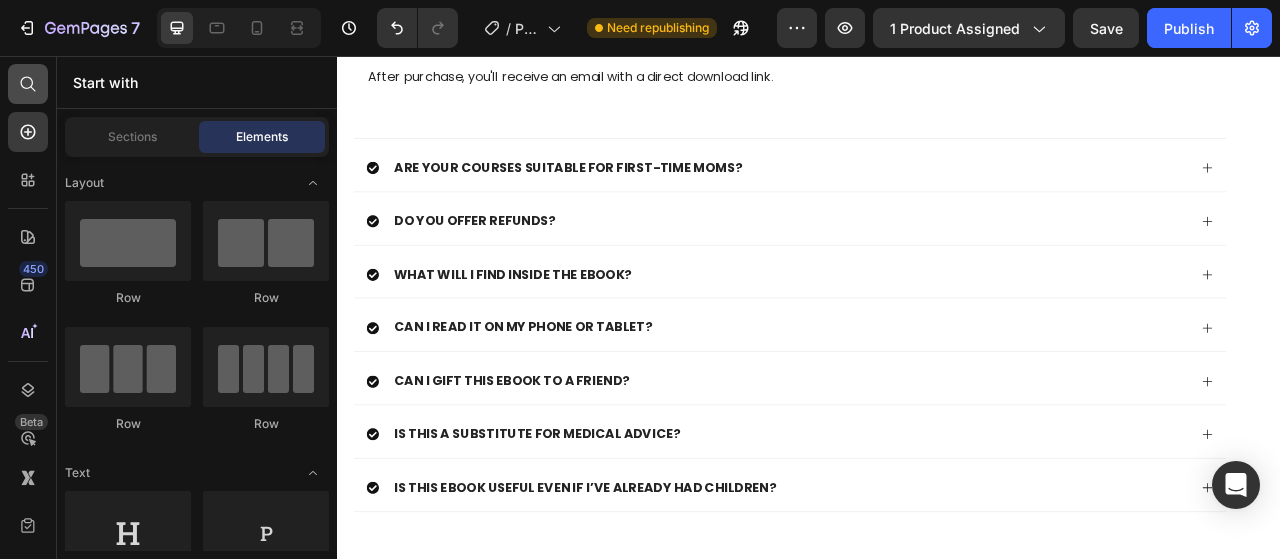 click 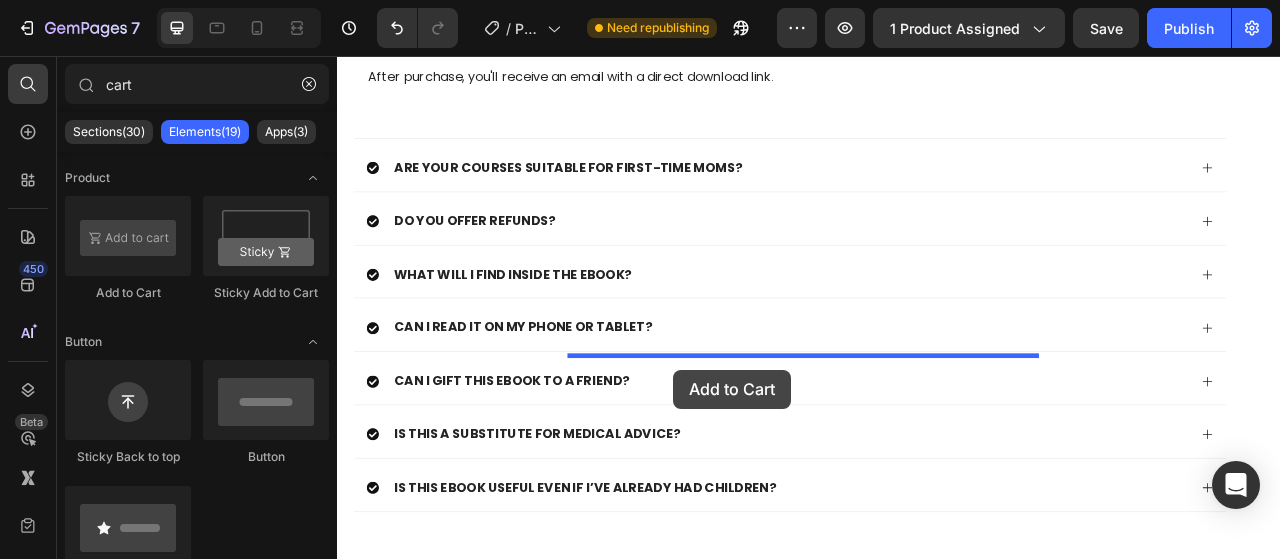 drag, startPoint x: 504, startPoint y: 307, endPoint x: 765, endPoint y: 455, distance: 300.04166 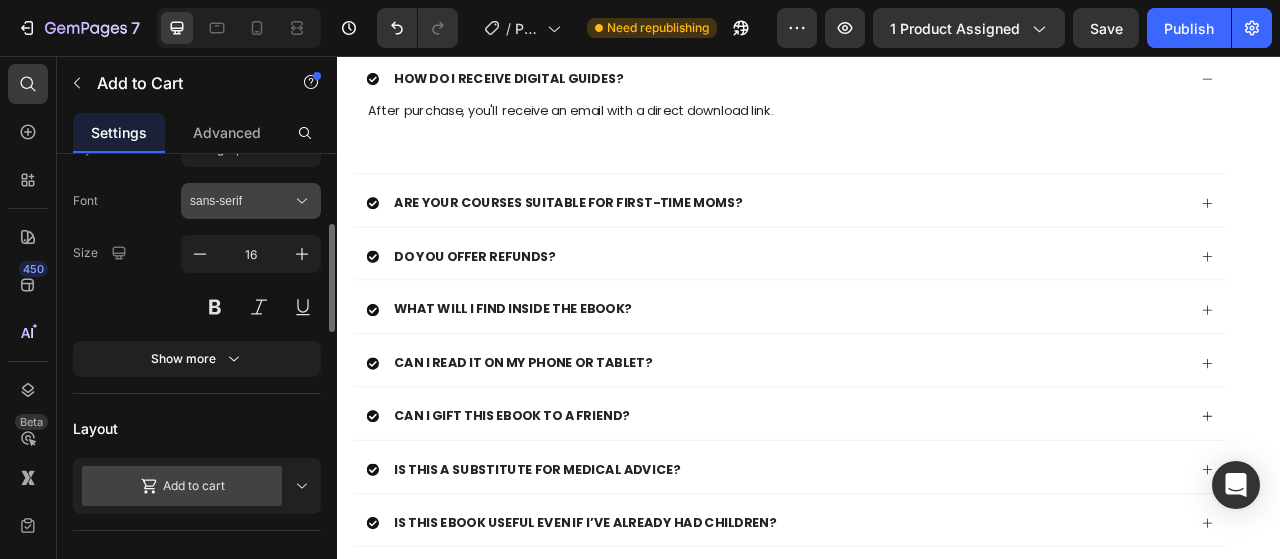 click on "sans-serif" at bounding box center (241, 201) 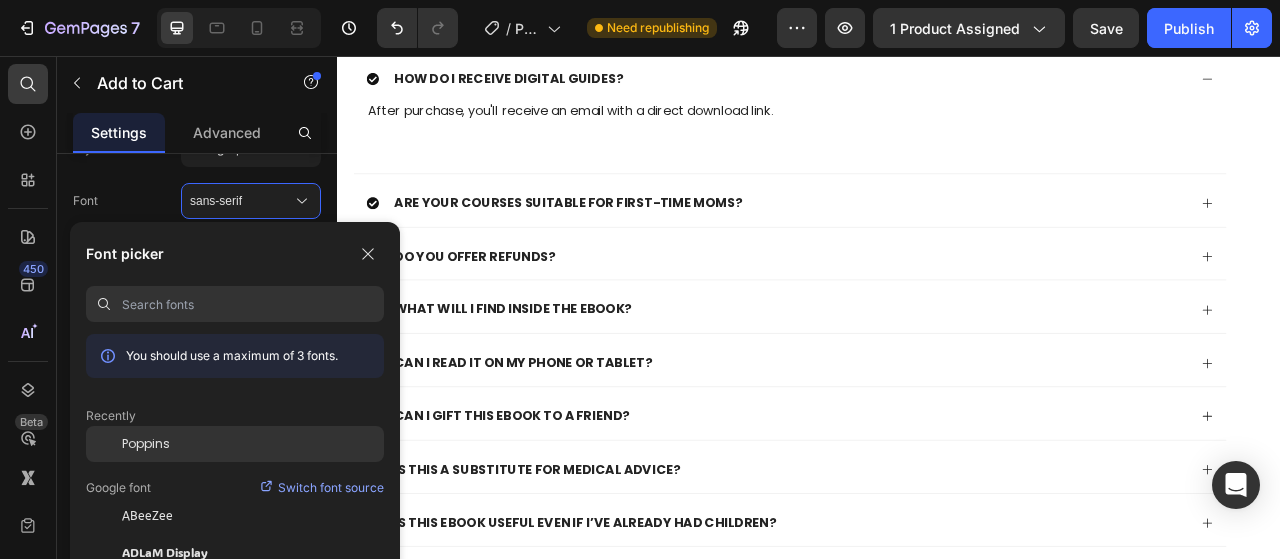 click on "Poppins" 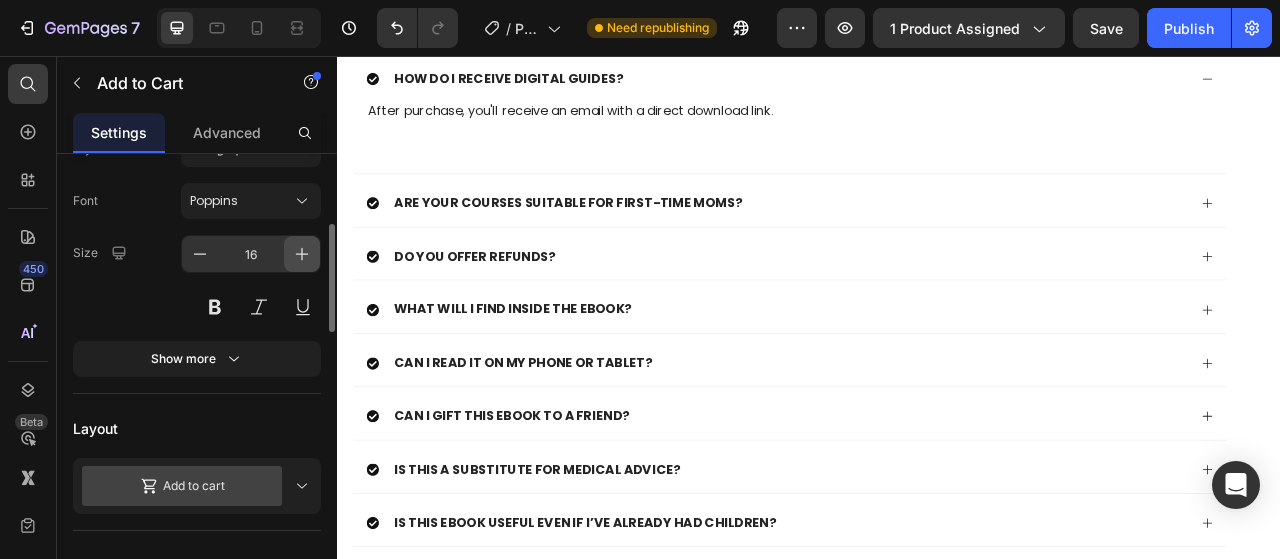 click 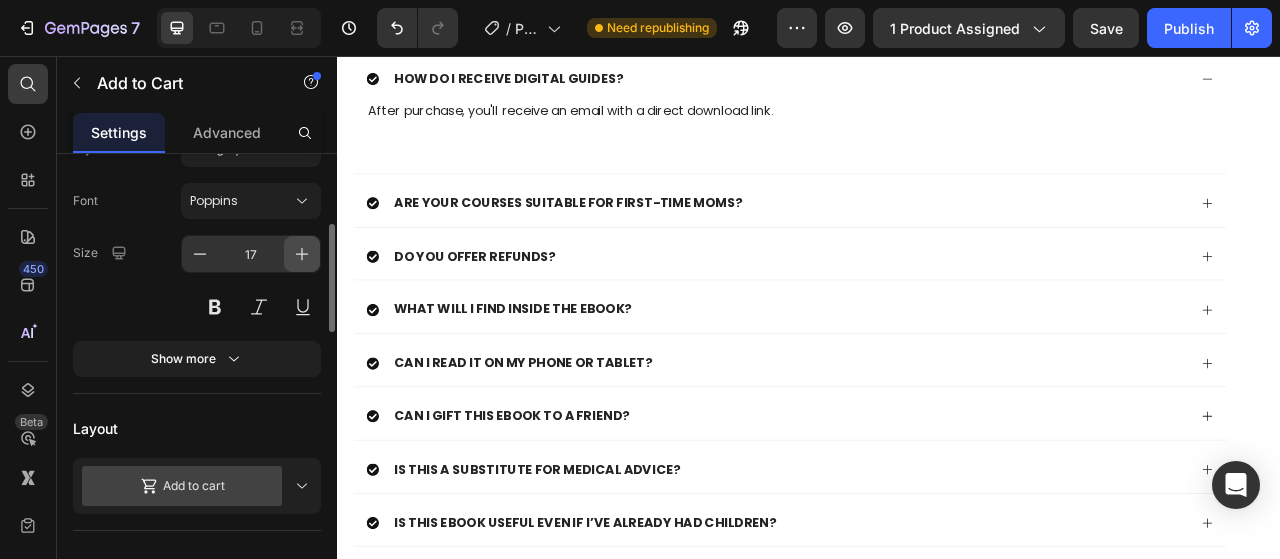 click 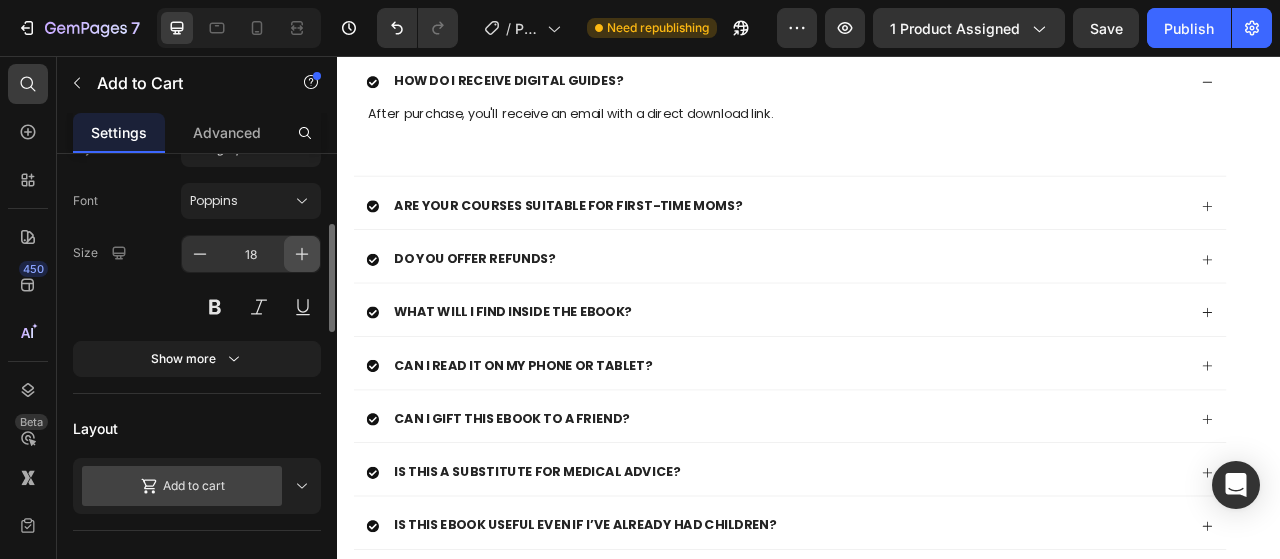 click 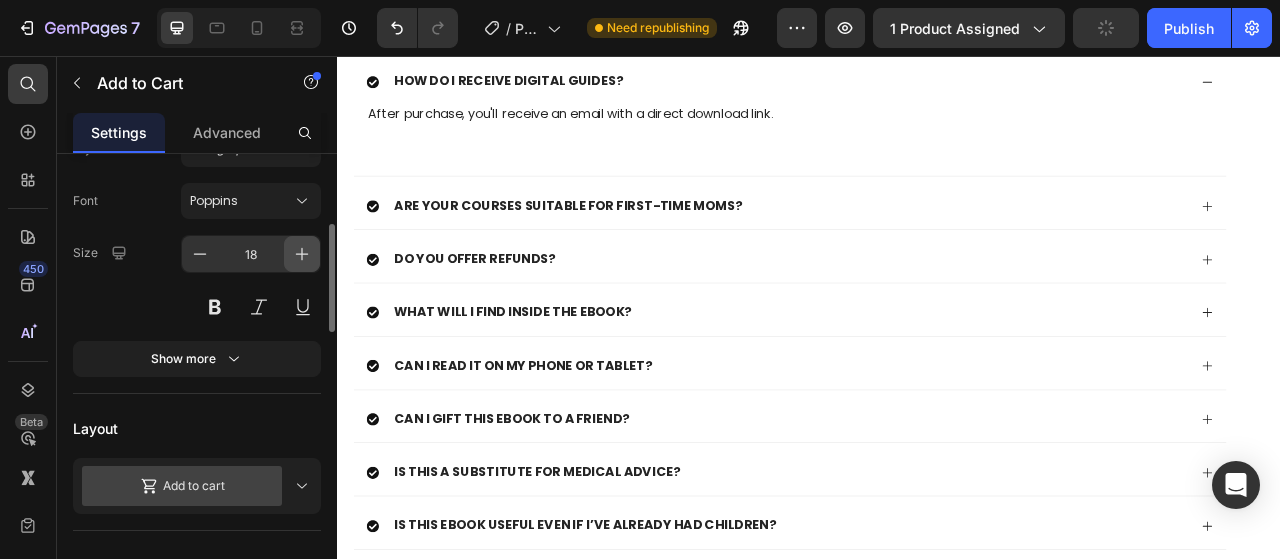 type on "26" 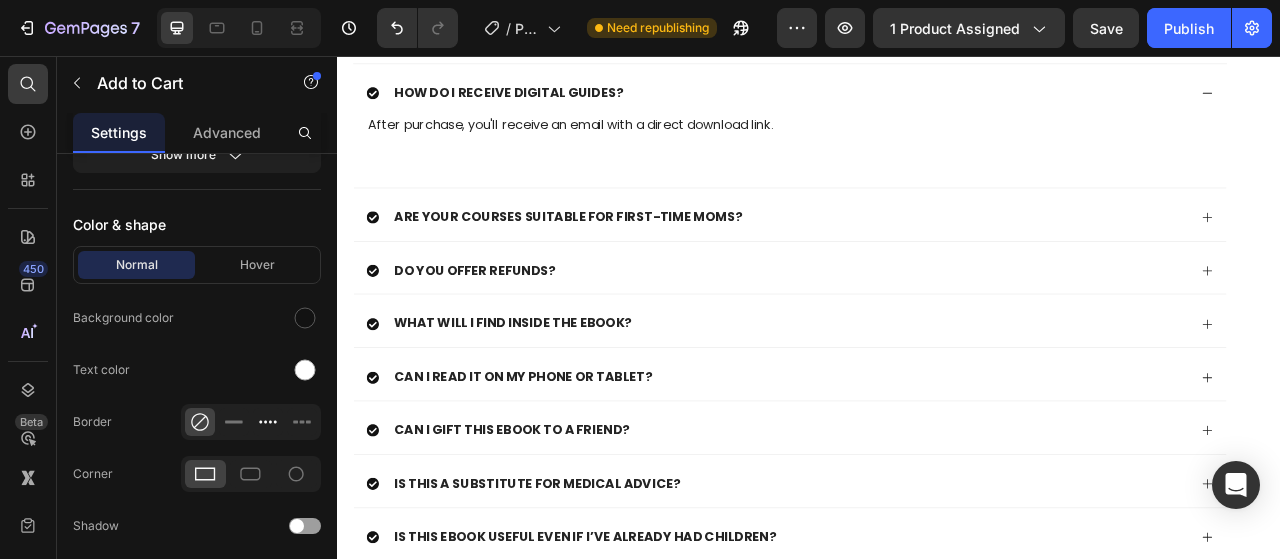 scroll, scrollTop: 1500, scrollLeft: 0, axis: vertical 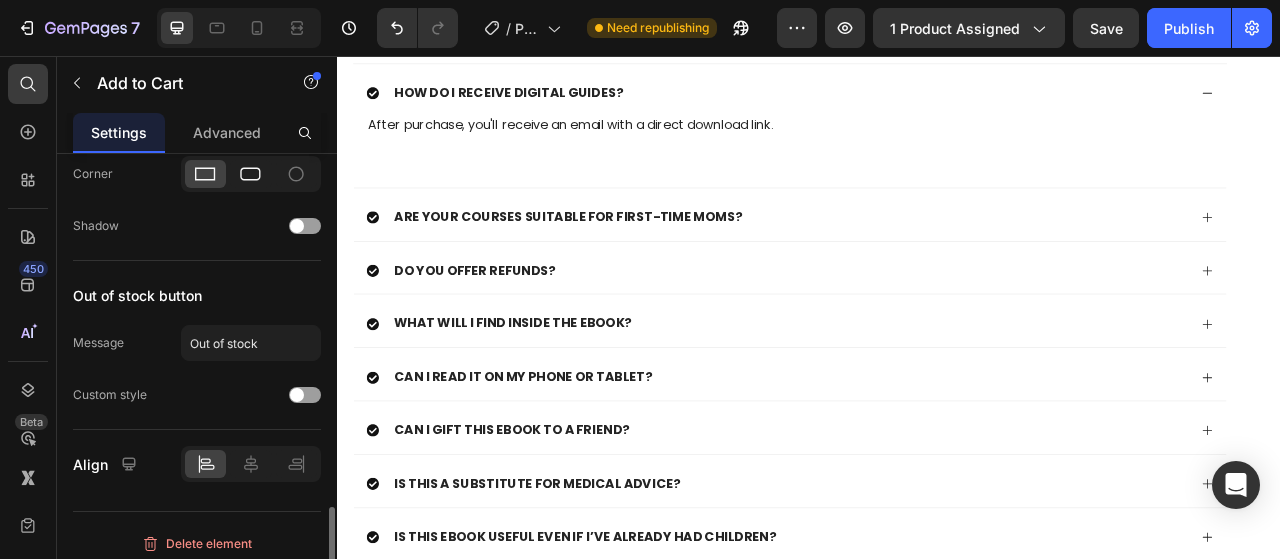 click 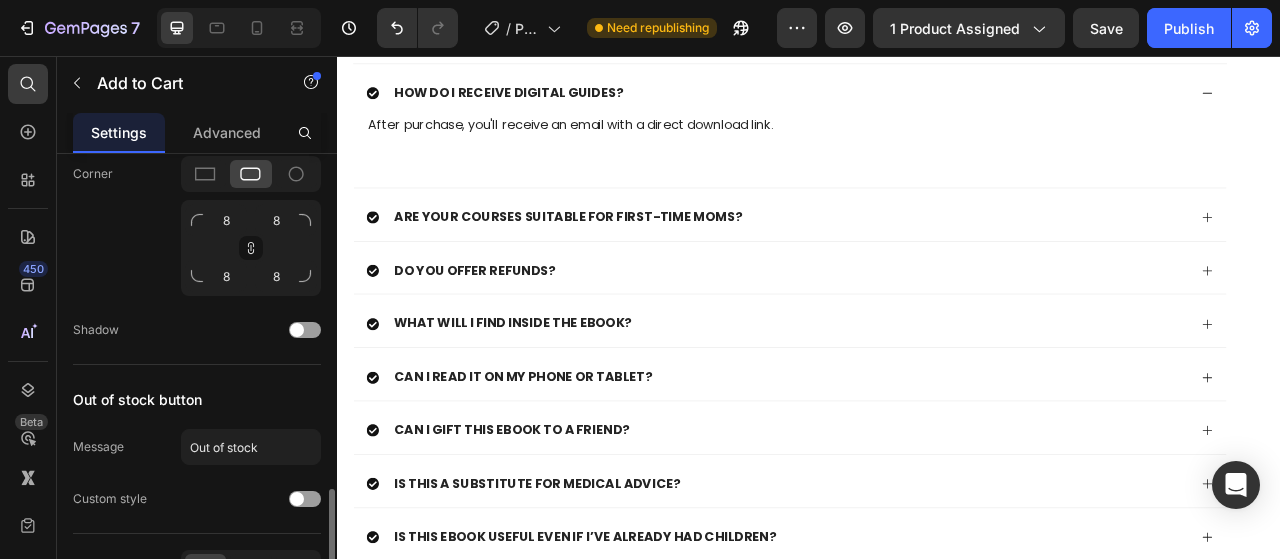 scroll, scrollTop: 1609, scrollLeft: 0, axis: vertical 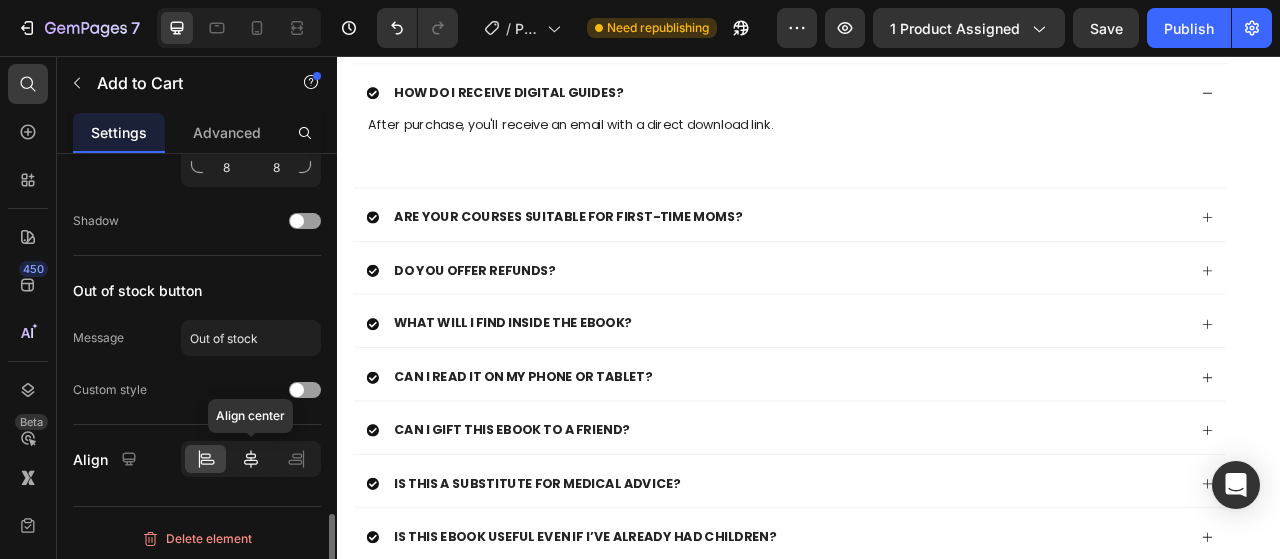 click 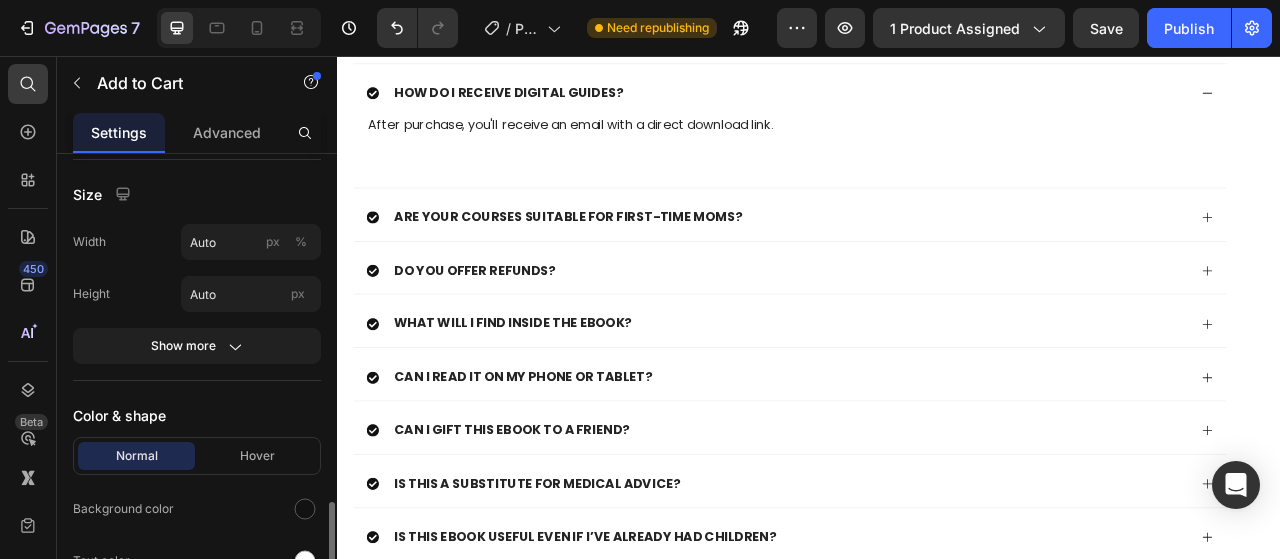 scroll, scrollTop: 1109, scrollLeft: 0, axis: vertical 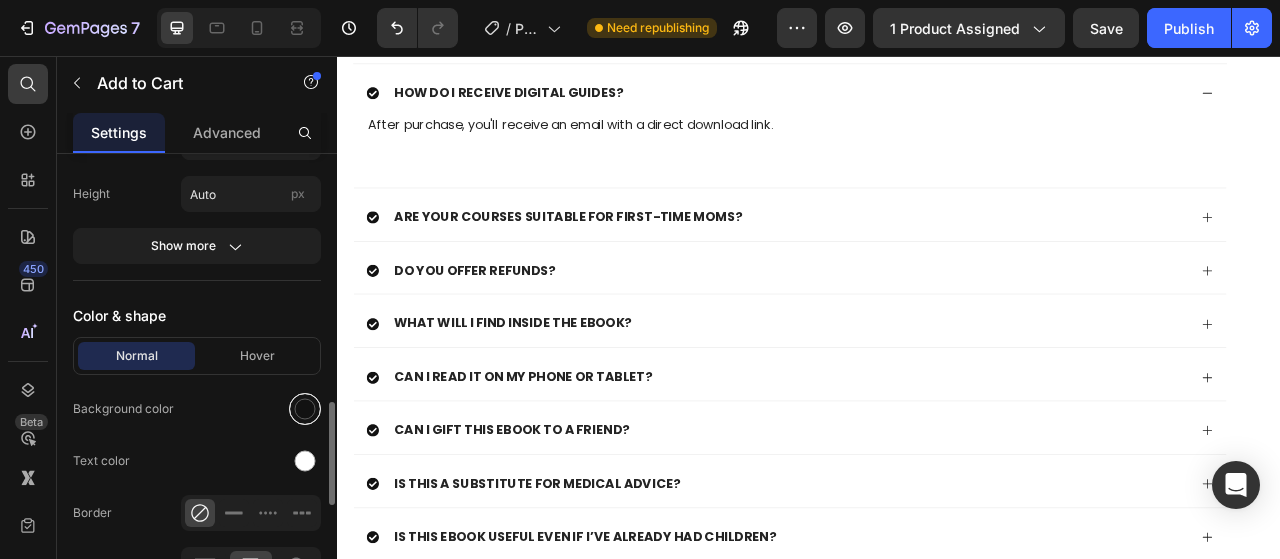 click at bounding box center (305, 409) 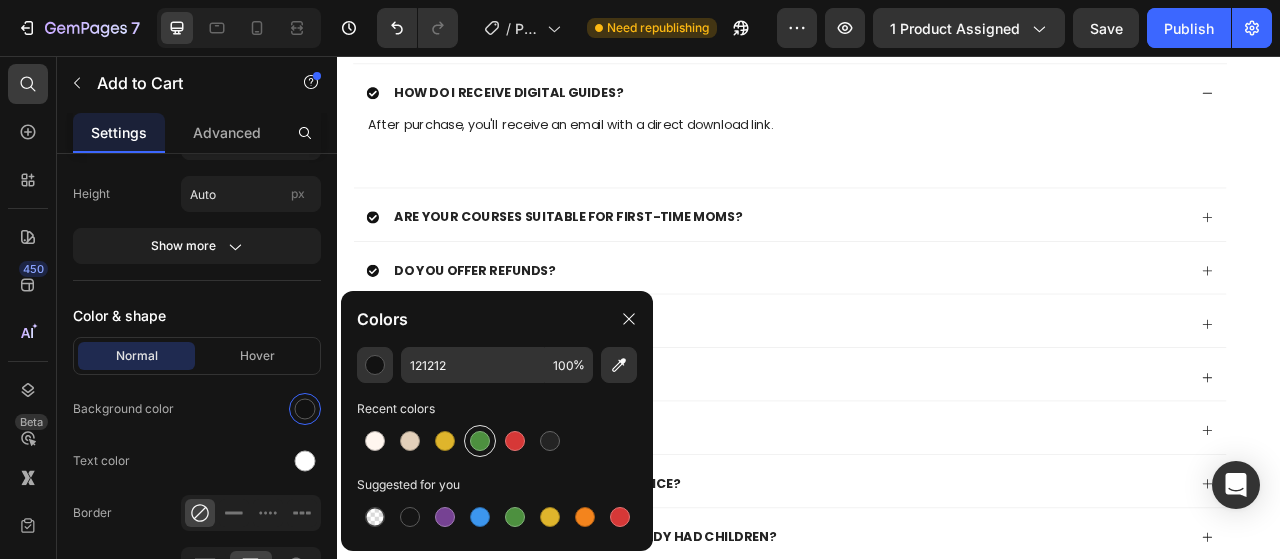 click at bounding box center [480, 441] 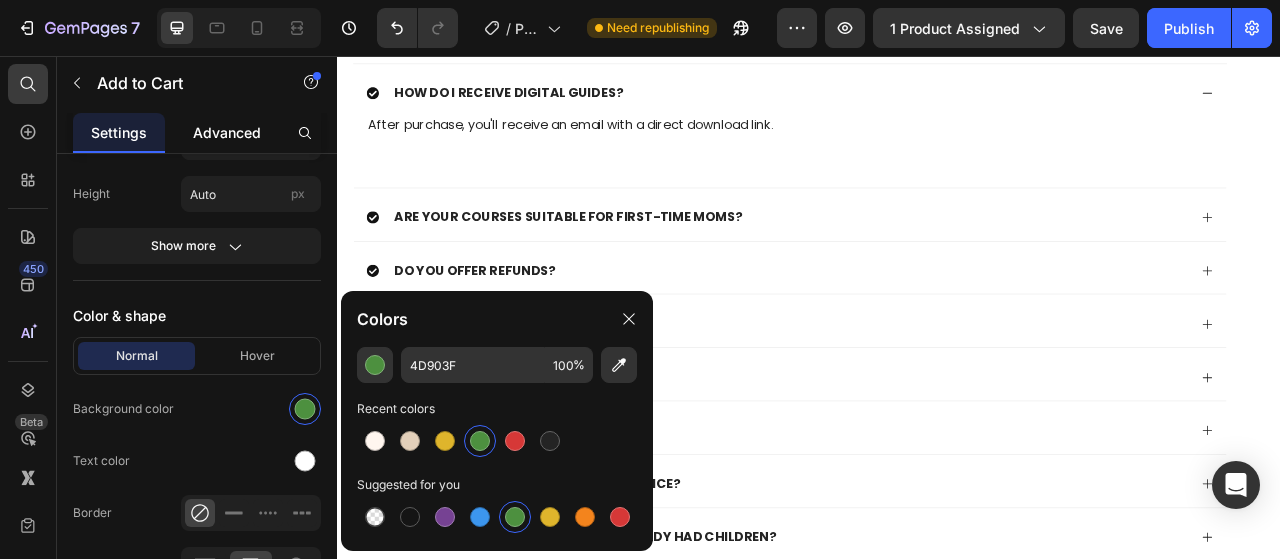 click on "Advanced" 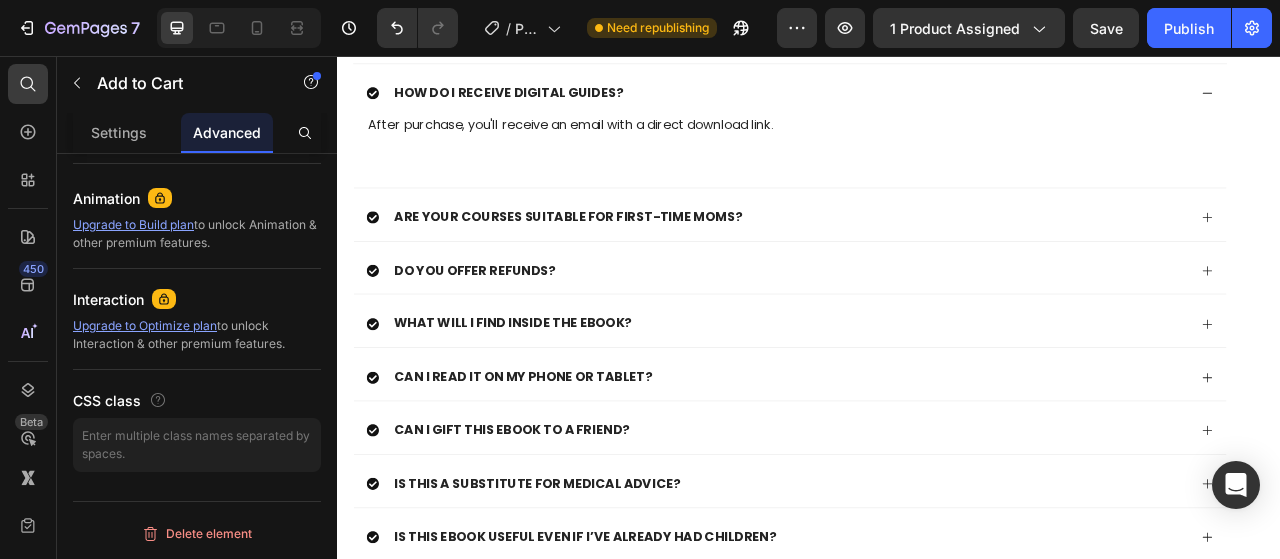 scroll, scrollTop: 0, scrollLeft: 0, axis: both 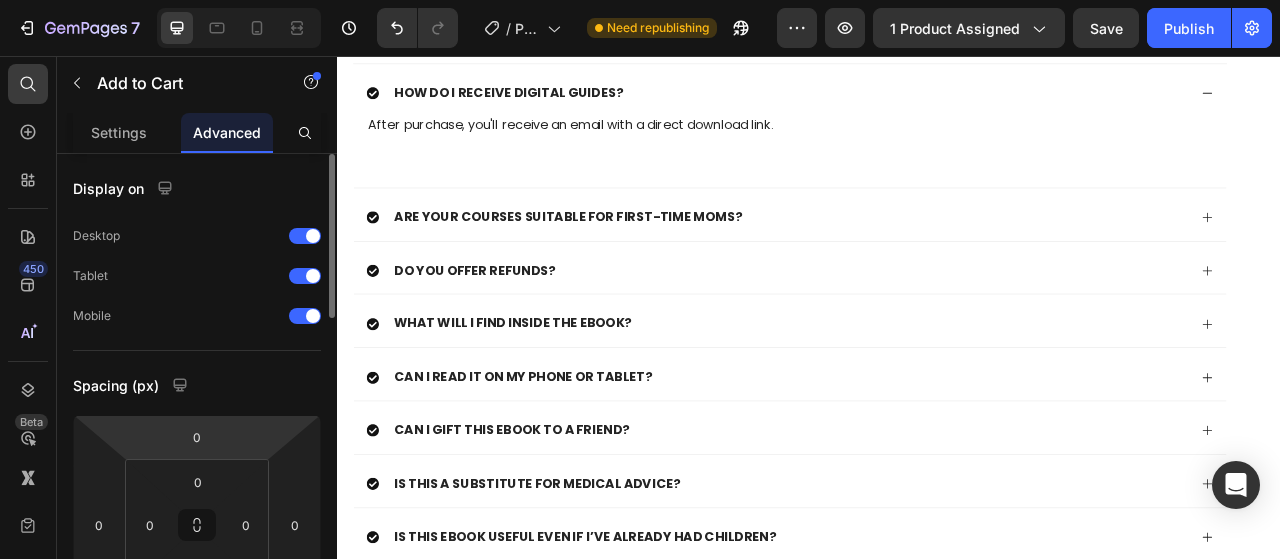 click on "7   /  Product Page - May 2, 18:35:25 Need republishing Preview 1 product assigned  Save   Publish  450 Beta cart Sections(30) Elements(19) Apps(3) Product
Add to Cart
Sticky Add to Cart Button
Sticky Back to top
Button
Button Advanced
Sticky Back to top Media
Image Comparison
Image
Image Form
Contact Form
Newsletter Interactive
Tab" at bounding box center [640, 0] 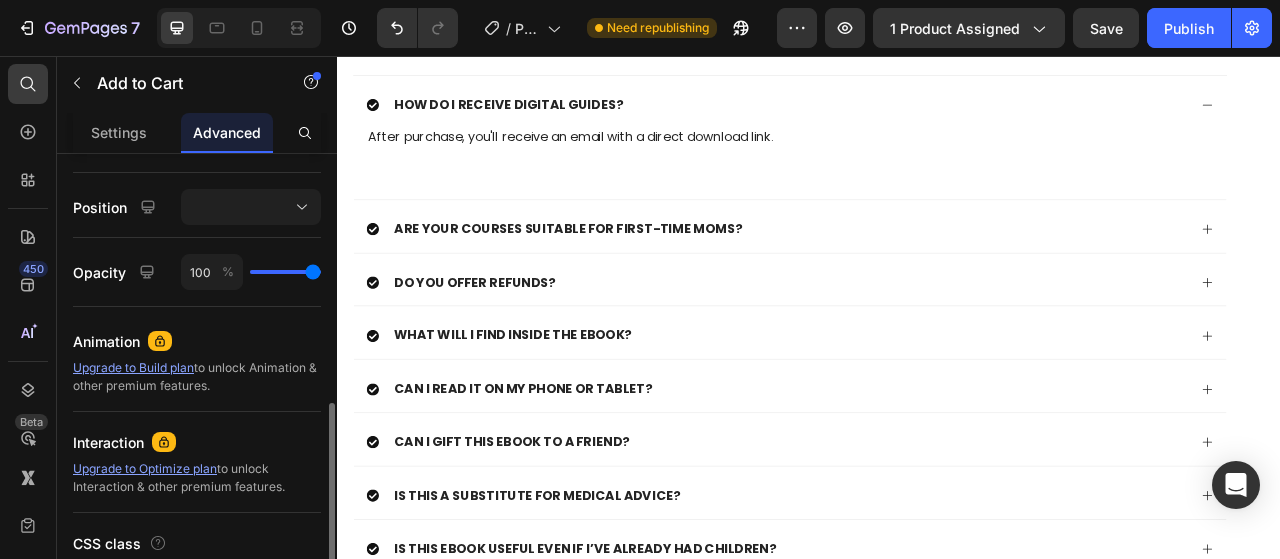 scroll, scrollTop: 600, scrollLeft: 0, axis: vertical 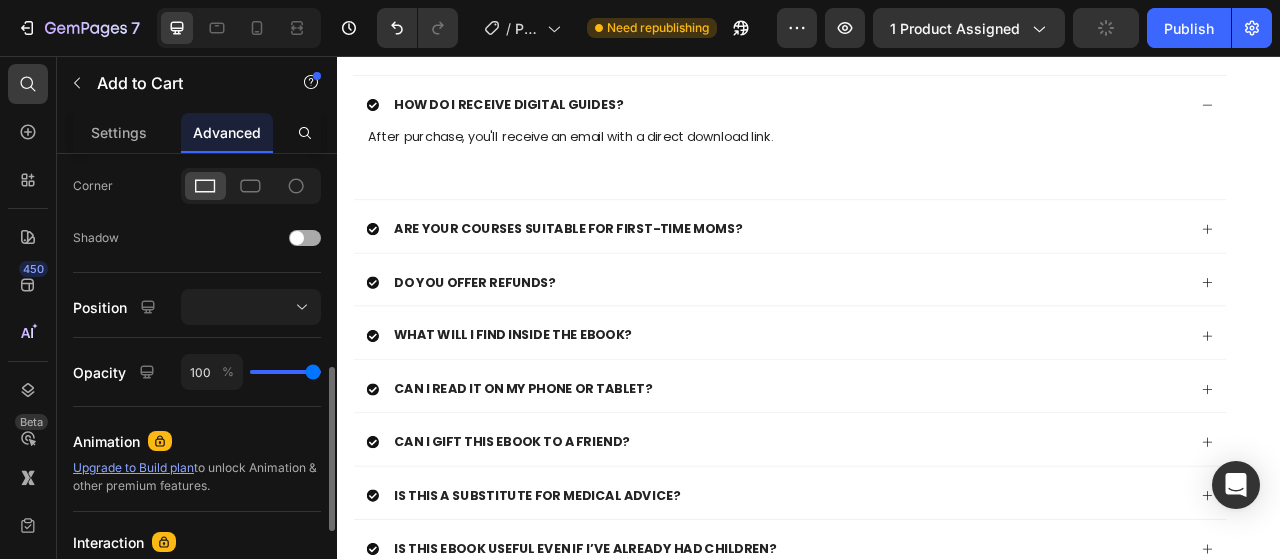 type on "15" 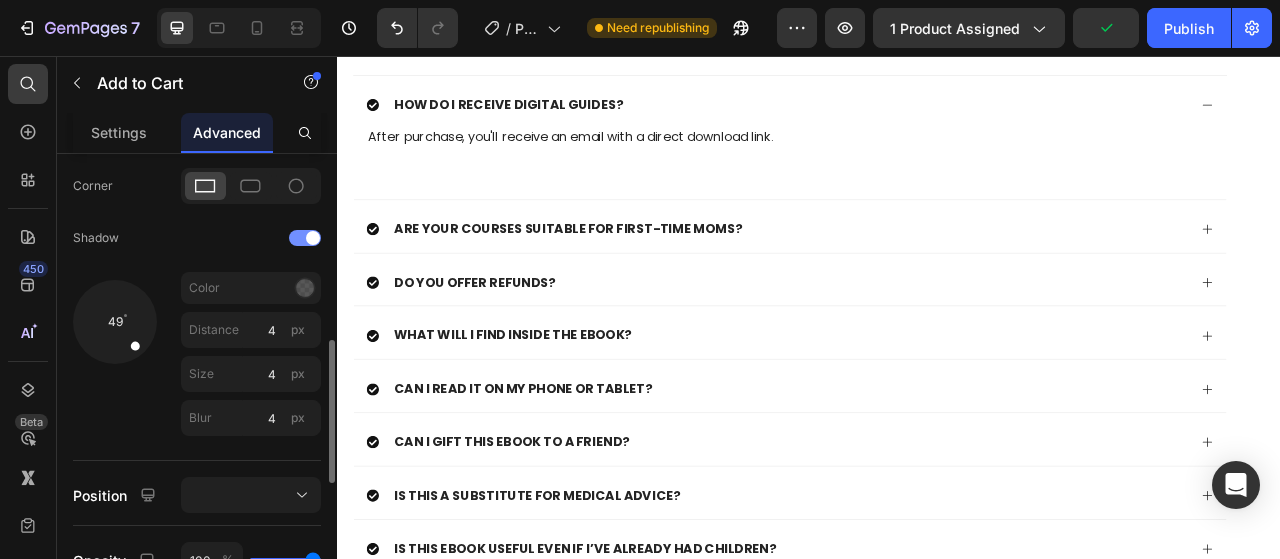 click at bounding box center (313, 238) 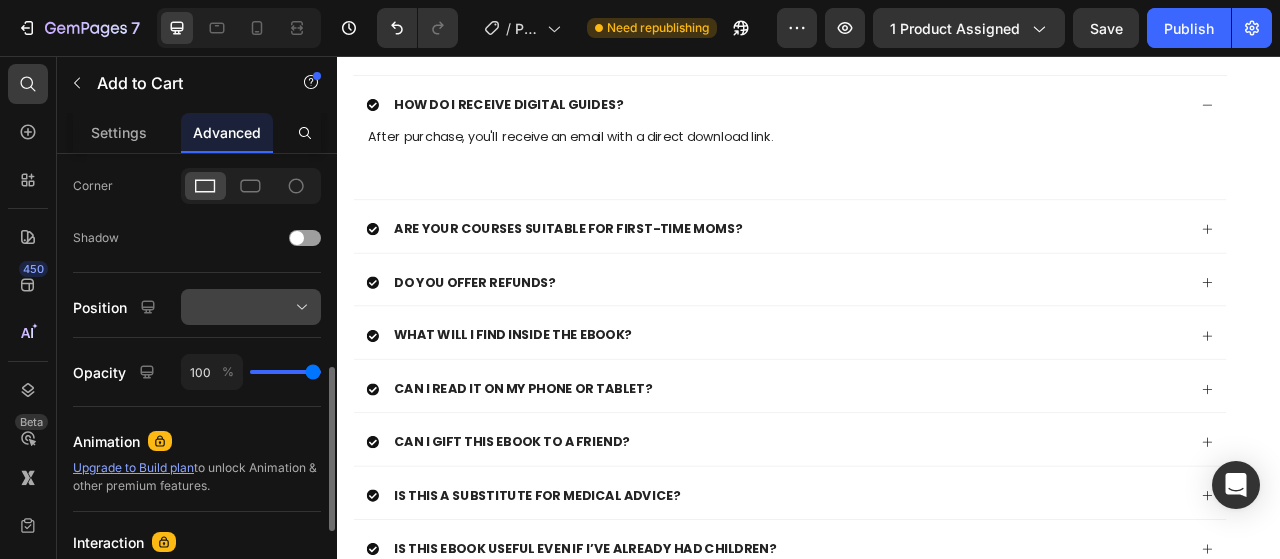 click at bounding box center [251, 307] 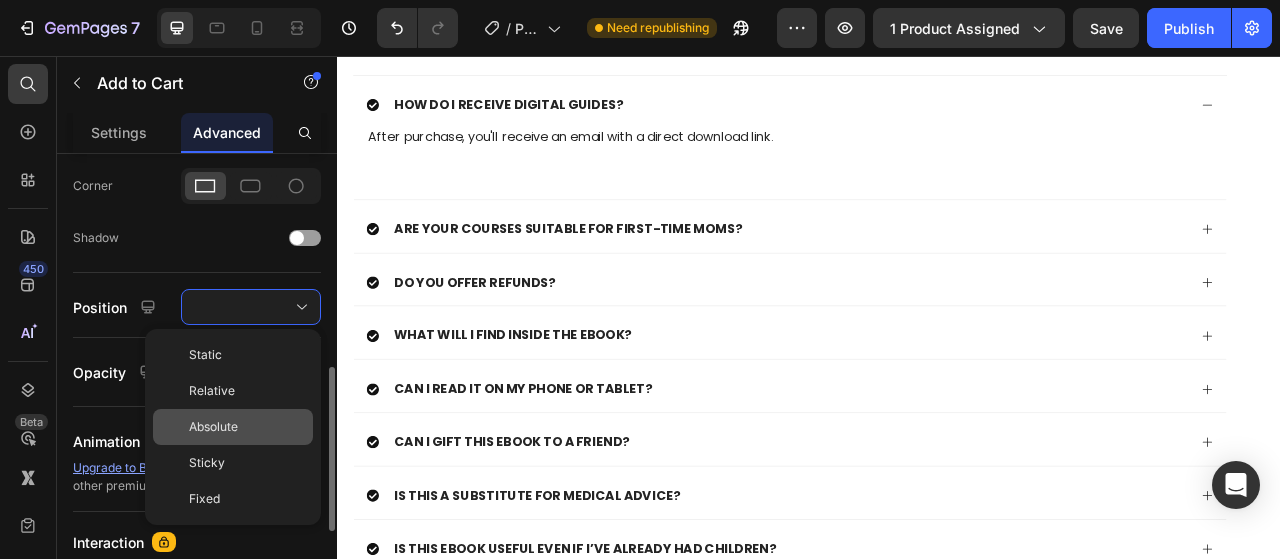 click on "Absolute" at bounding box center (247, 427) 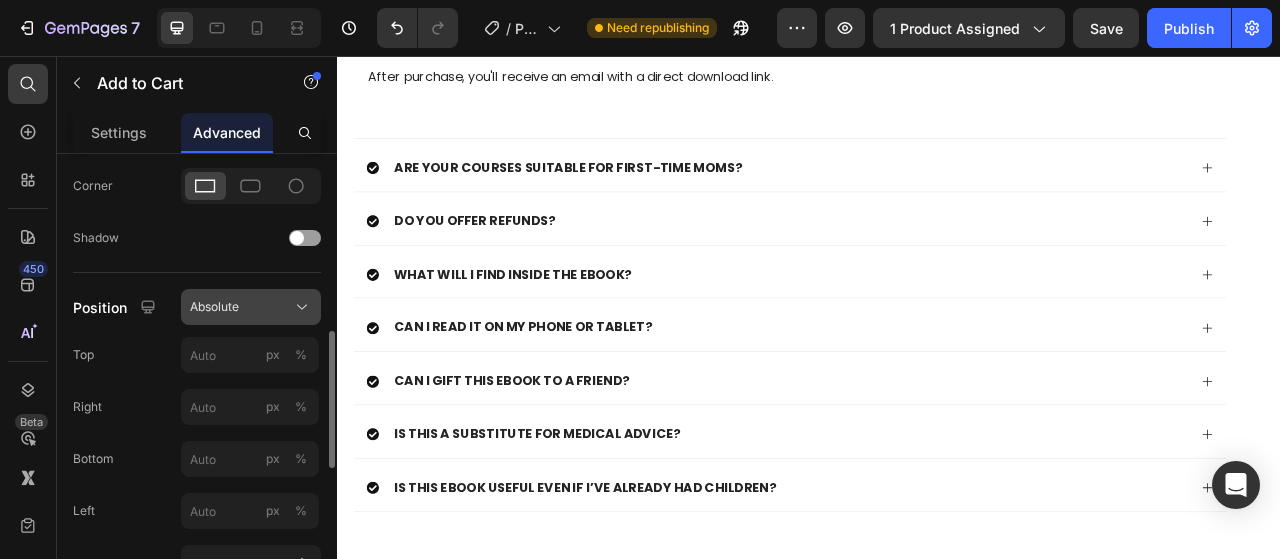 click on "Absolute" 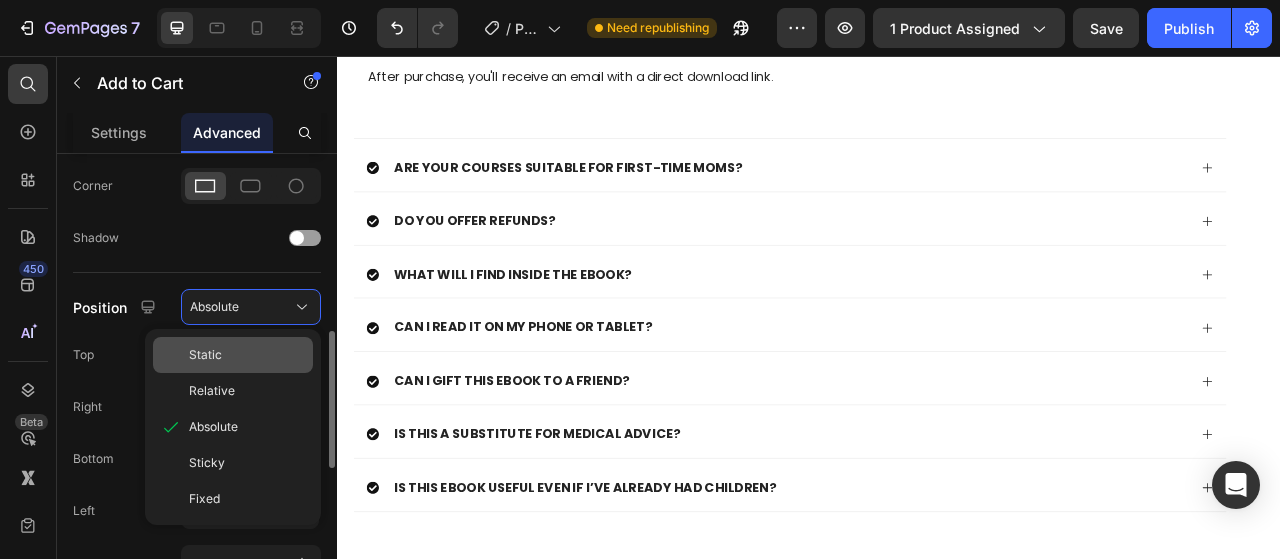 click on "Static" at bounding box center [247, 355] 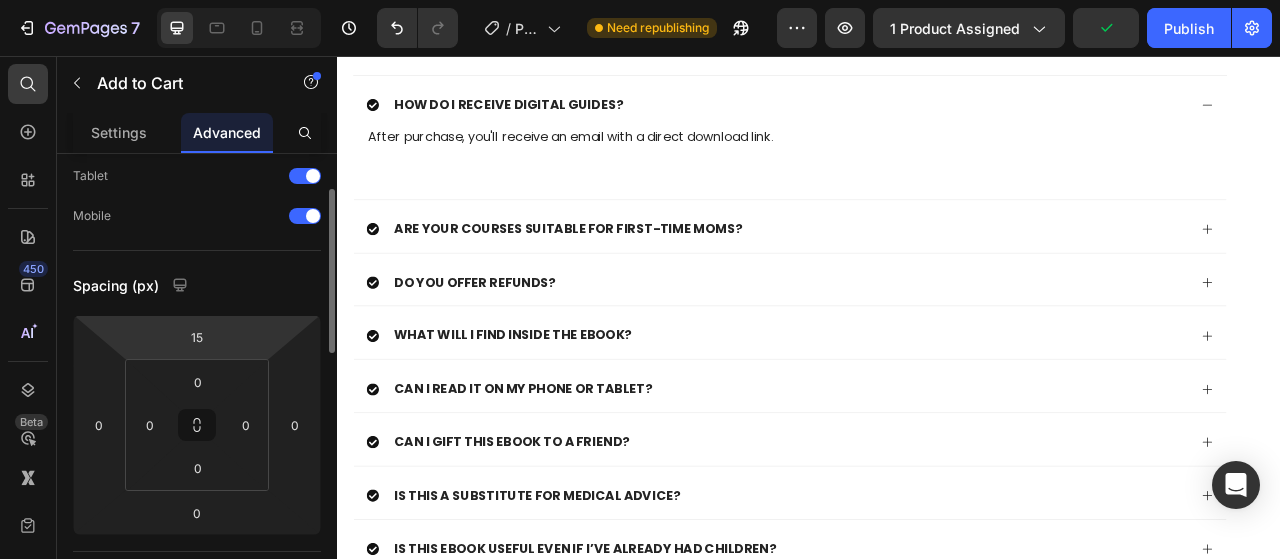 scroll, scrollTop: 0, scrollLeft: 0, axis: both 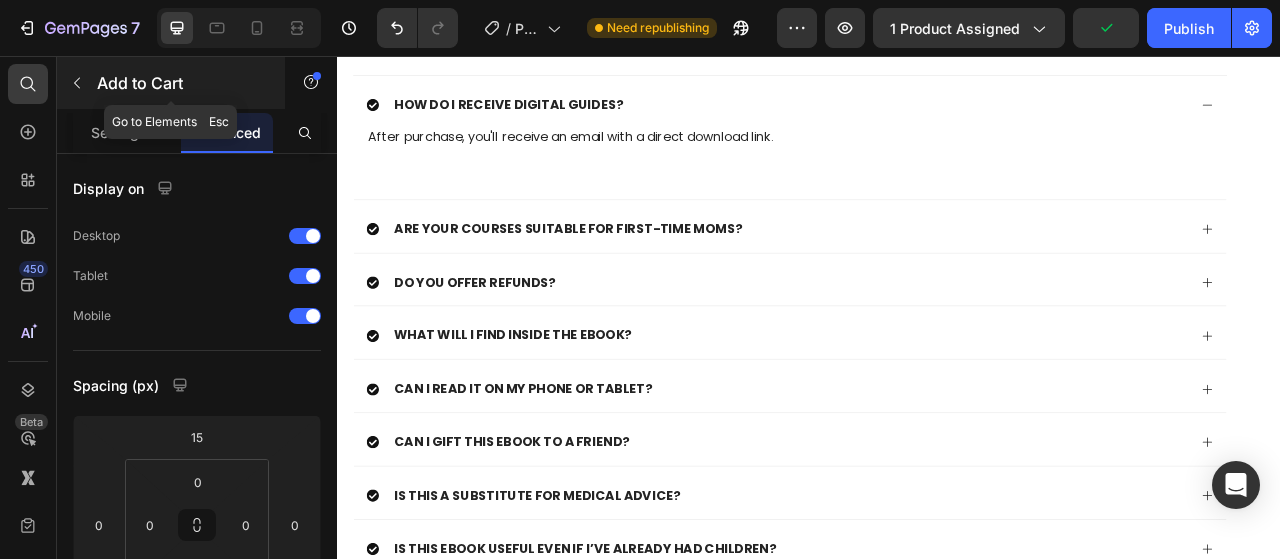click 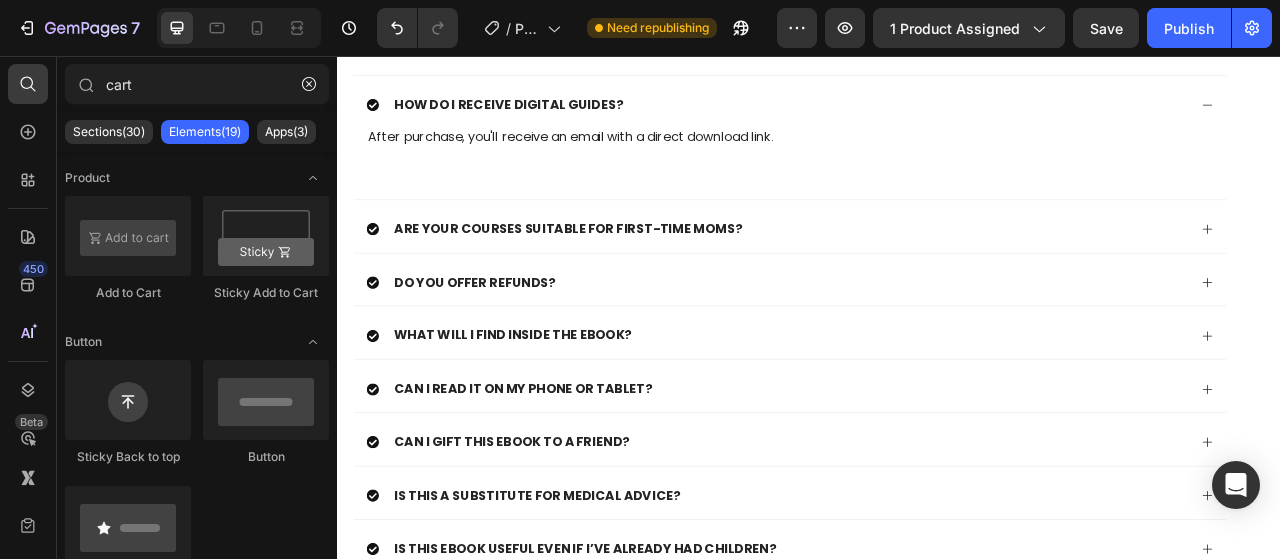 click on "Add to cart" at bounding box center (937, -182) 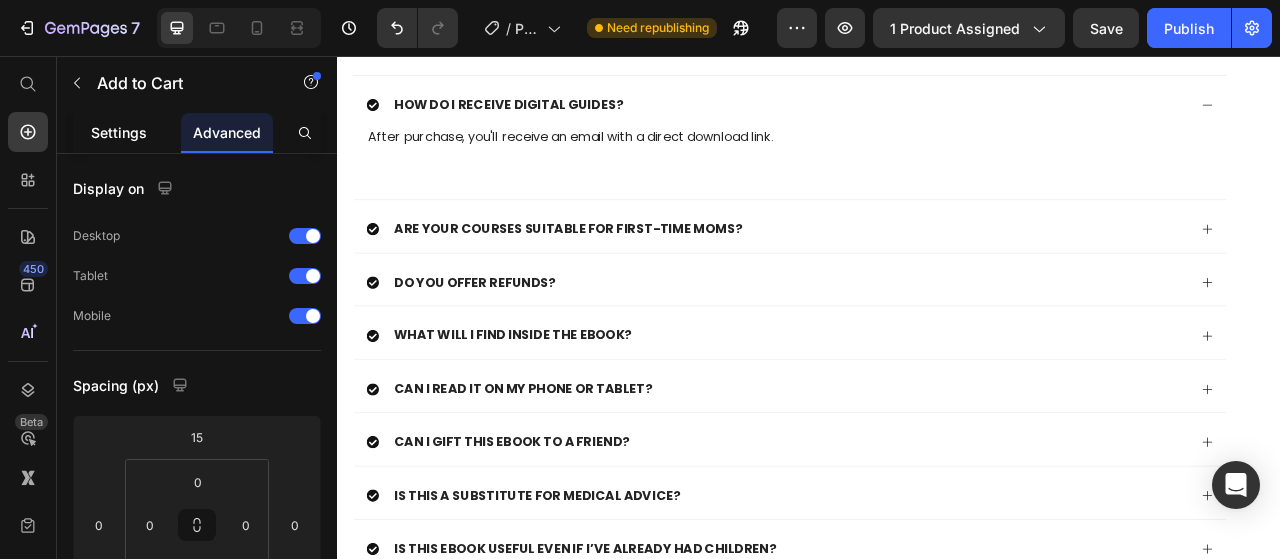 click on "Settings" at bounding box center [119, 132] 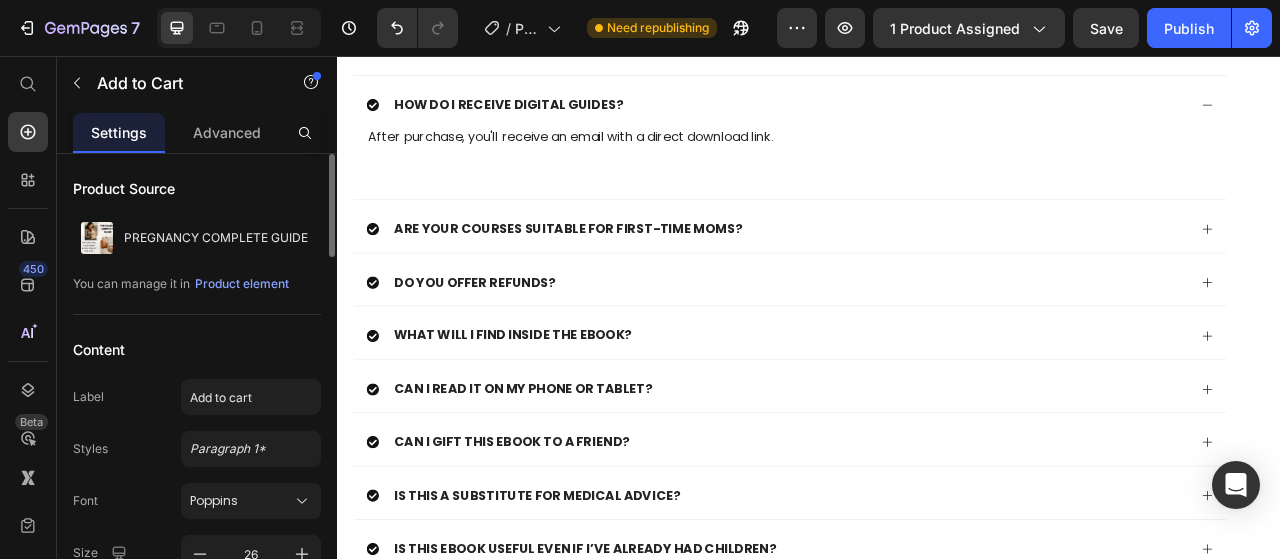 scroll, scrollTop: 300, scrollLeft: 0, axis: vertical 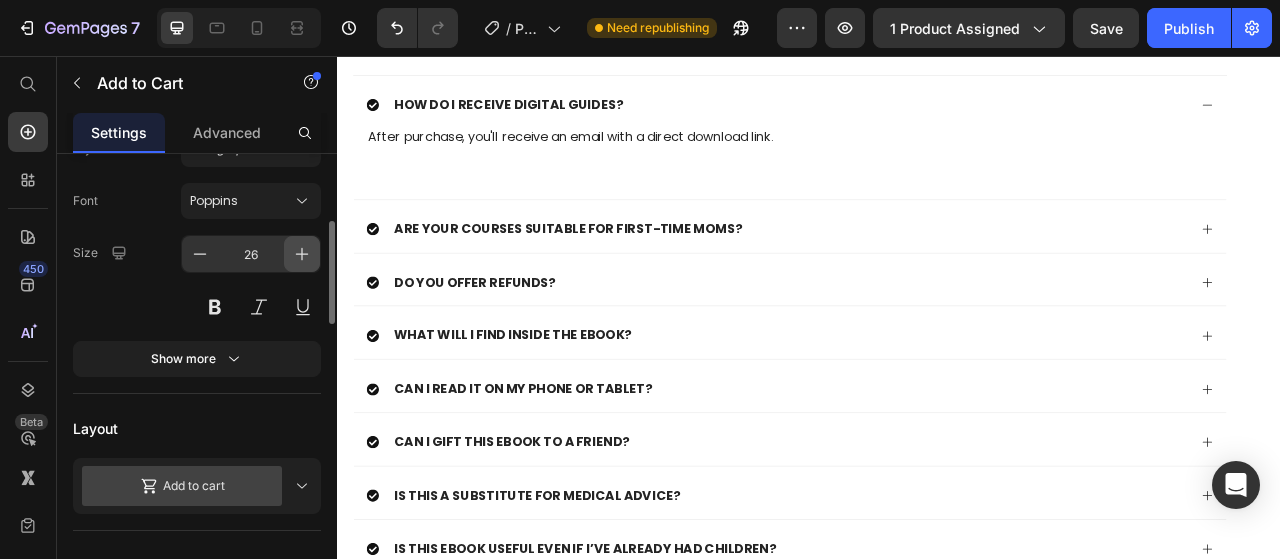 click 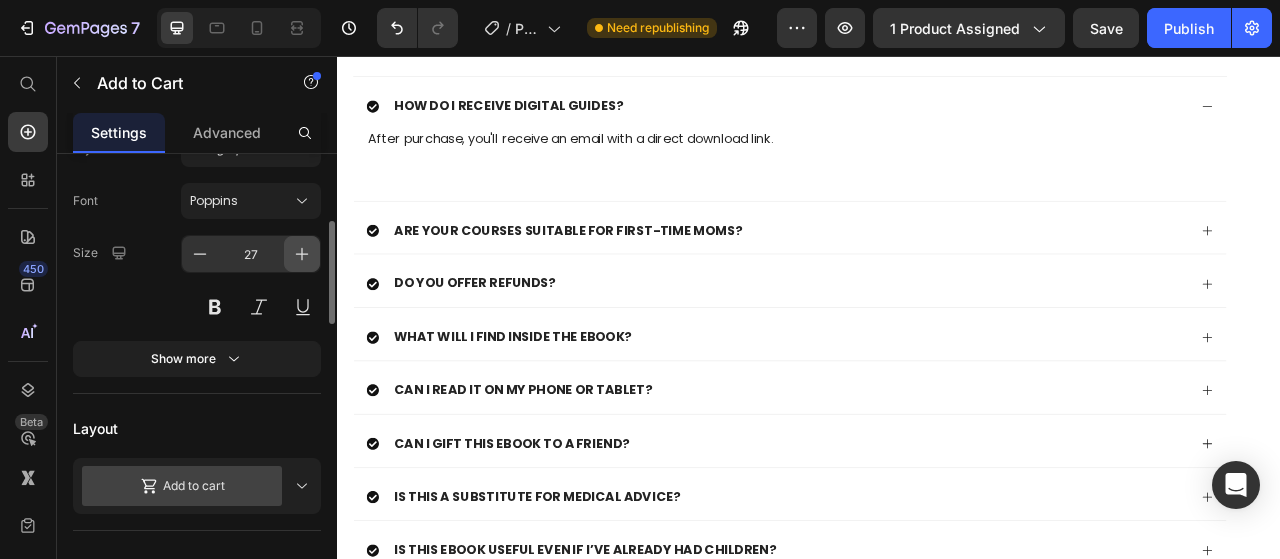 click 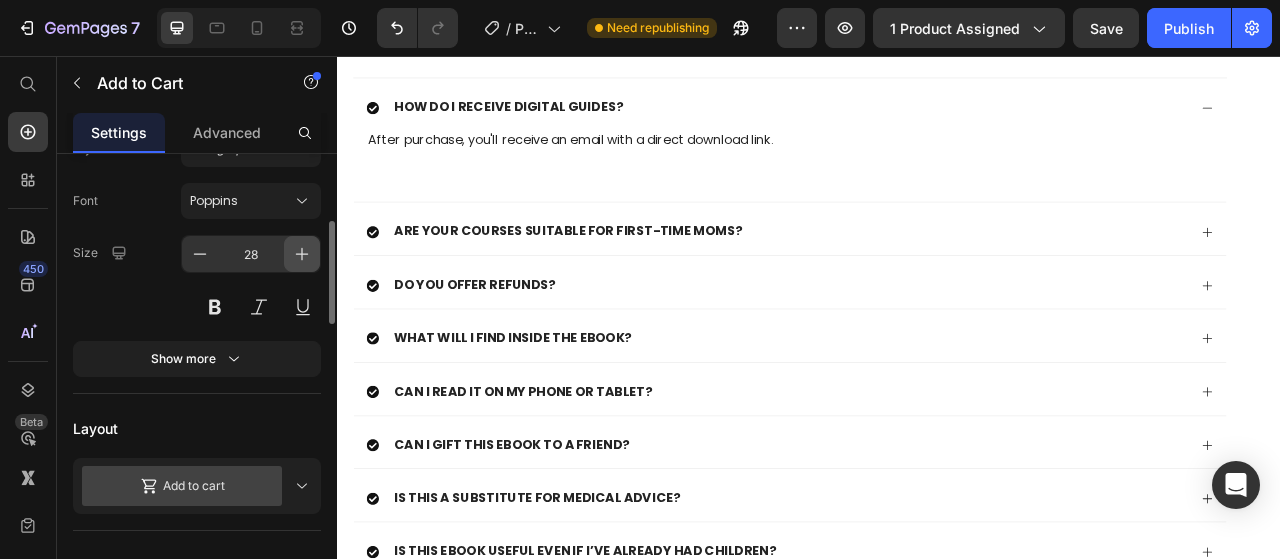 click 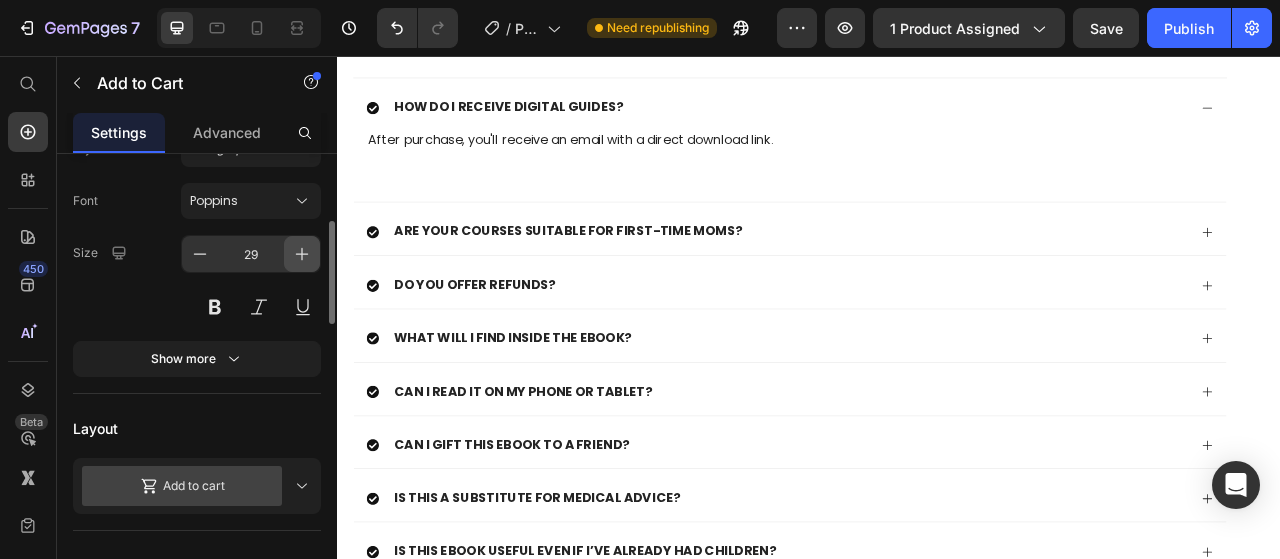 click 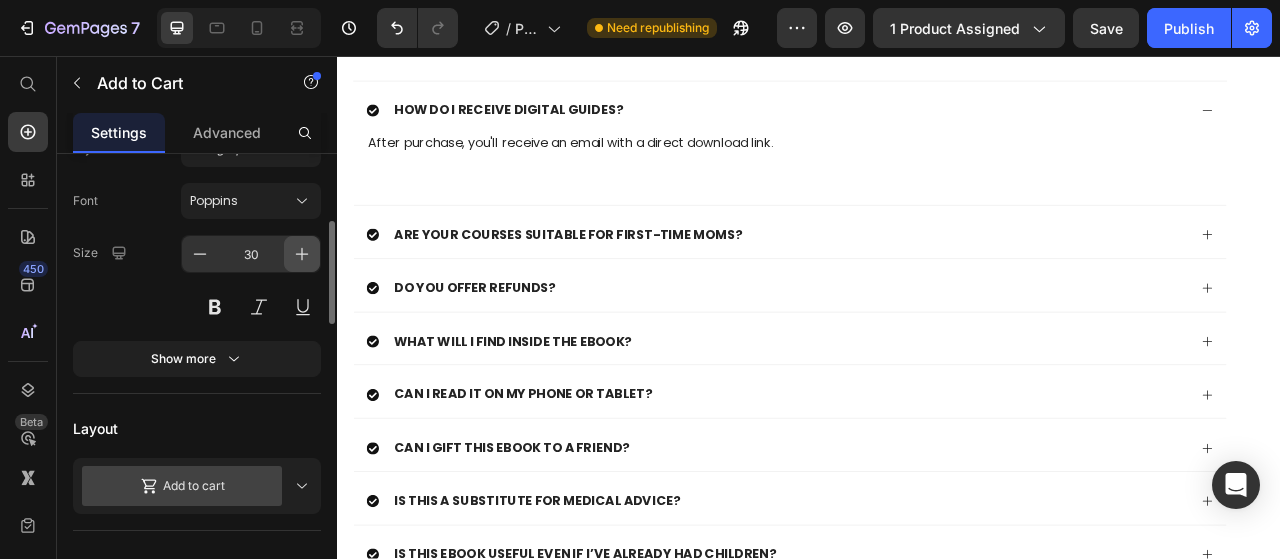 click 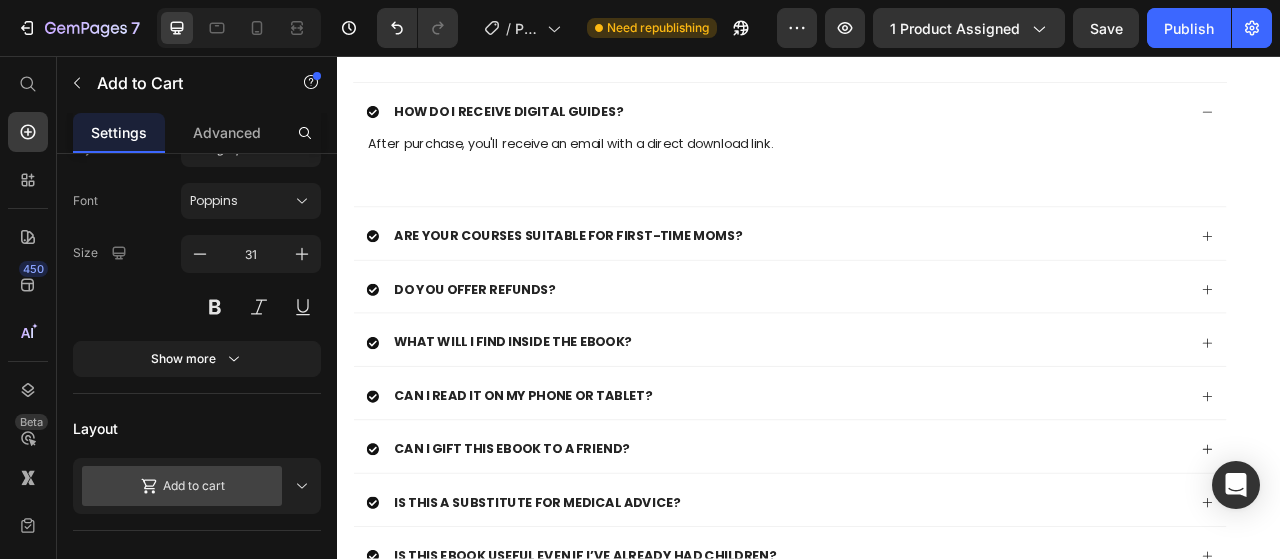click on "Image Row Section 14" at bounding box center (937, -79) 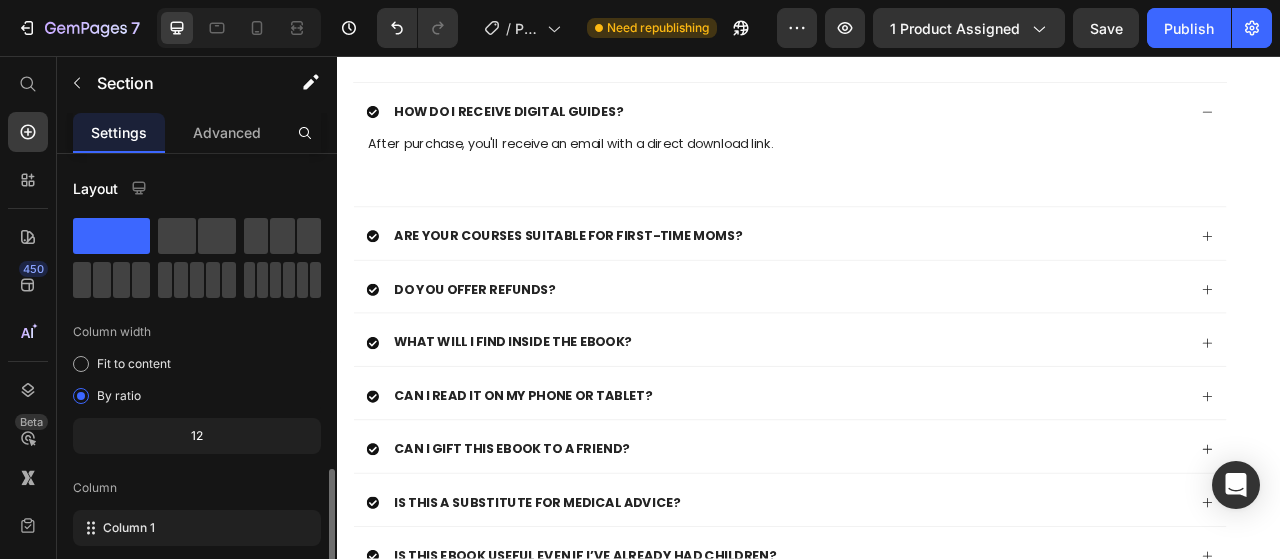scroll, scrollTop: 200, scrollLeft: 0, axis: vertical 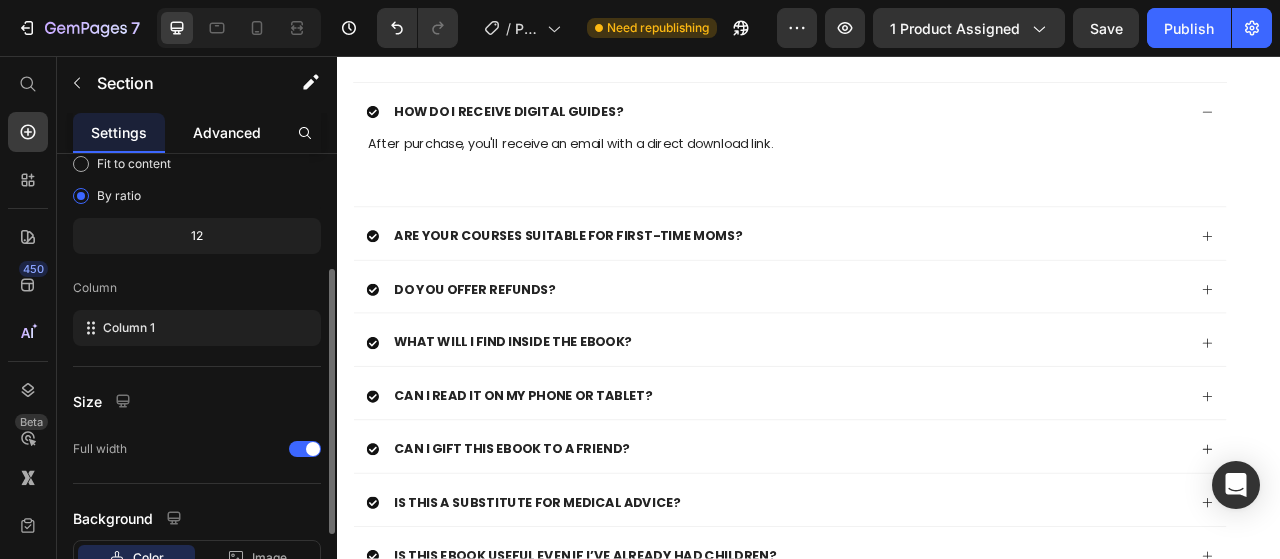 click on "Advanced" 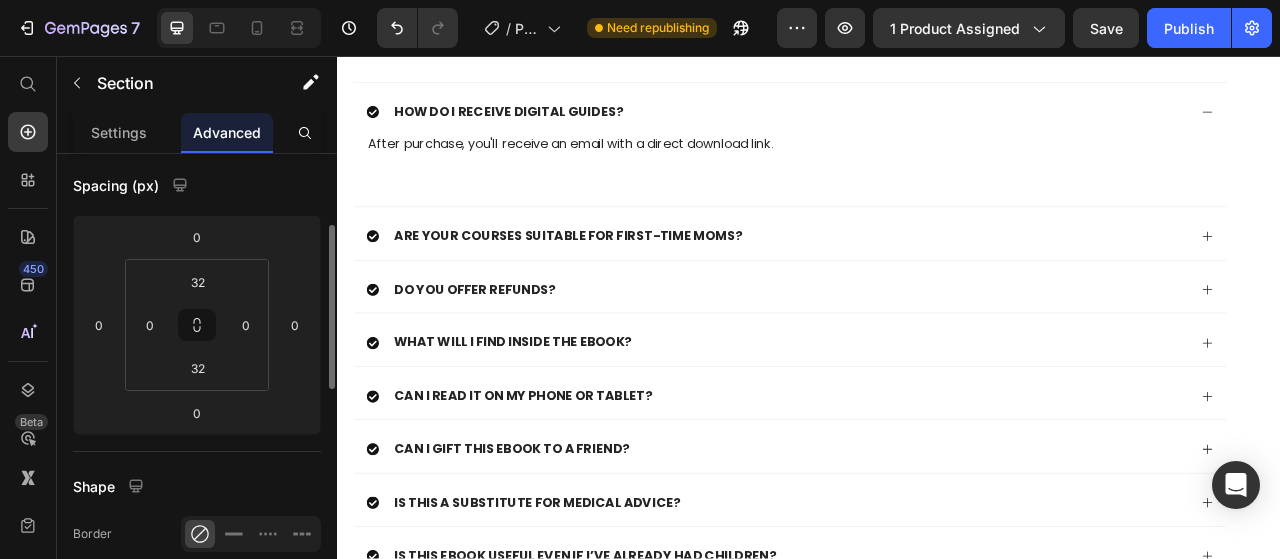 scroll, scrollTop: 0, scrollLeft: 0, axis: both 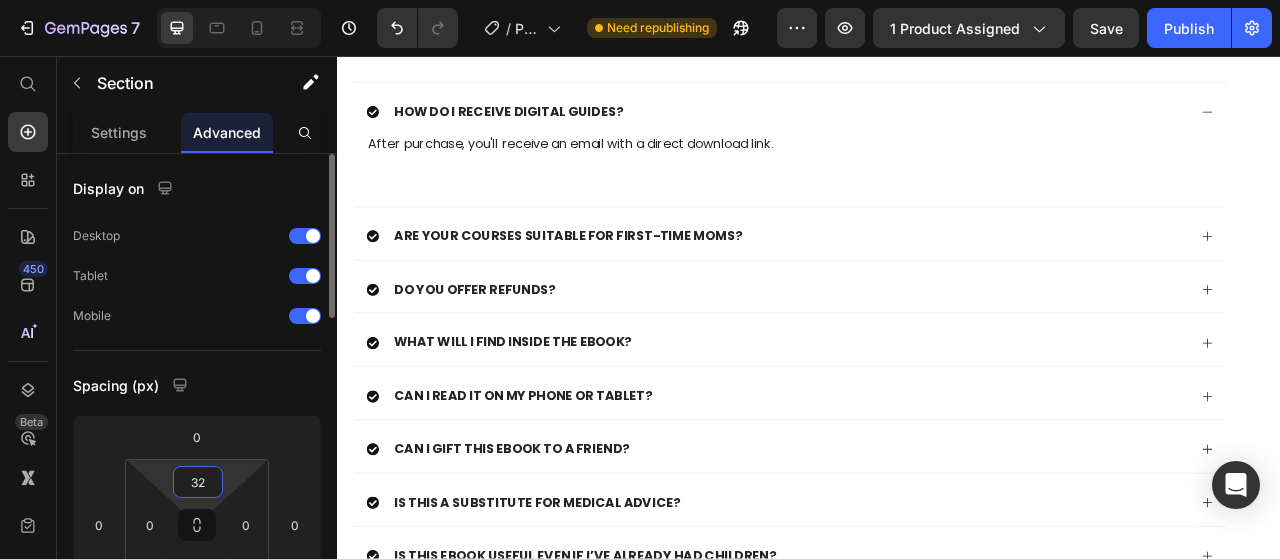 click on "32" at bounding box center (198, 482) 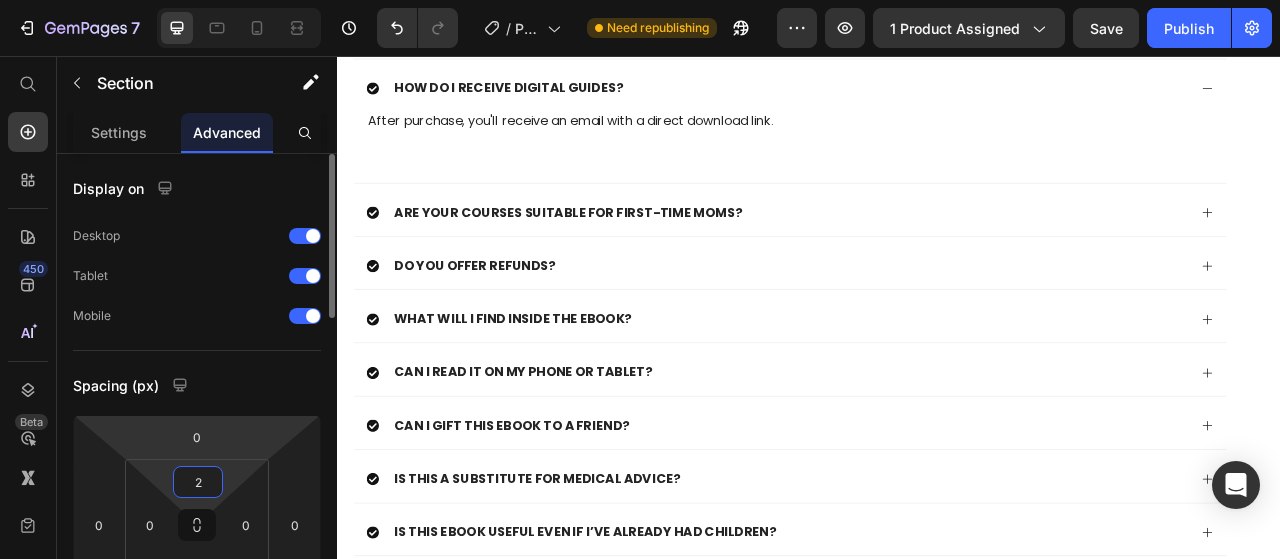 type on "20" 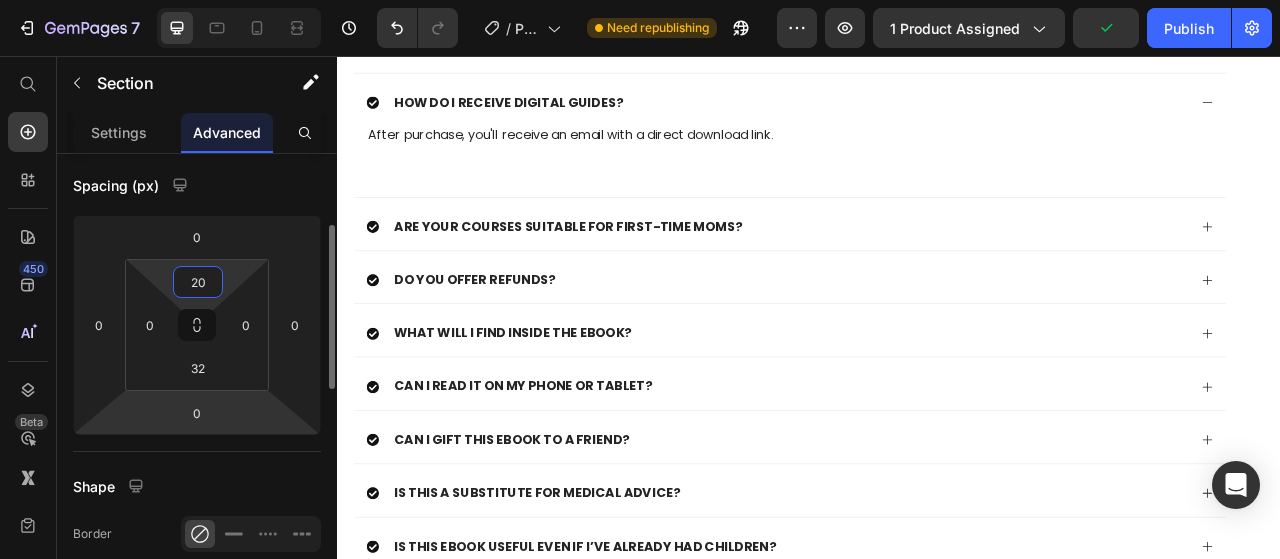 scroll, scrollTop: 300, scrollLeft: 0, axis: vertical 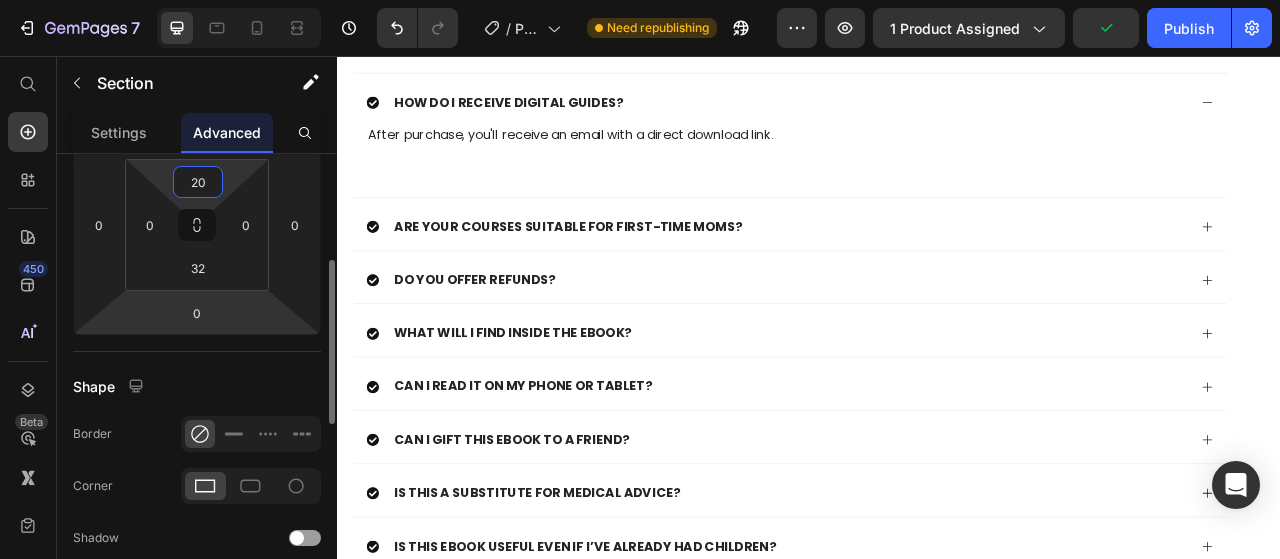 click on "PREGNANCY COMPLETE GUIDE Product Title €34,99 Product Price €62,48 Product Price Row - 44% OFF (P) Tag
Icon Instant Dowload Text block       Icon 60-day Money Back Guarantee Text block       Icon FREE PLANNER Text block Icon List BUY IT NOW Dynamic Checkout
Add to cart Add to Cart Product" at bounding box center (937, -391) 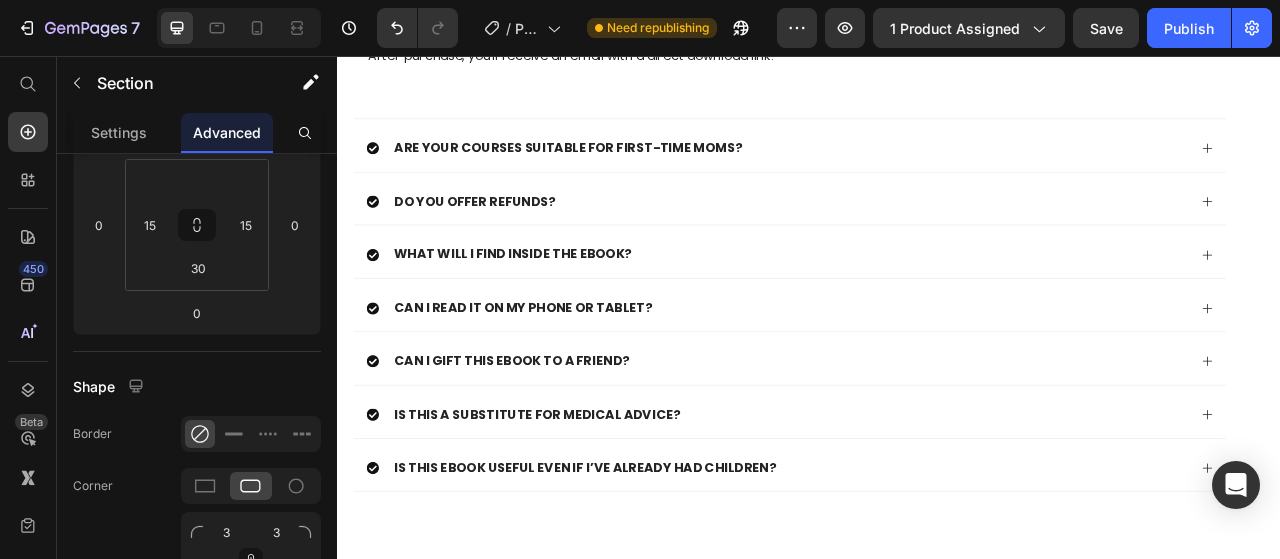 scroll, scrollTop: 10500, scrollLeft: 0, axis: vertical 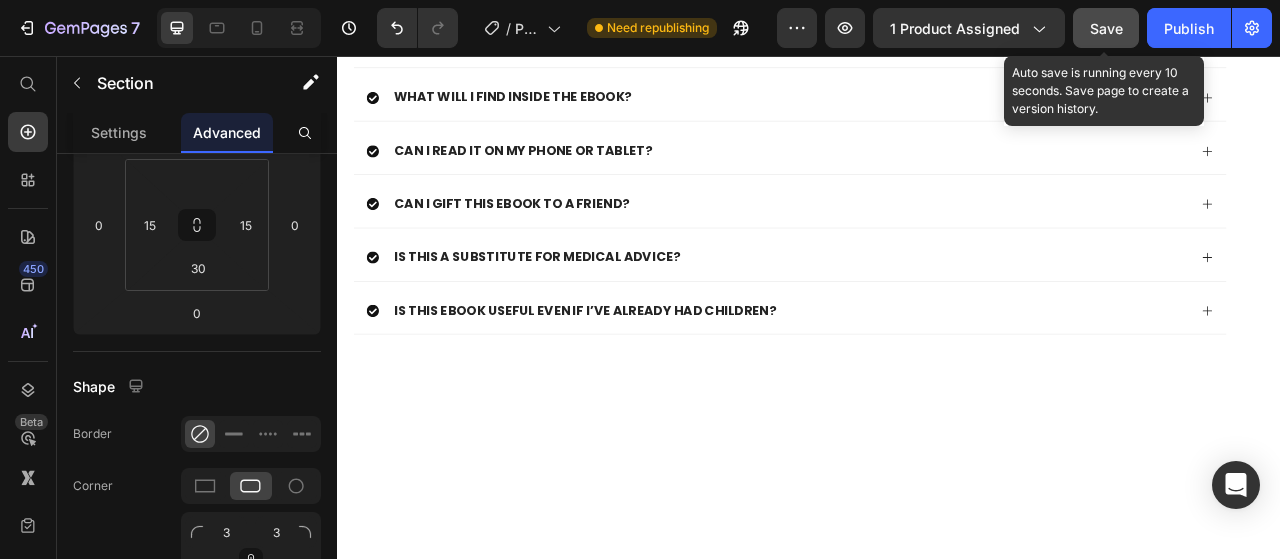 click on "Save" at bounding box center [1106, 28] 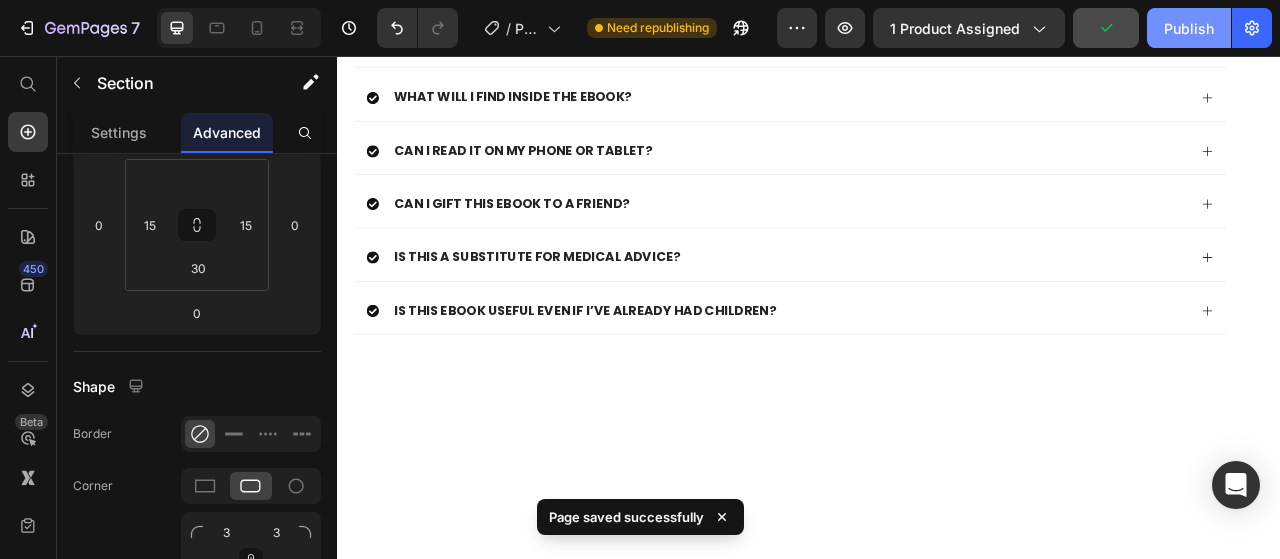 click on "Publish" at bounding box center [1189, 28] 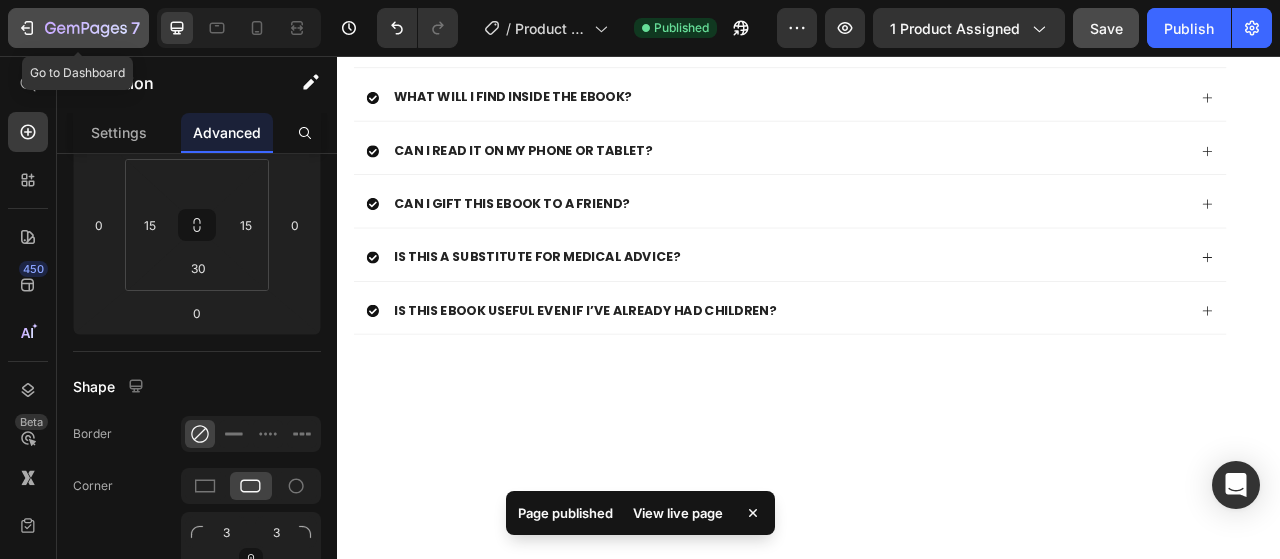 click 